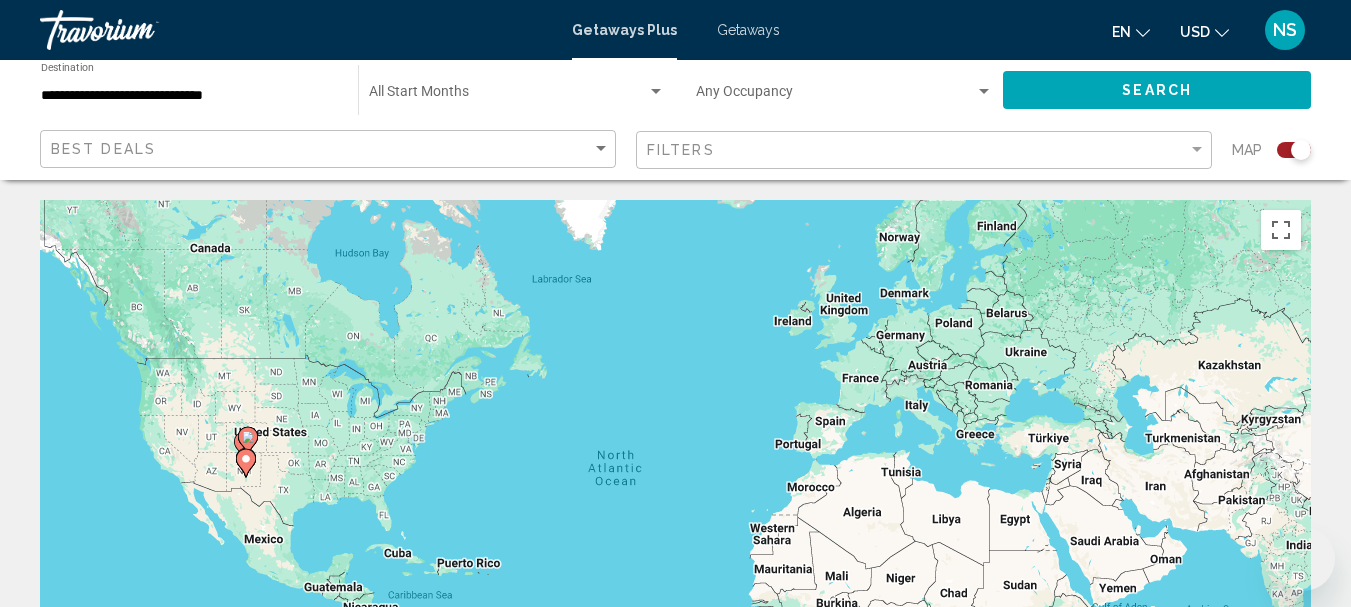 scroll, scrollTop: 0, scrollLeft: 0, axis: both 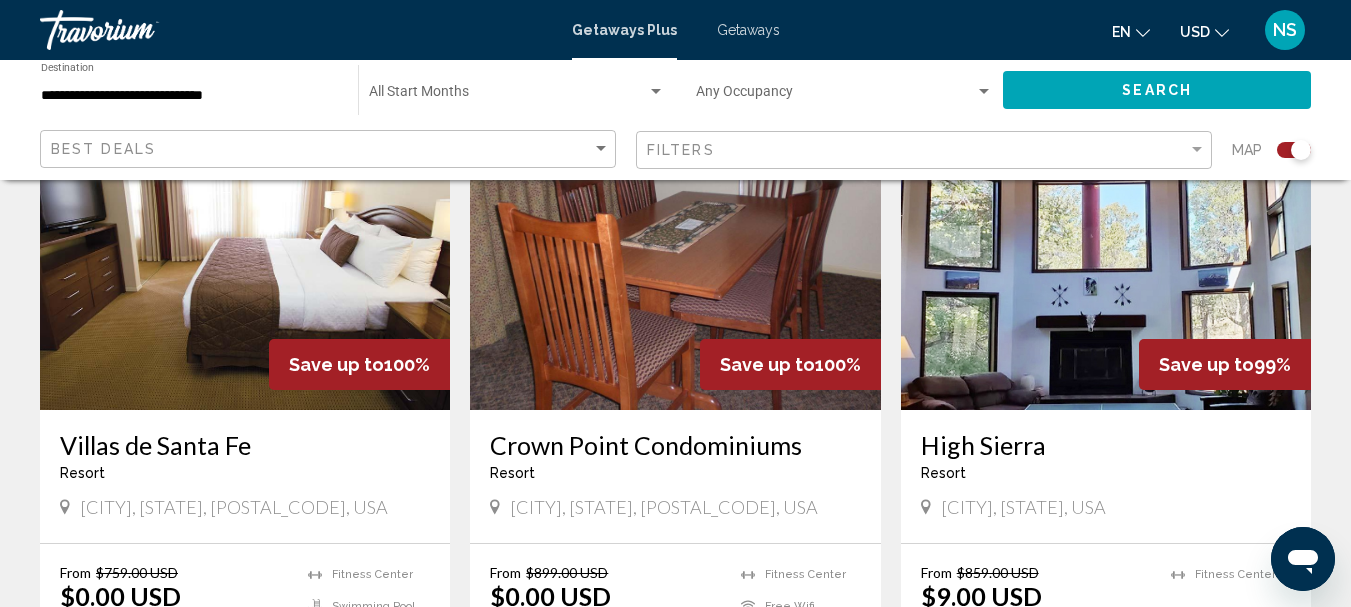 click on "NS" at bounding box center [1285, 30] 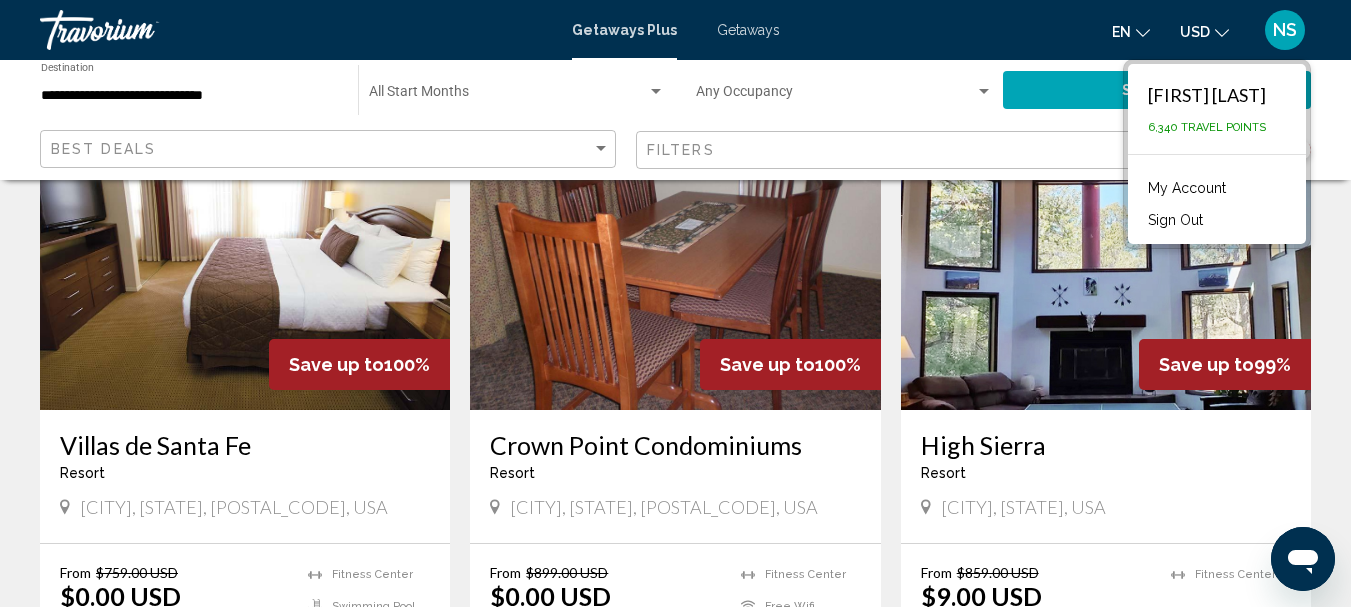 click on "Occupancy Any Occupancy" 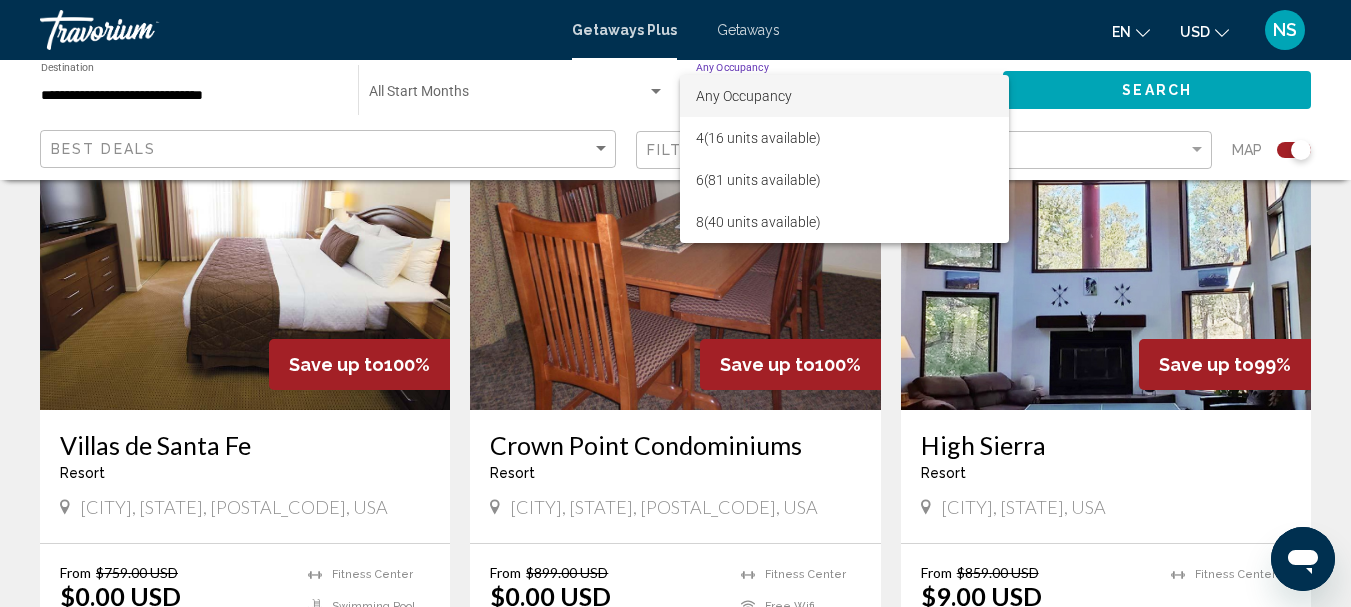 click at bounding box center [675, 303] 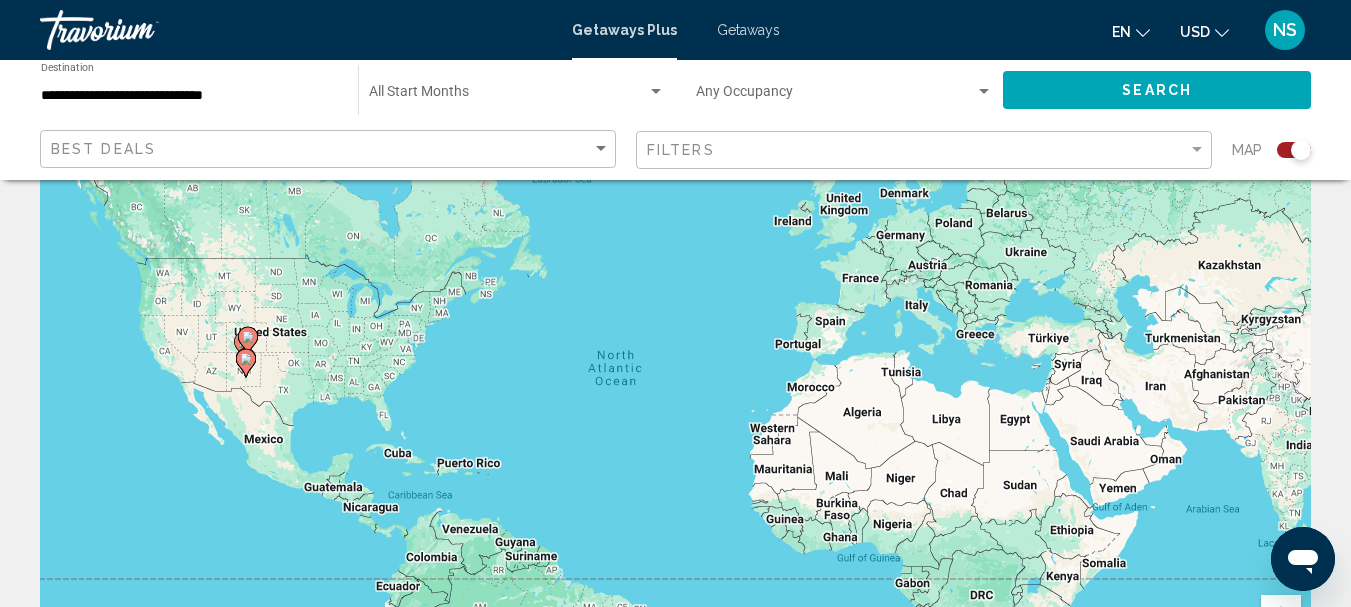 scroll, scrollTop: 0, scrollLeft: 0, axis: both 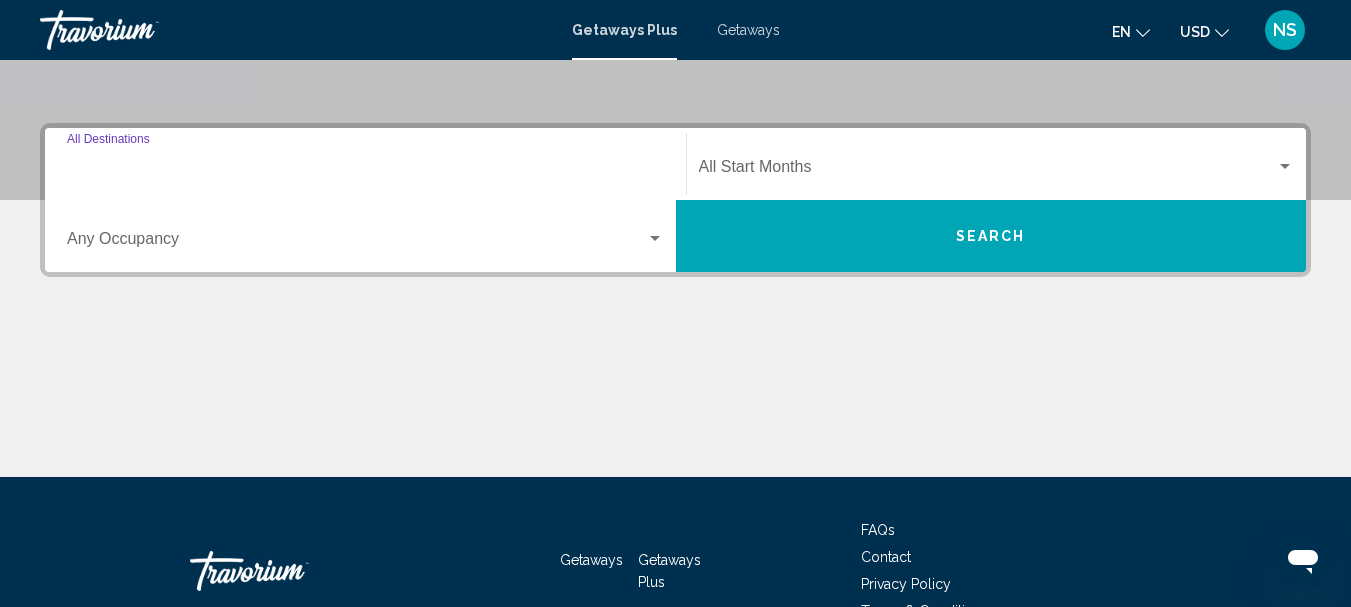 click on "Destination All Destinations" at bounding box center (365, 171) 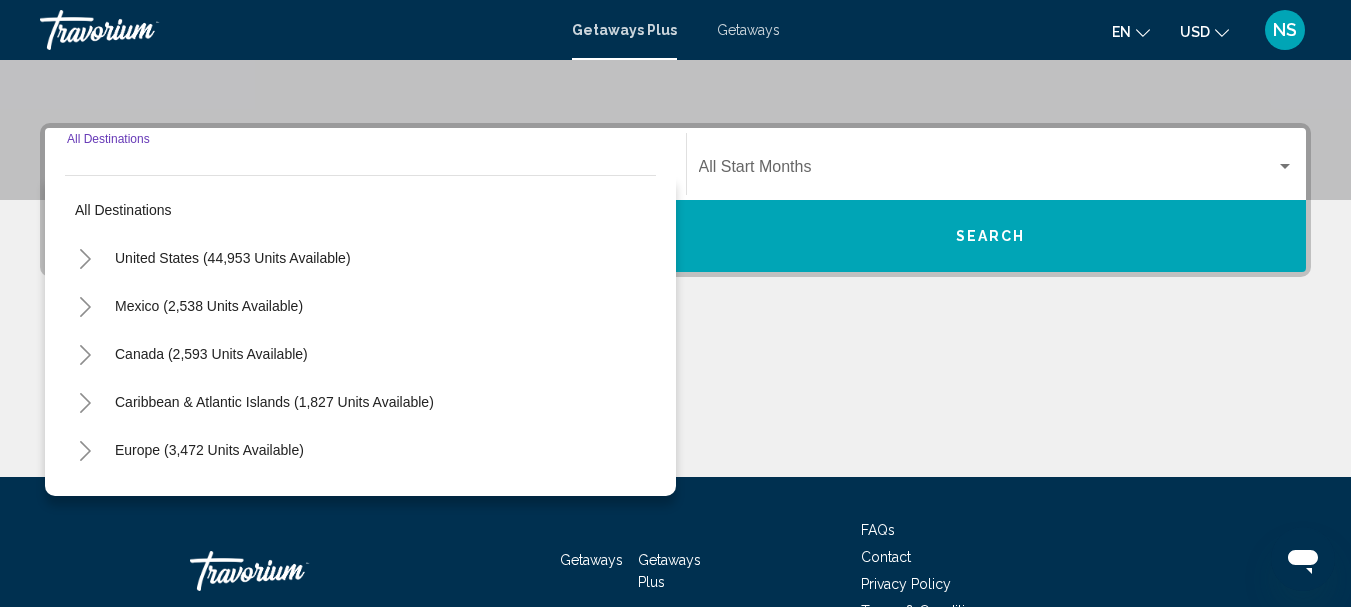 scroll, scrollTop: 458, scrollLeft: 0, axis: vertical 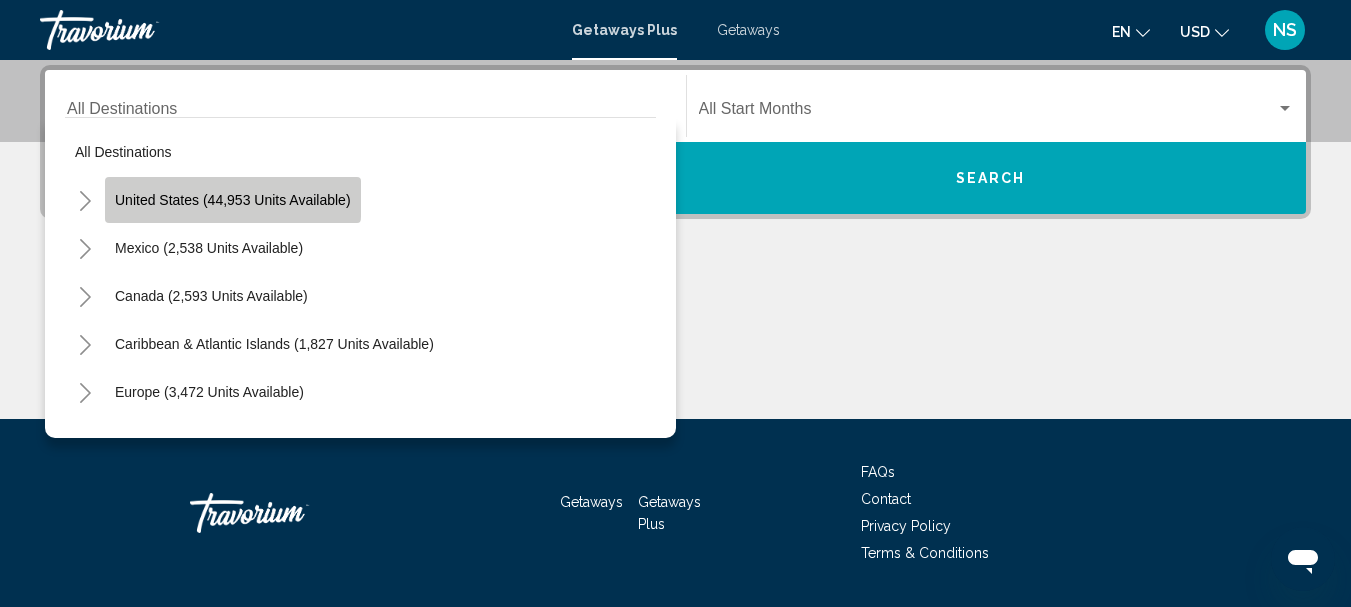 click on "United States (44,953 units available)" 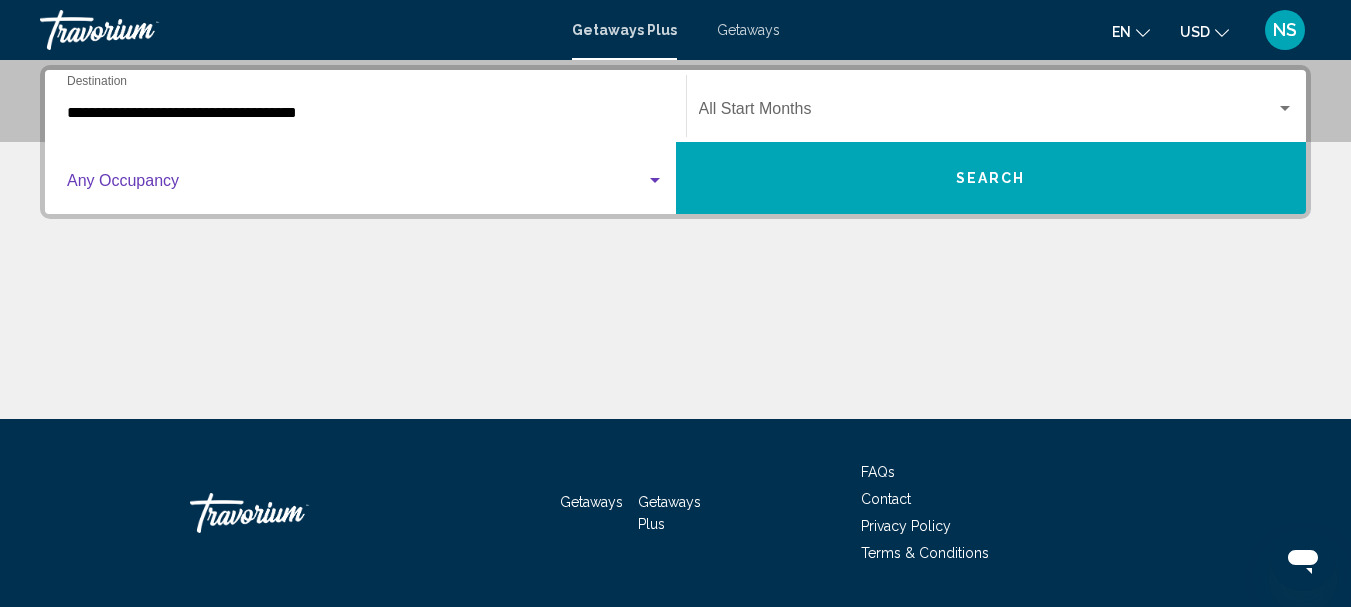 click at bounding box center [655, 181] 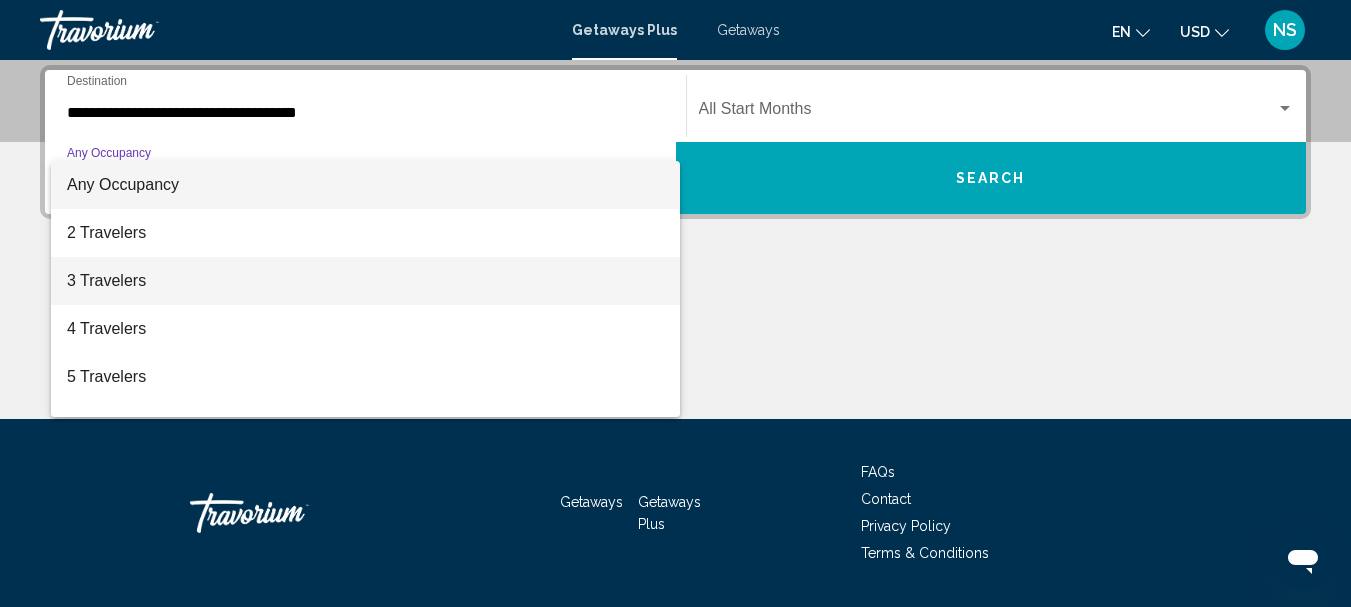 click on "3 Travelers" at bounding box center [365, 281] 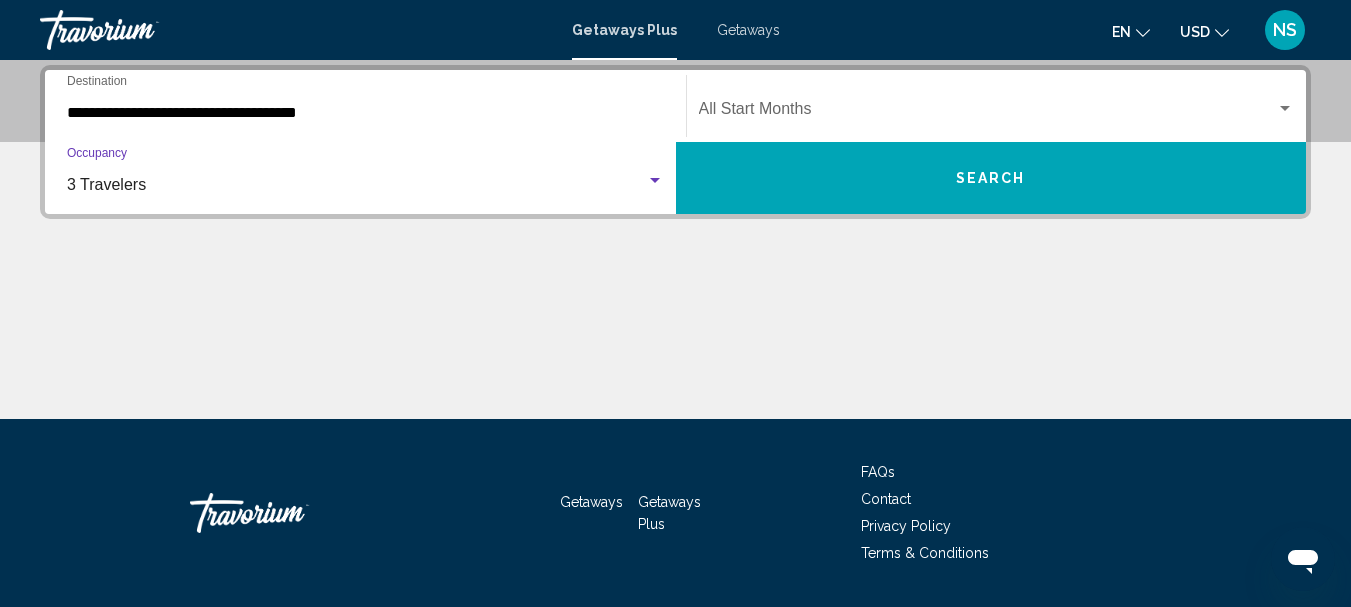 click on "Search" at bounding box center (991, 179) 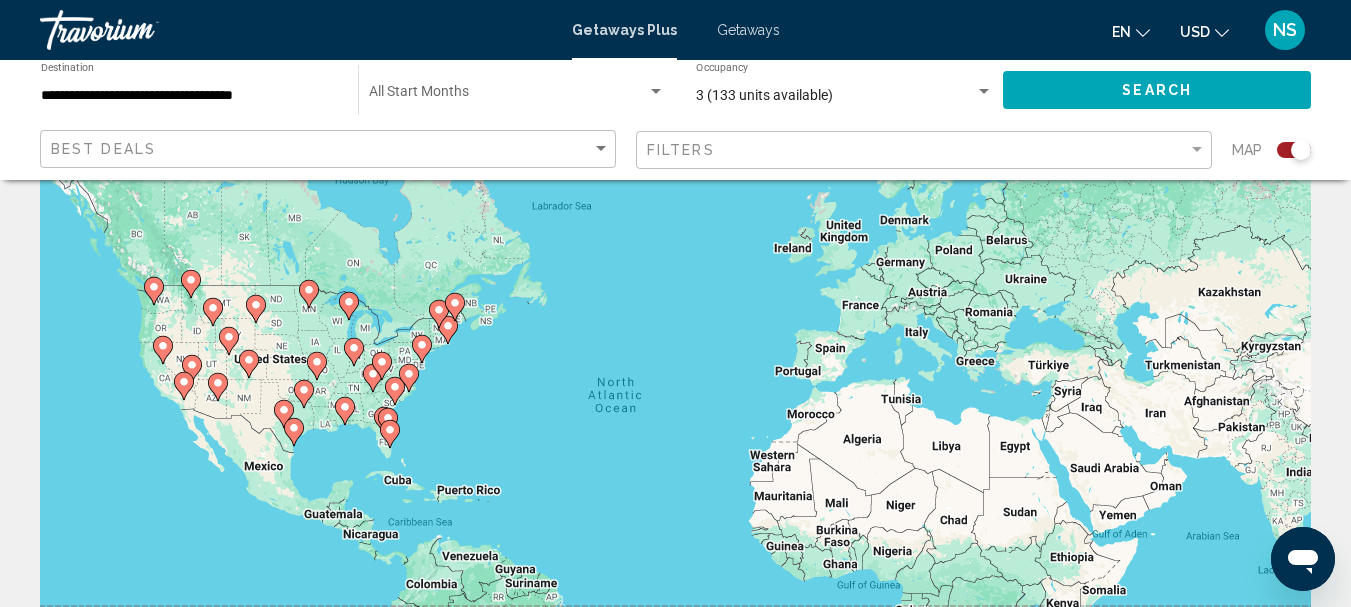scroll, scrollTop: 100, scrollLeft: 0, axis: vertical 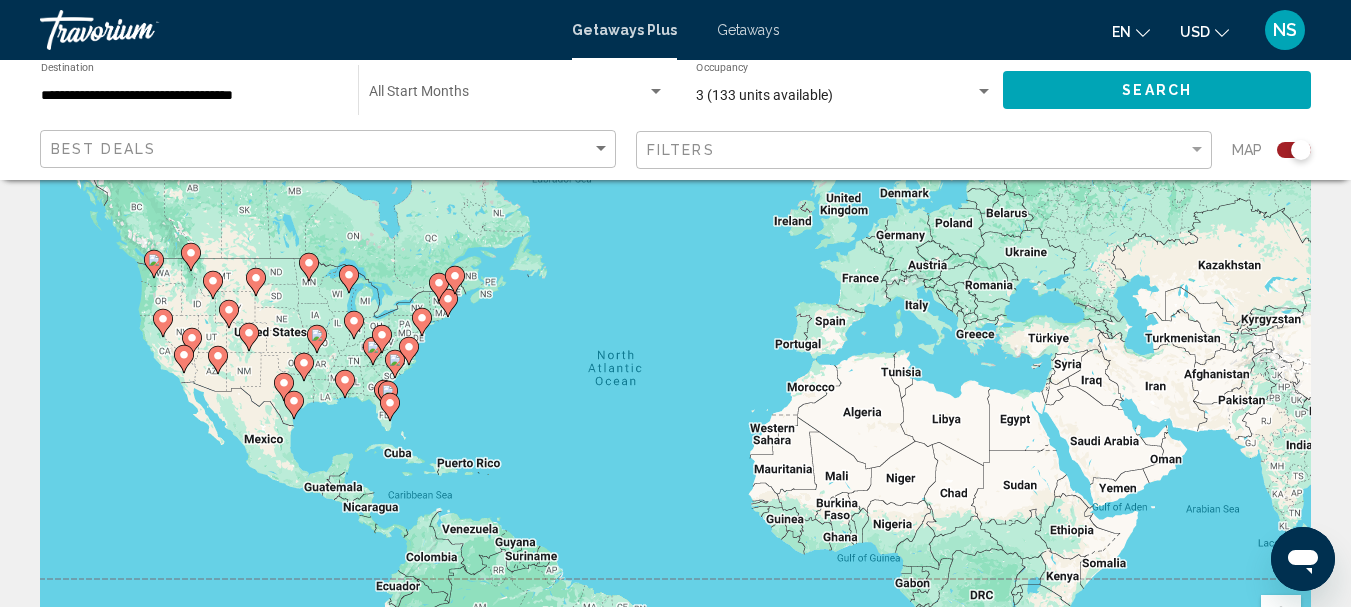 click on "To activate drag with keyboard, press Alt + Enter. Once in keyboard drag state, use the arrow keys to move the marker. To complete the drag, press the Enter key. To cancel, press Escape." at bounding box center [675, 400] 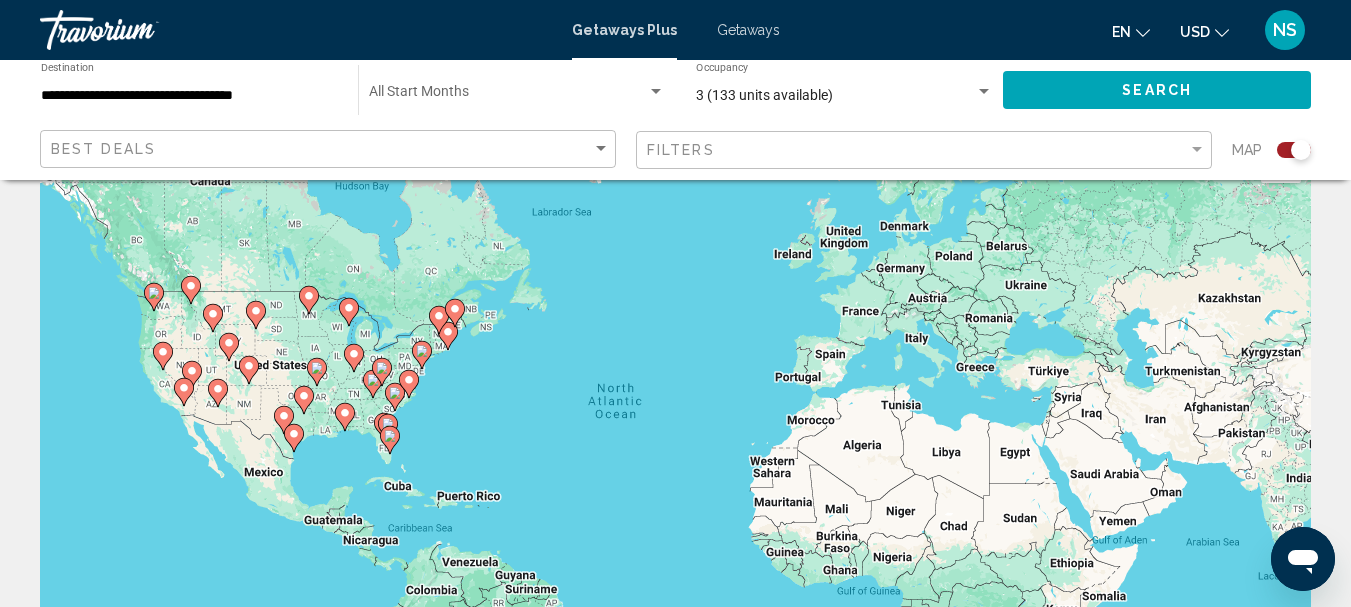scroll, scrollTop: 100, scrollLeft: 0, axis: vertical 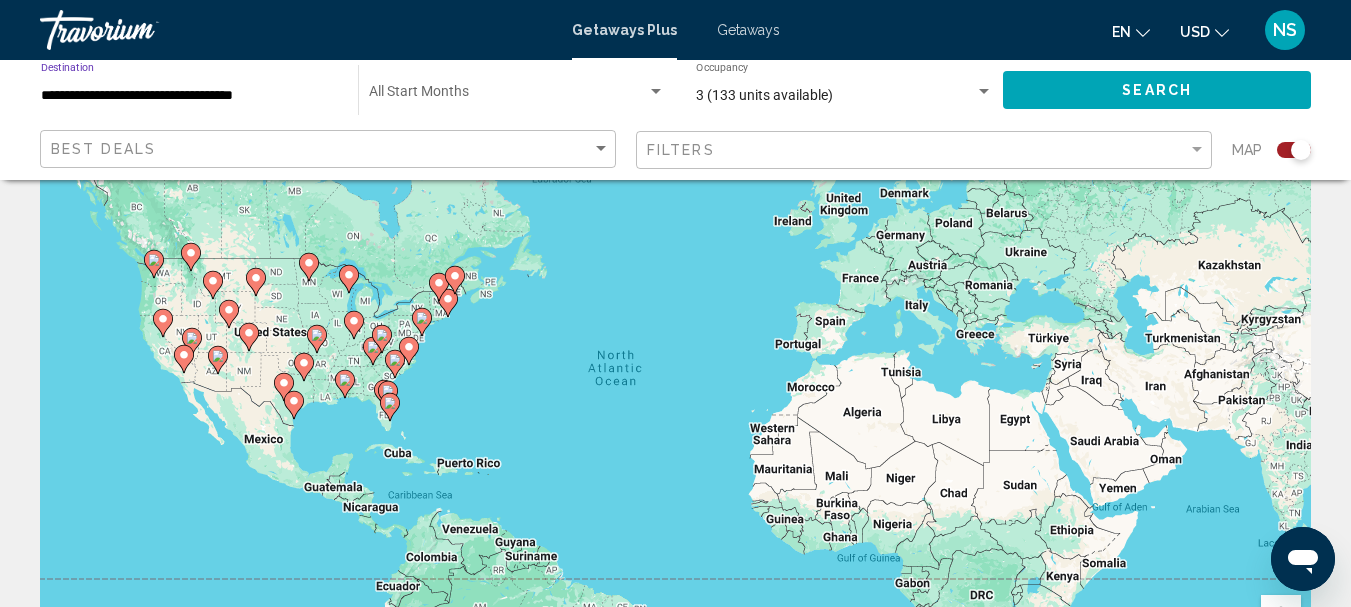 click on "**********" at bounding box center [189, 96] 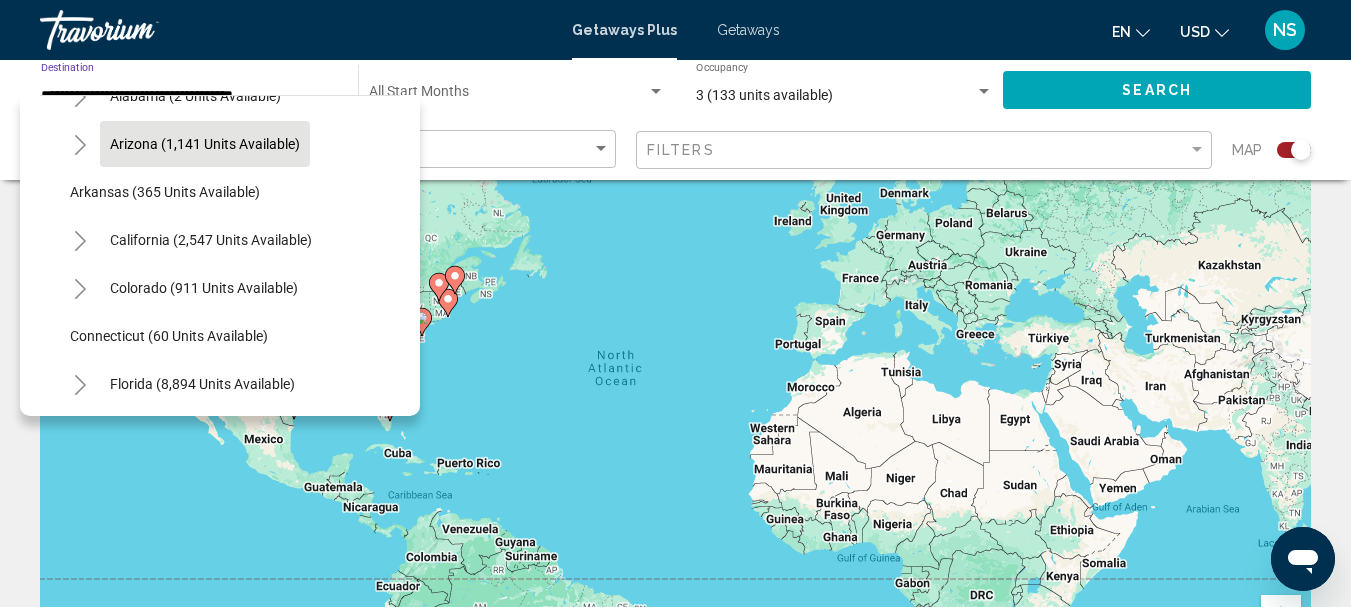 scroll, scrollTop: 100, scrollLeft: 0, axis: vertical 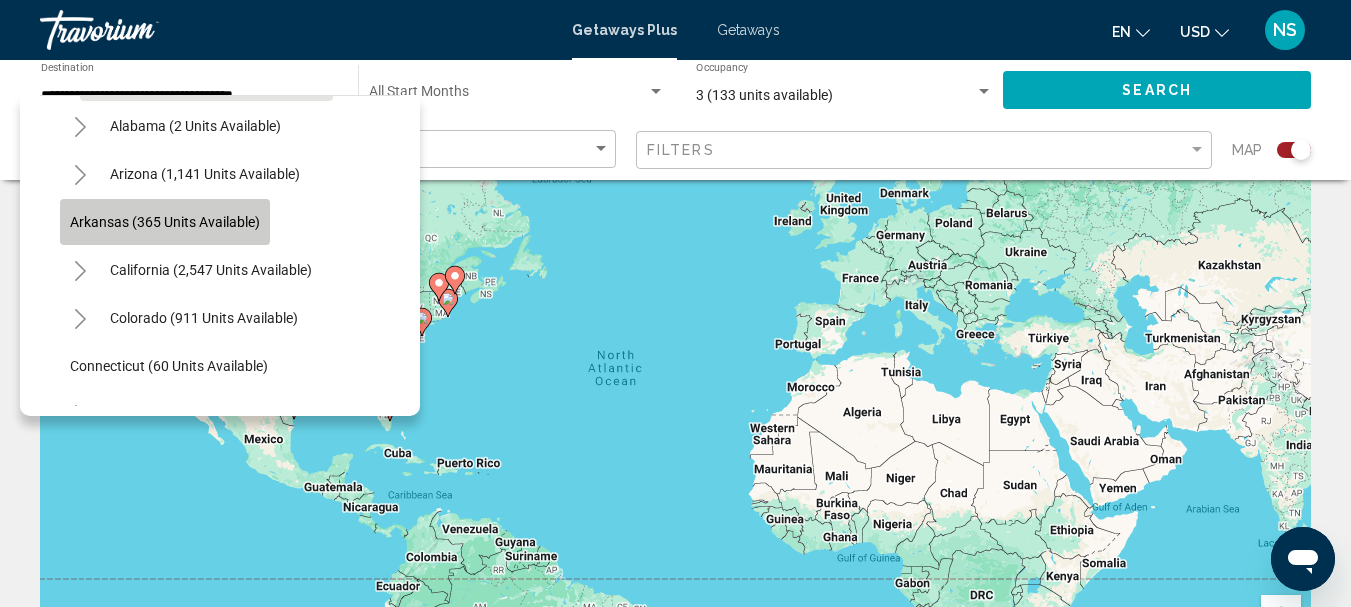 click on "Arkansas (365 units available)" 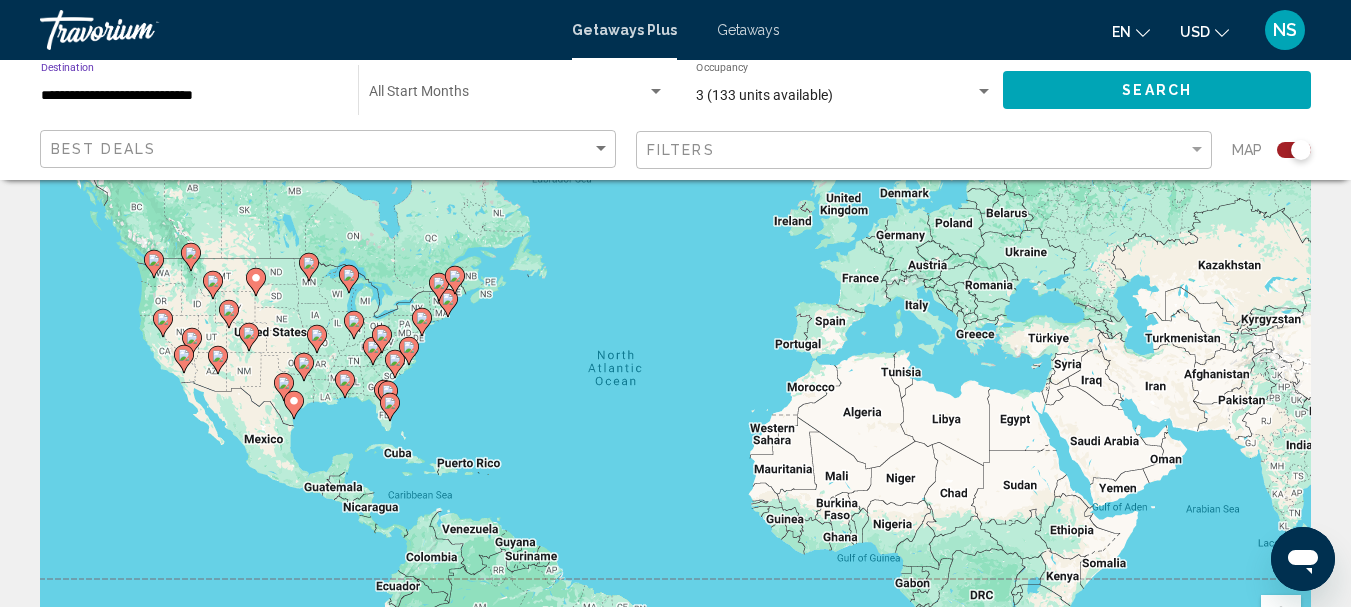 click on "To activate drag with keyboard, press Alt + Enter. Once in keyboard drag state, use the arrow keys to move the marker. To complete the drag, press the Enter key. To cancel, press Escape." at bounding box center [675, 400] 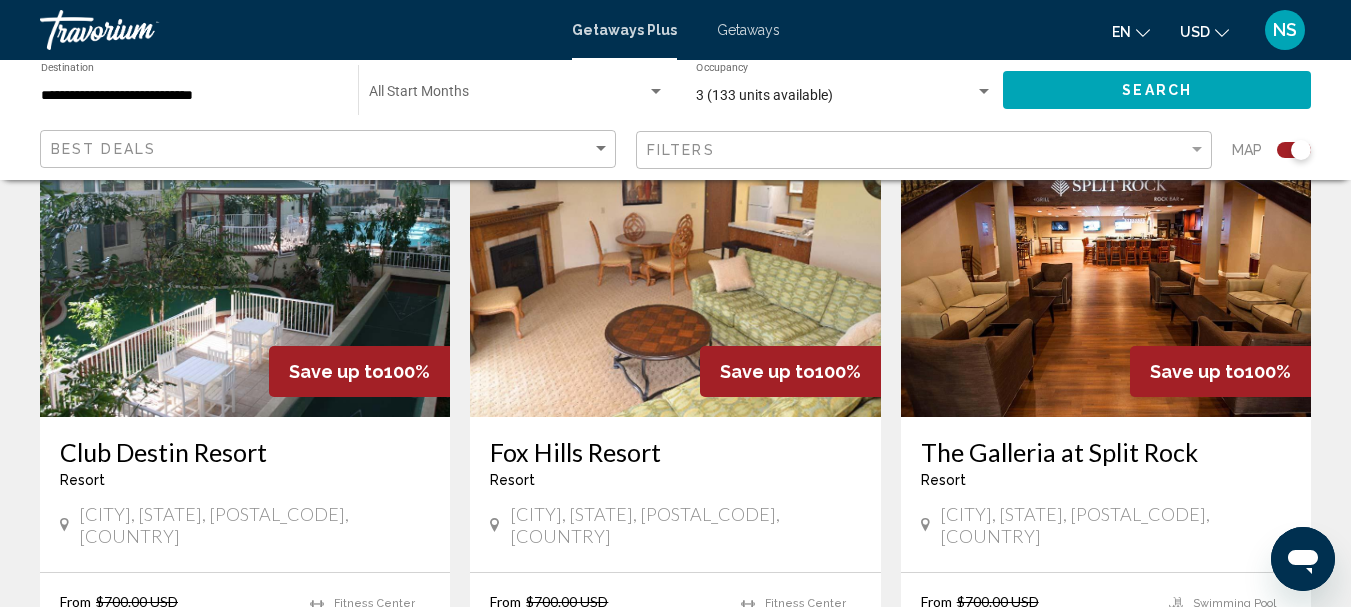 scroll, scrollTop: 500, scrollLeft: 0, axis: vertical 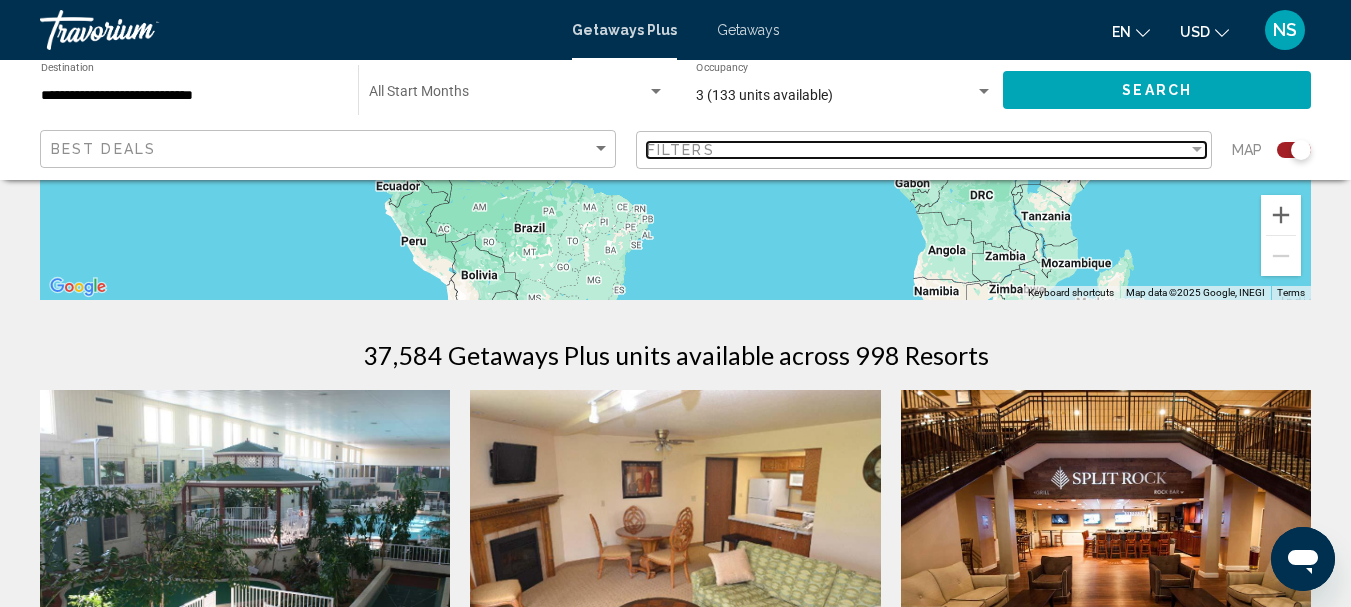 drag, startPoint x: 1197, startPoint y: 143, endPoint x: 1170, endPoint y: 158, distance: 30.88689 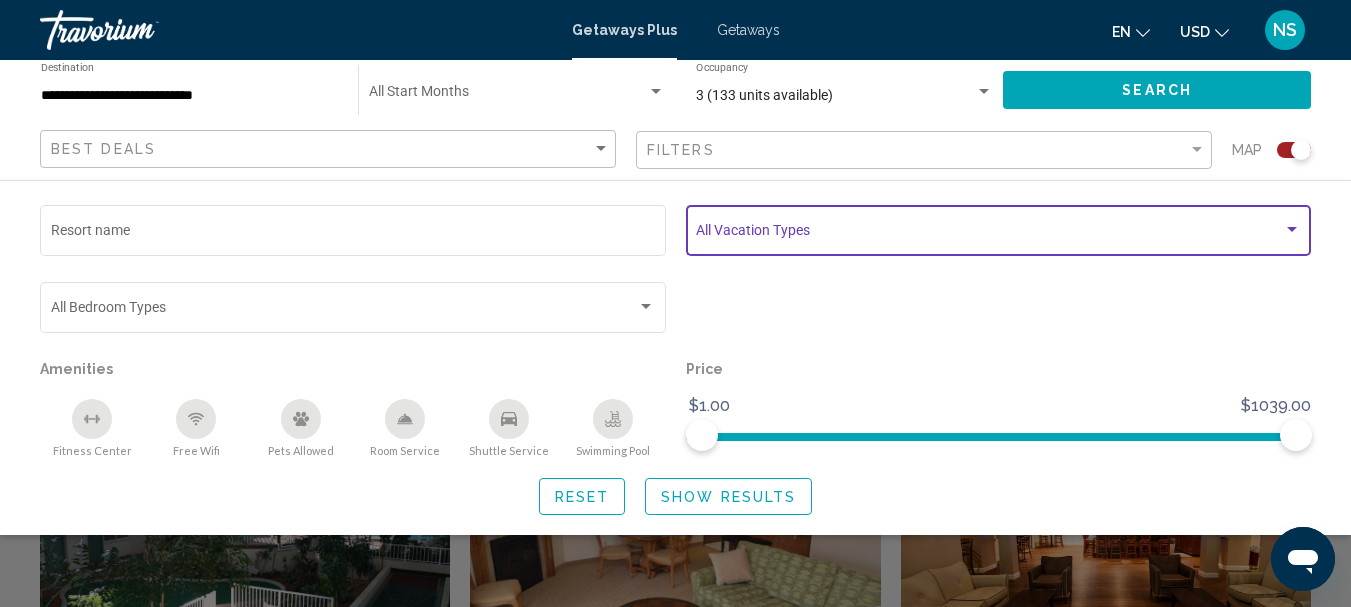 click at bounding box center [1292, 230] 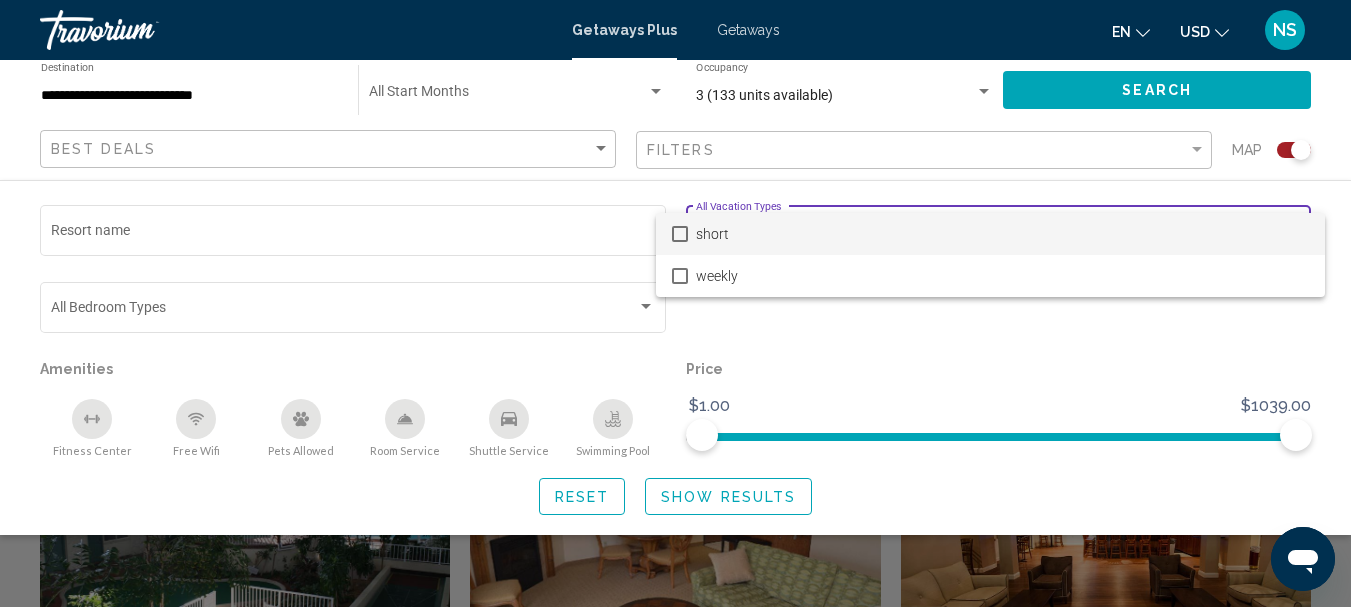 click at bounding box center [680, 234] 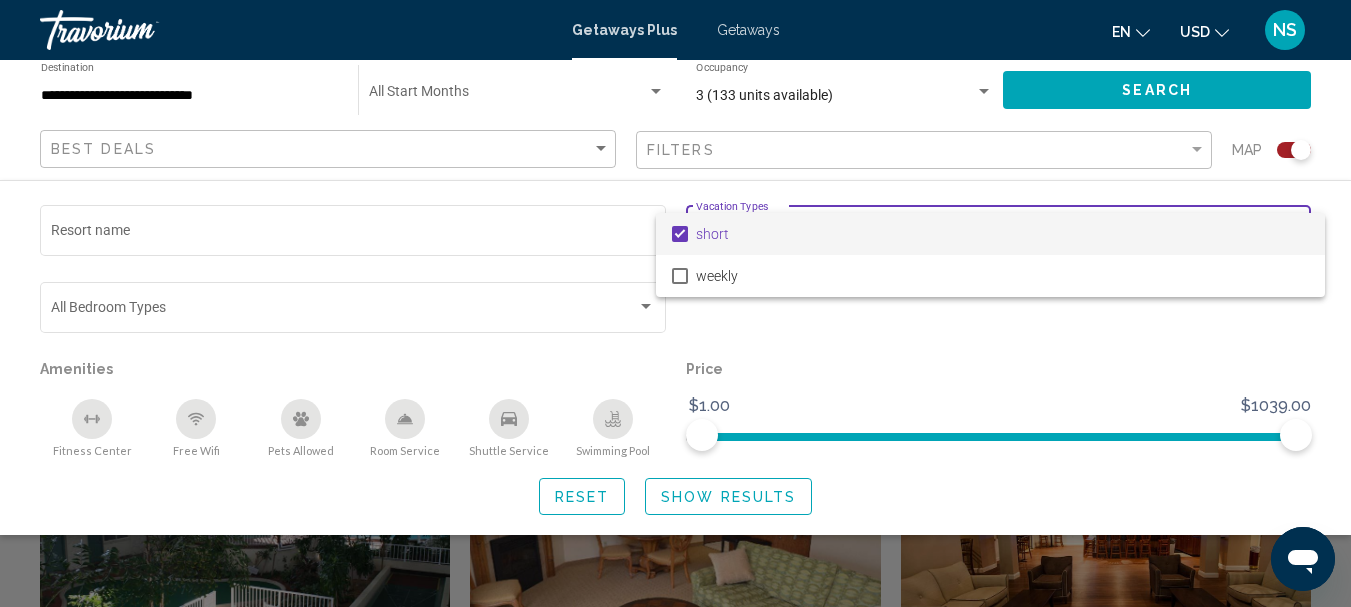 click at bounding box center [675, 303] 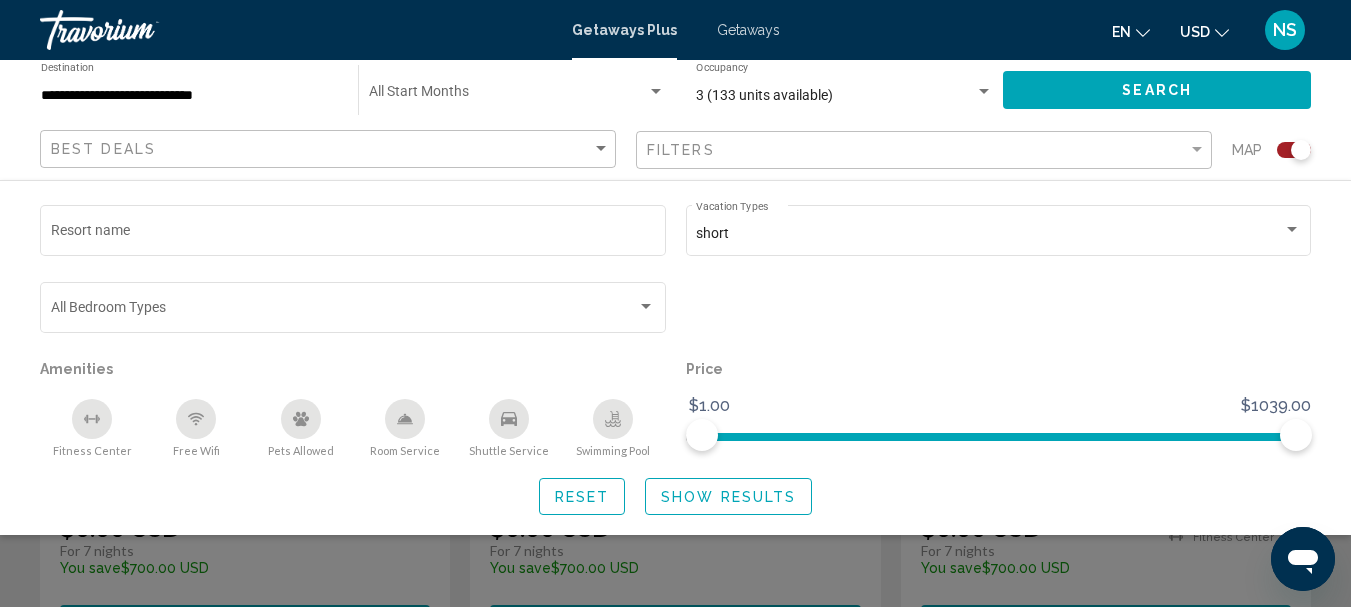 scroll, scrollTop: 900, scrollLeft: 0, axis: vertical 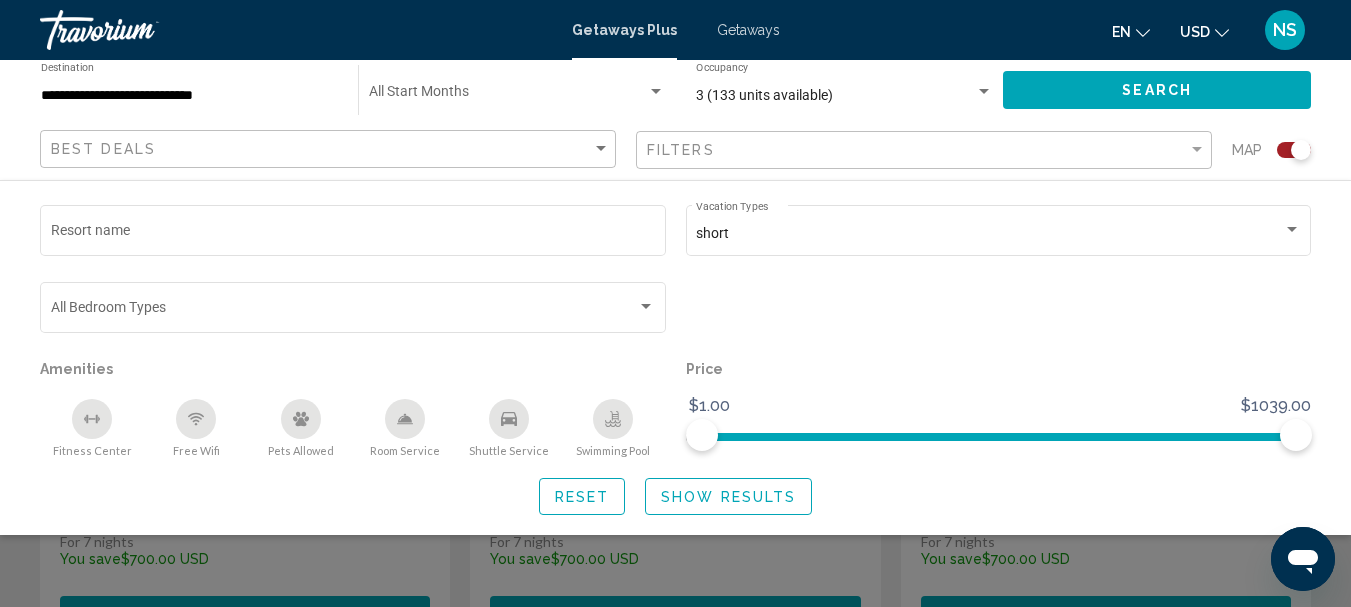 click on "Show Results" 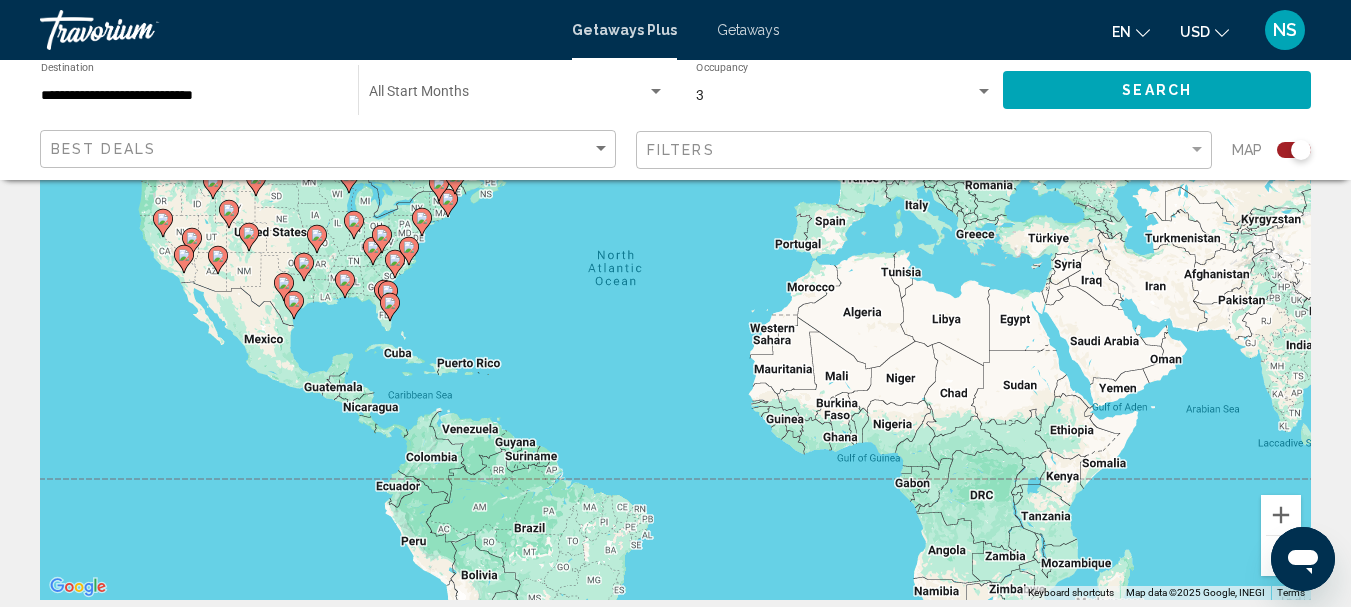 scroll, scrollTop: 100, scrollLeft: 0, axis: vertical 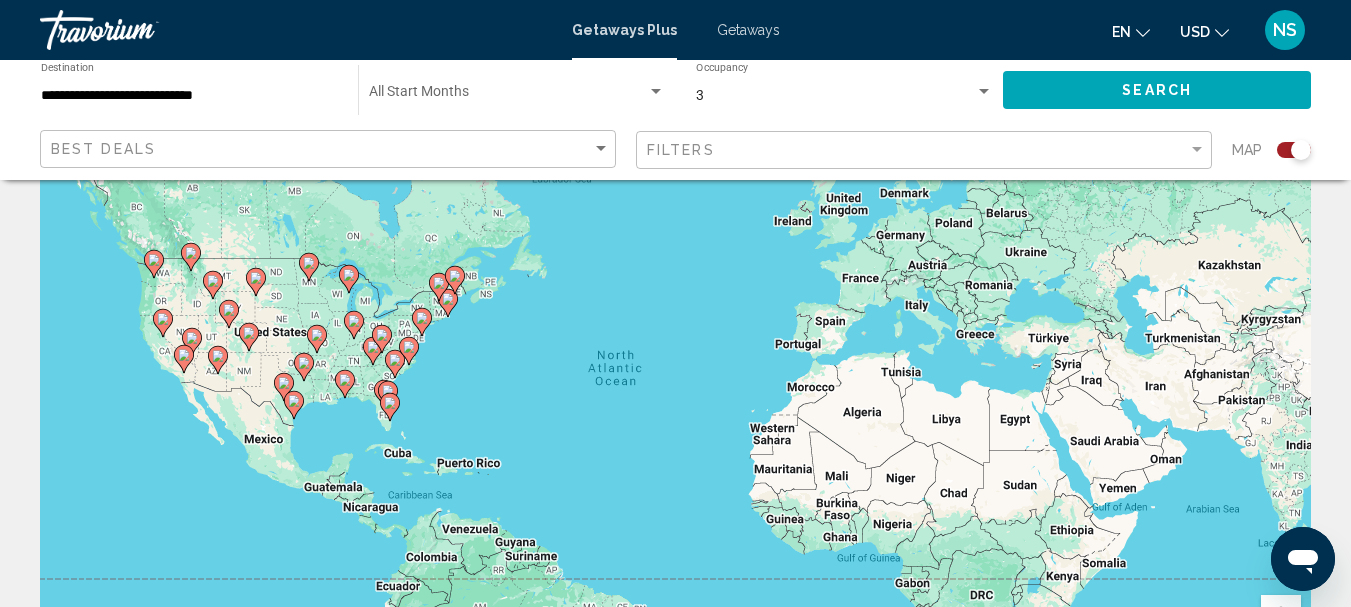 click 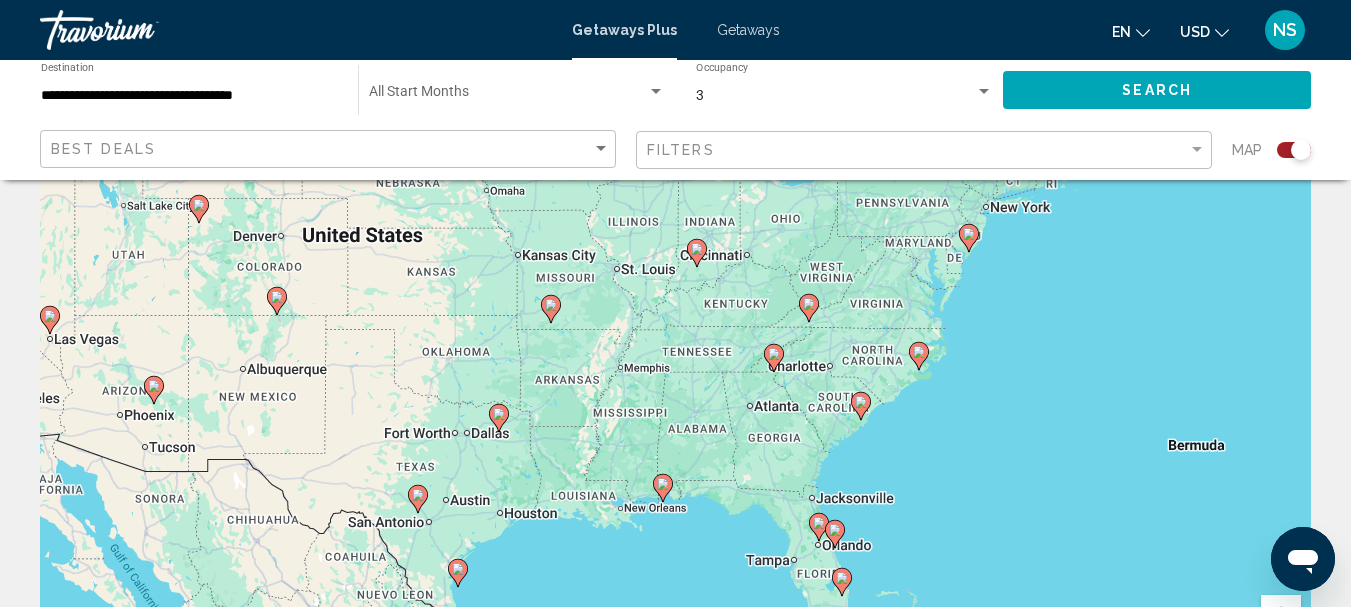 drag, startPoint x: 558, startPoint y: 450, endPoint x: 561, endPoint y: 464, distance: 14.3178215 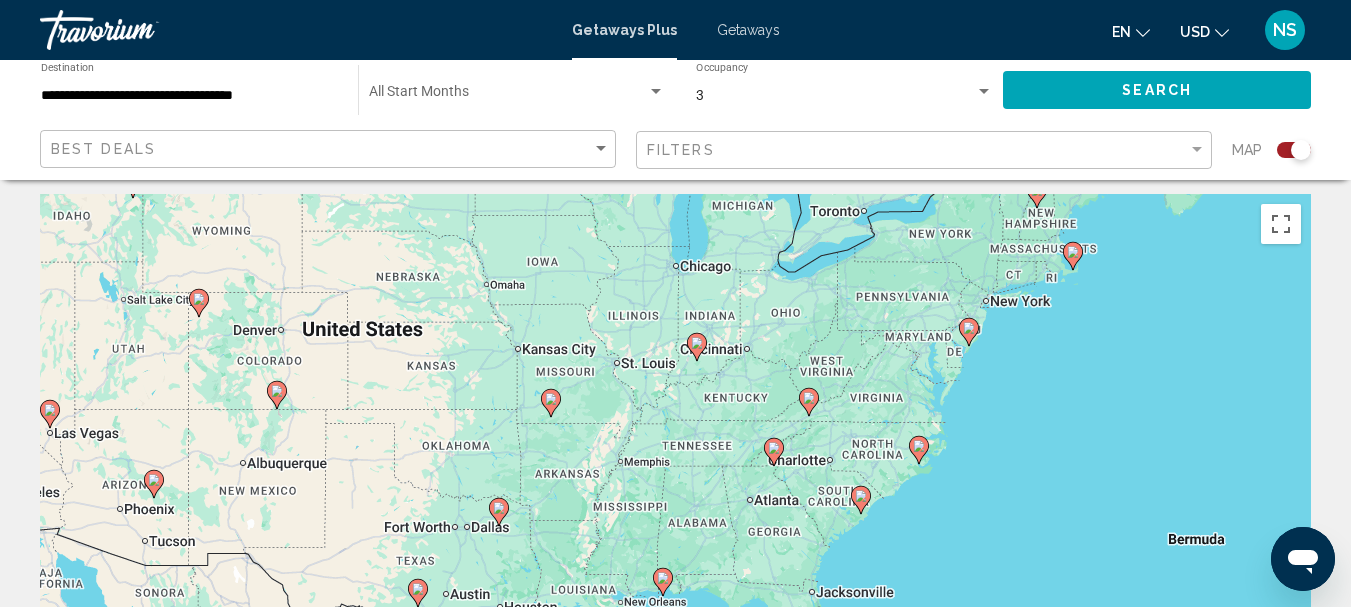 scroll, scrollTop: 0, scrollLeft: 0, axis: both 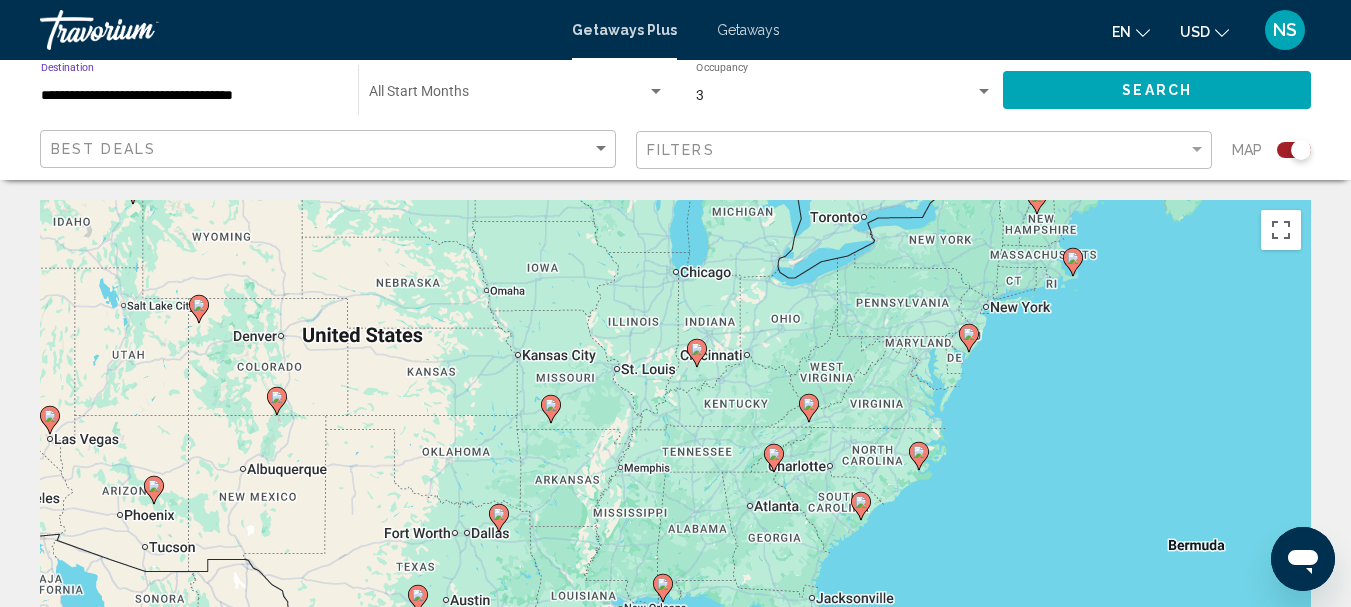 click on "**********" at bounding box center [189, 96] 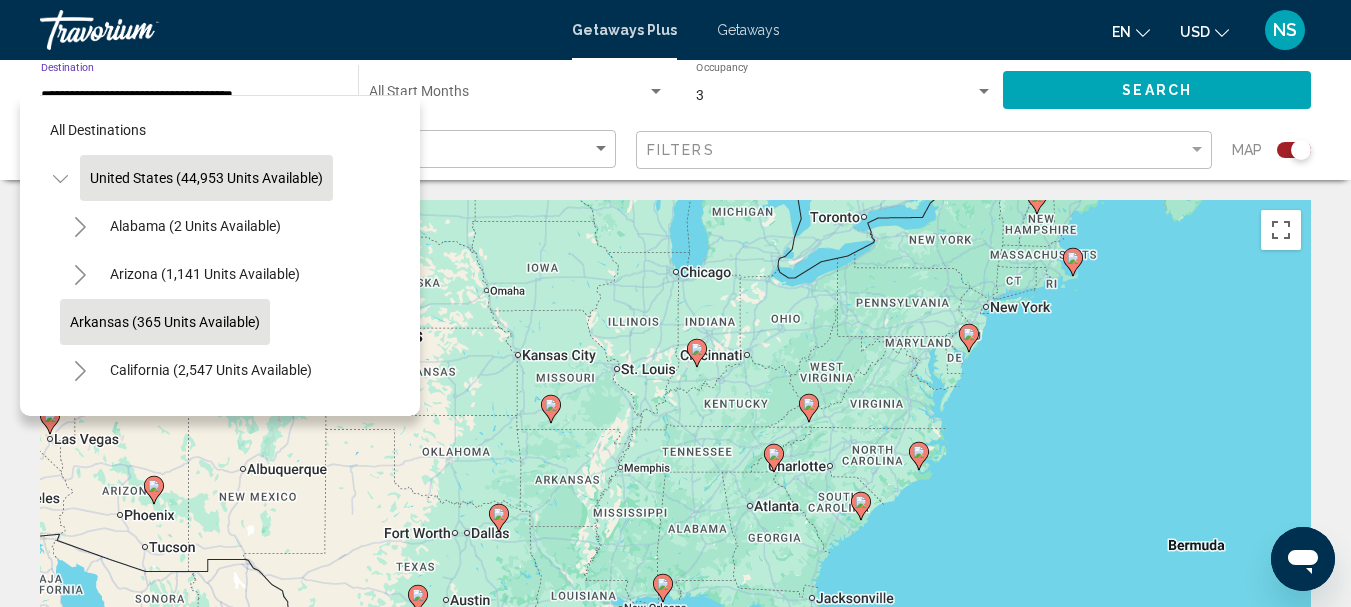click on "Arkansas (365 units available)" 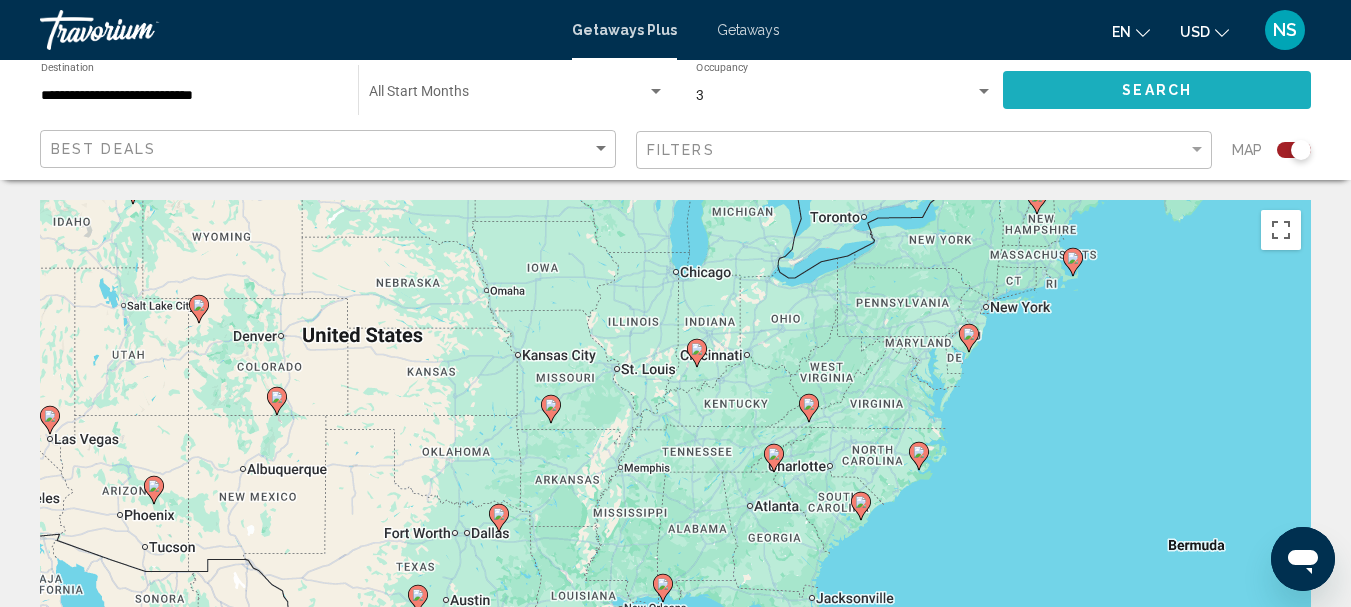 click on "Search" 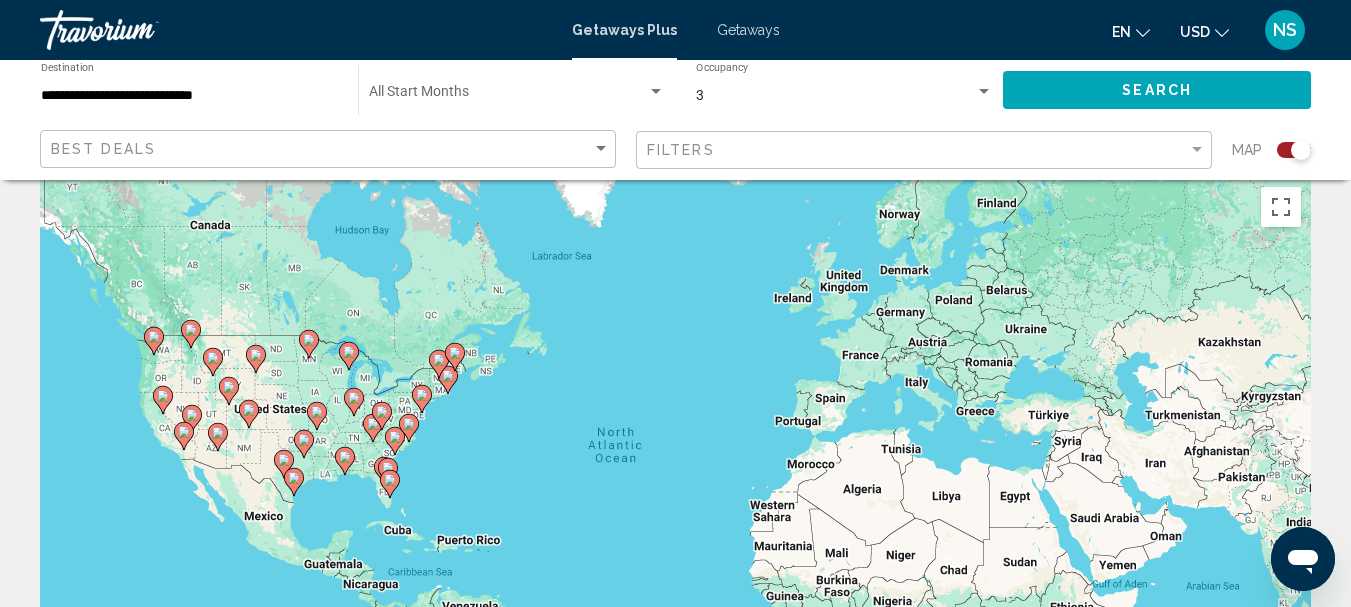 scroll, scrollTop: 0, scrollLeft: 0, axis: both 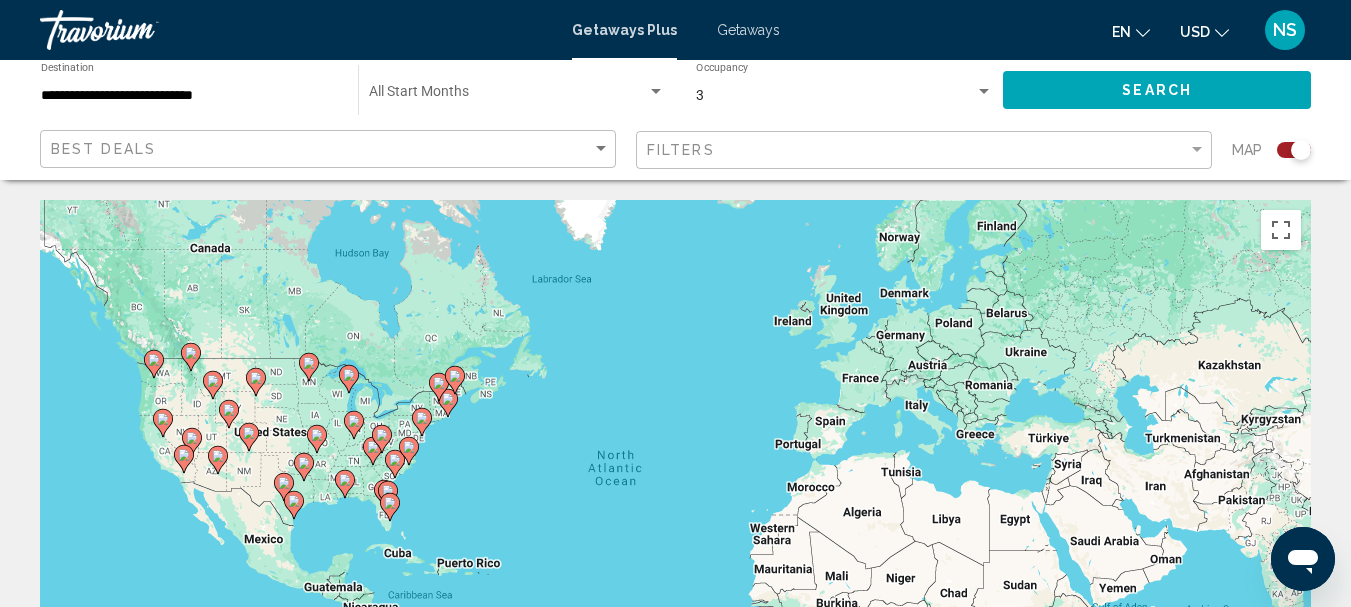 click on "To activate drag with keyboard, press Alt + Enter. Once in keyboard drag state, use the arrow keys to move the marker. To complete the drag, press the Enter key. To cancel, press Escape." at bounding box center [675, 500] 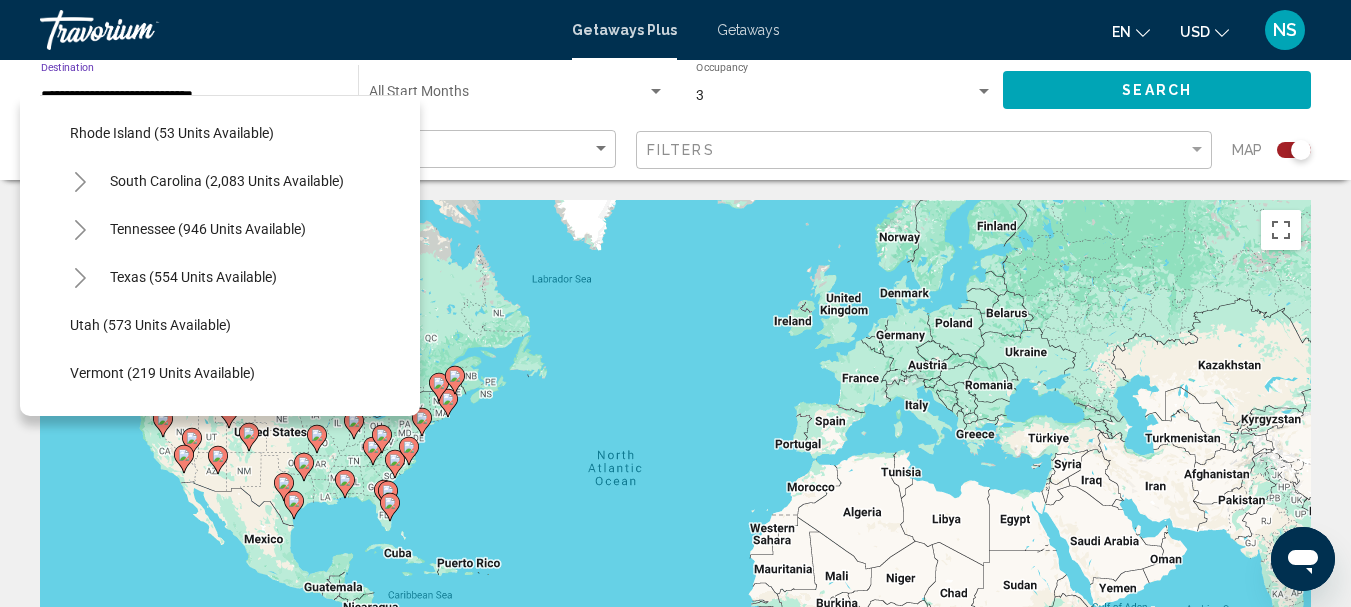scroll, scrollTop: 1579, scrollLeft: 0, axis: vertical 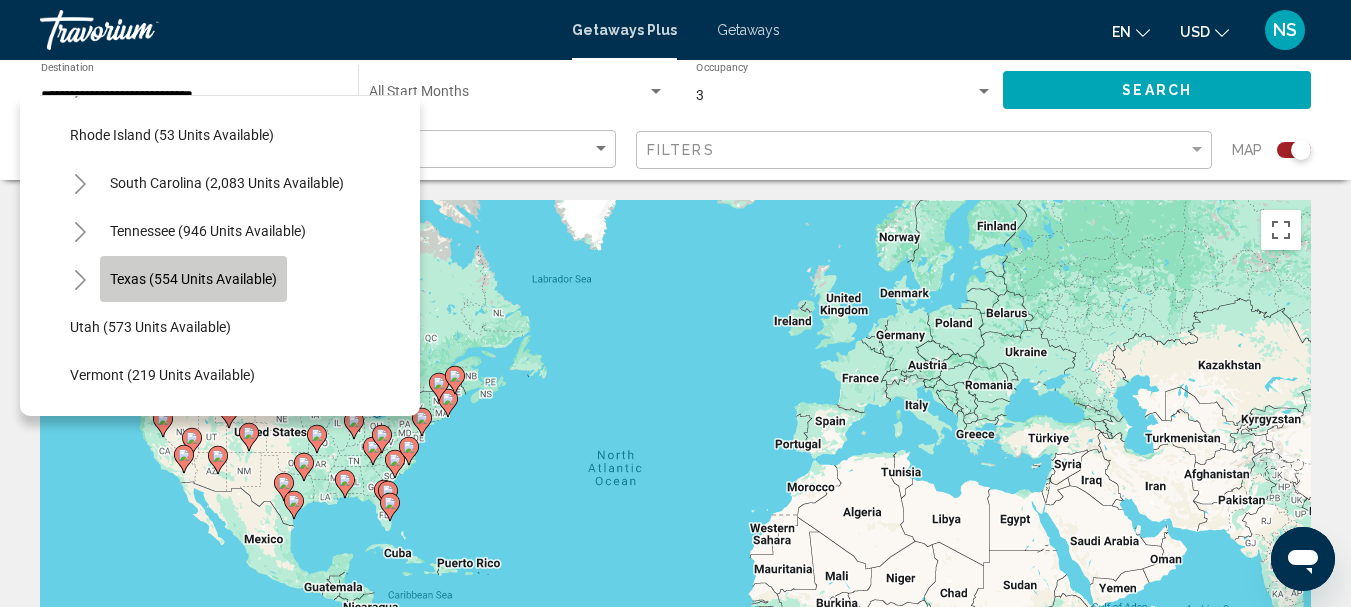 click on "Texas (554 units available)" 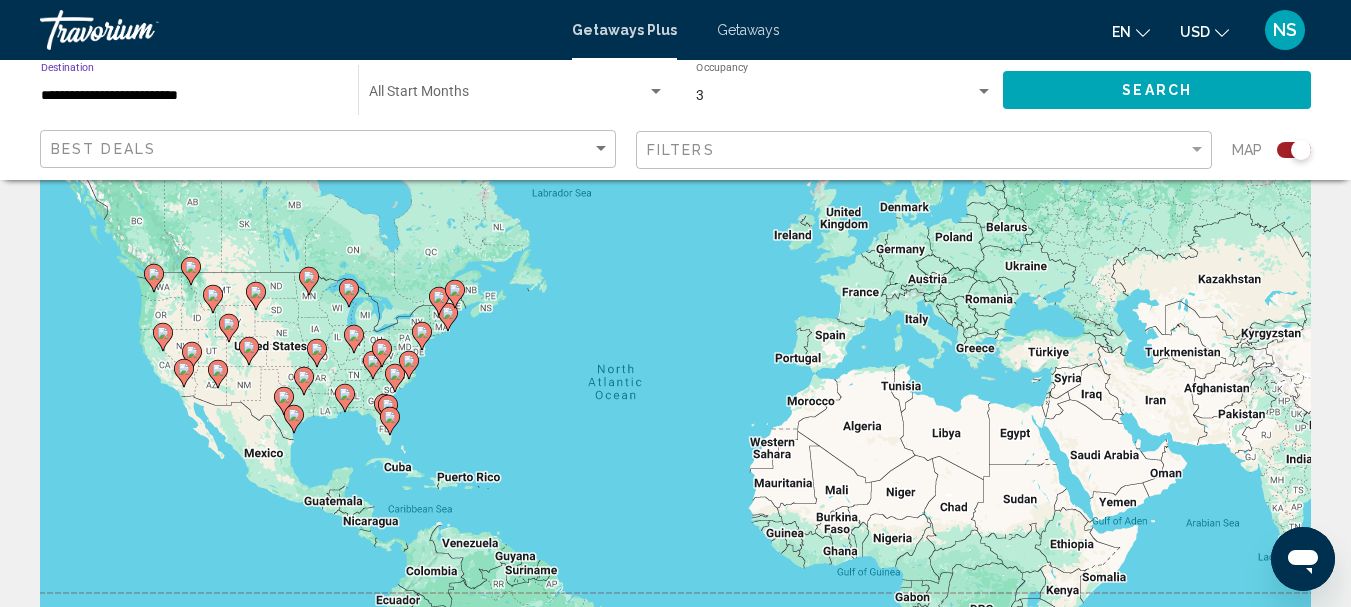 scroll, scrollTop: 200, scrollLeft: 0, axis: vertical 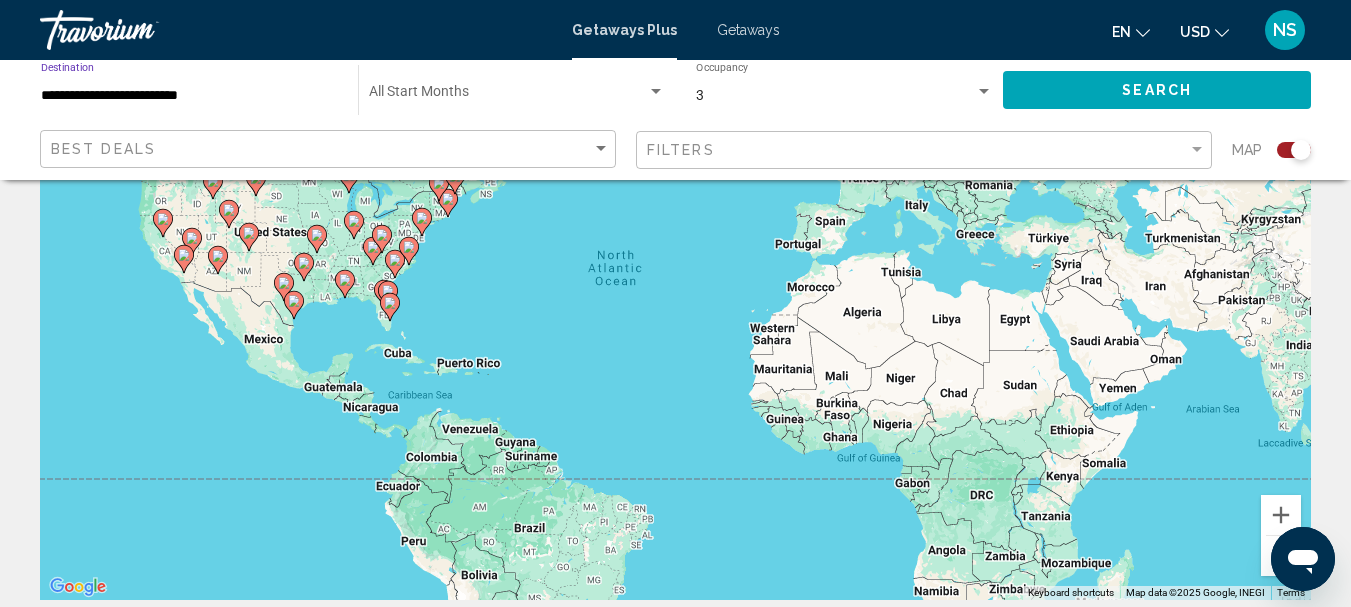 click on "Search" 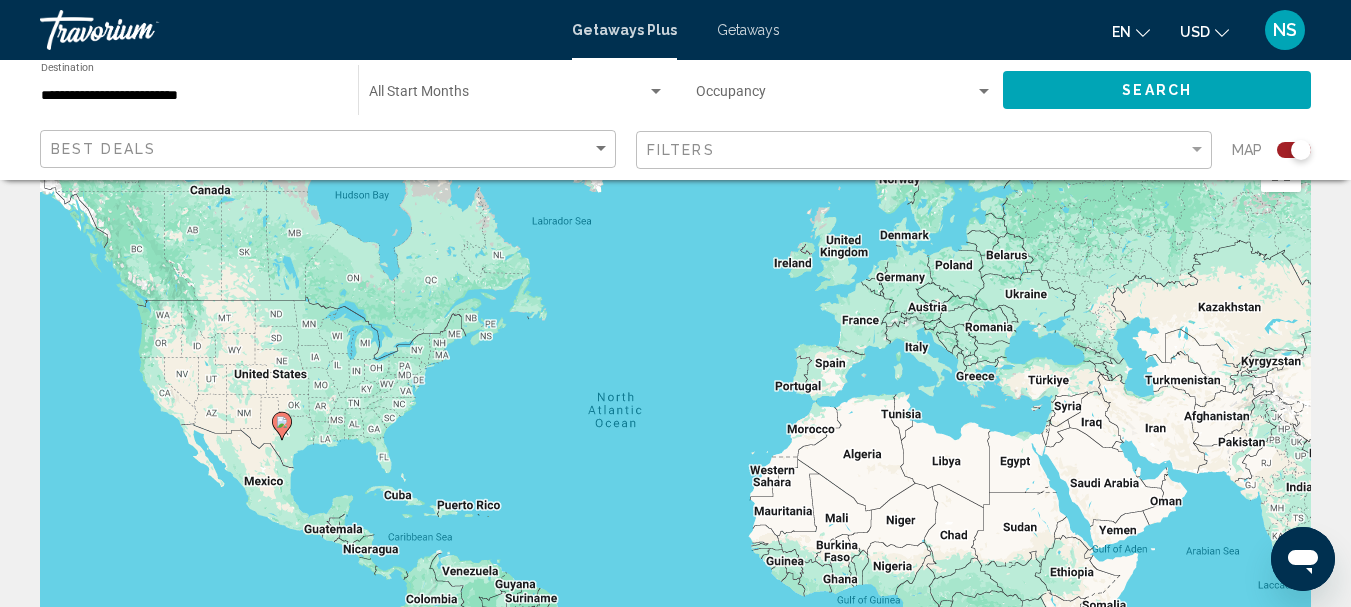 scroll, scrollTop: 0, scrollLeft: 0, axis: both 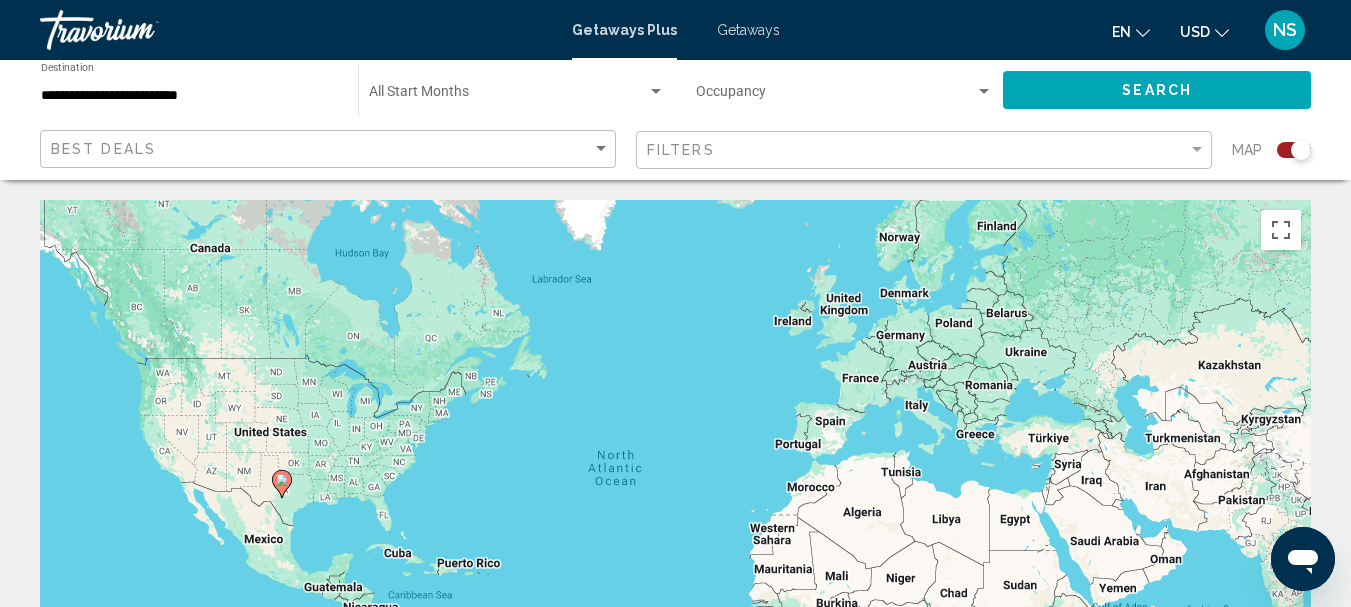 click on "**********" at bounding box center [189, 96] 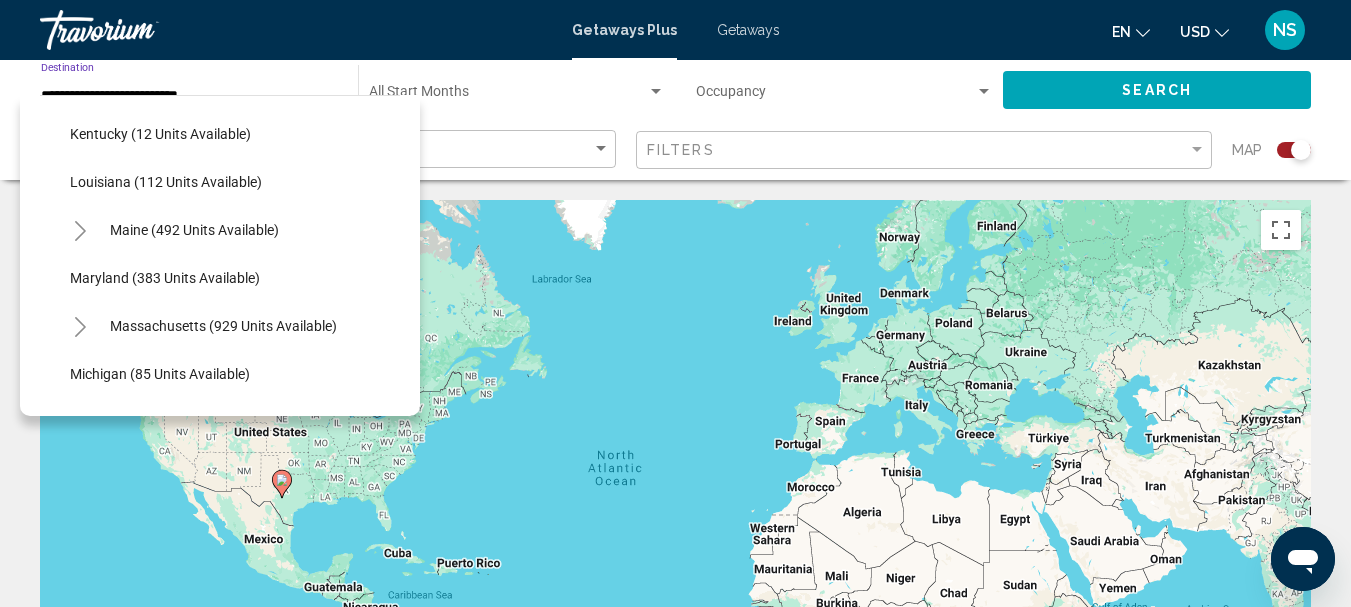scroll, scrollTop: 715, scrollLeft: 0, axis: vertical 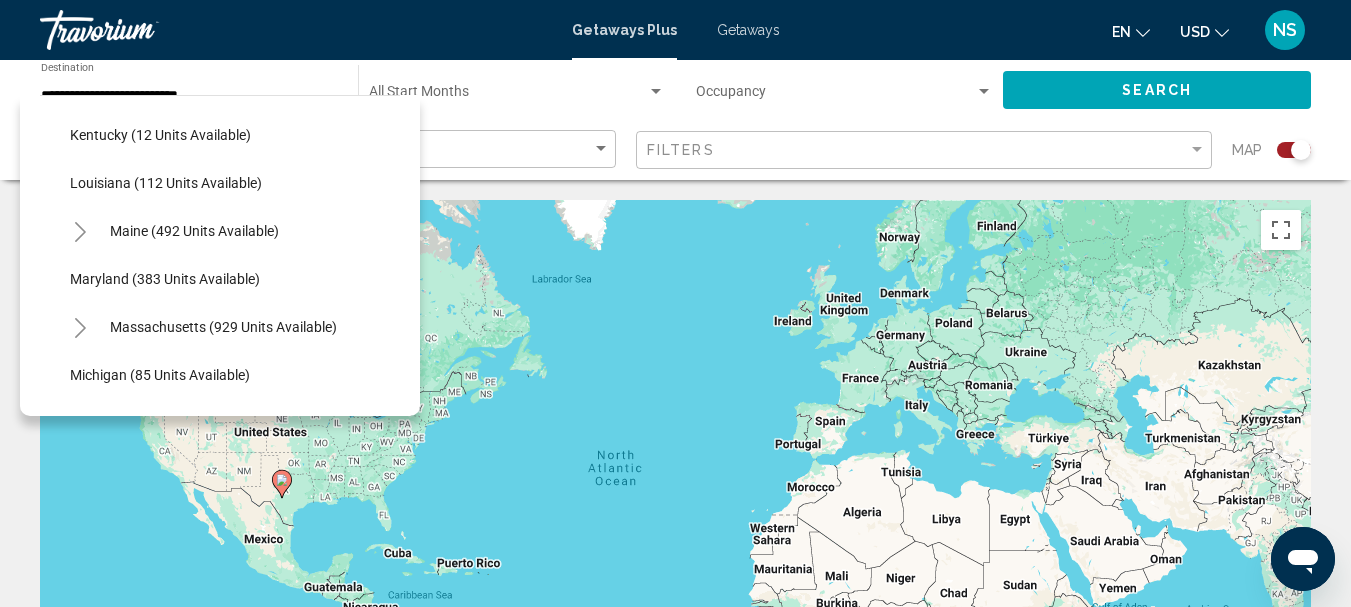 click on "To activate drag with keyboard, press Alt + Enter. Once in keyboard drag state, use the arrow keys to move the marker. To complete the drag, press the Enter key. To cancel, press Escape." at bounding box center [675, 500] 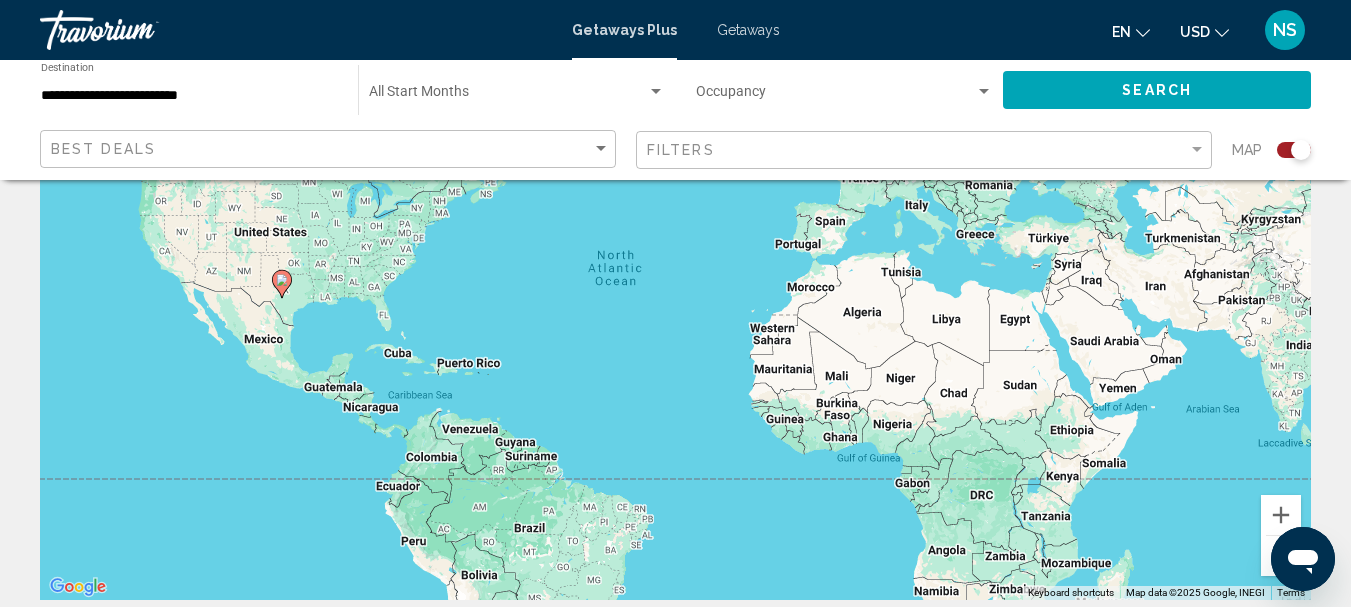 scroll, scrollTop: 0, scrollLeft: 0, axis: both 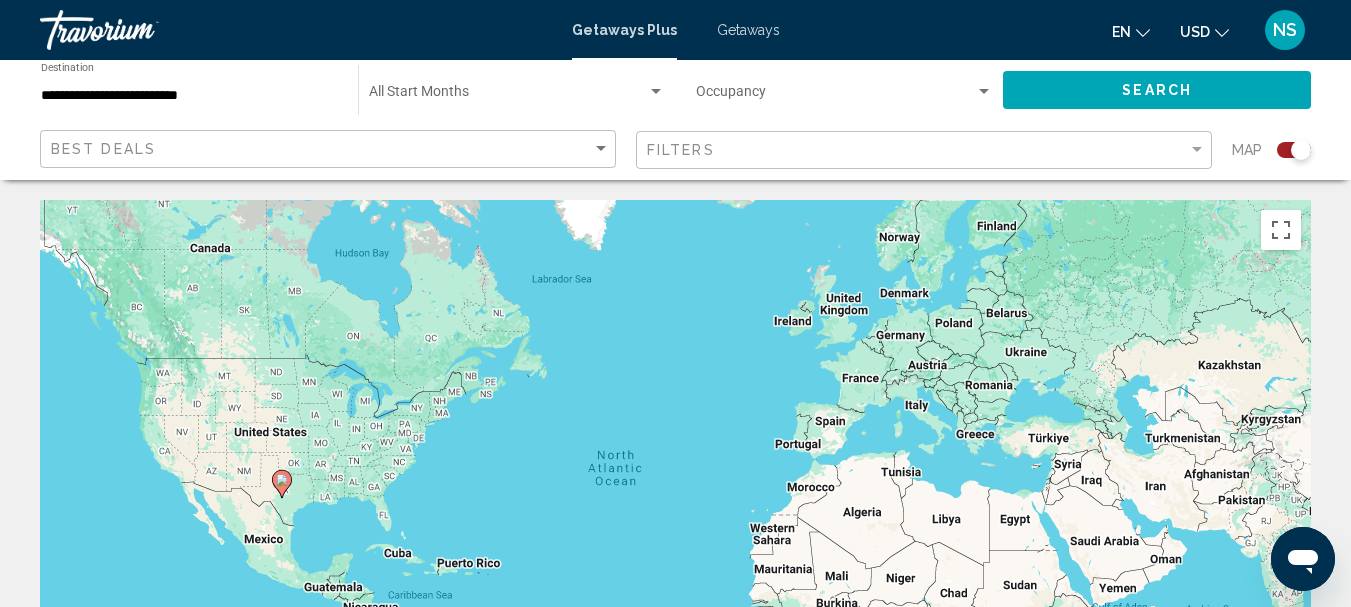 click on "**********" at bounding box center (189, 96) 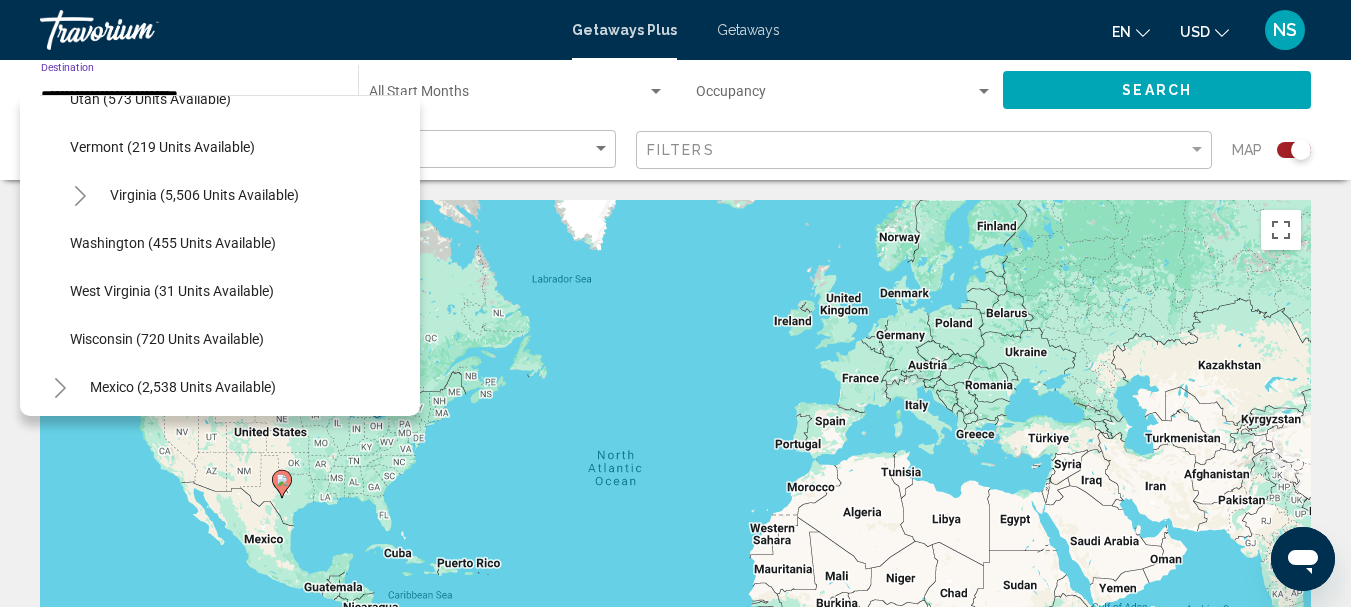scroll, scrollTop: 2003, scrollLeft: 0, axis: vertical 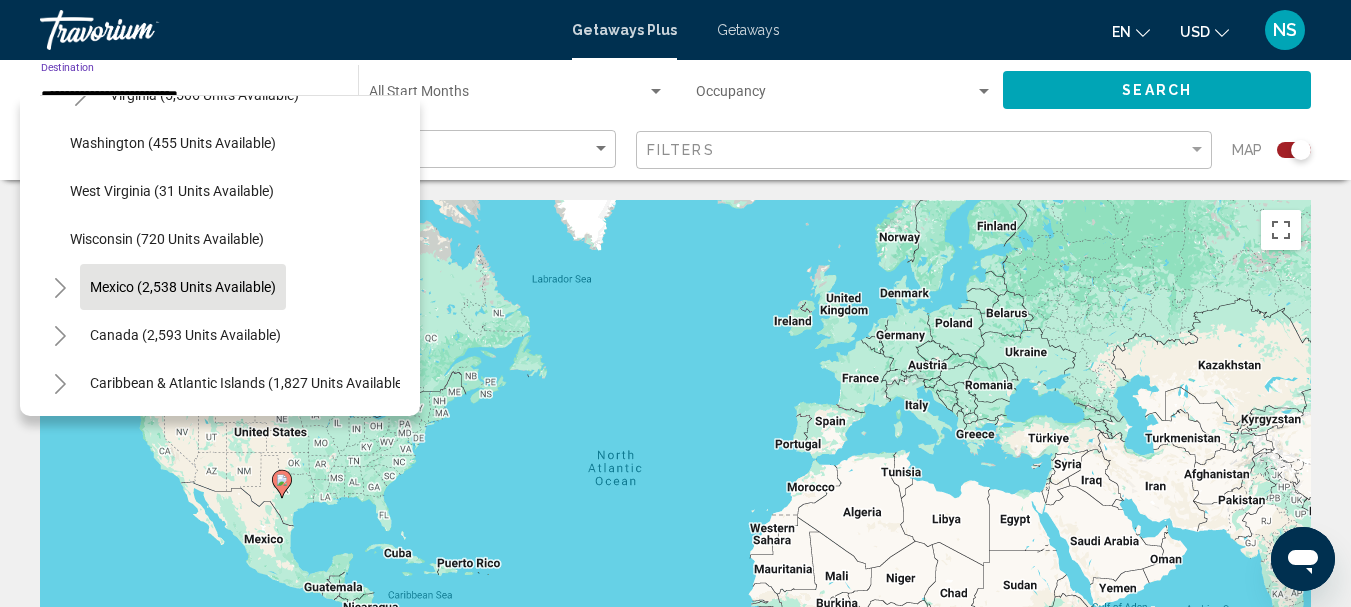 click on "Mexico (2,538 units available)" at bounding box center [185, 335] 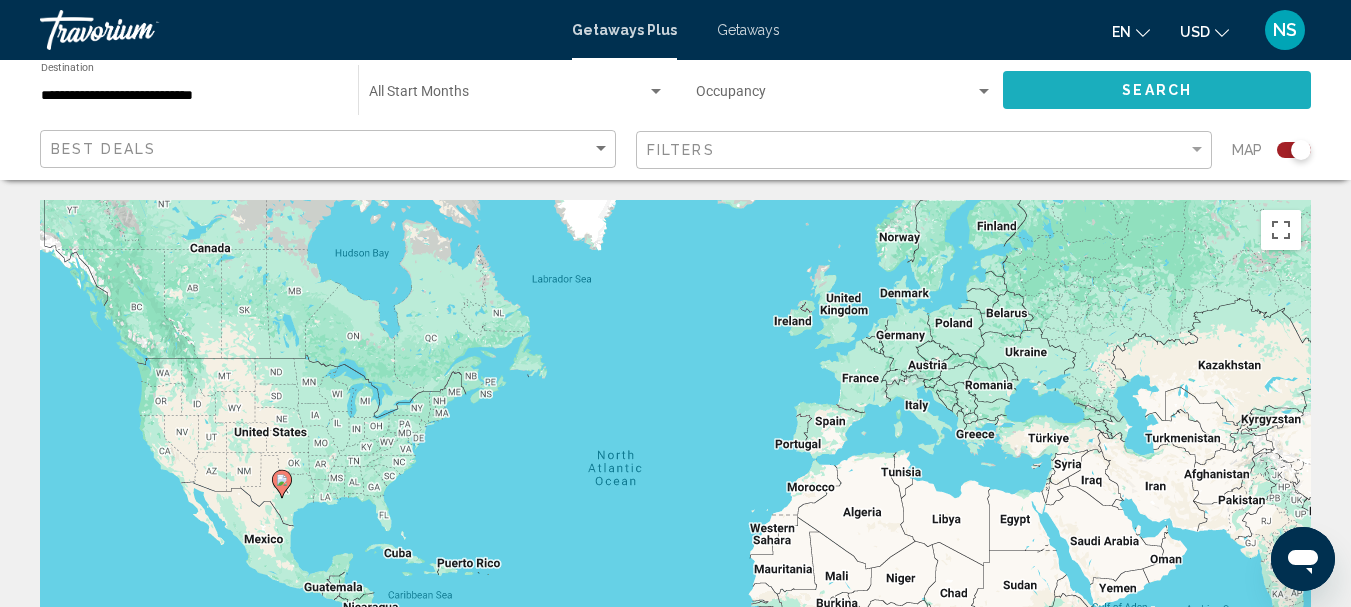 click on "Search" 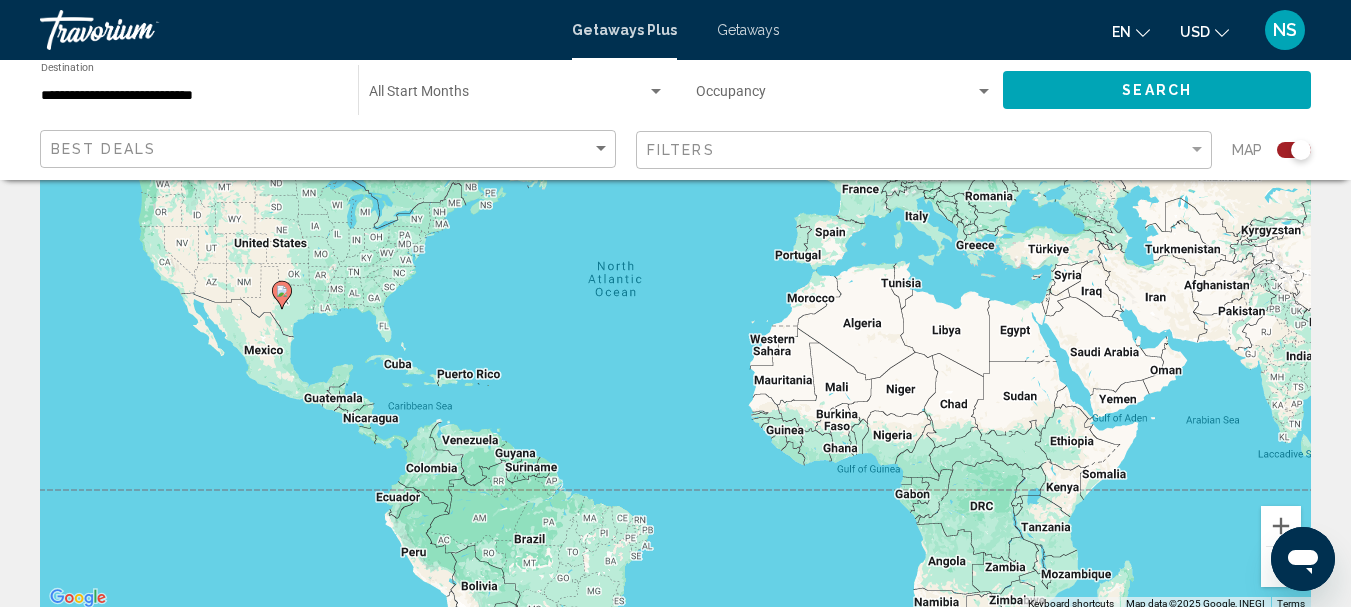 scroll, scrollTop: 123, scrollLeft: 0, axis: vertical 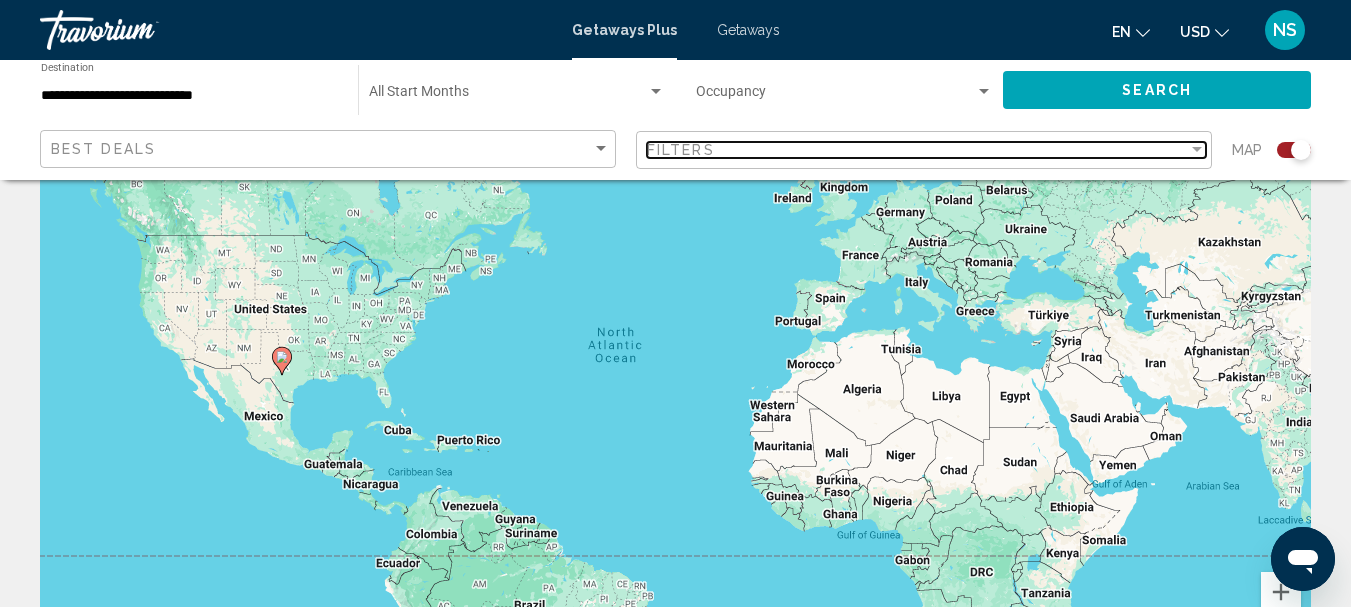 click at bounding box center [1197, 150] 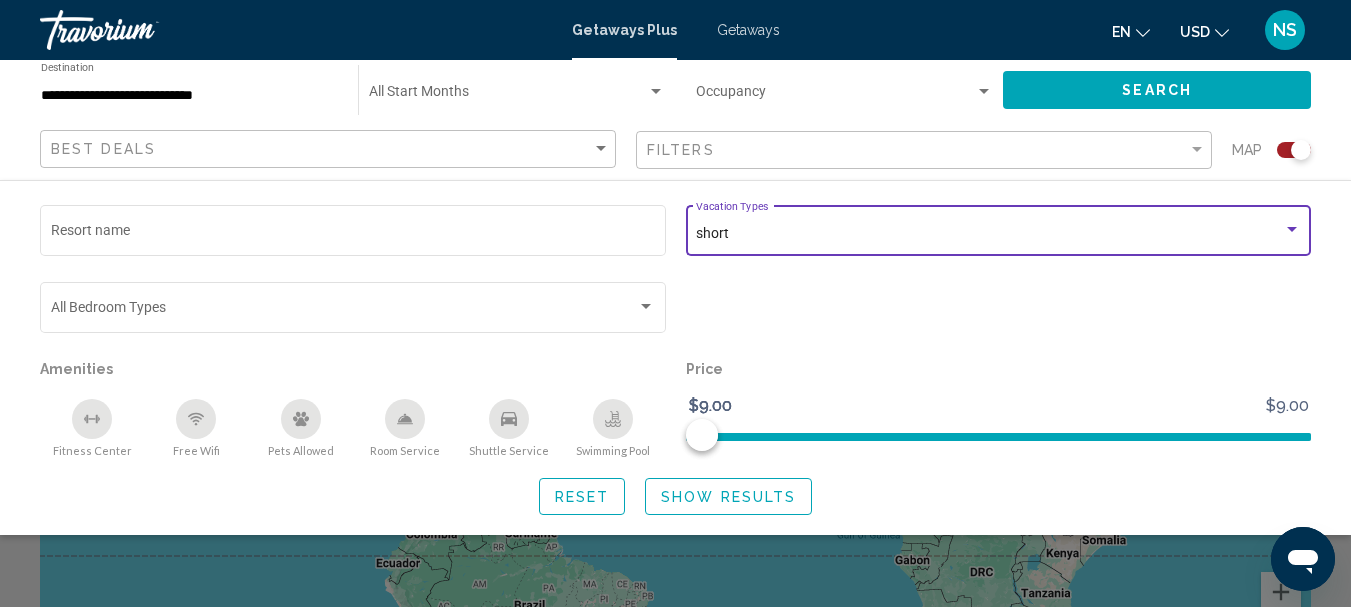 click at bounding box center (1292, 230) 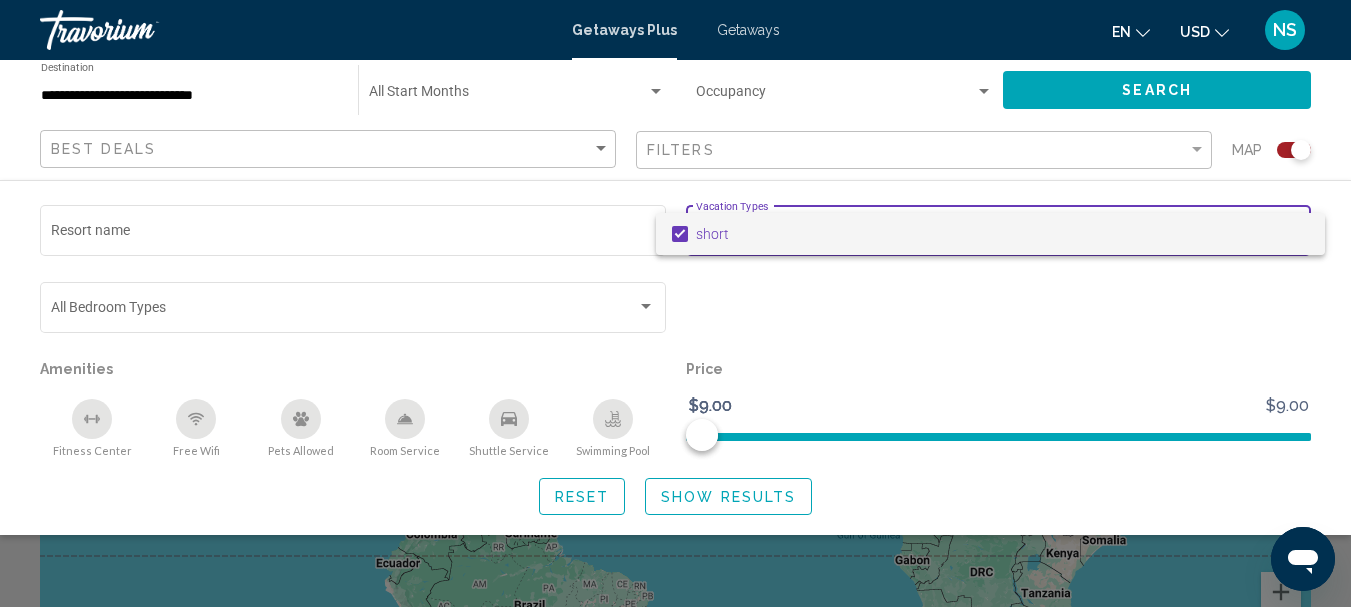click at bounding box center (680, 234) 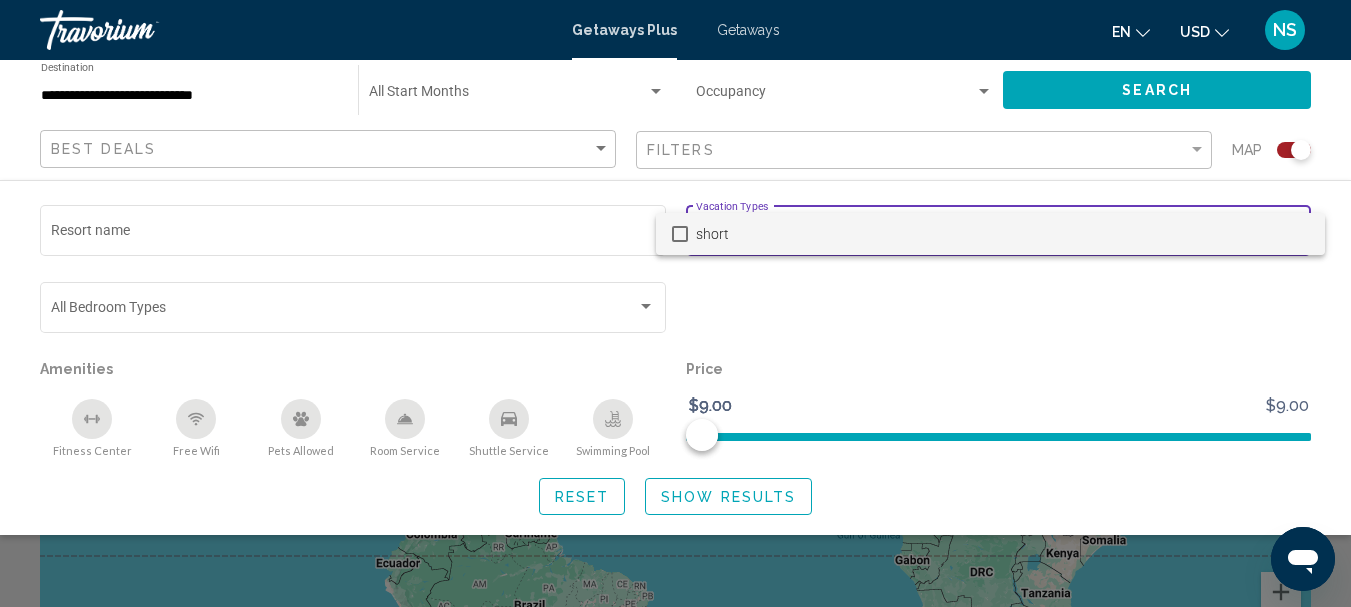 click at bounding box center [675, 303] 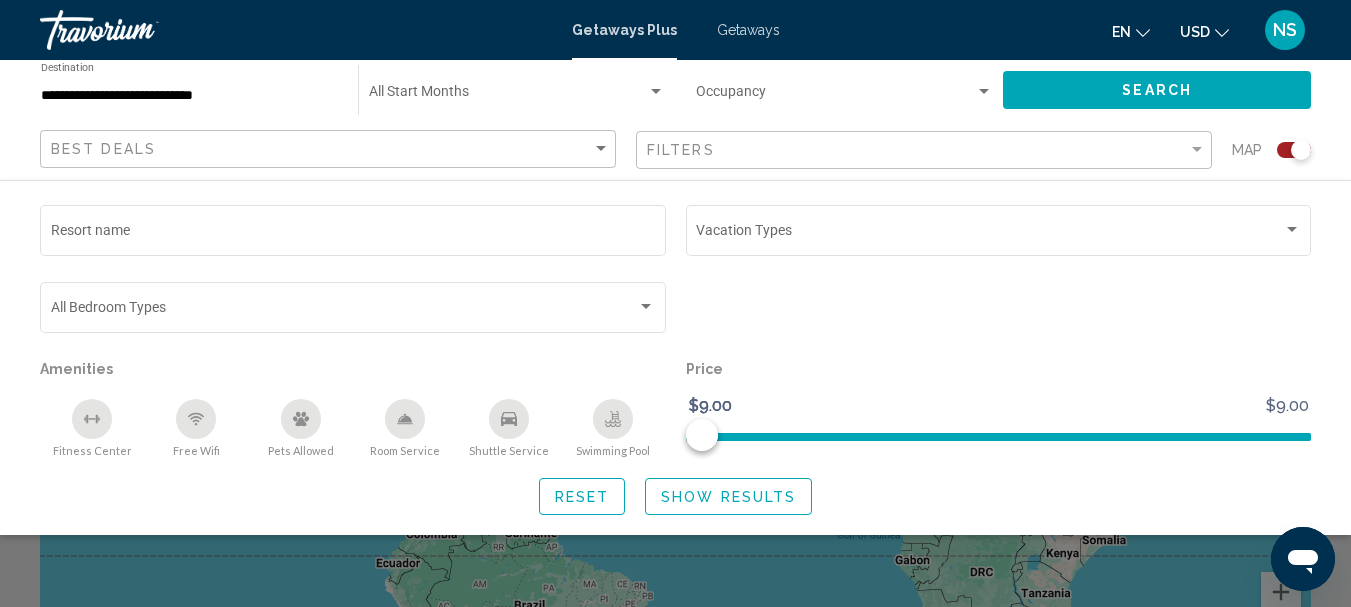 click on "Show Results" 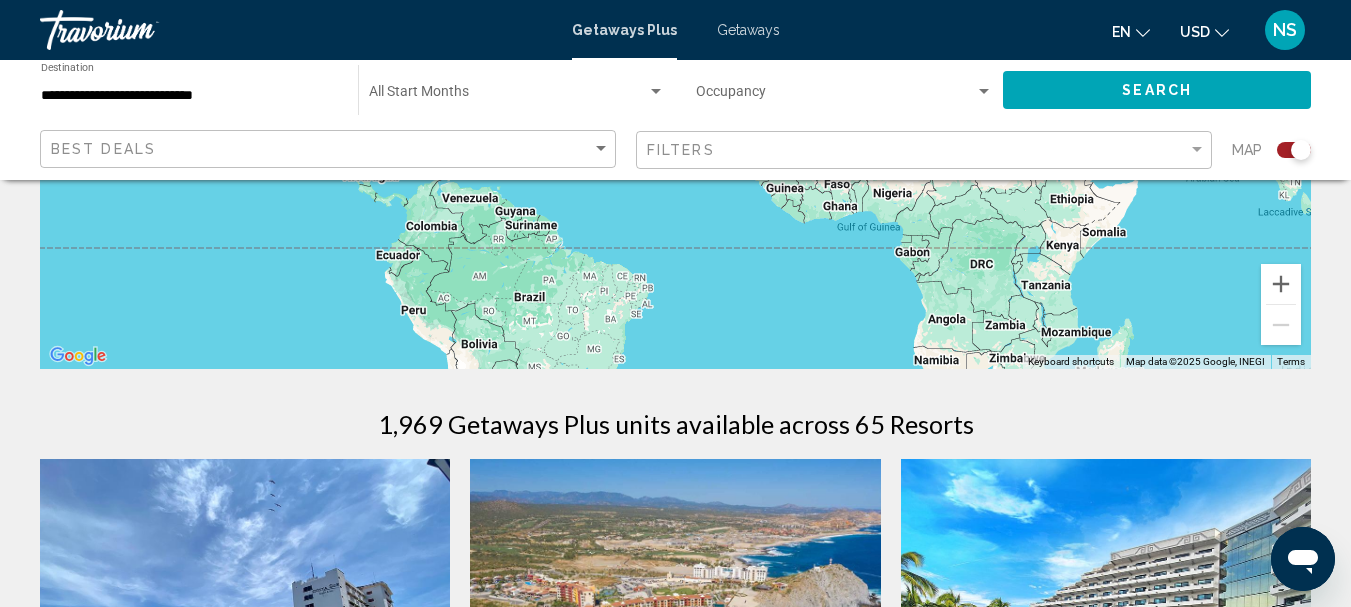 scroll, scrollTop: 400, scrollLeft: 0, axis: vertical 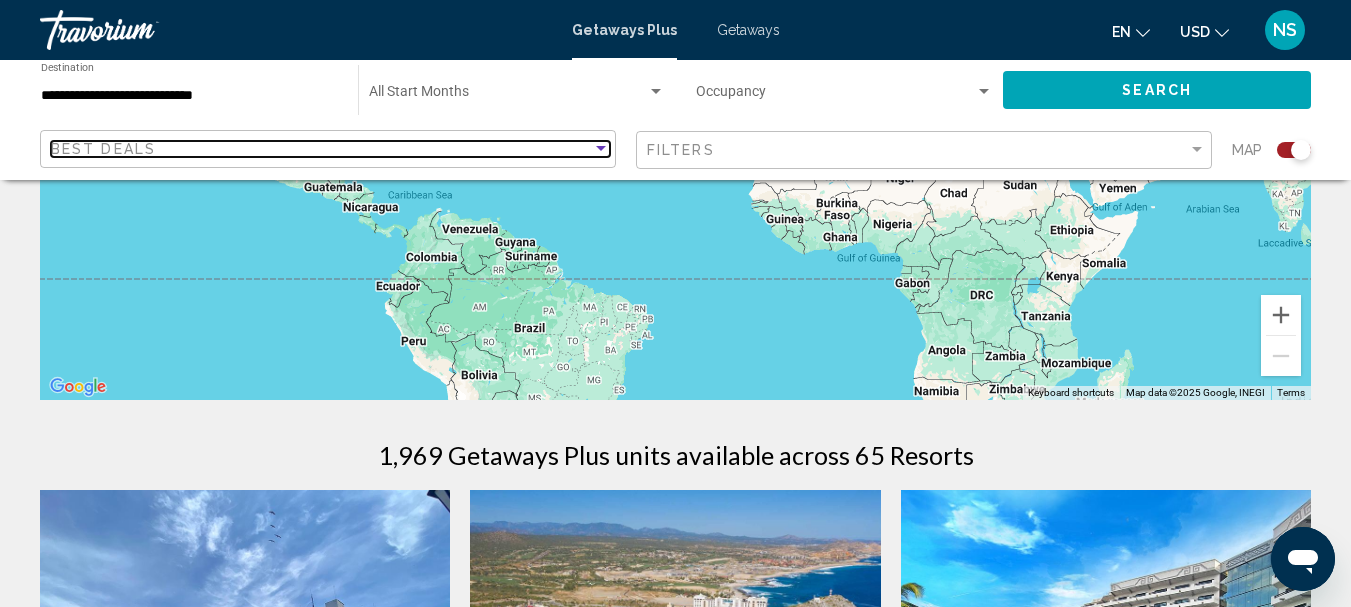 click at bounding box center [601, 148] 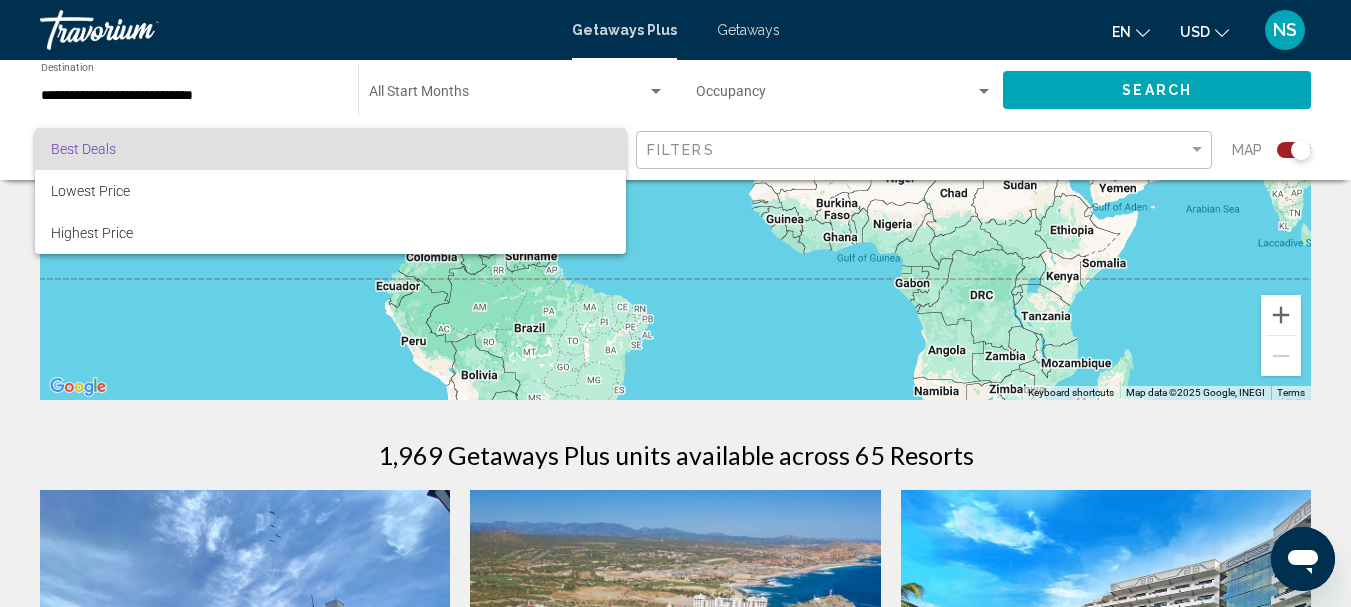click at bounding box center (675, 303) 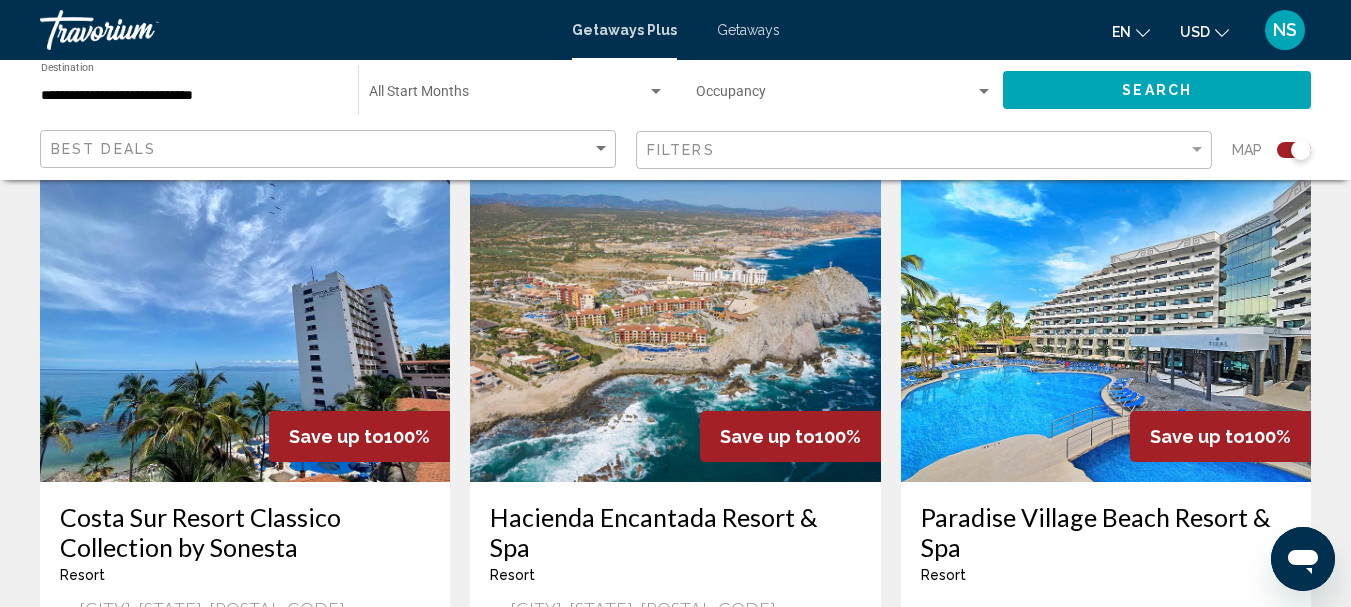 scroll, scrollTop: 700, scrollLeft: 0, axis: vertical 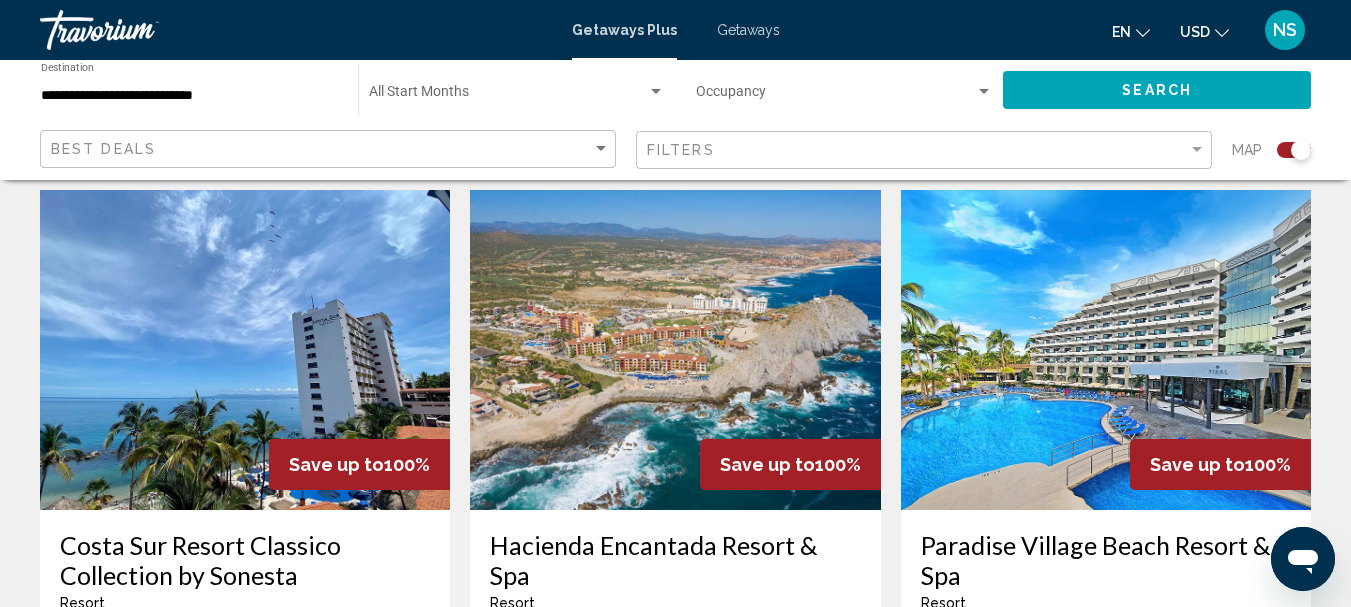 click at bounding box center (675, 350) 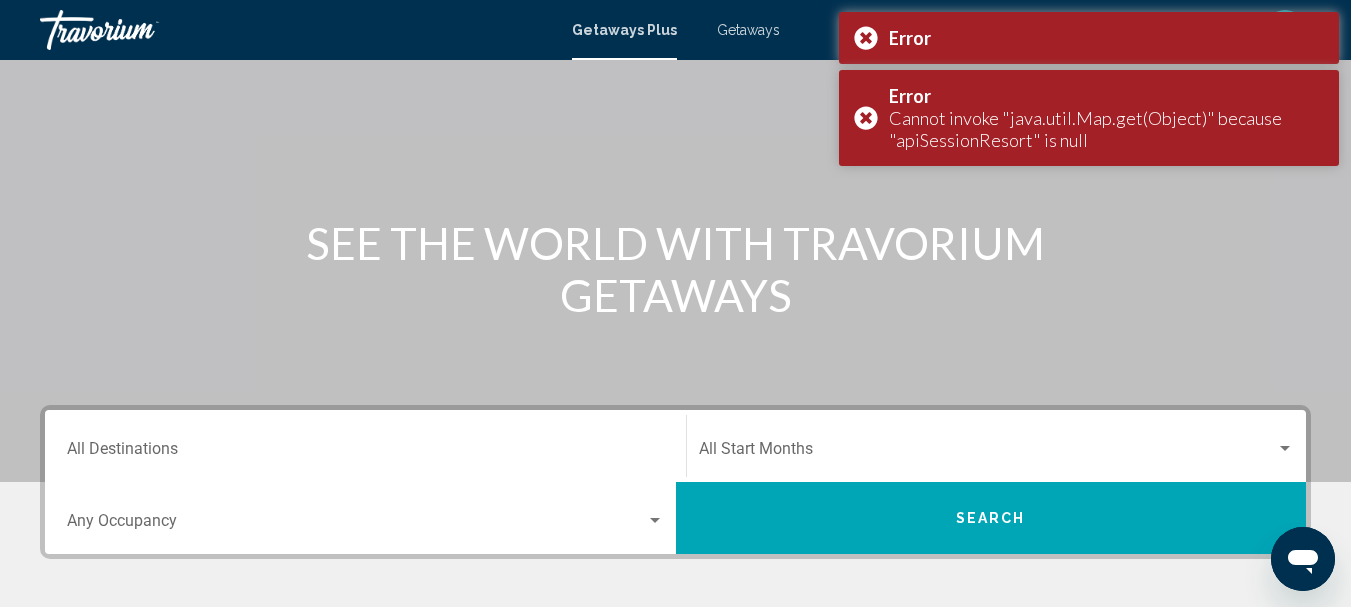 scroll, scrollTop: 15, scrollLeft: 0, axis: vertical 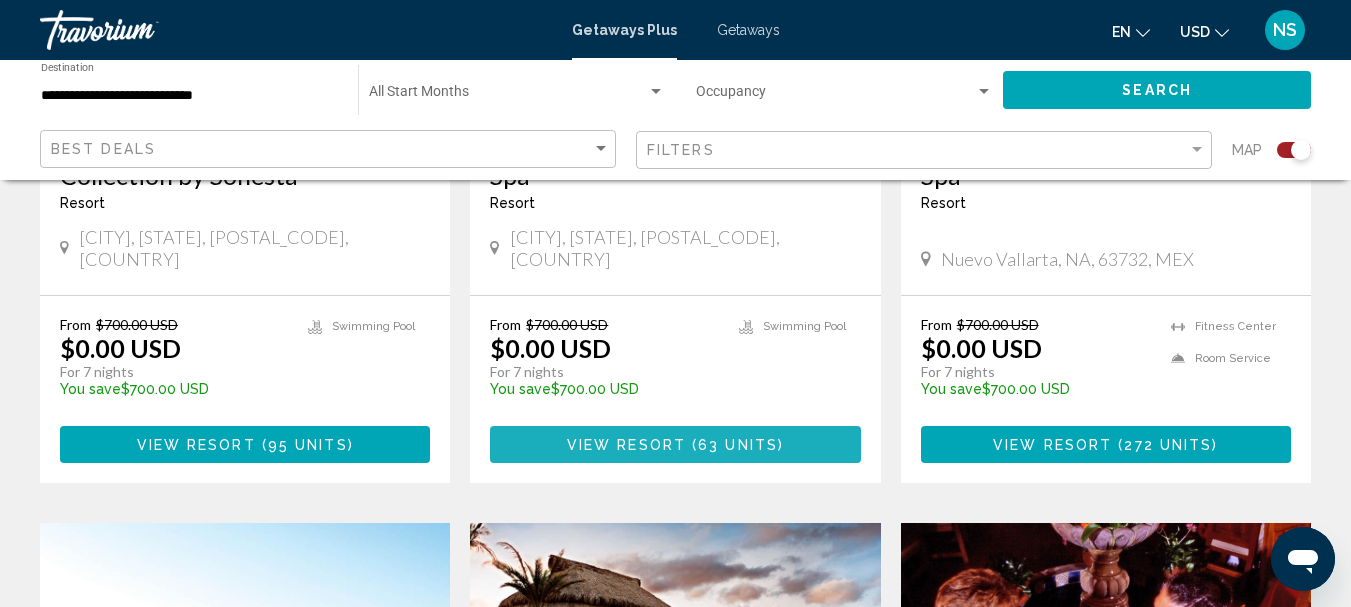 click on "63 units" at bounding box center (738, 445) 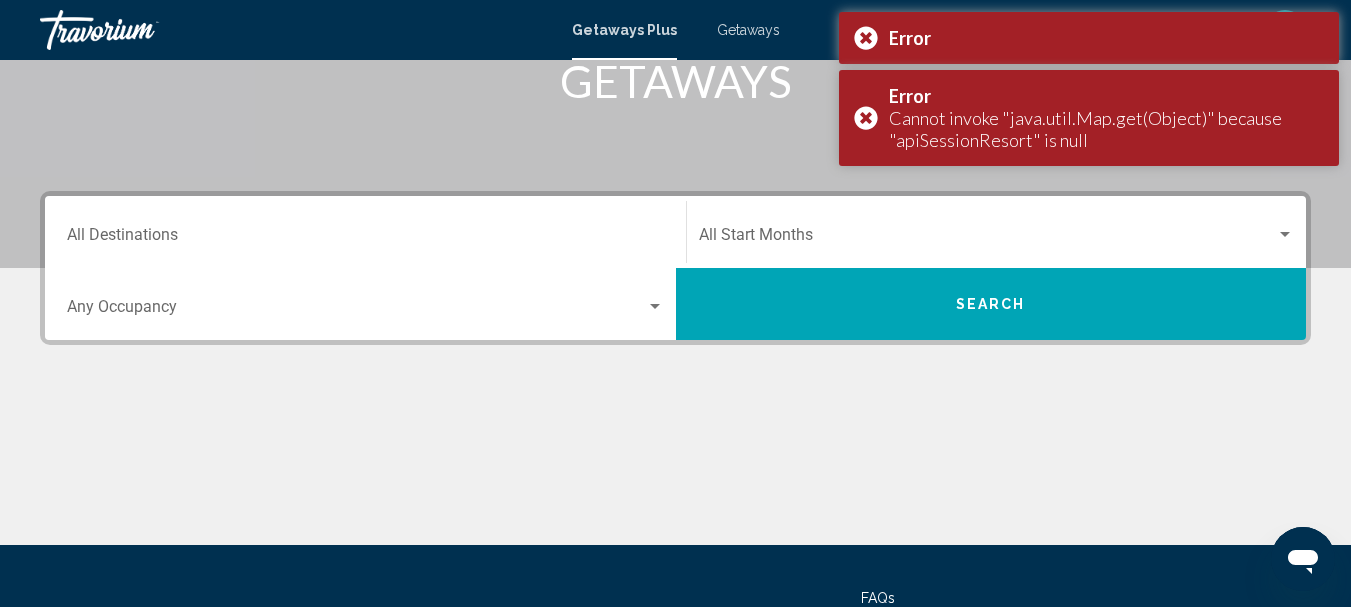 scroll, scrollTop: 400, scrollLeft: 0, axis: vertical 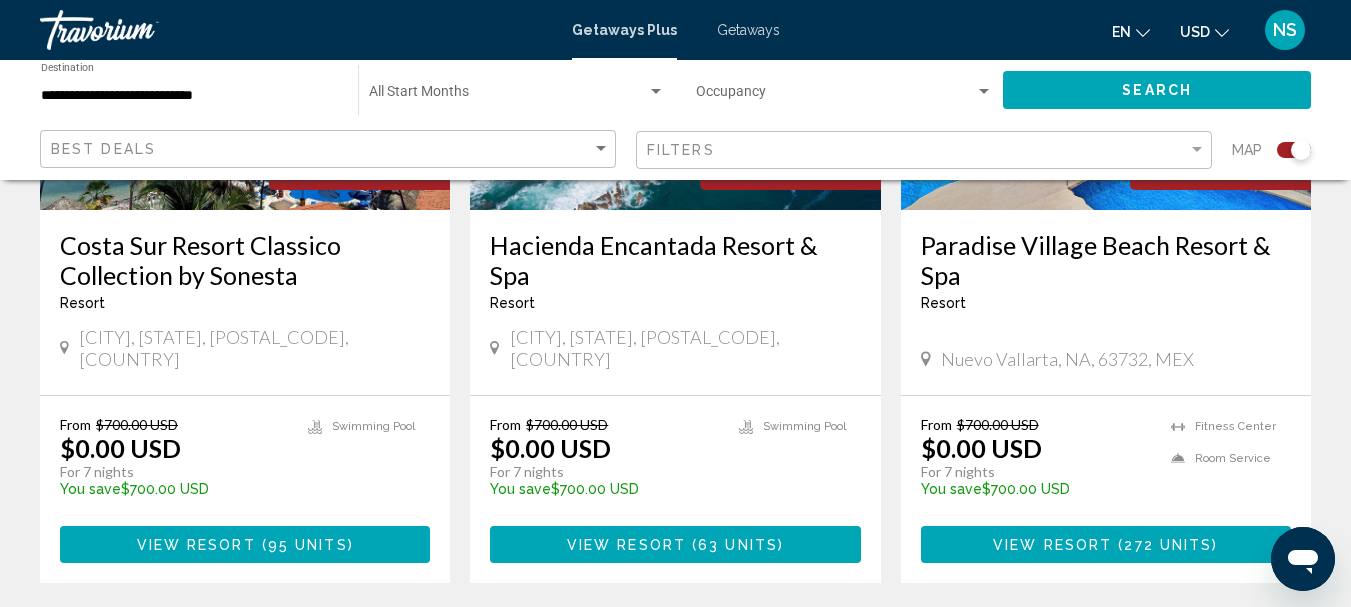 click on "View Resort" at bounding box center [1052, 545] 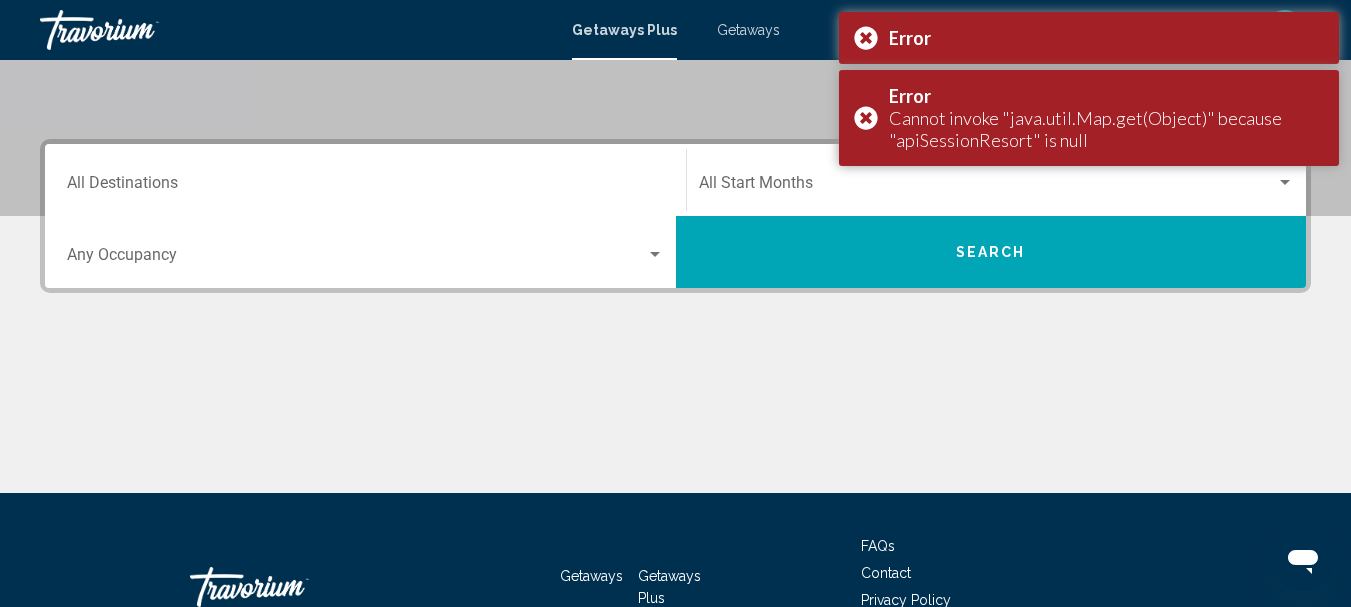 scroll, scrollTop: 400, scrollLeft: 0, axis: vertical 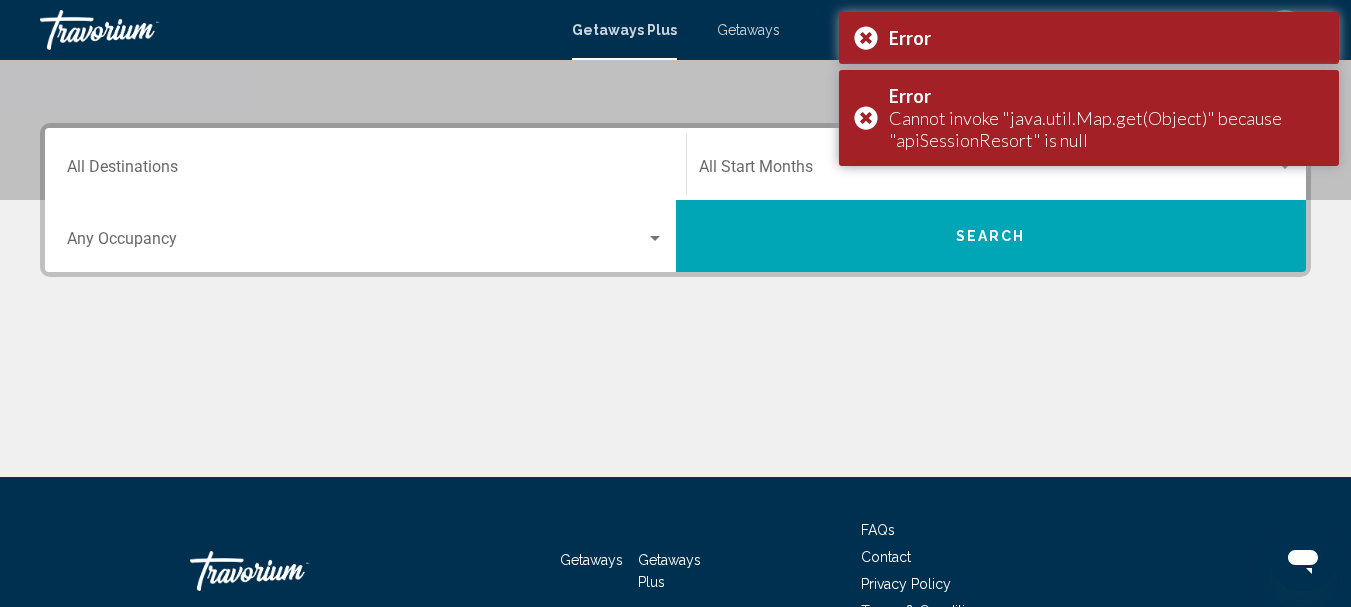 click on "Search" at bounding box center (991, 236) 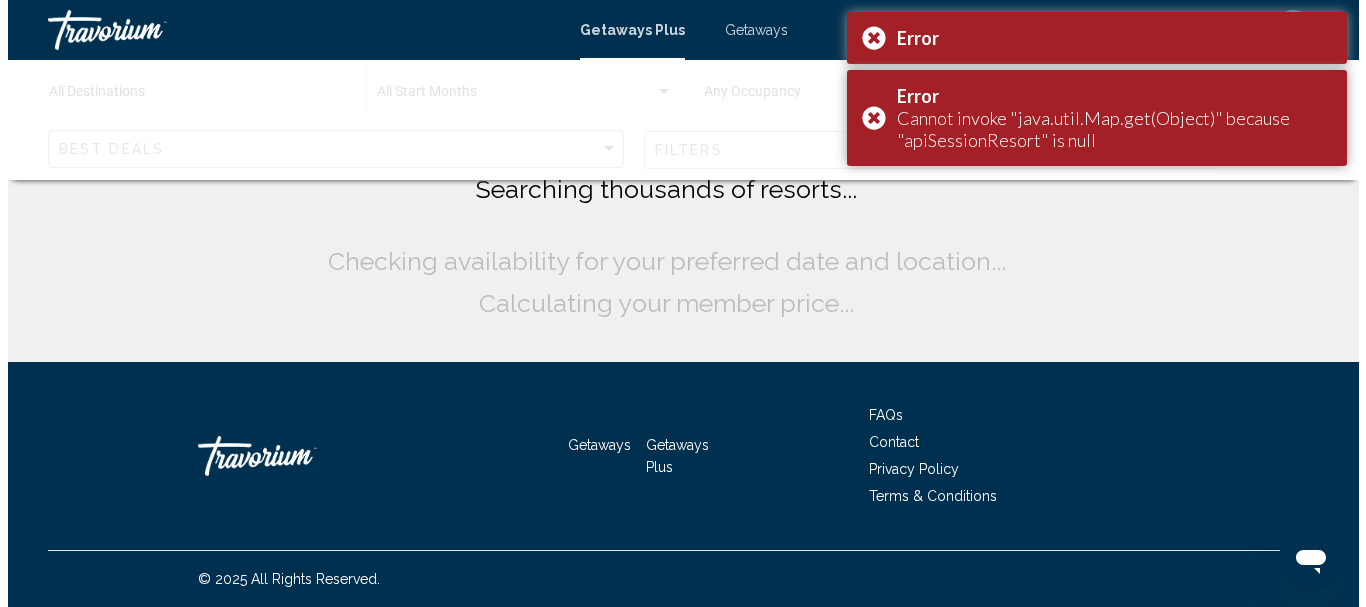 scroll, scrollTop: 0, scrollLeft: 0, axis: both 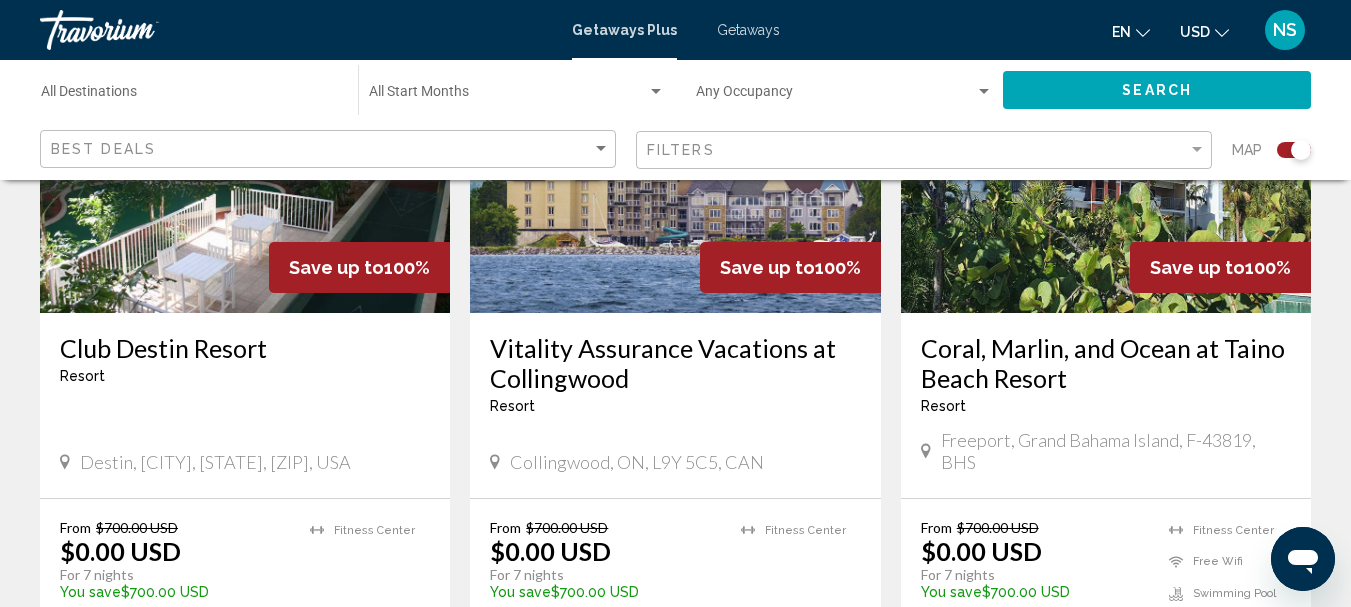click on "Destination All Destinations" at bounding box center (189, 96) 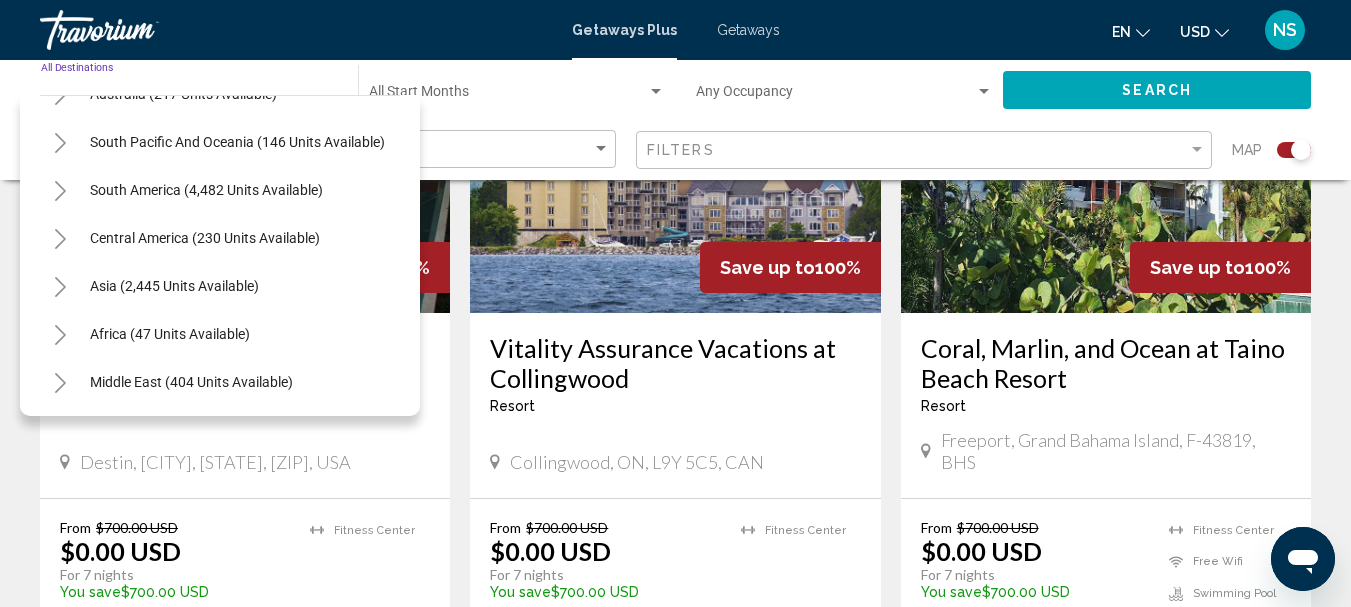 scroll, scrollTop: 339, scrollLeft: 0, axis: vertical 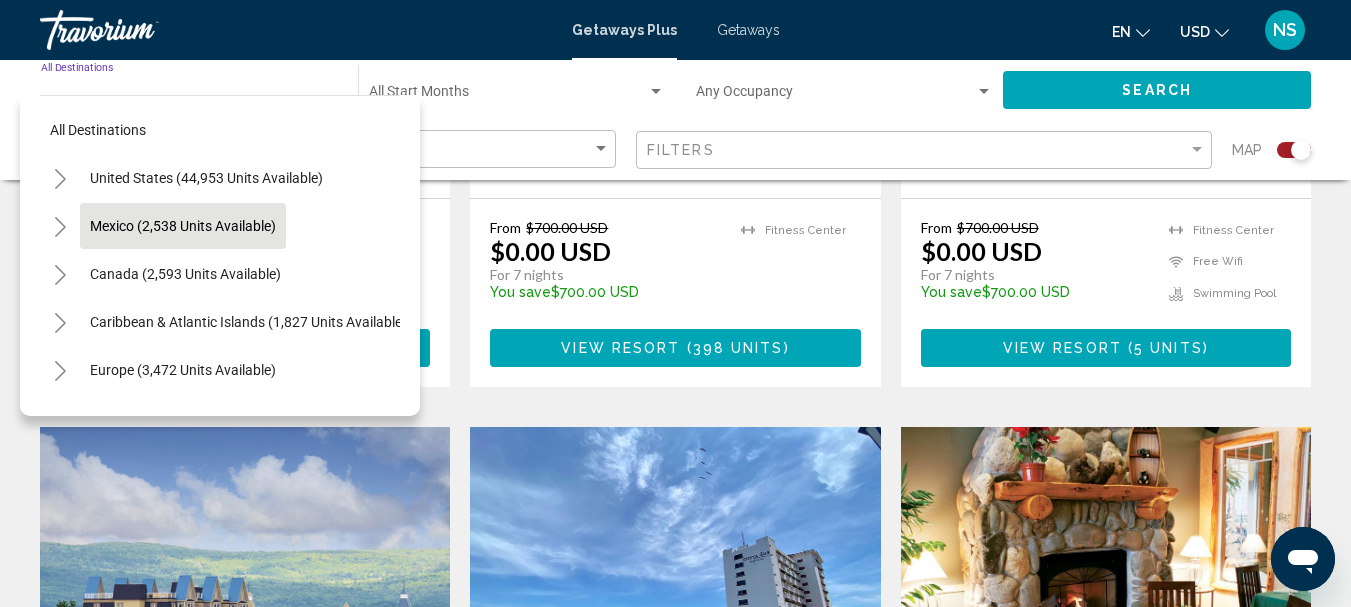 click on "Mexico (2,538 units available)" at bounding box center (185, 274) 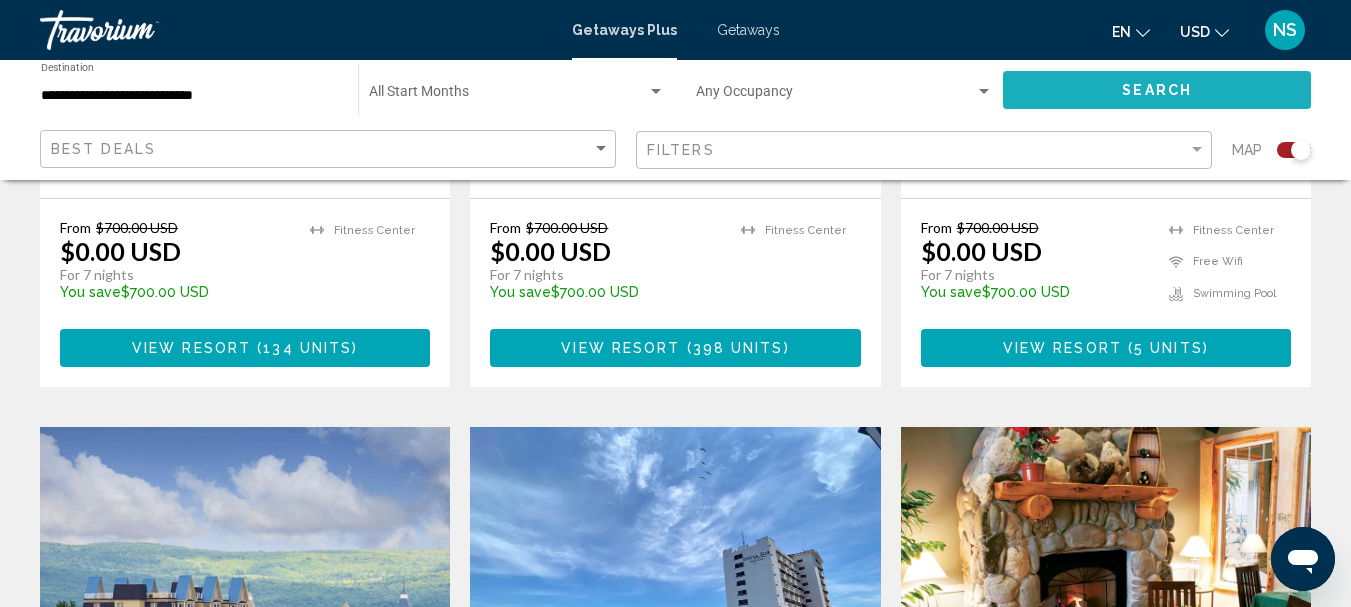 click on "Search" 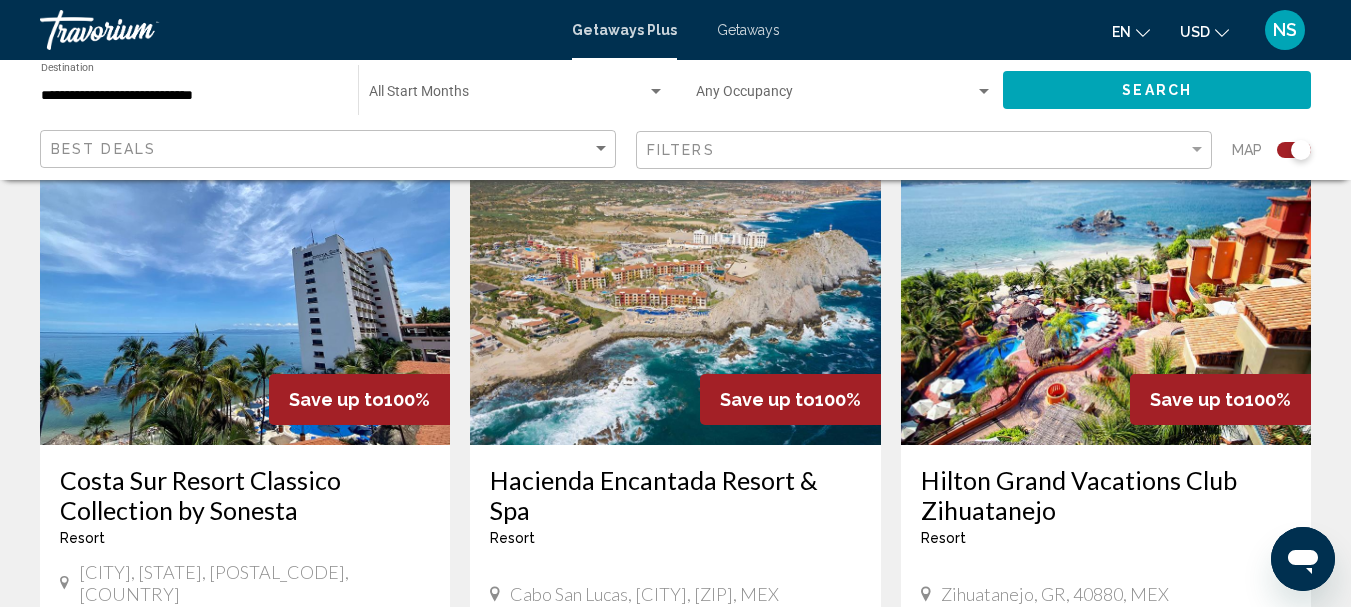 scroll, scrollTop: 800, scrollLeft: 0, axis: vertical 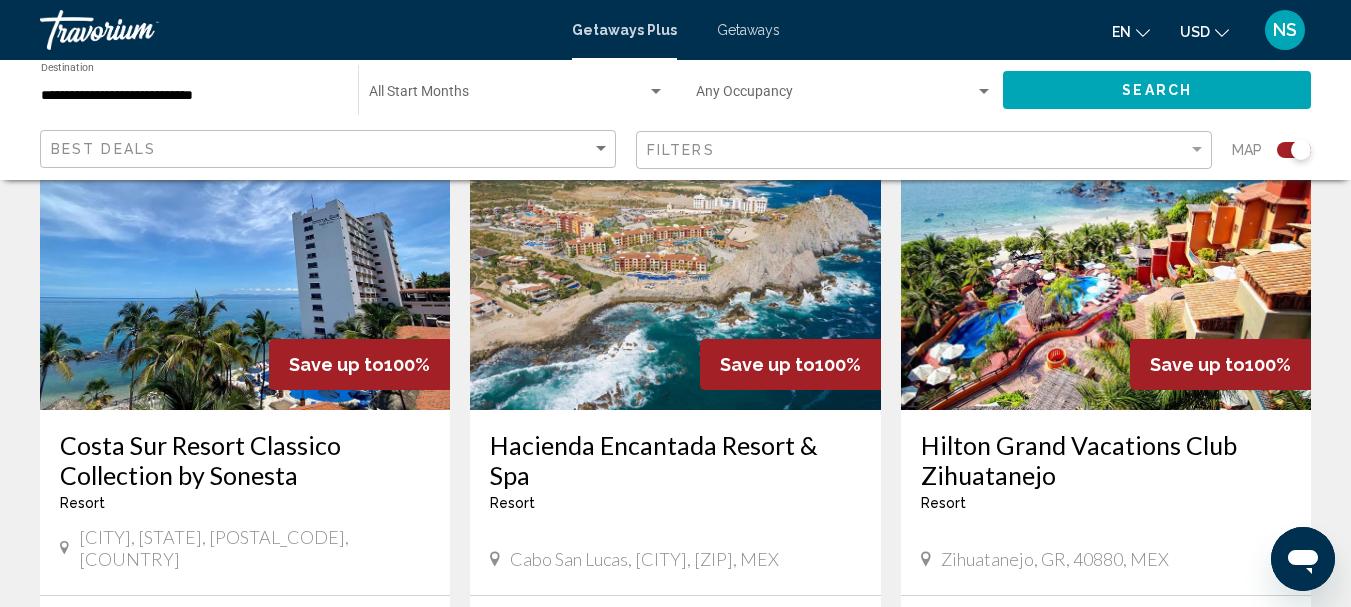 click at bounding box center [1106, 250] 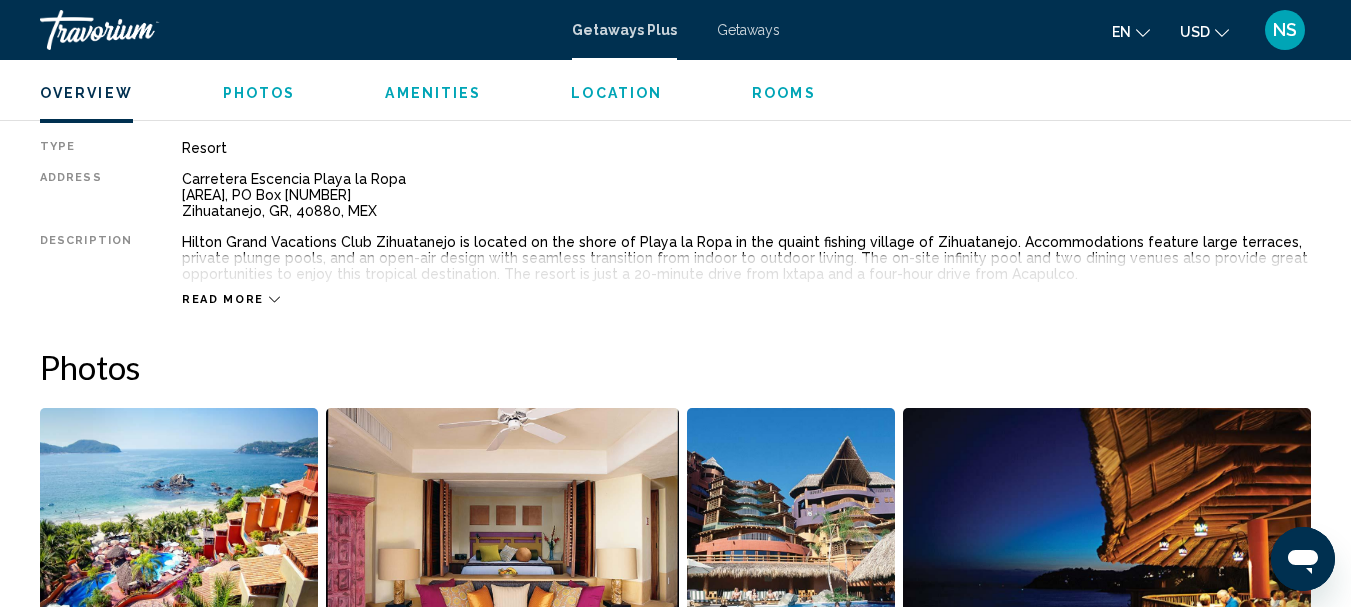 scroll, scrollTop: 1032, scrollLeft: 0, axis: vertical 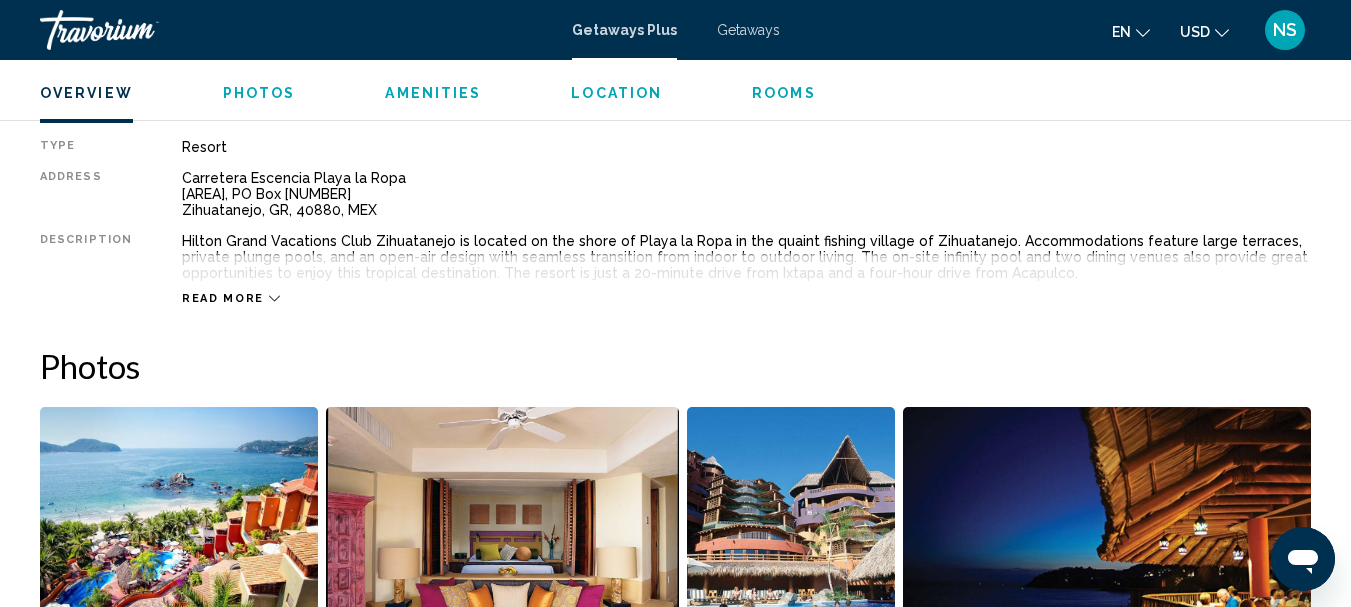 click on "Read more" at bounding box center (231, 298) 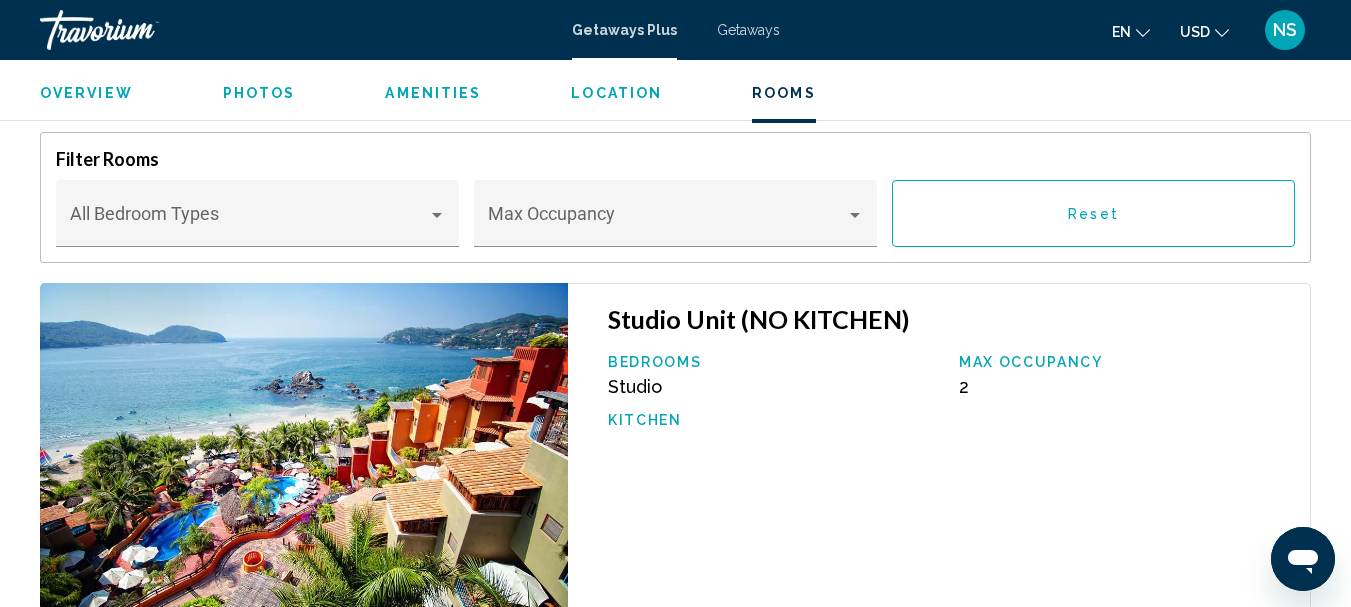 scroll, scrollTop: 3632, scrollLeft: 0, axis: vertical 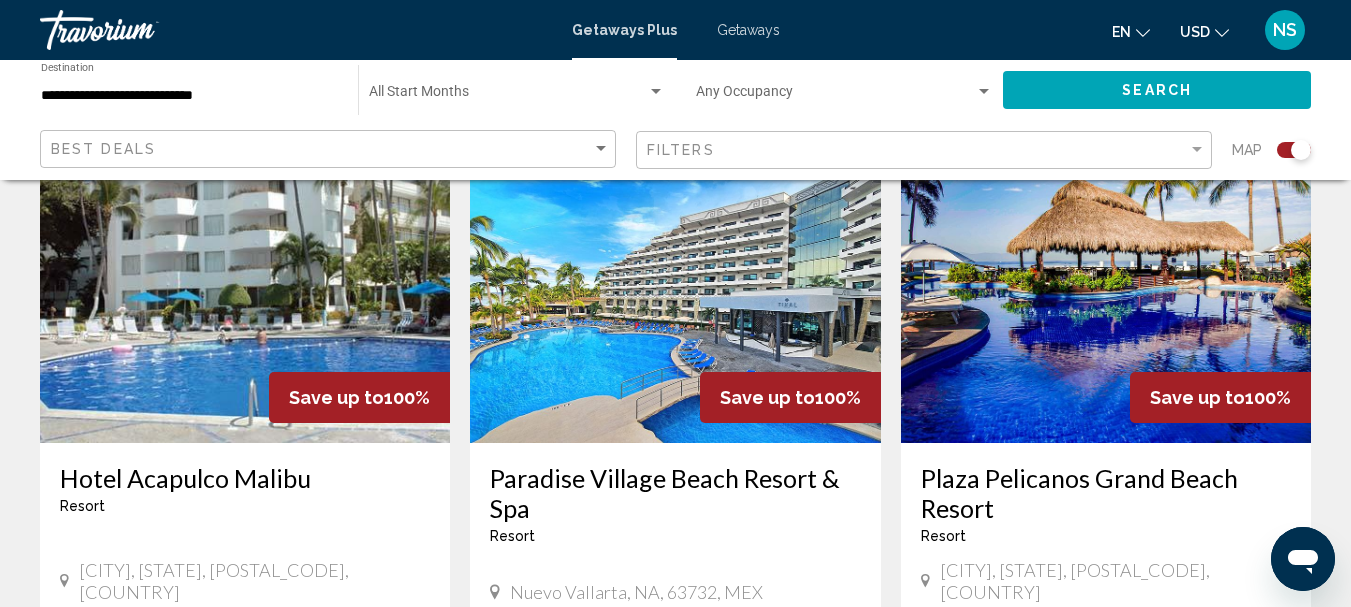 click at bounding box center [1106, 283] 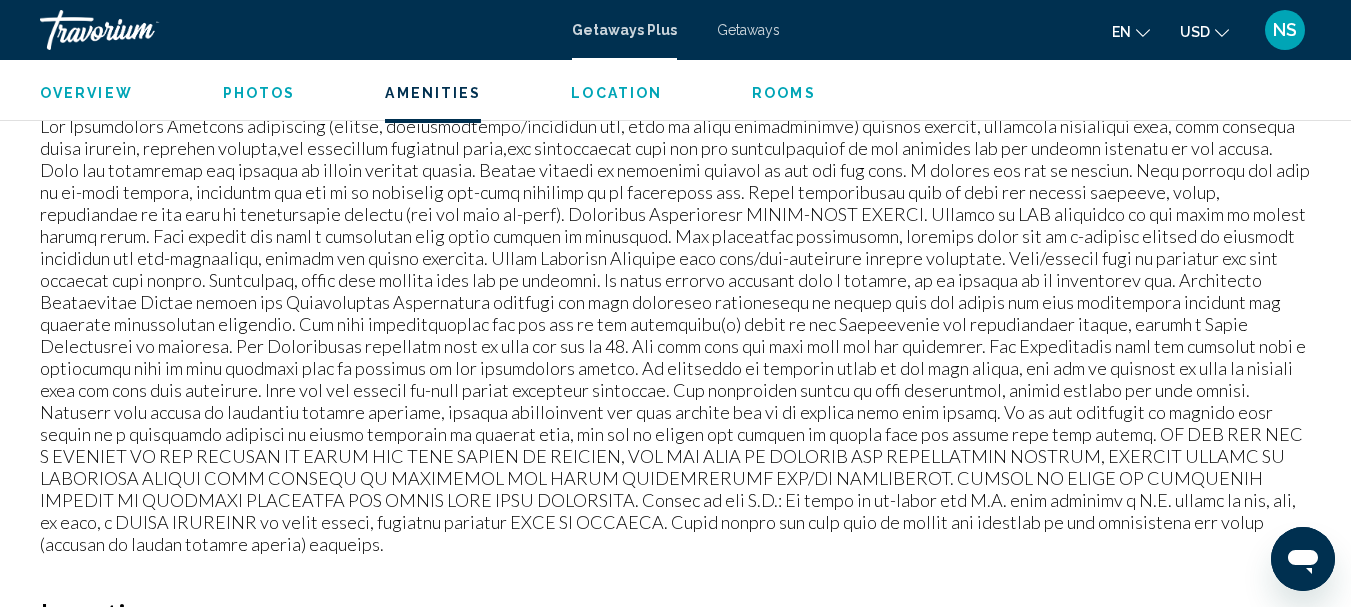 scroll, scrollTop: 2132, scrollLeft: 0, axis: vertical 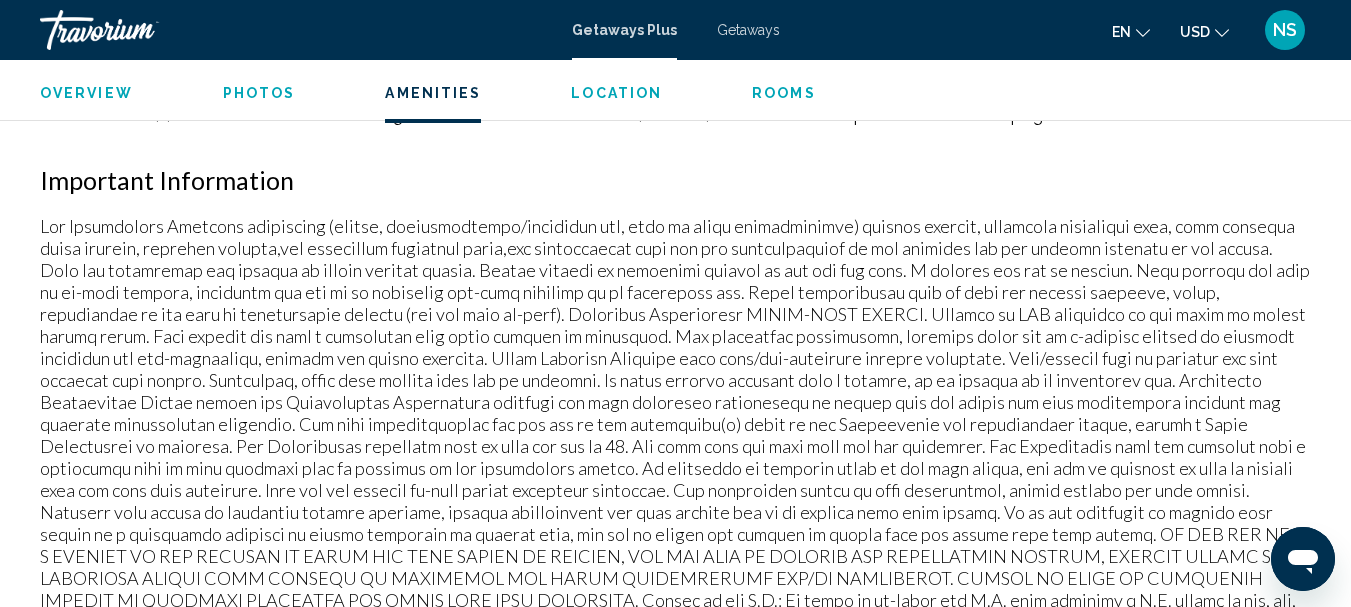 click on "Photos" at bounding box center (259, 93) 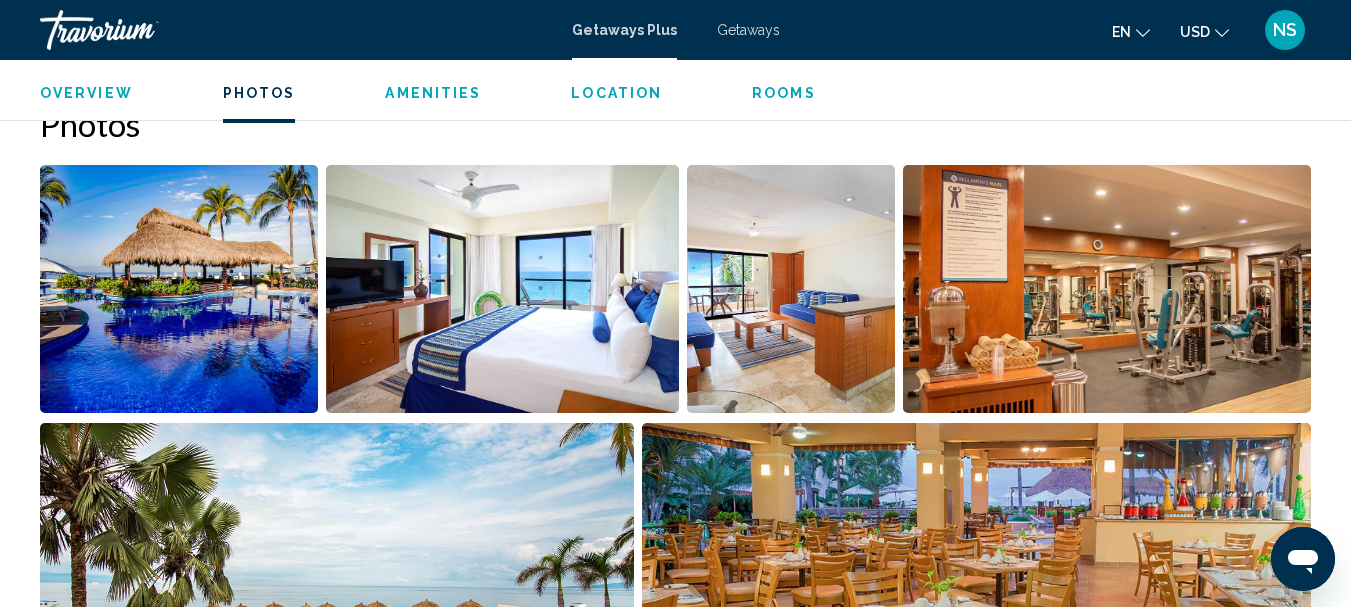 scroll, scrollTop: 1242, scrollLeft: 0, axis: vertical 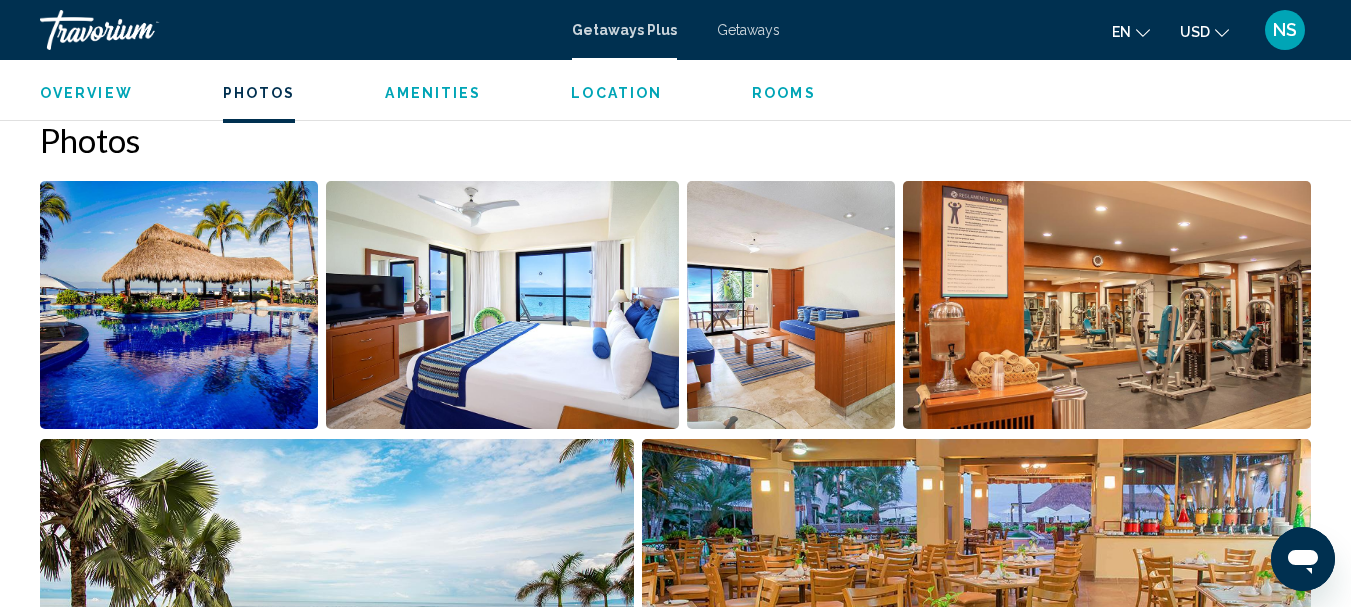 click on "Location" at bounding box center (616, 93) 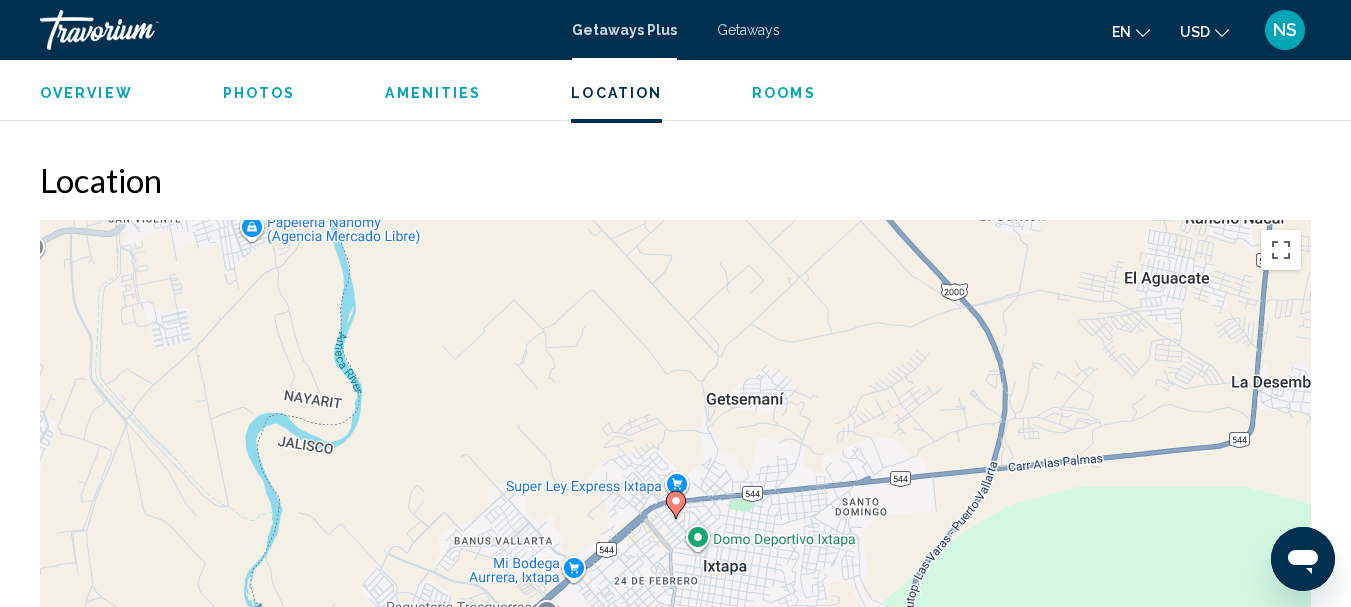 scroll, scrollTop: 2685, scrollLeft: 0, axis: vertical 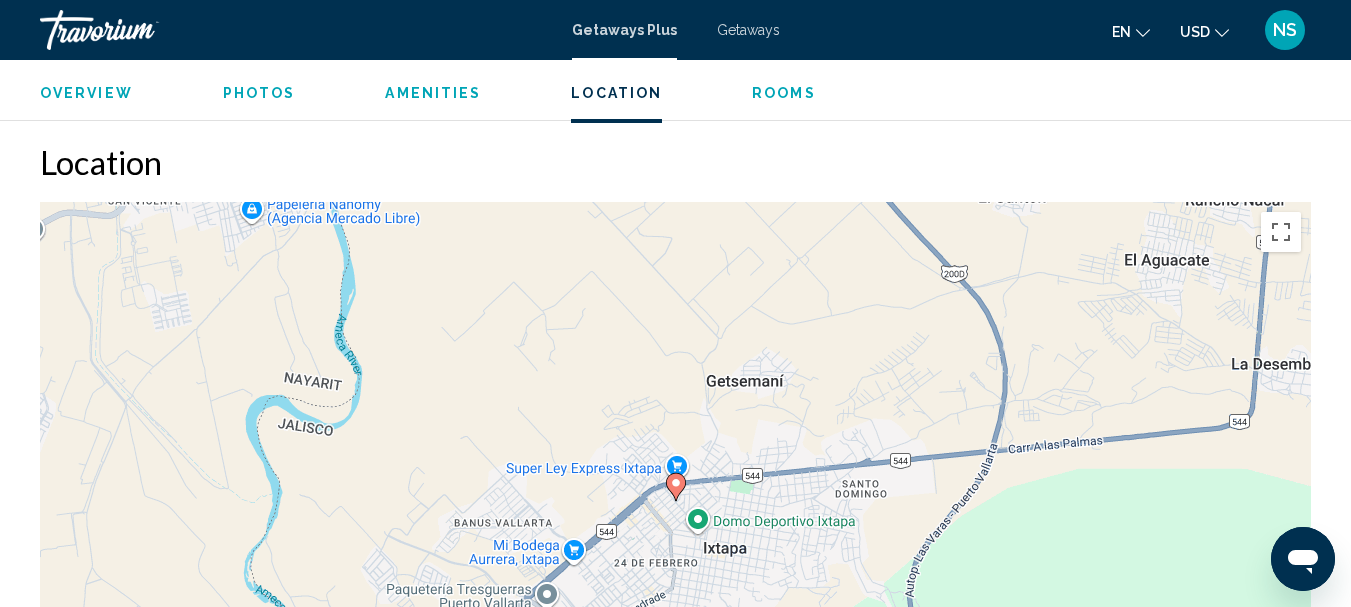 click on "Rooms" at bounding box center [784, 93] 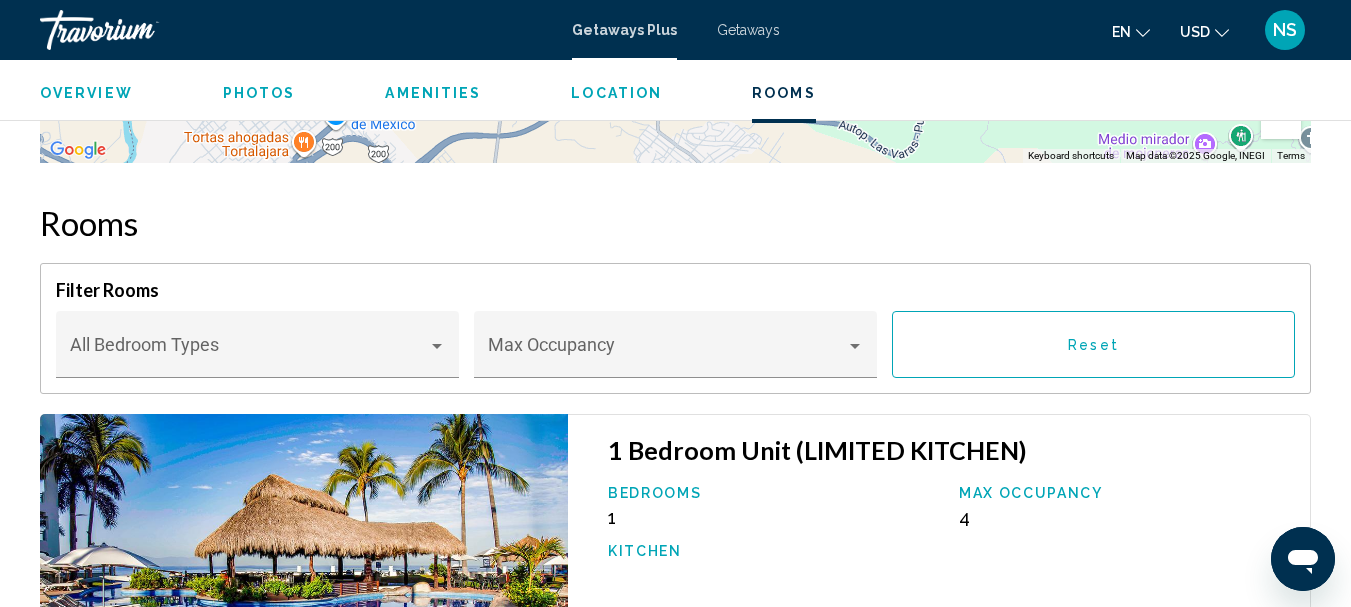 scroll, scrollTop: 3385, scrollLeft: 0, axis: vertical 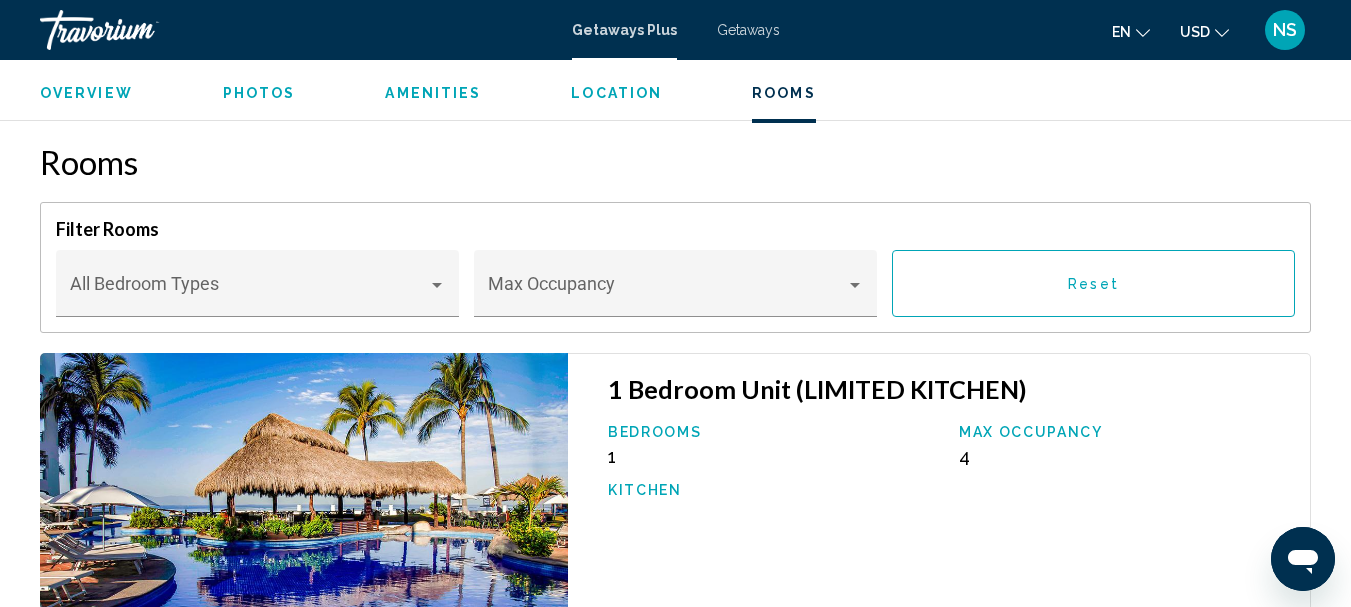 click on "Amenities" at bounding box center (433, 93) 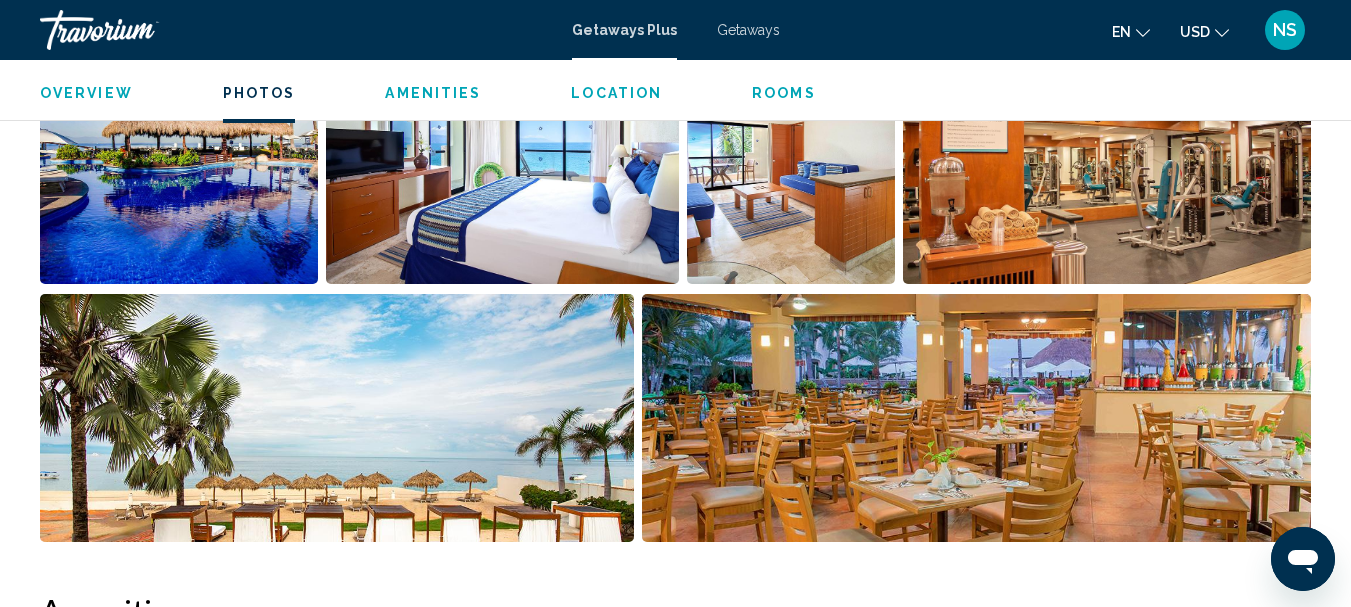 scroll, scrollTop: 1358, scrollLeft: 0, axis: vertical 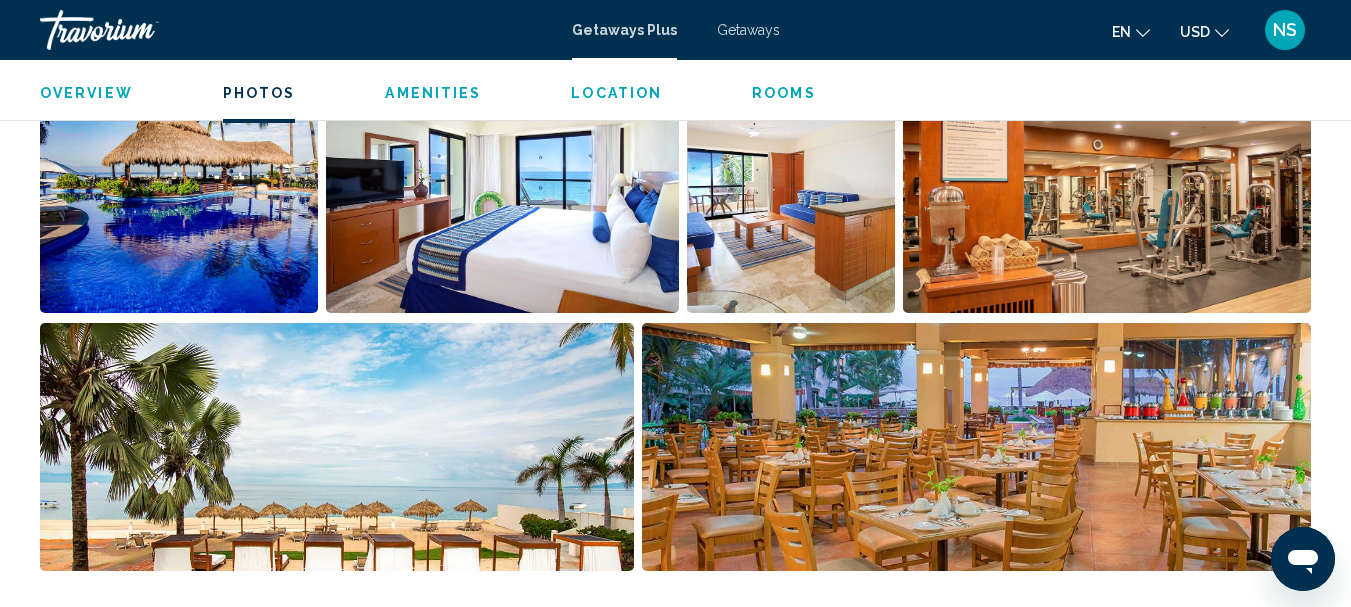 click at bounding box center (502, 189) 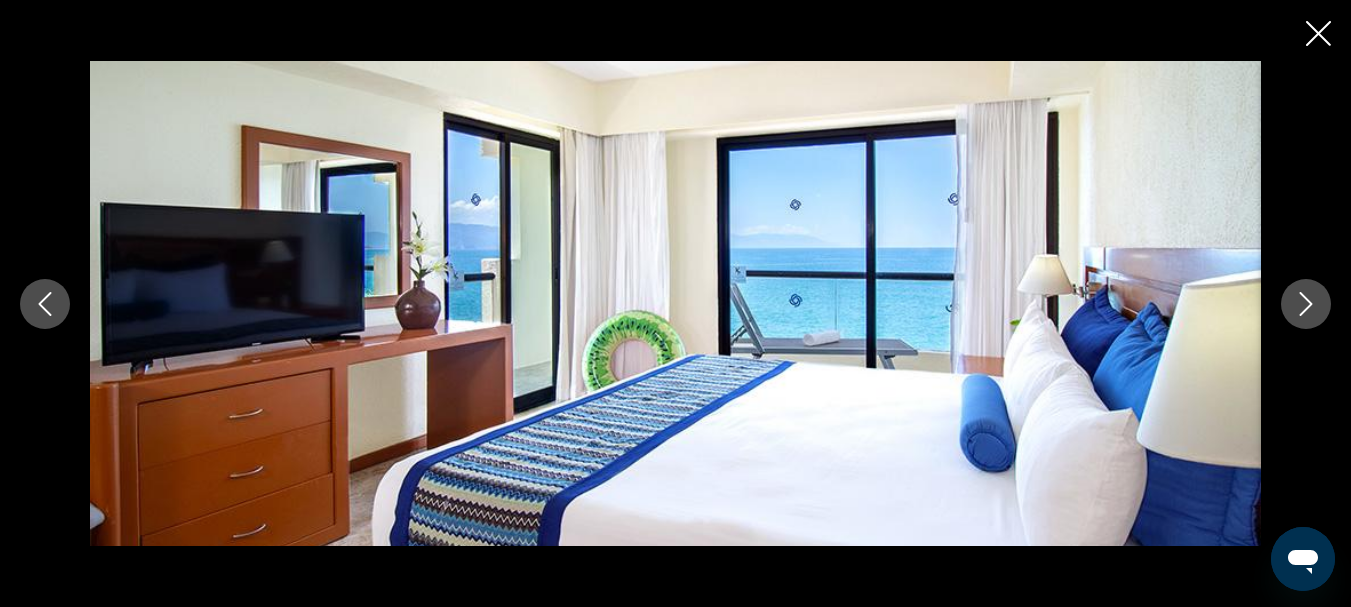click 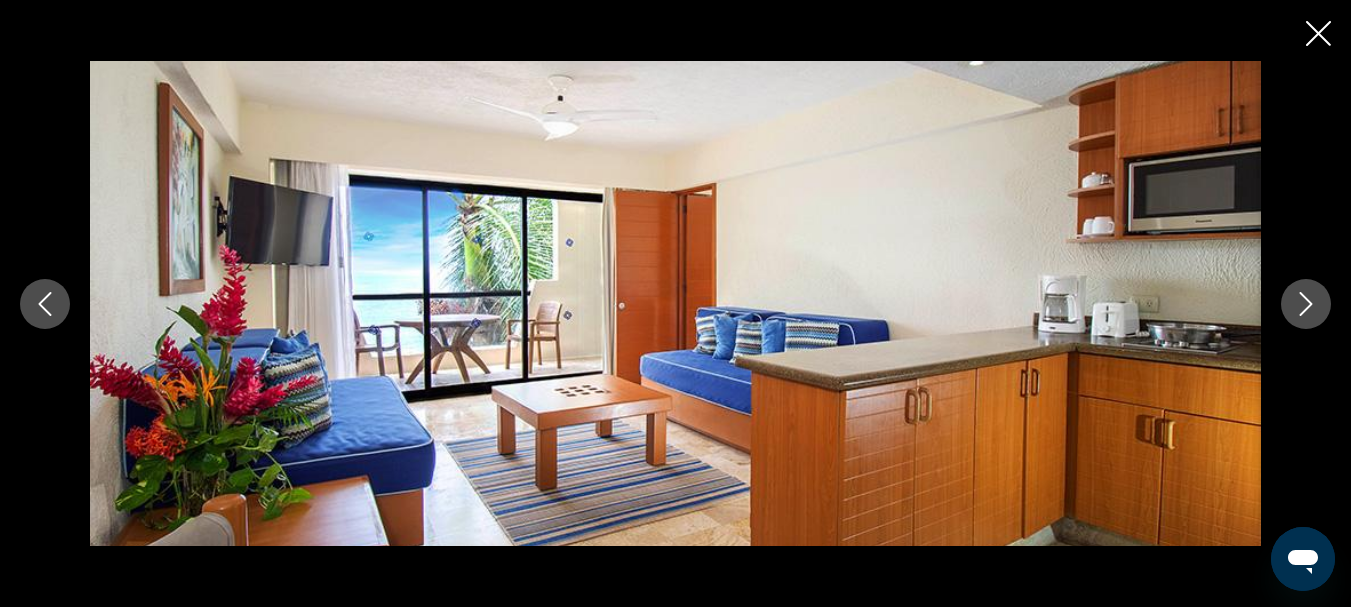 click 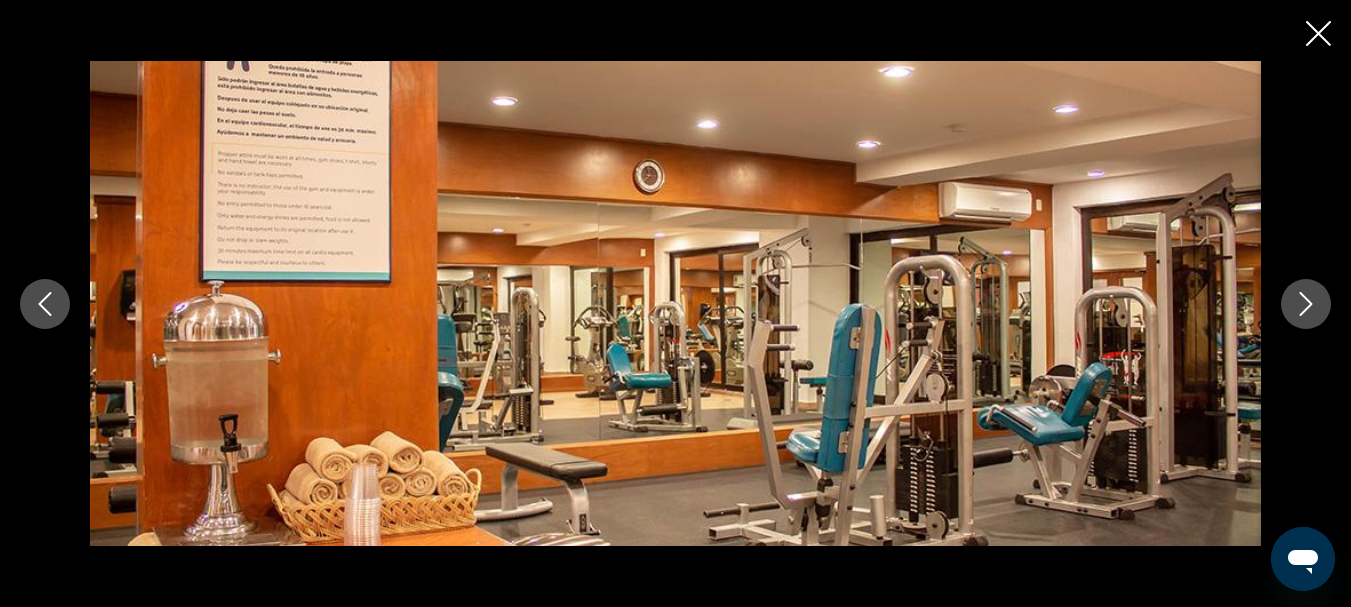 click 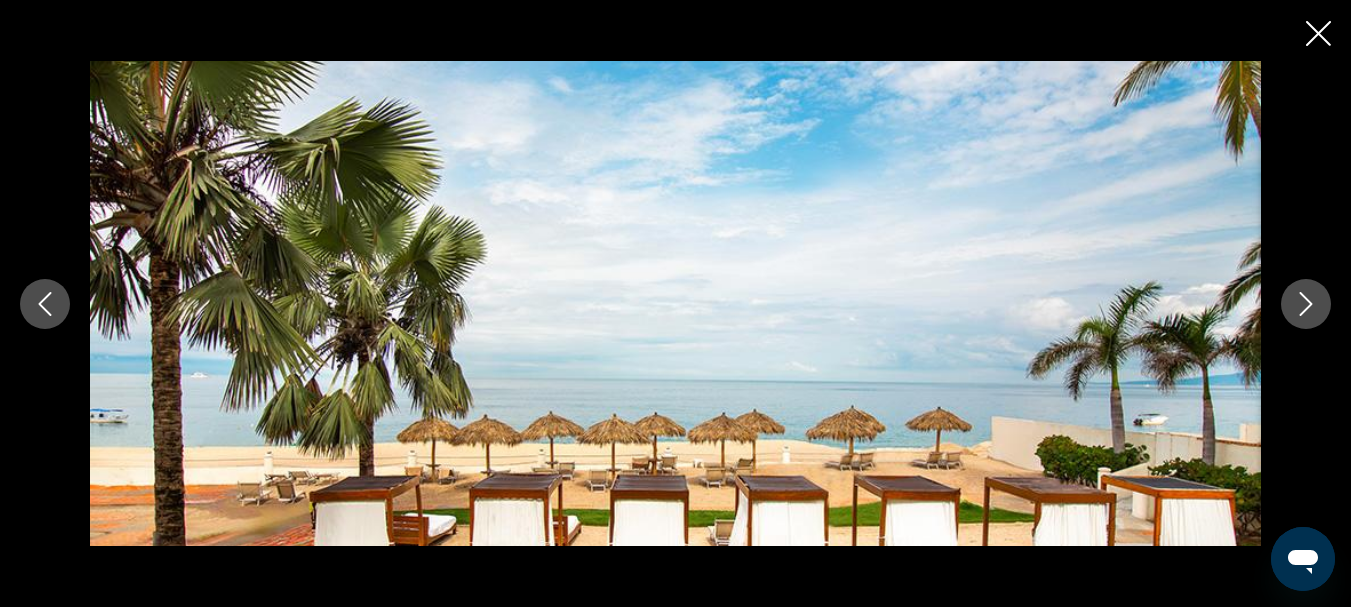click 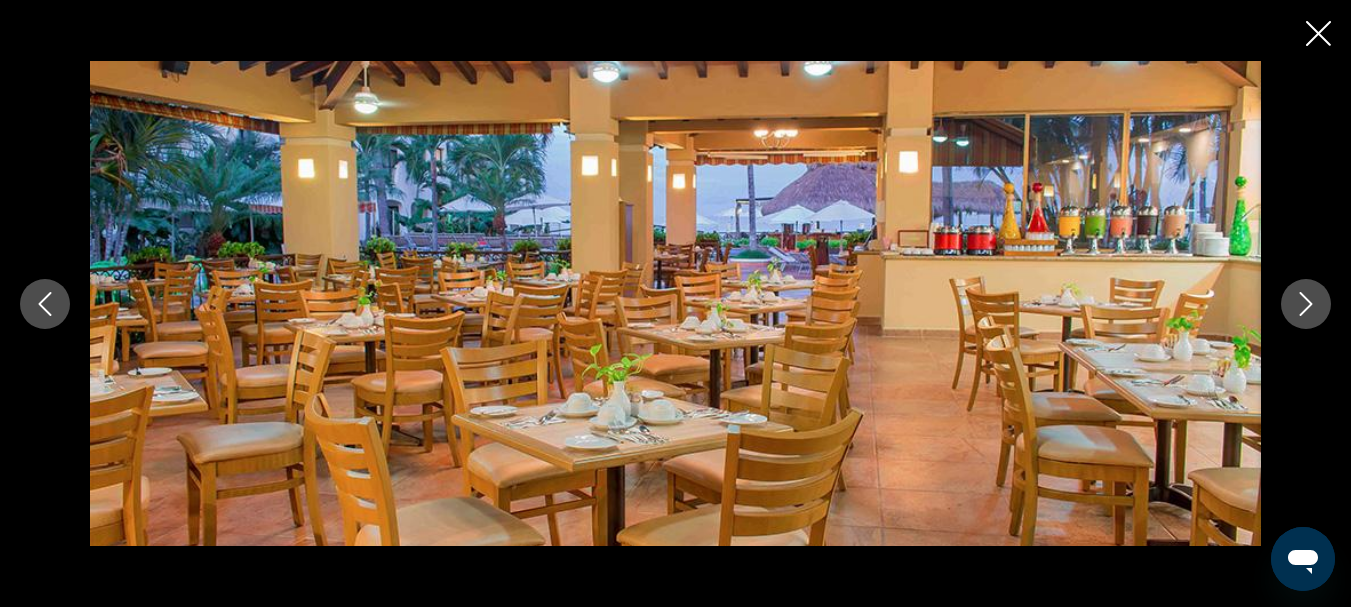 click 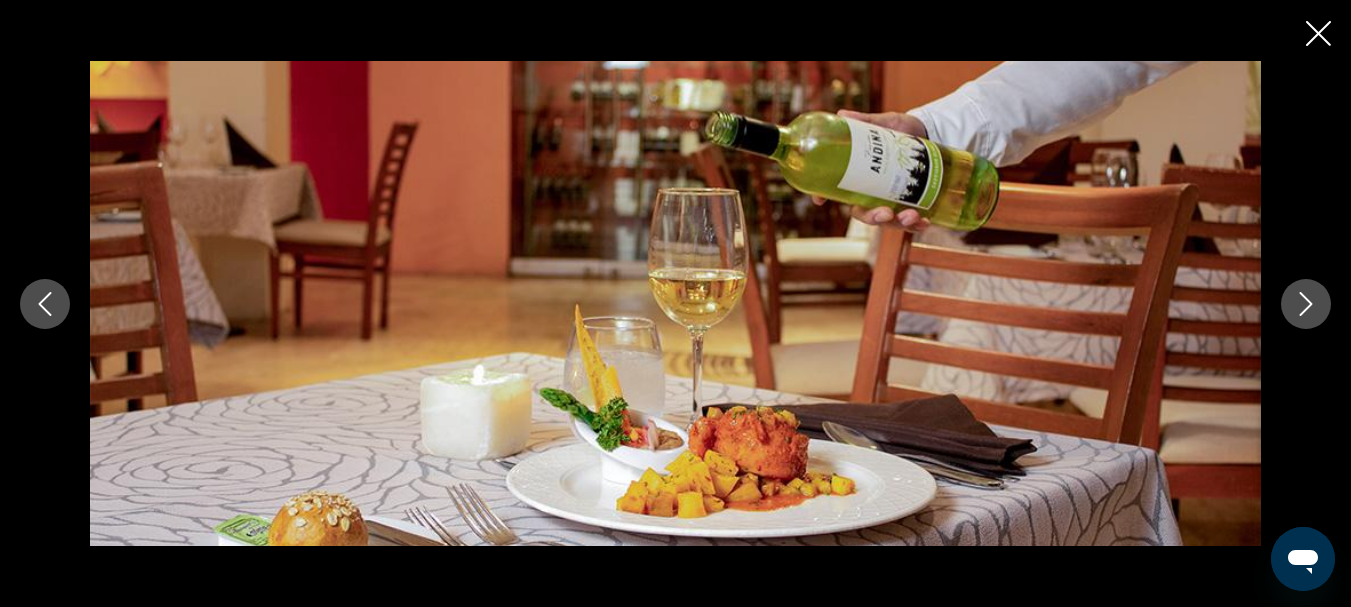 click 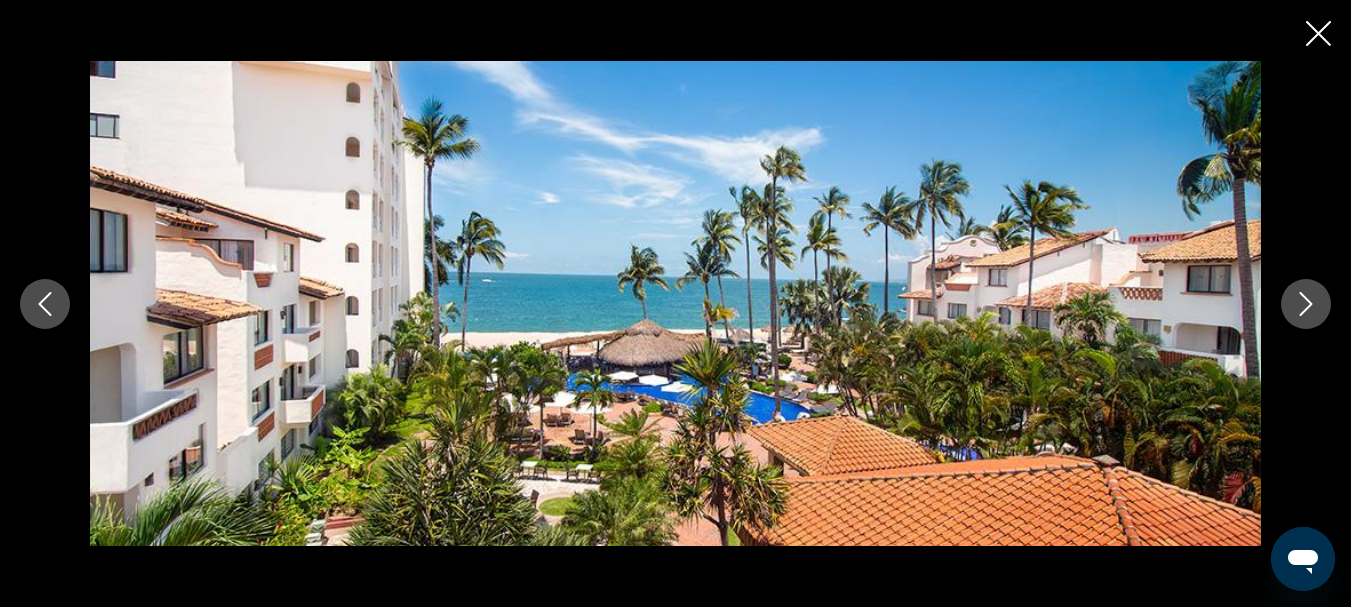 click 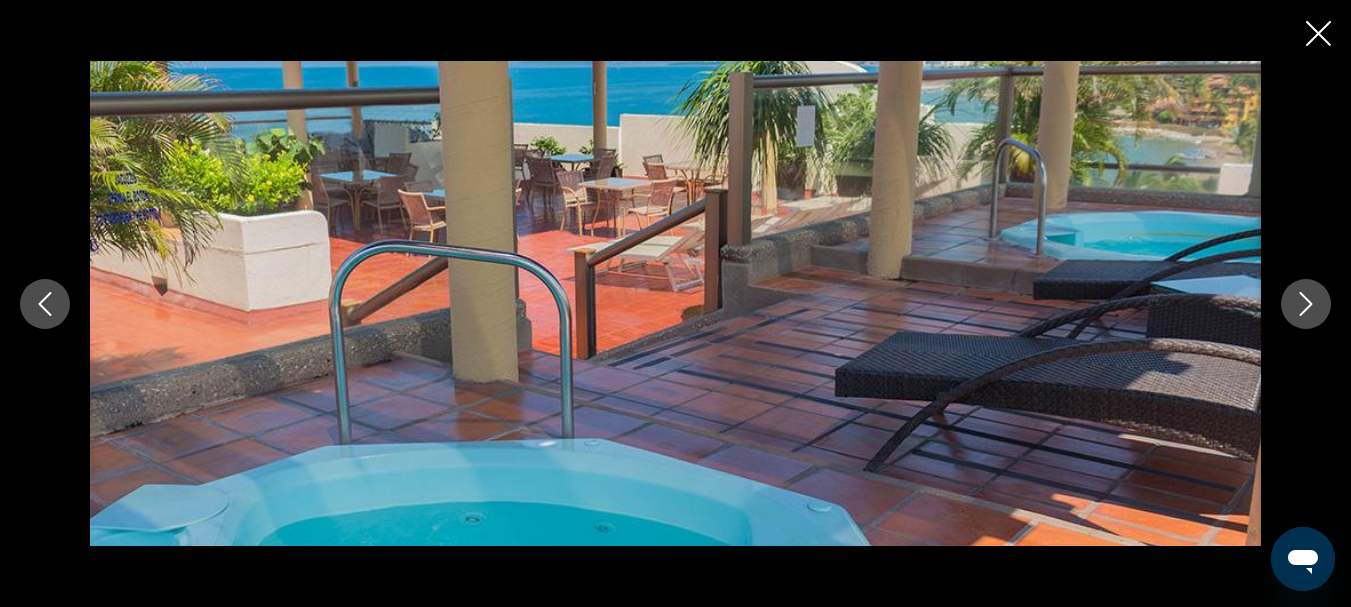 click 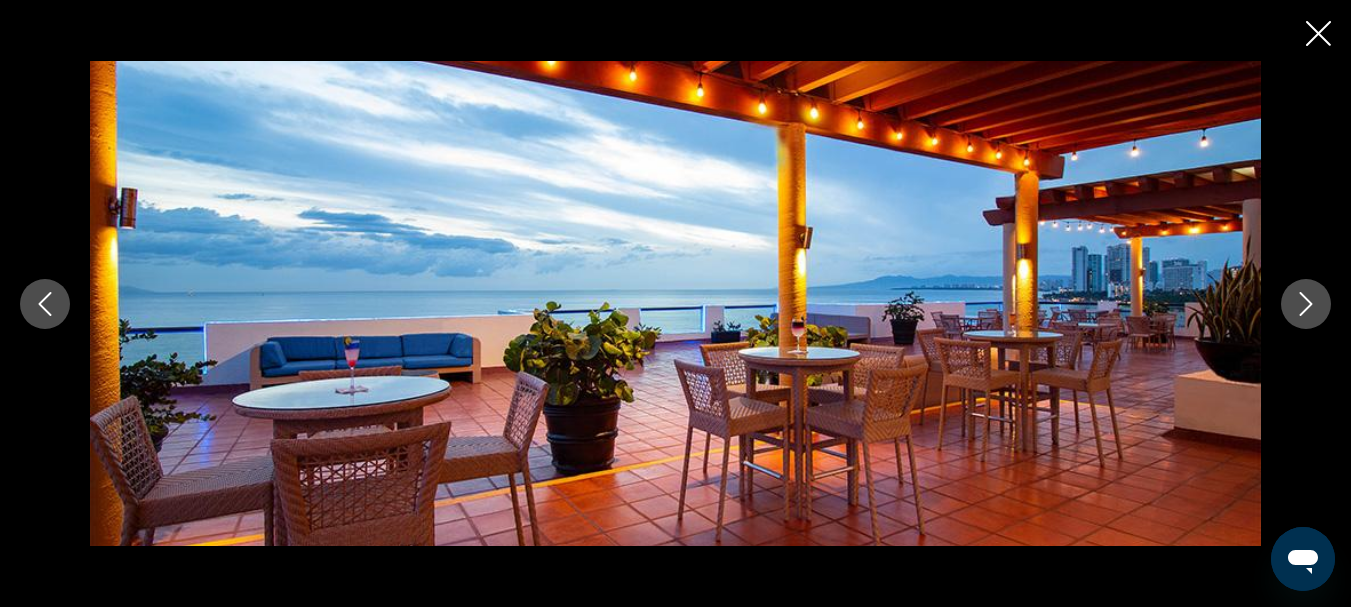 click 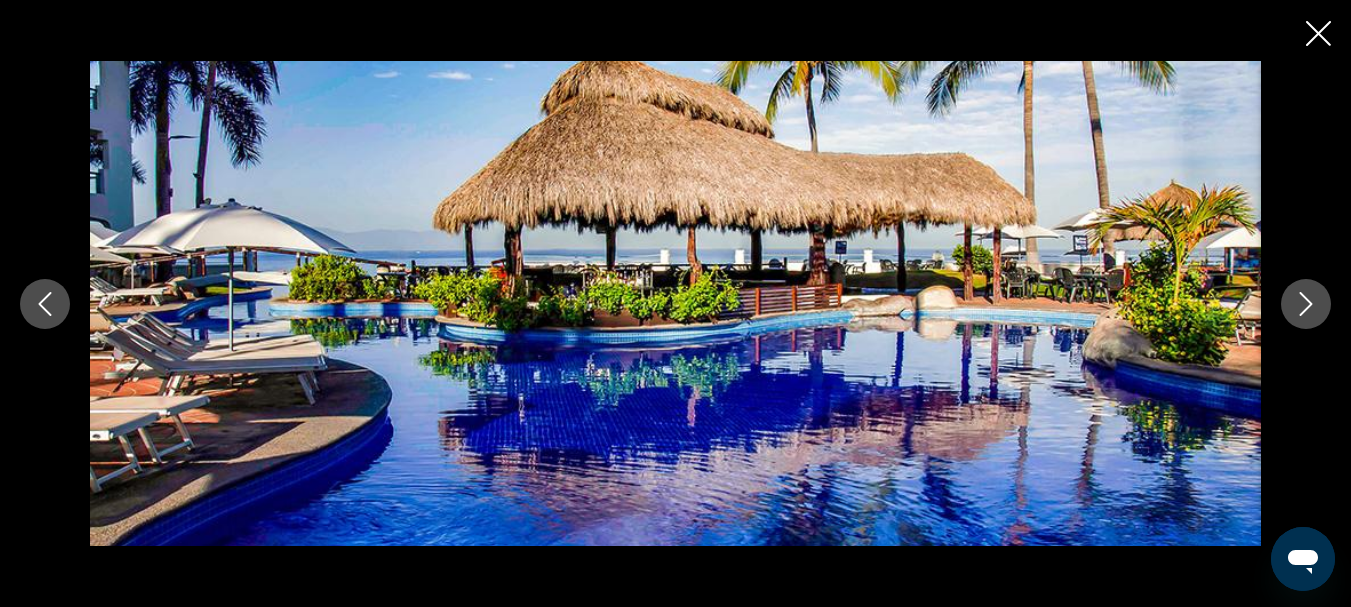 click 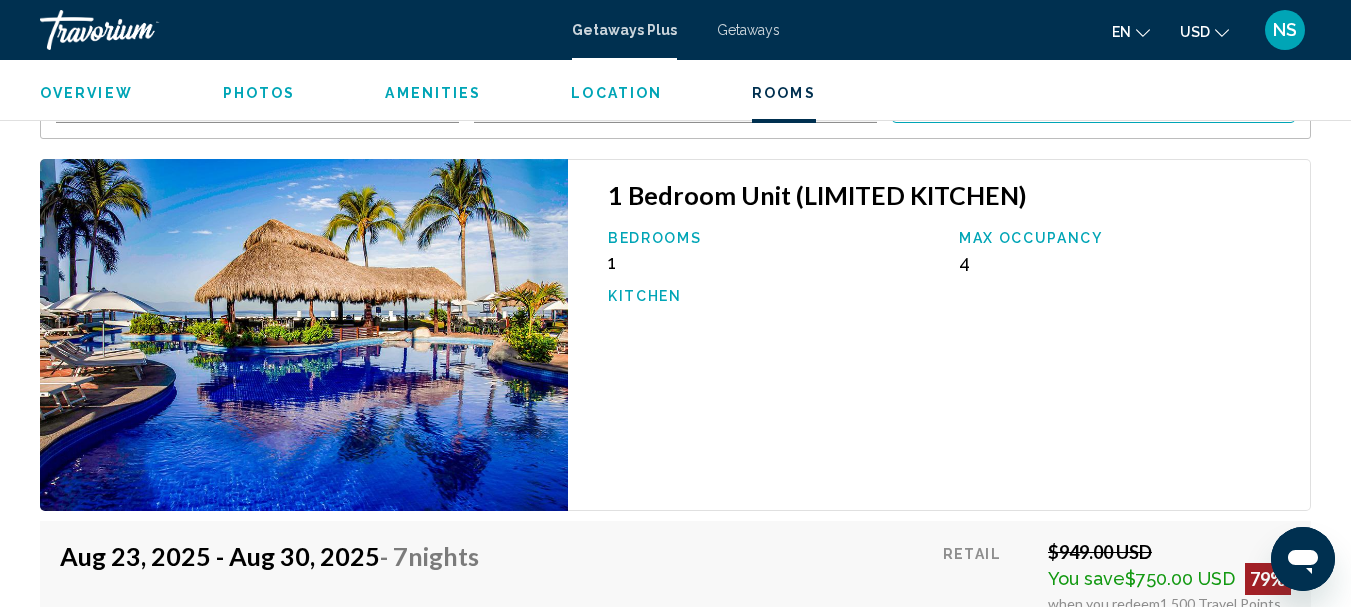 scroll, scrollTop: 3600, scrollLeft: 0, axis: vertical 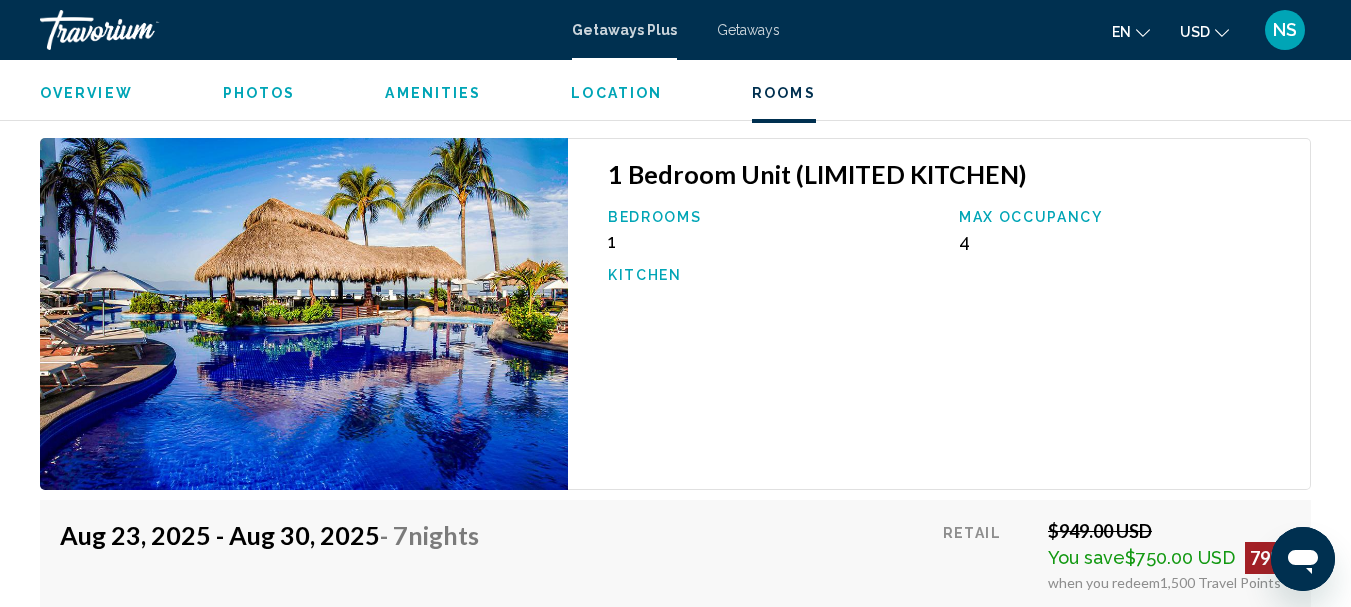click at bounding box center (304, 314) 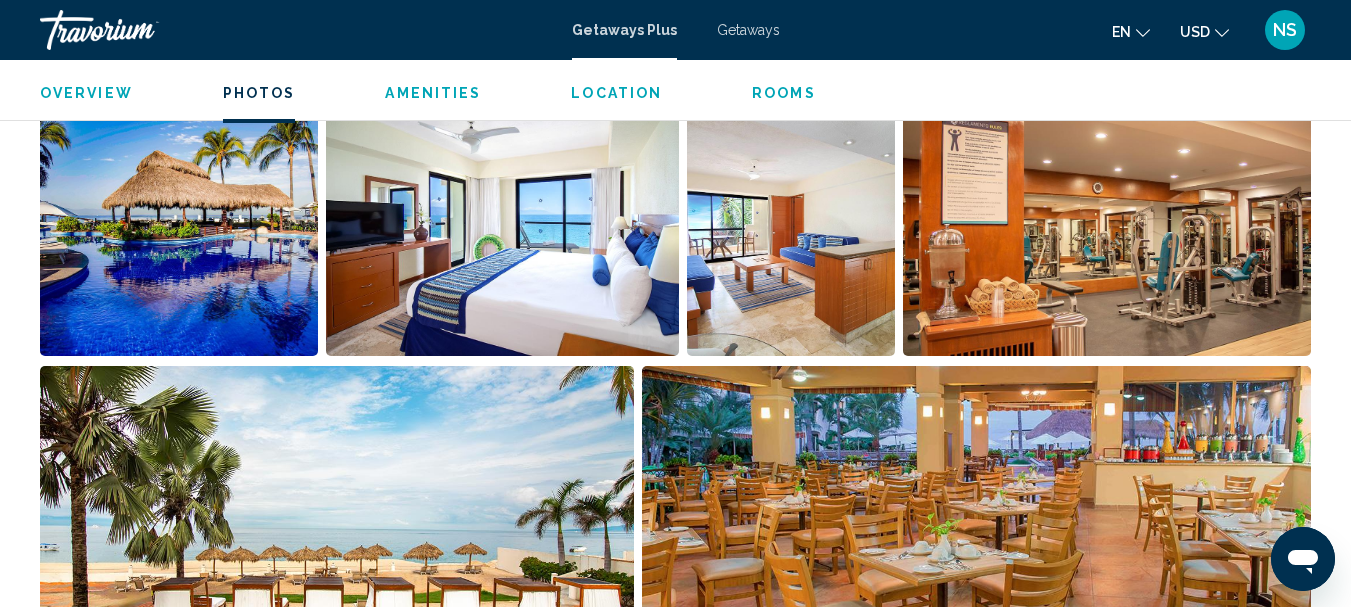 scroll, scrollTop: 1300, scrollLeft: 0, axis: vertical 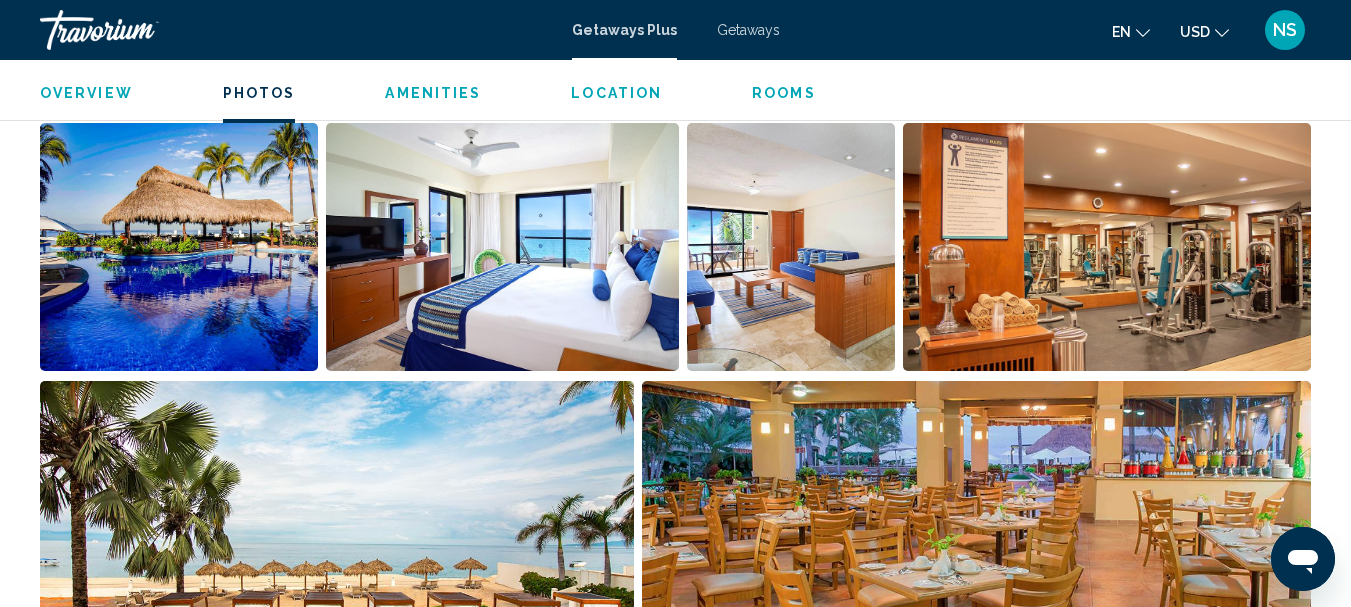 click at bounding box center [502, 247] 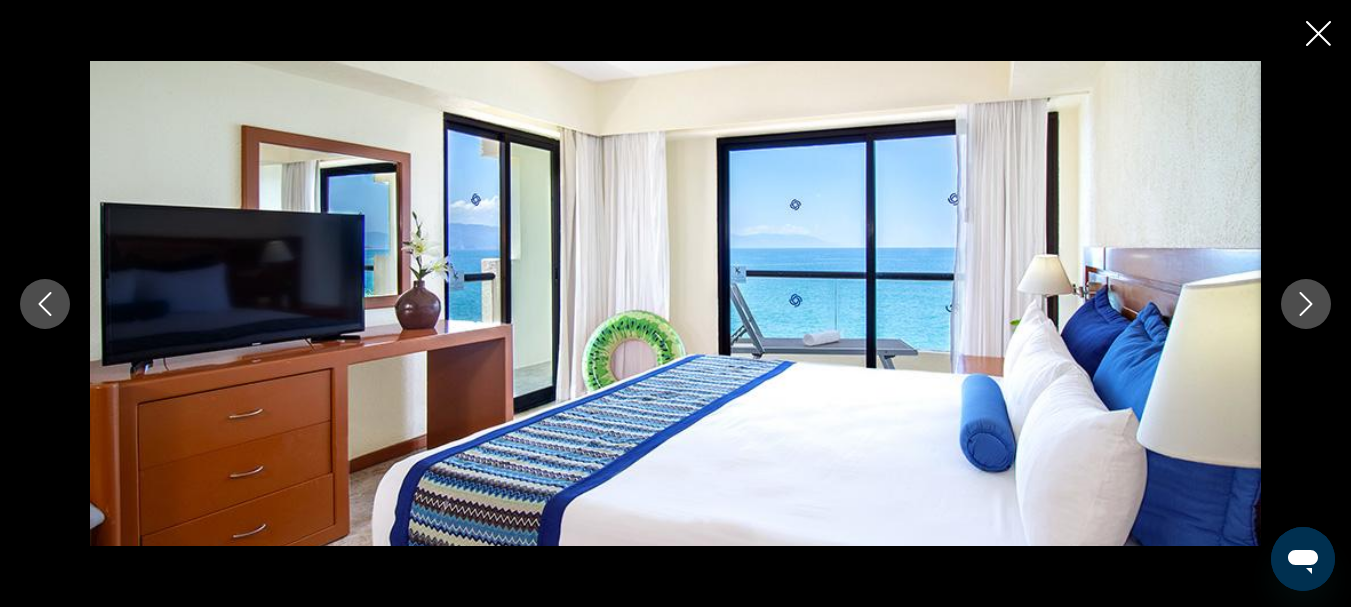 click 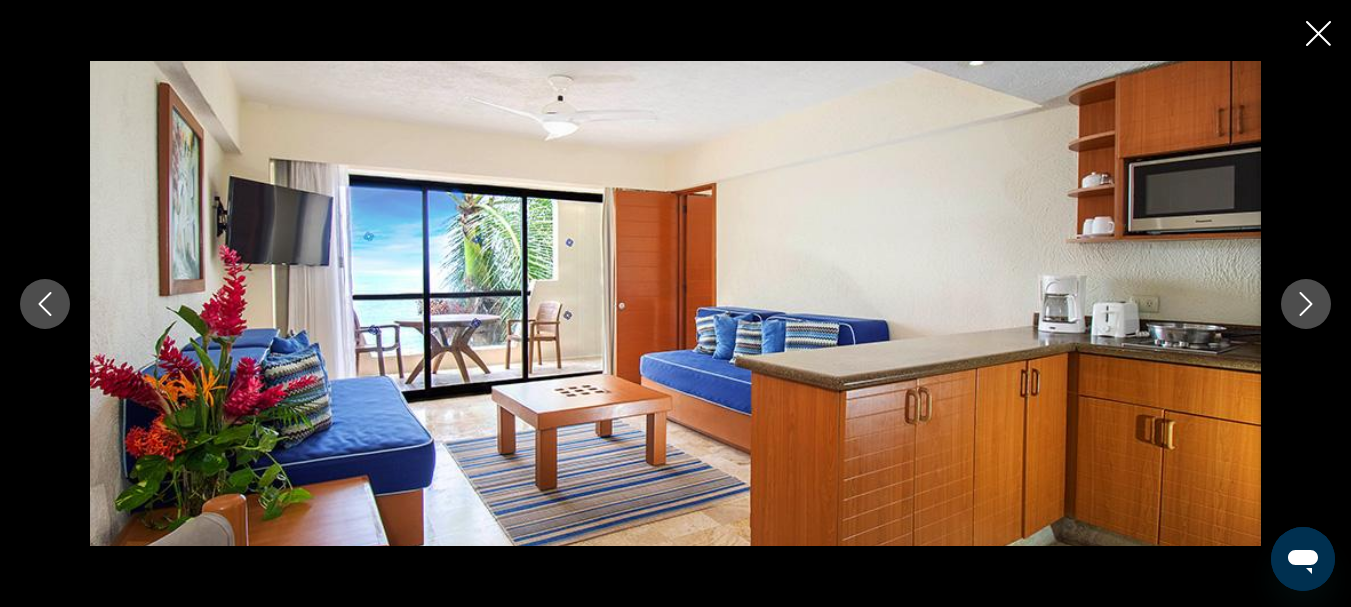click 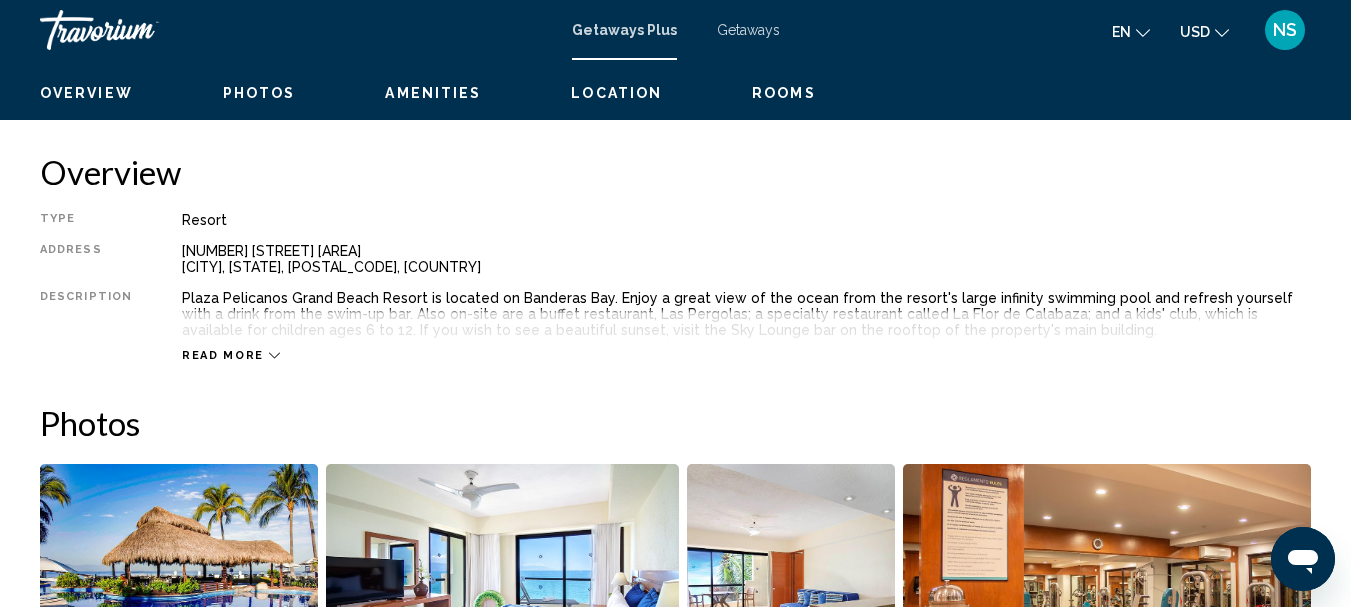 scroll, scrollTop: 900, scrollLeft: 0, axis: vertical 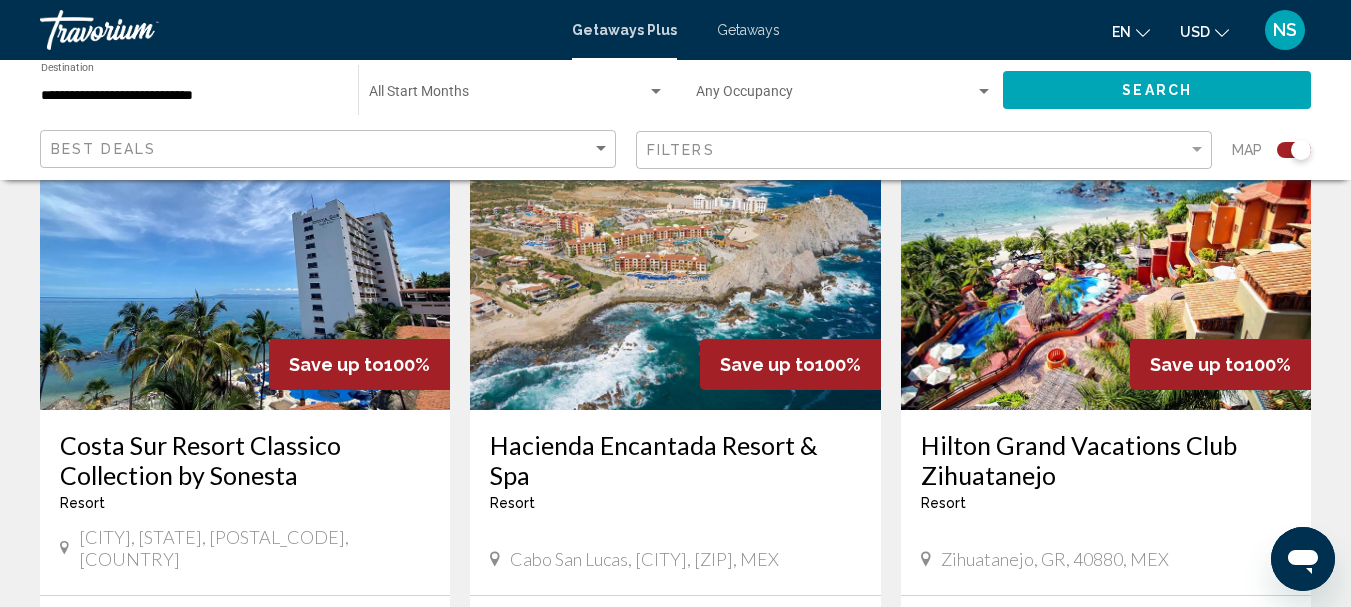 click at bounding box center (245, 250) 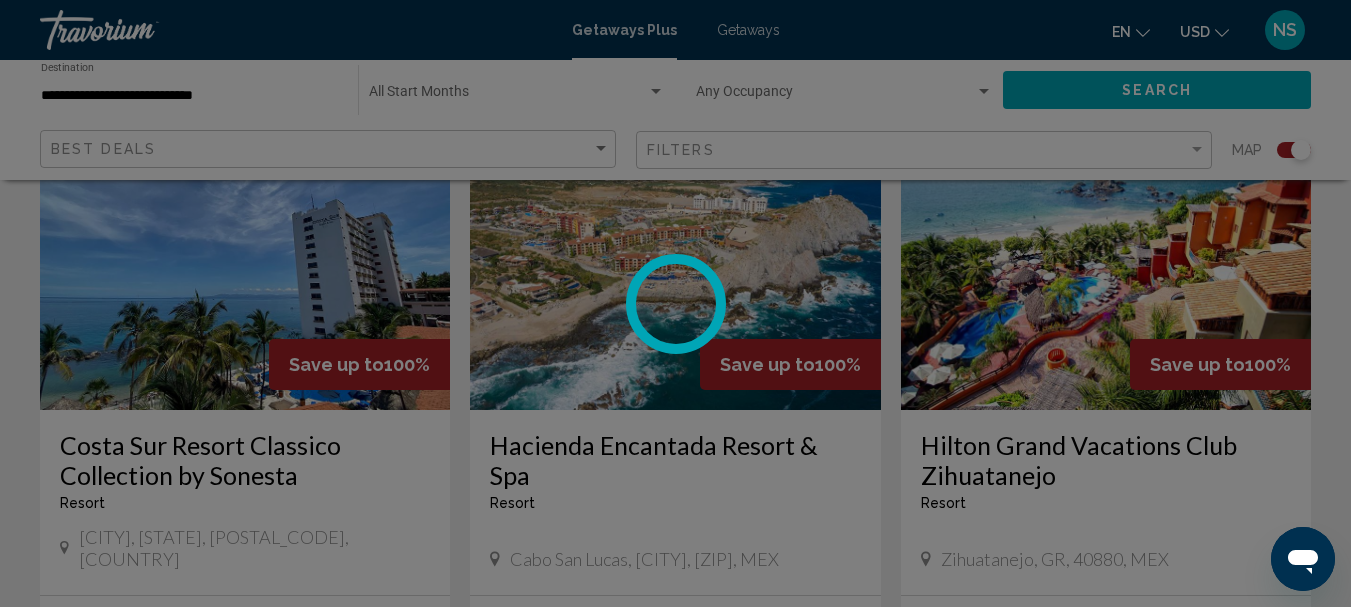 scroll, scrollTop: 232, scrollLeft: 0, axis: vertical 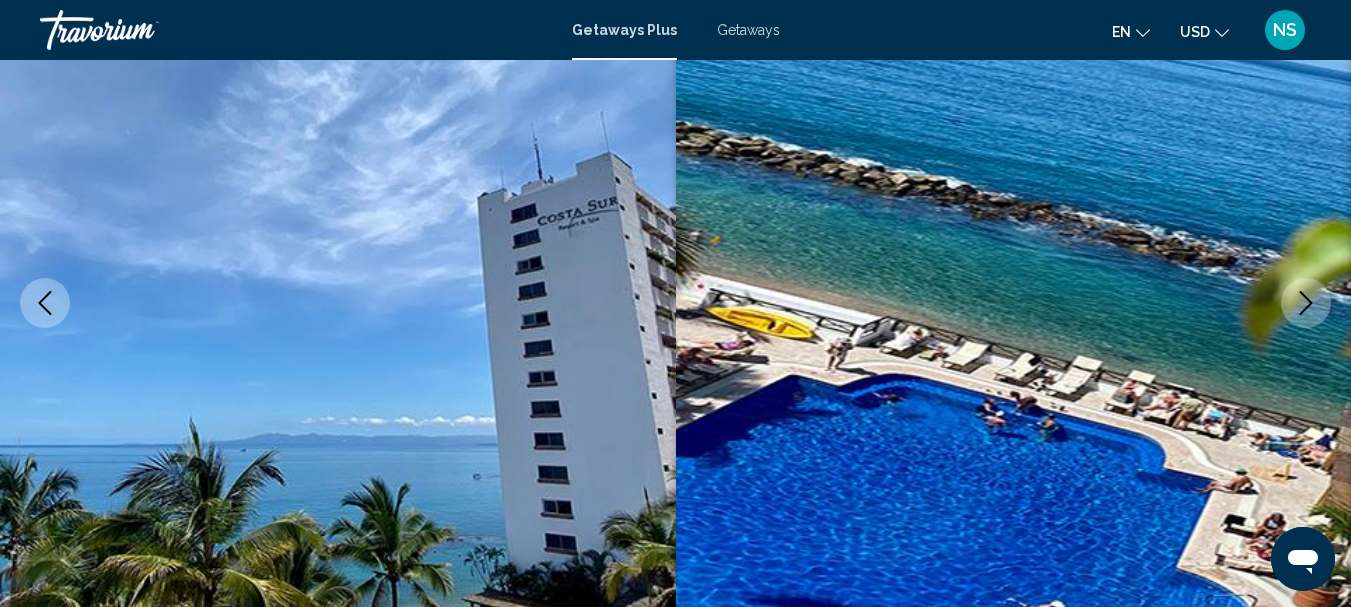 click 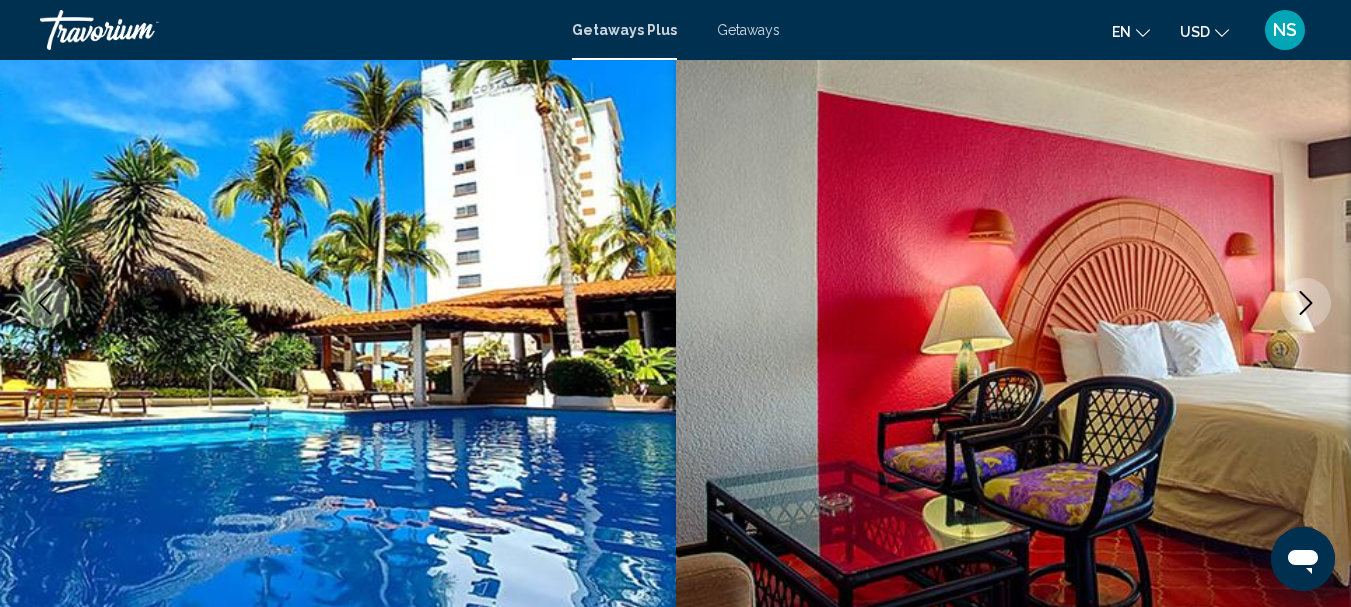 click 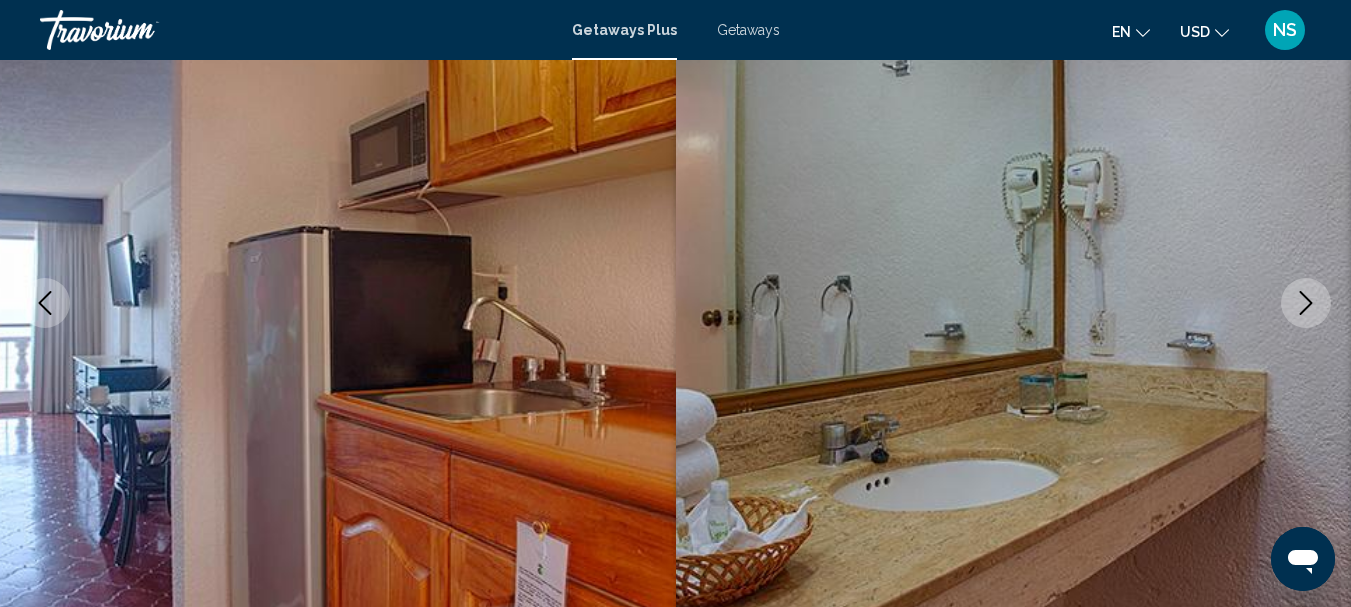 click 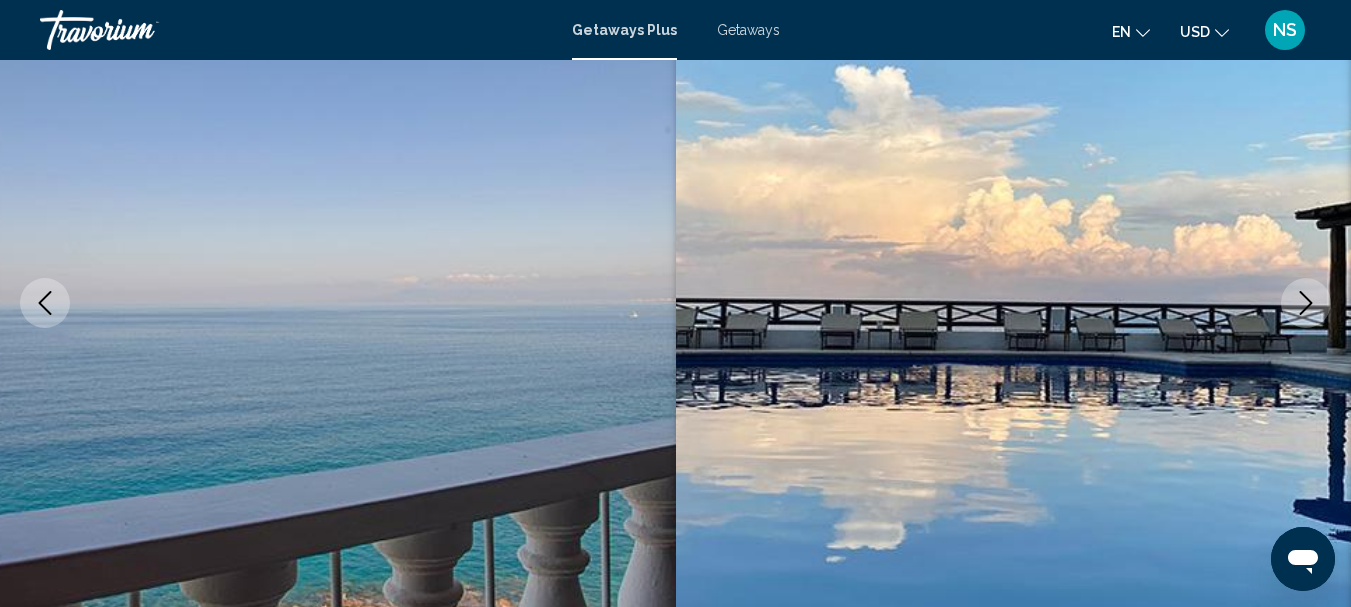 click 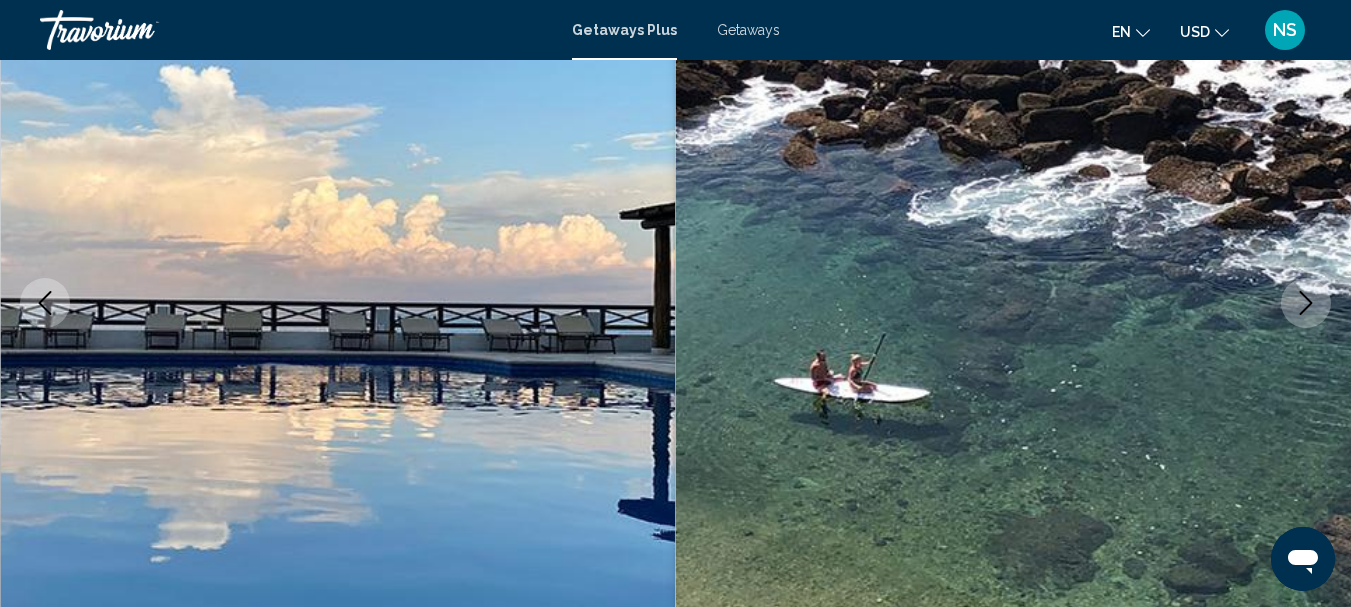 click 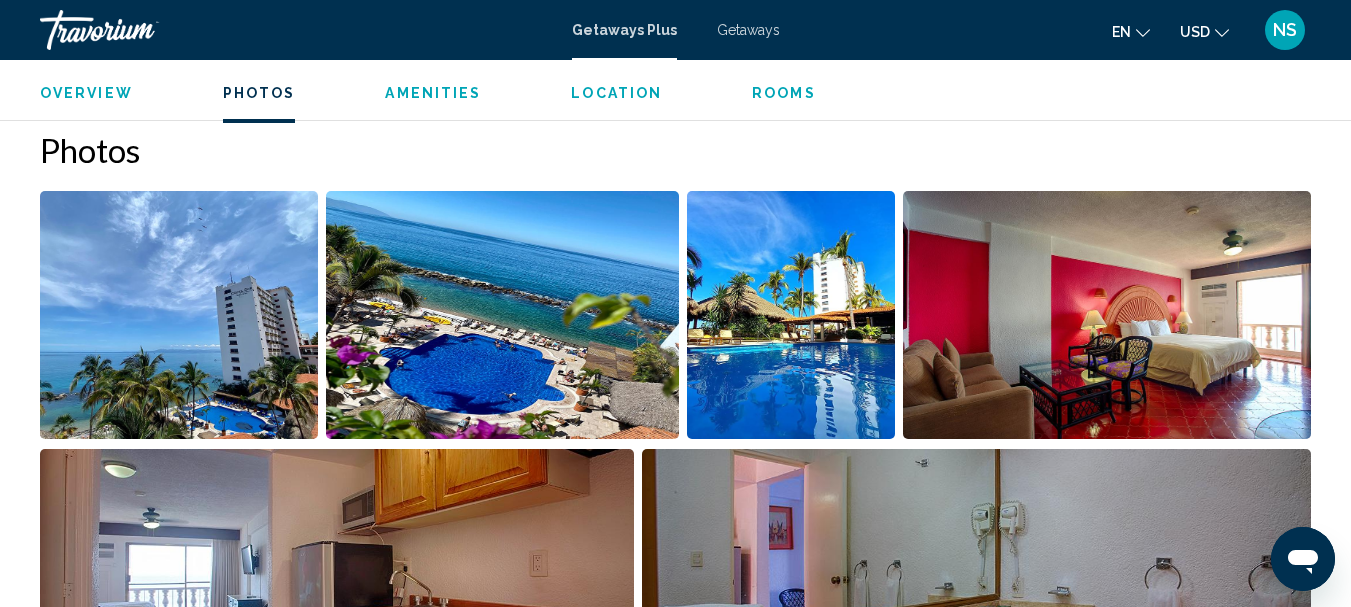 scroll, scrollTop: 1432, scrollLeft: 0, axis: vertical 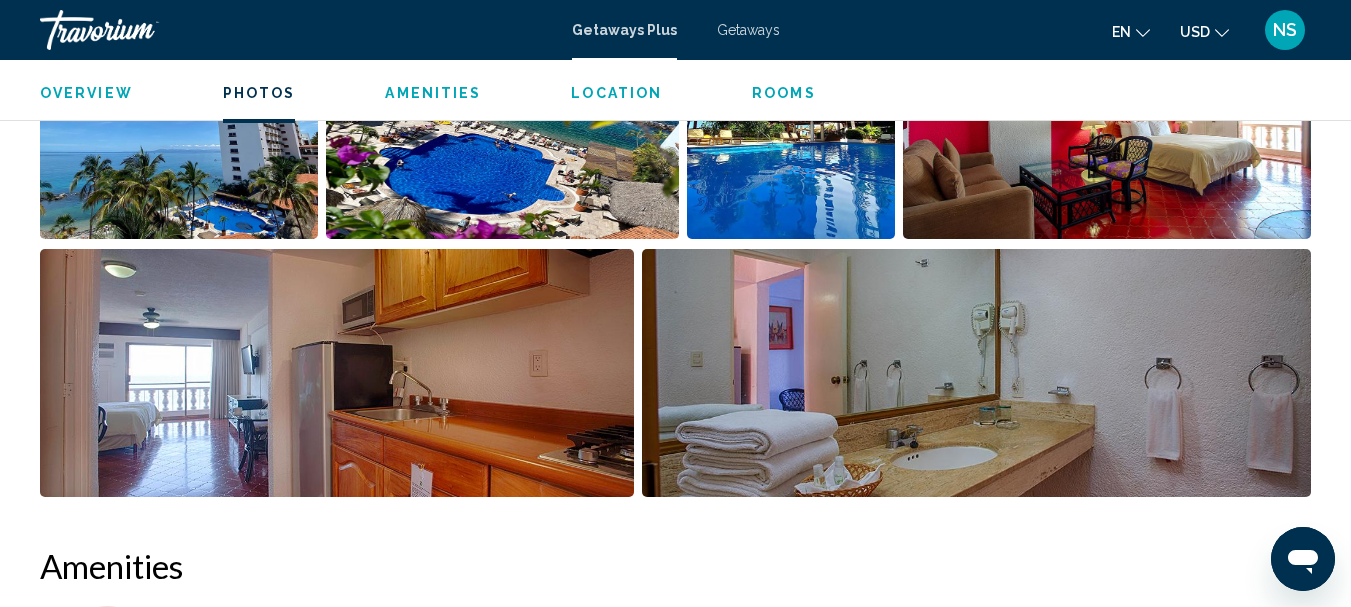 click at bounding box center [337, 373] 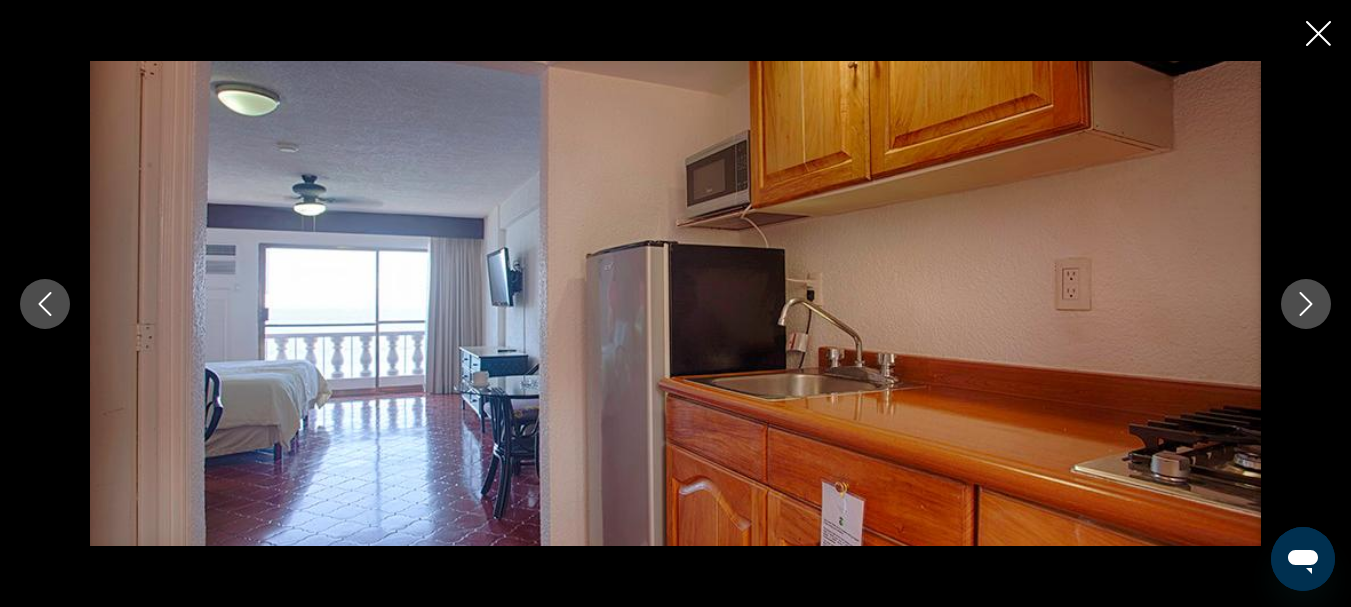 click 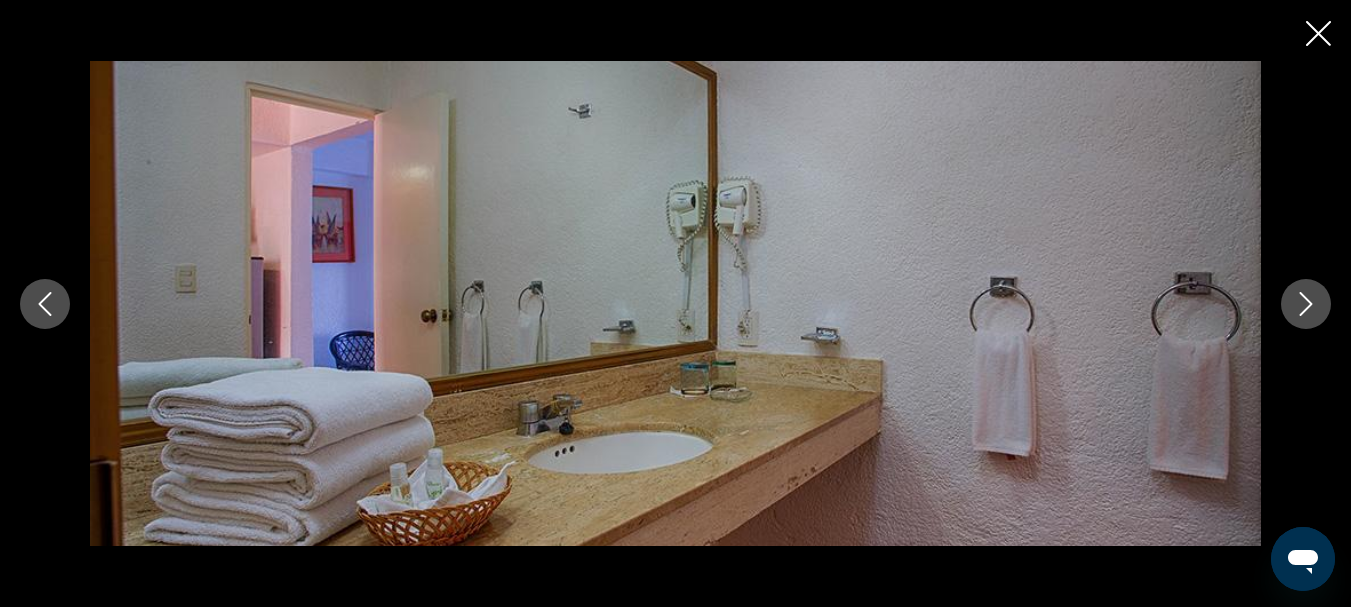 click 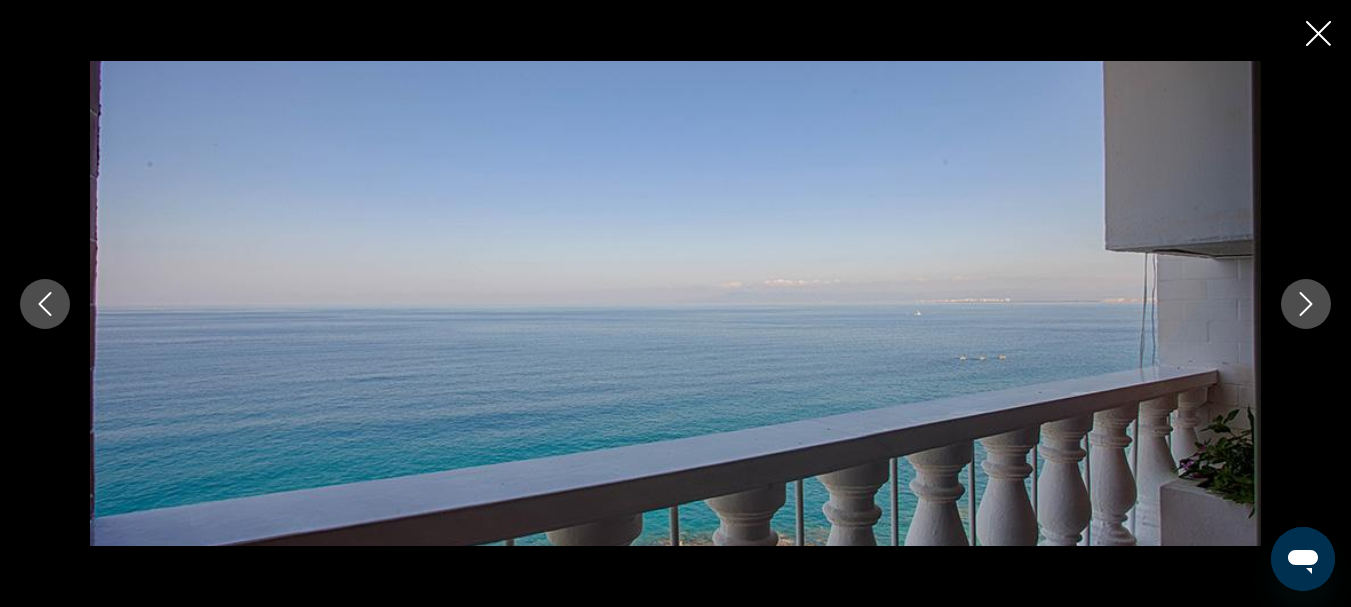 click 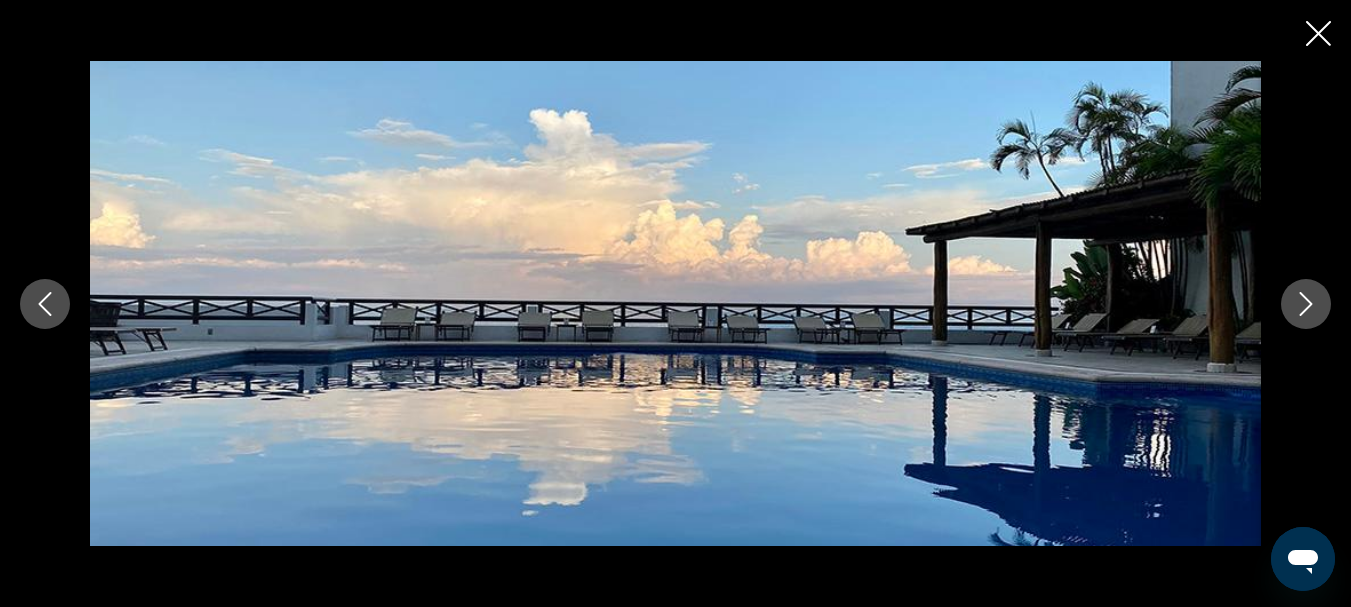 click 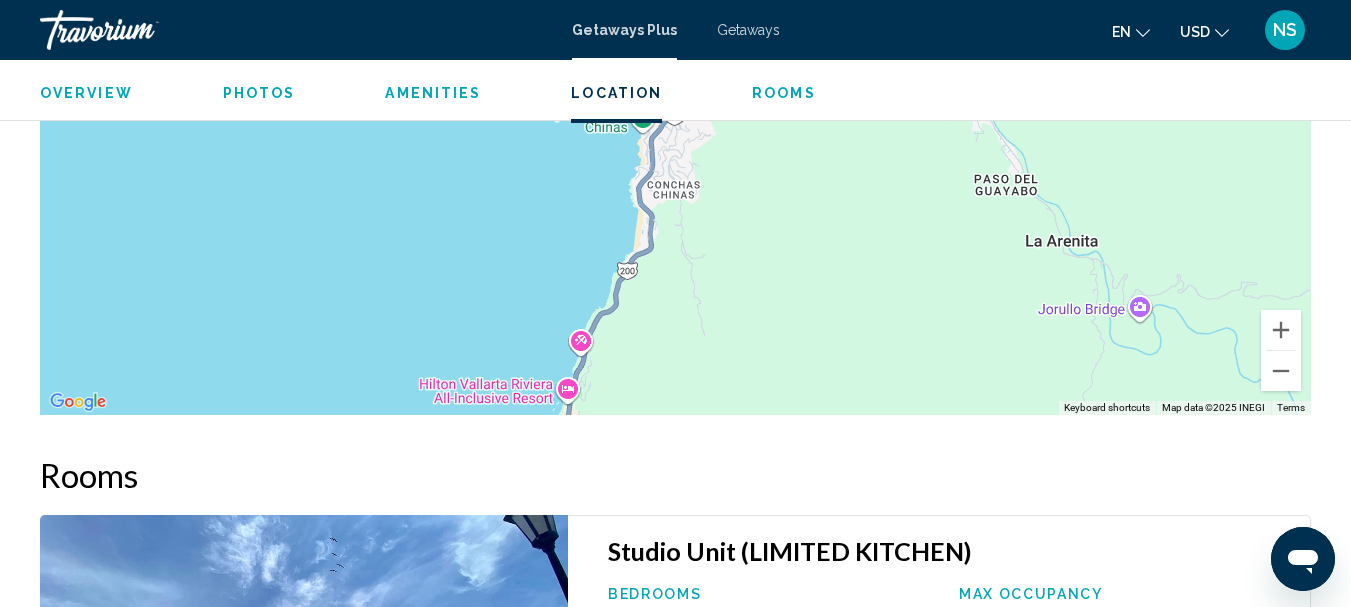 scroll, scrollTop: 3032, scrollLeft: 0, axis: vertical 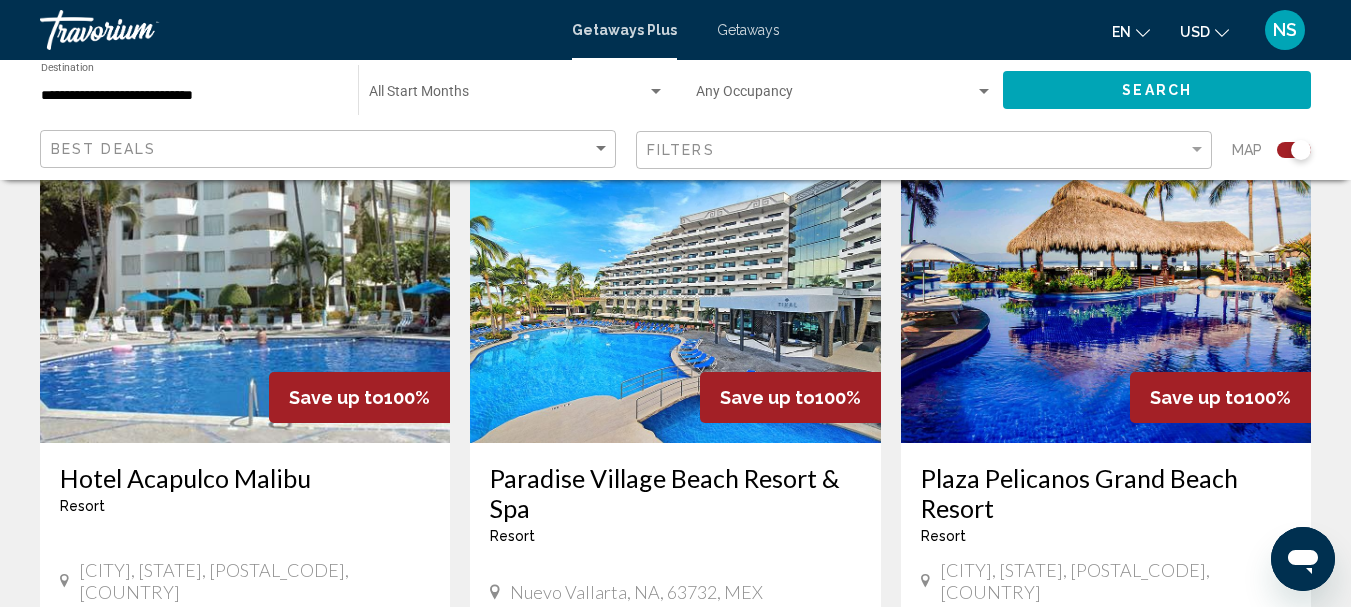 click at bounding box center (1106, 283) 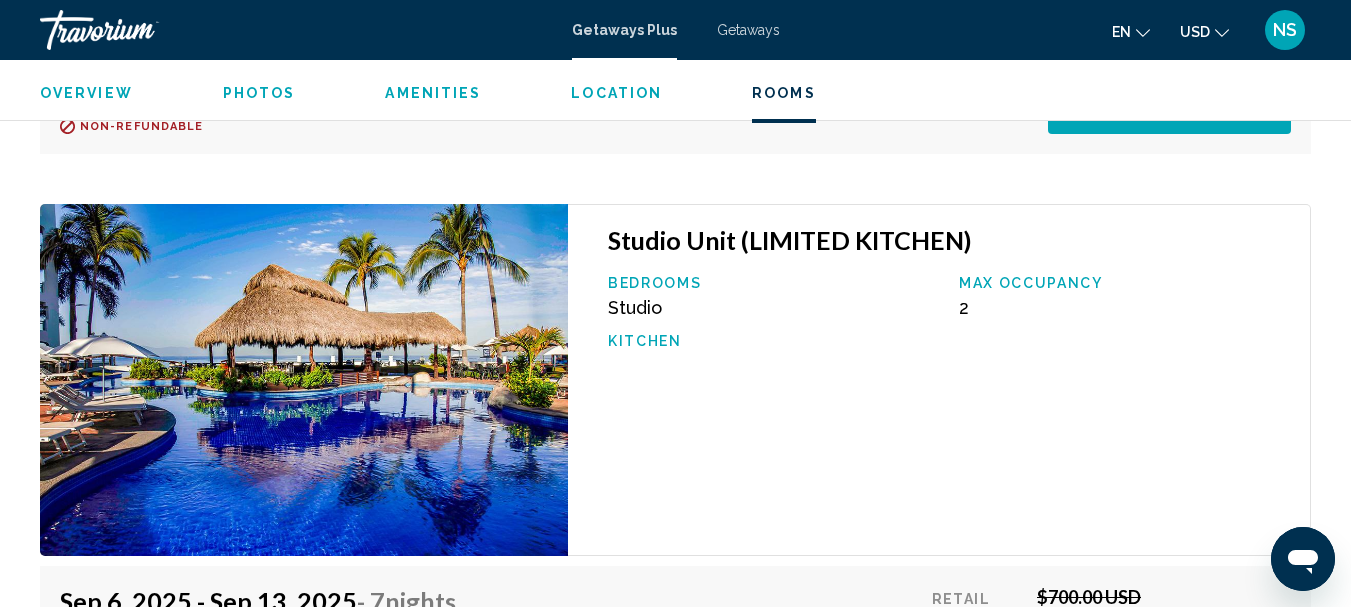 scroll, scrollTop: 4209, scrollLeft: 0, axis: vertical 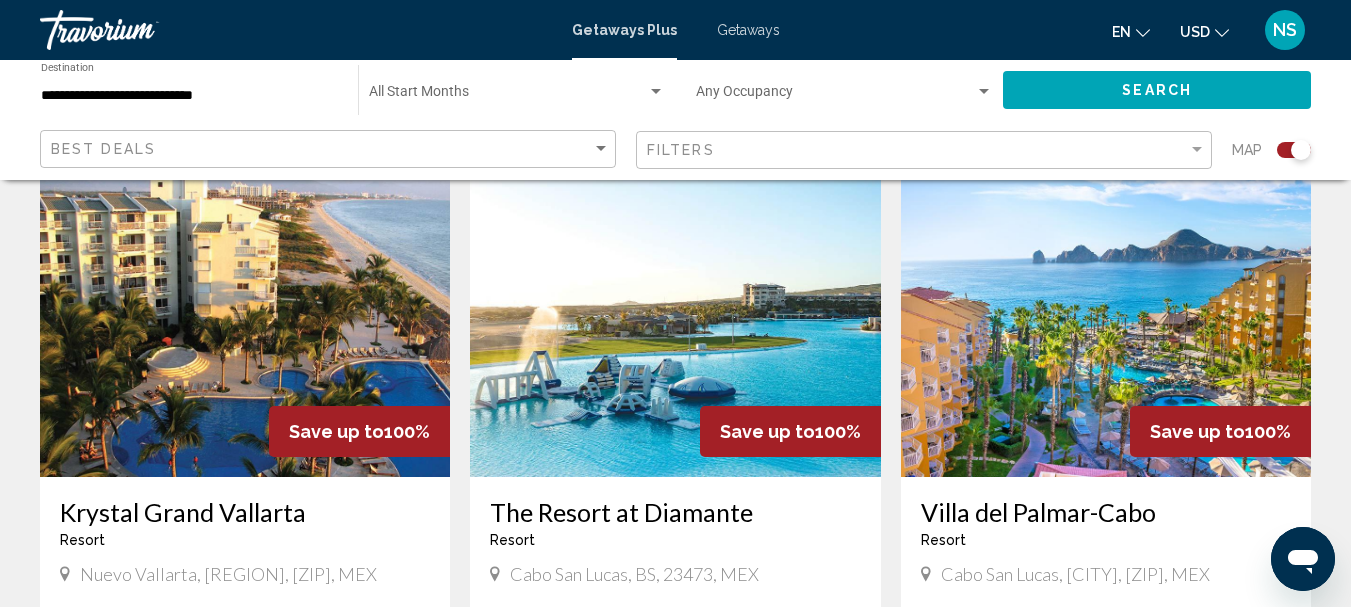 click at bounding box center [1106, 317] 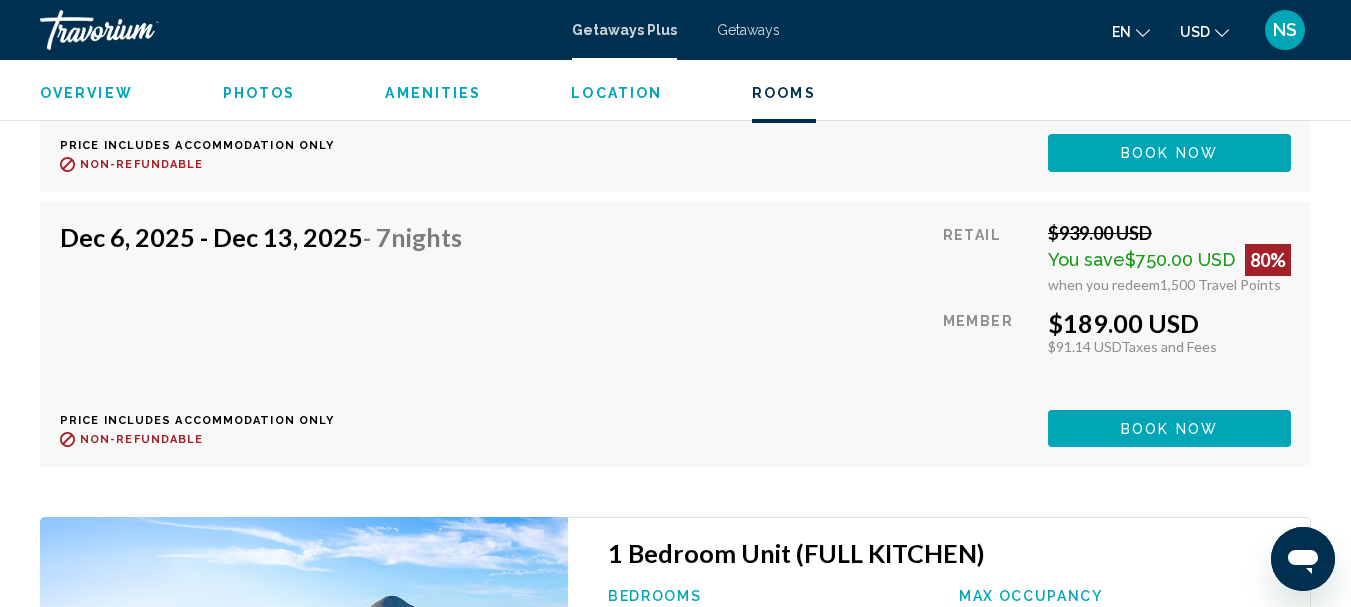 scroll, scrollTop: 8032, scrollLeft: 0, axis: vertical 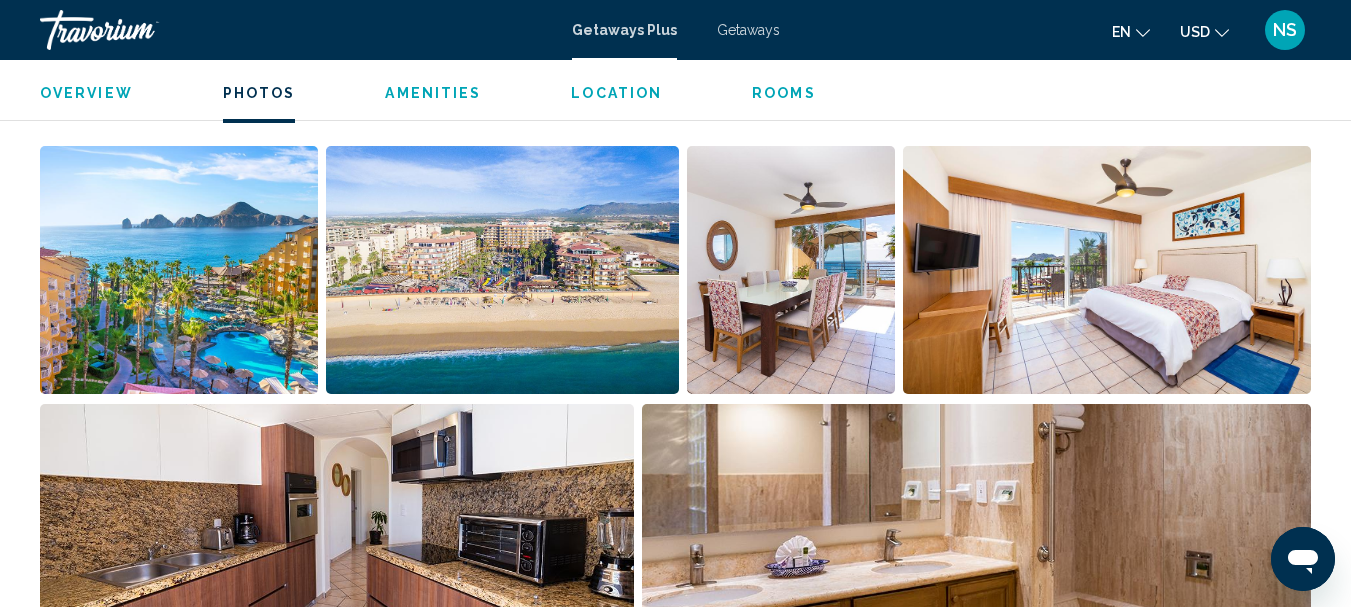 click at bounding box center (502, 270) 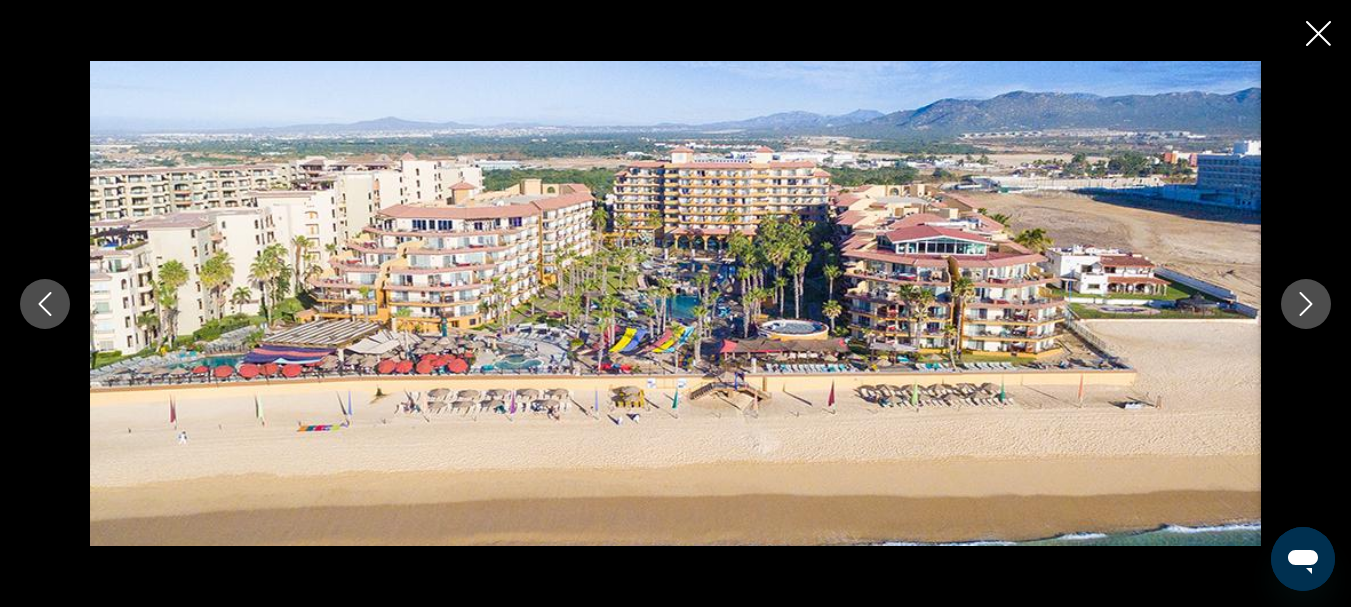 click 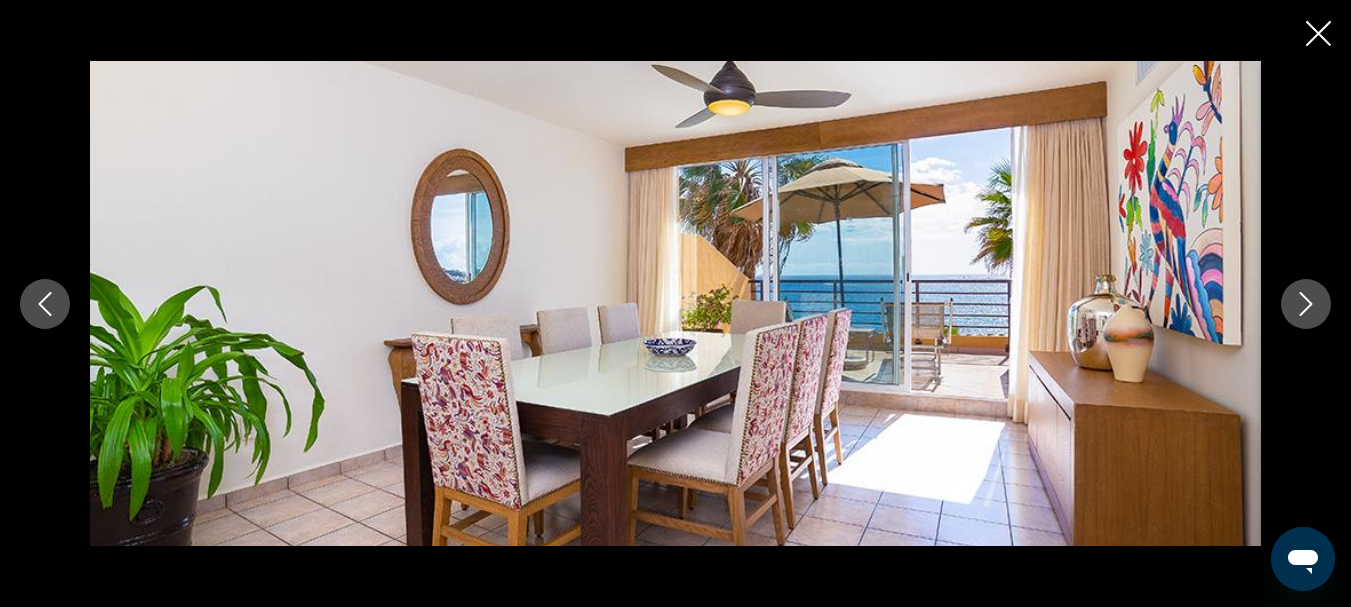 click 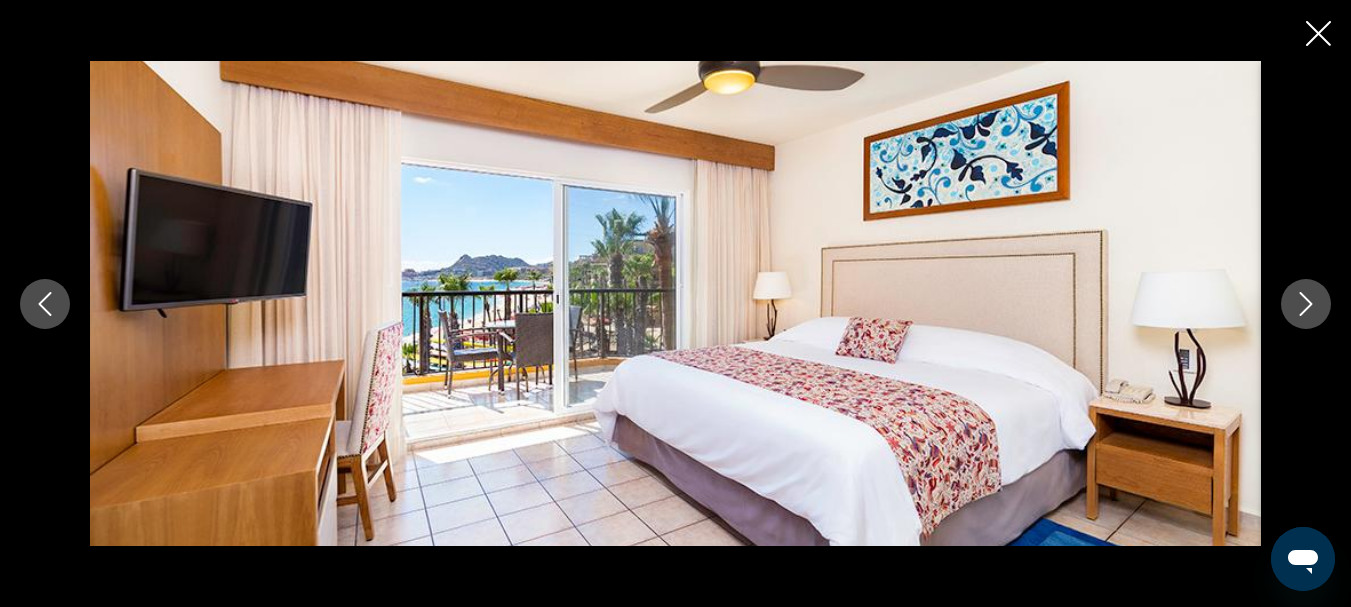 click 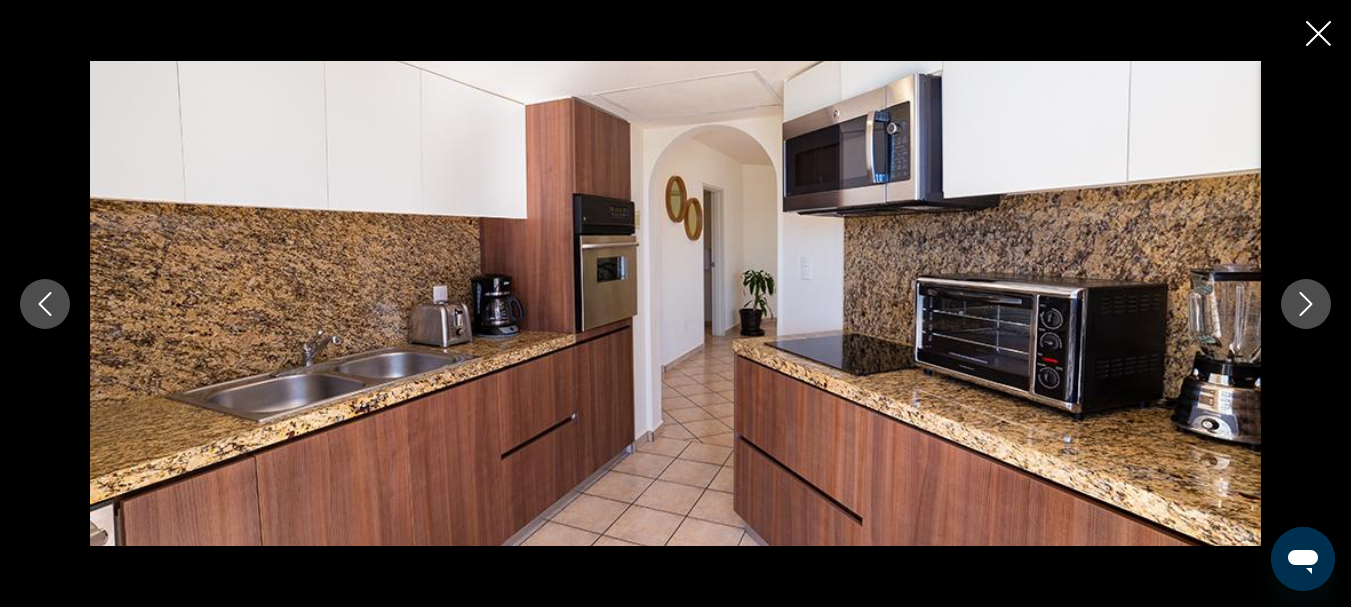 click 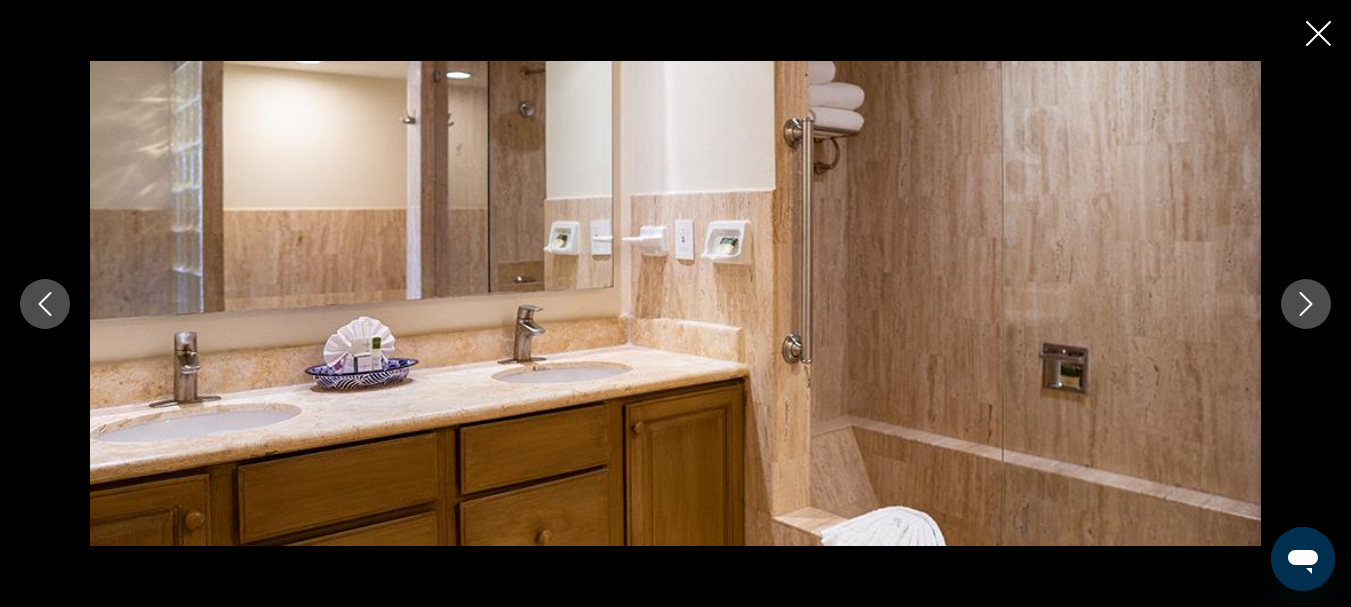 click 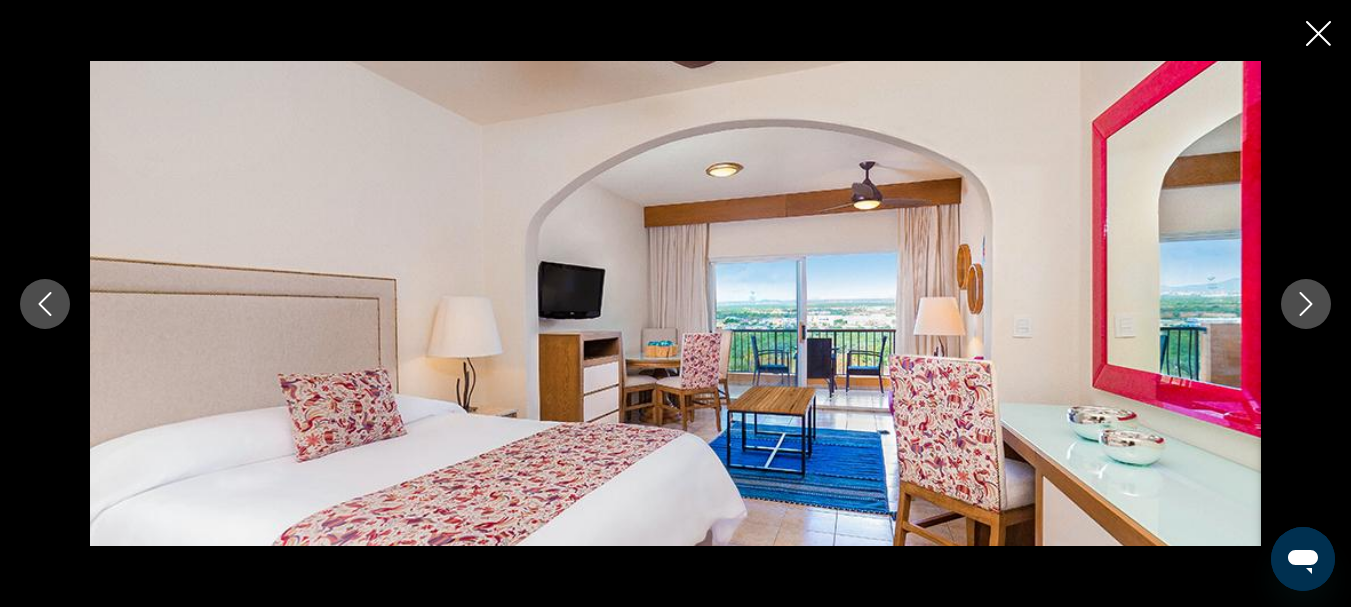 click 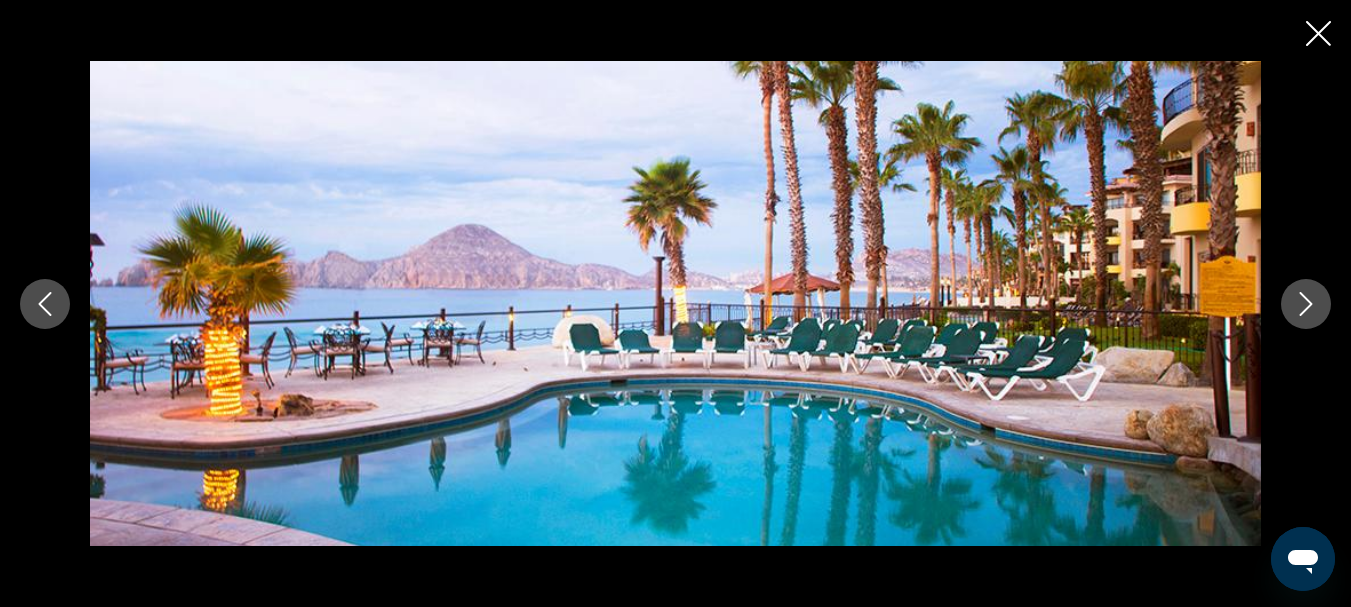 click 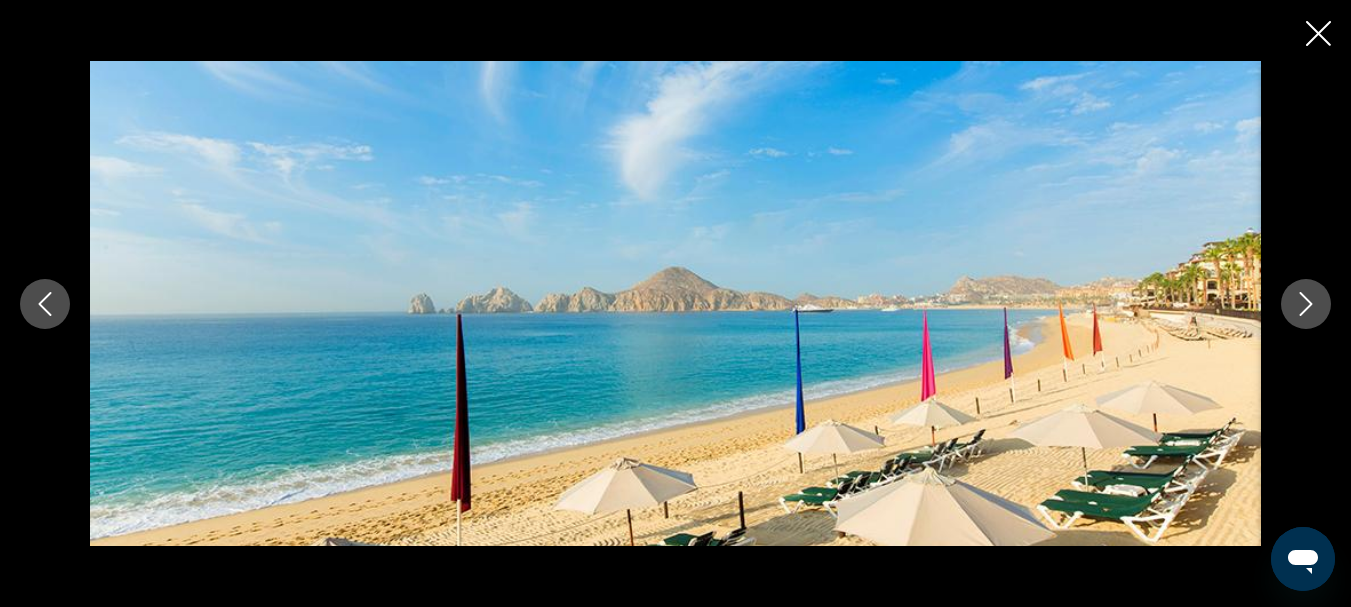 click 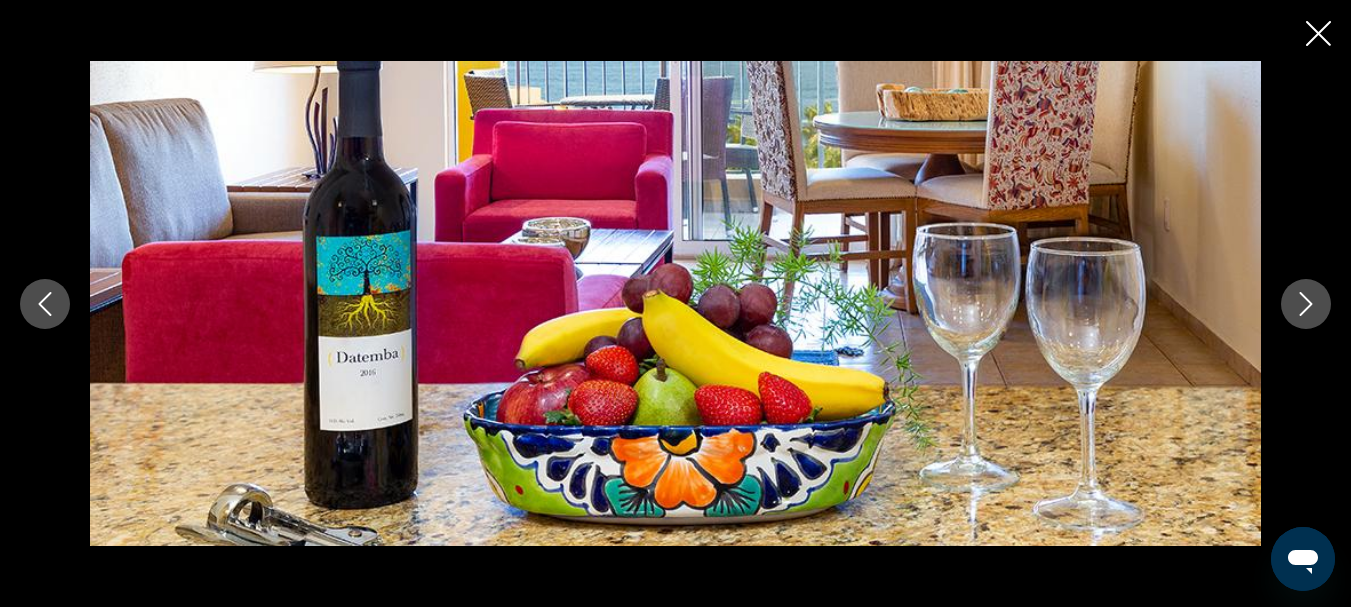 click 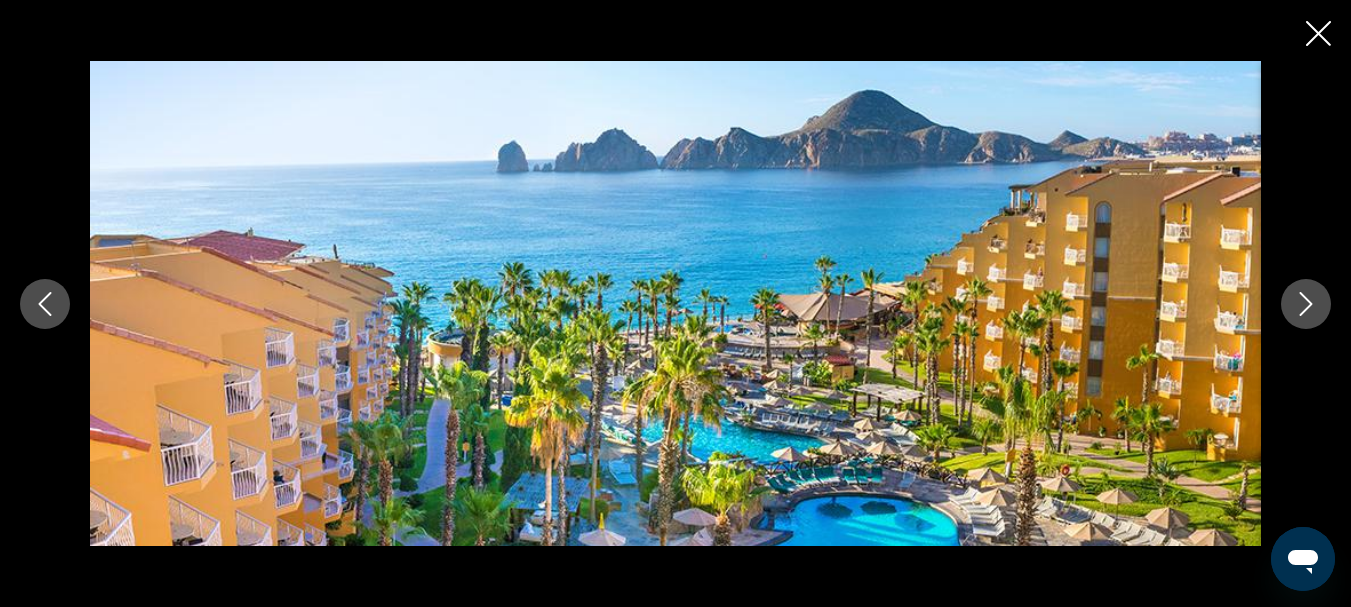 click 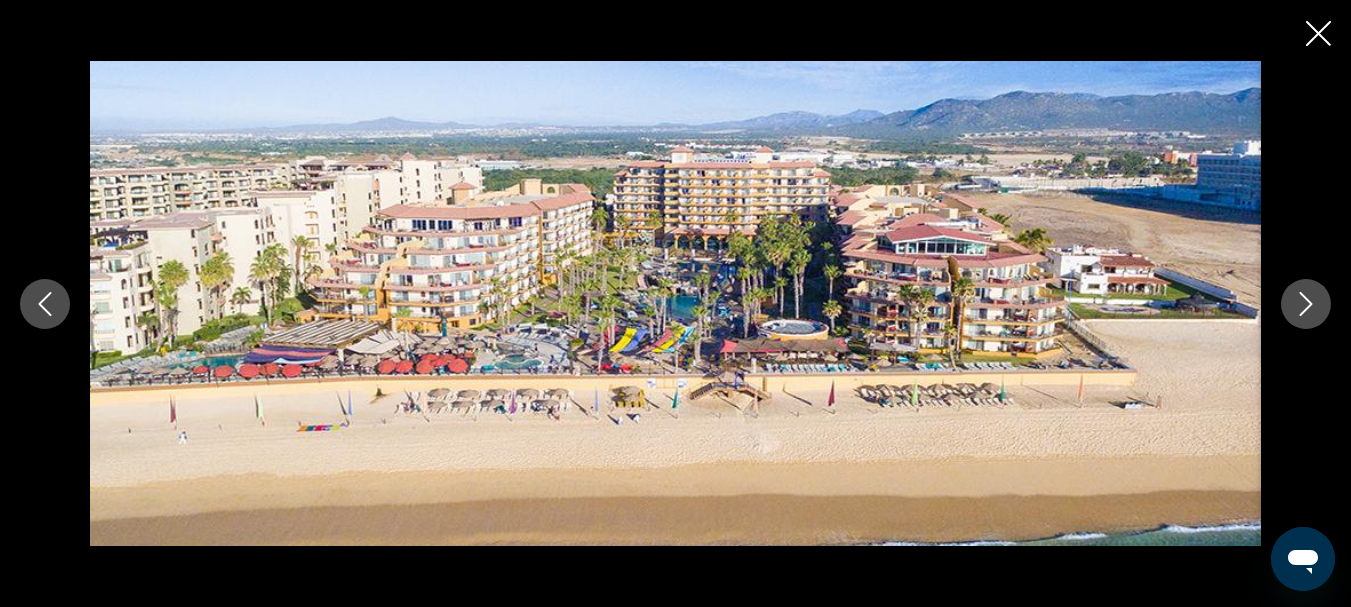 click 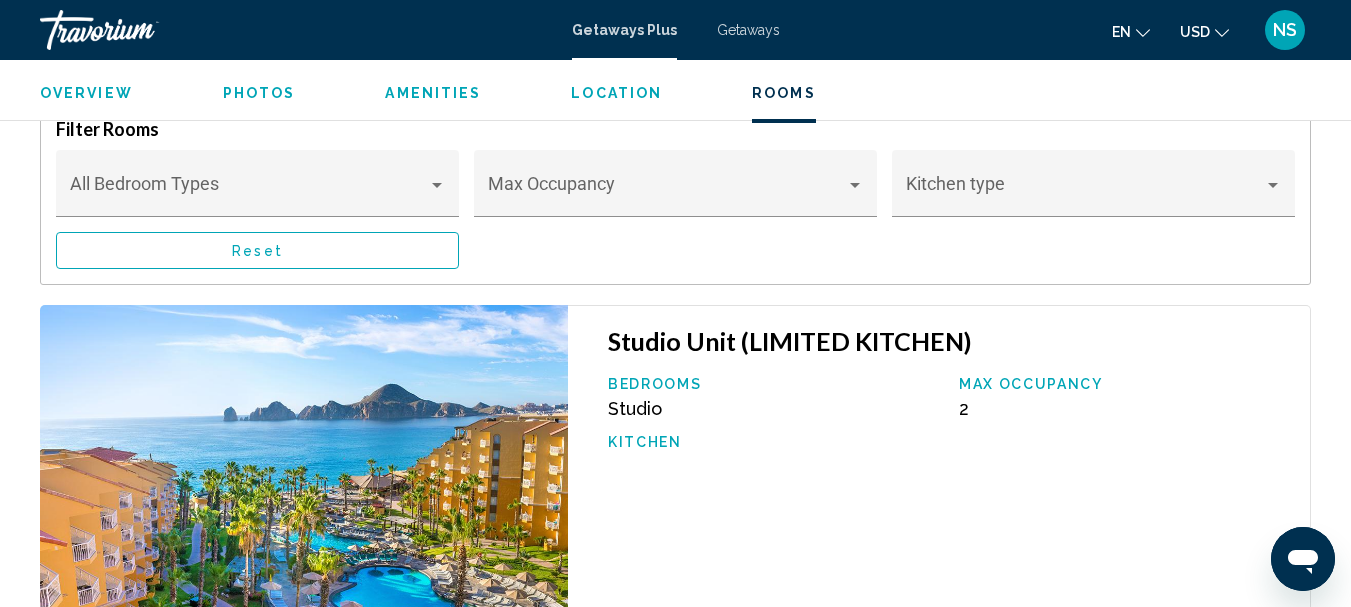 scroll, scrollTop: 3800, scrollLeft: 0, axis: vertical 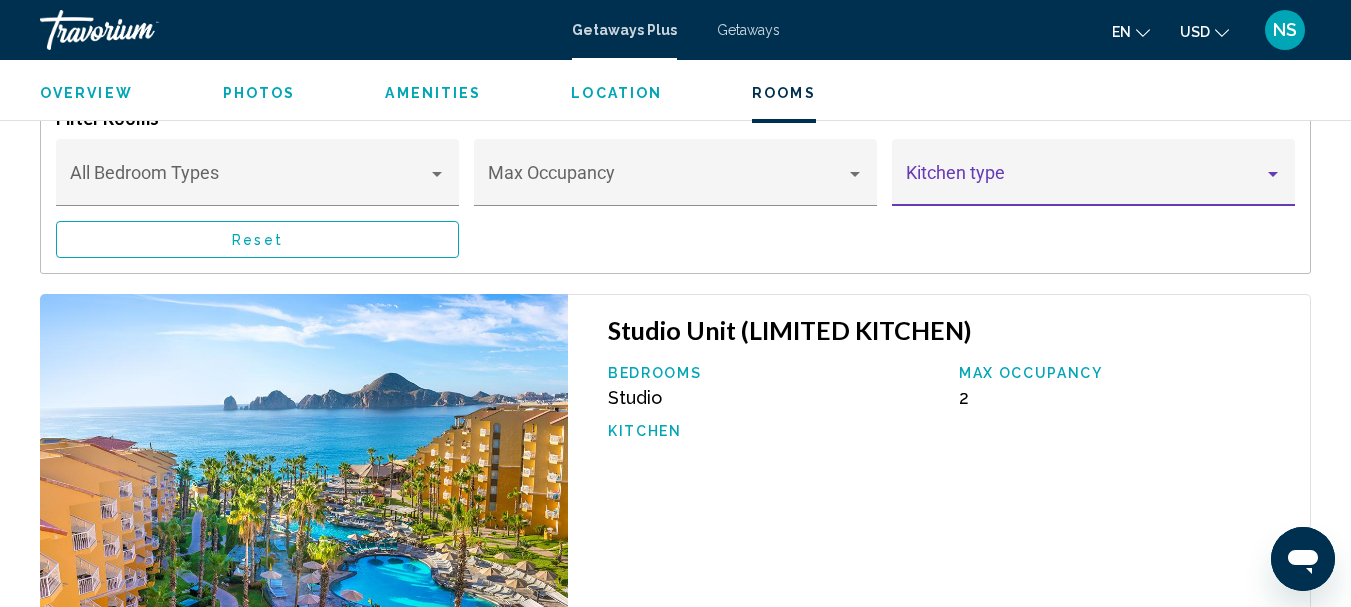 click at bounding box center [1273, 174] 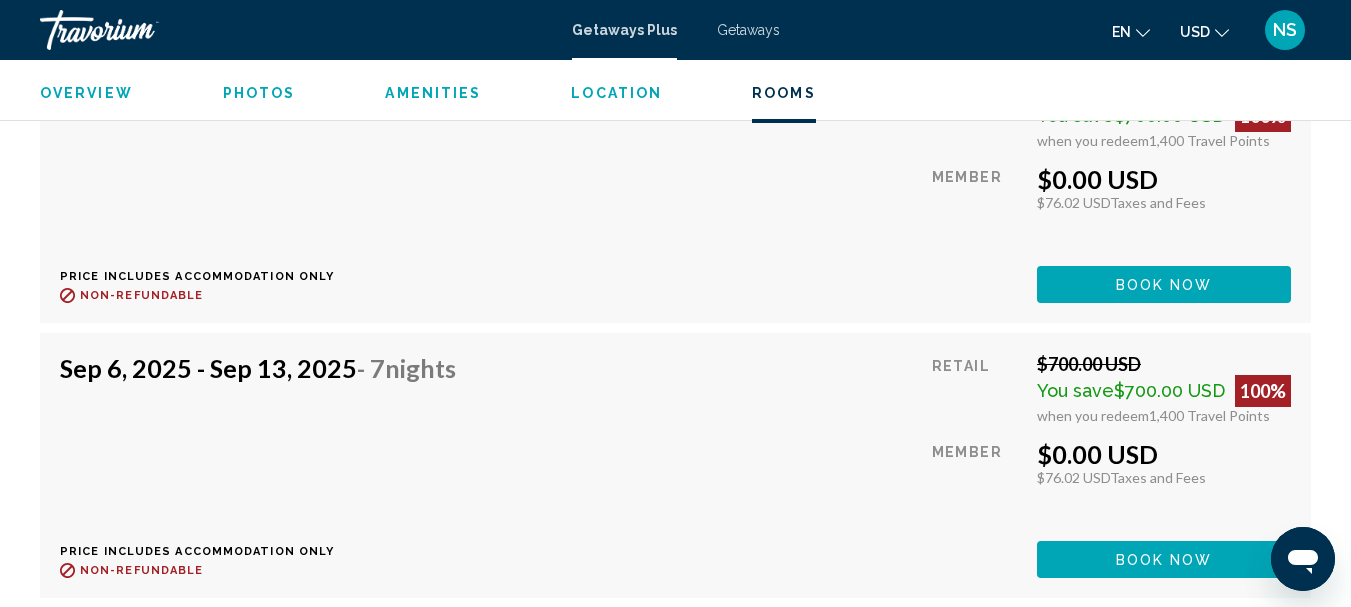 scroll, scrollTop: 4700, scrollLeft: 0, axis: vertical 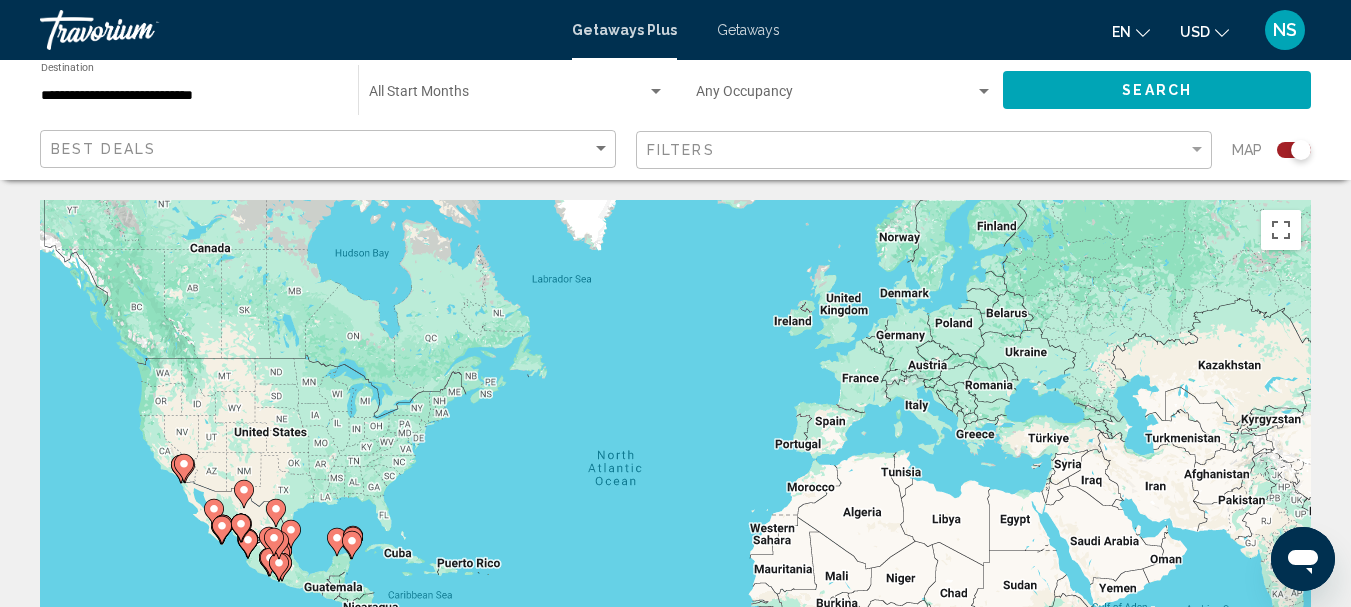 click on "**********" at bounding box center [189, 96] 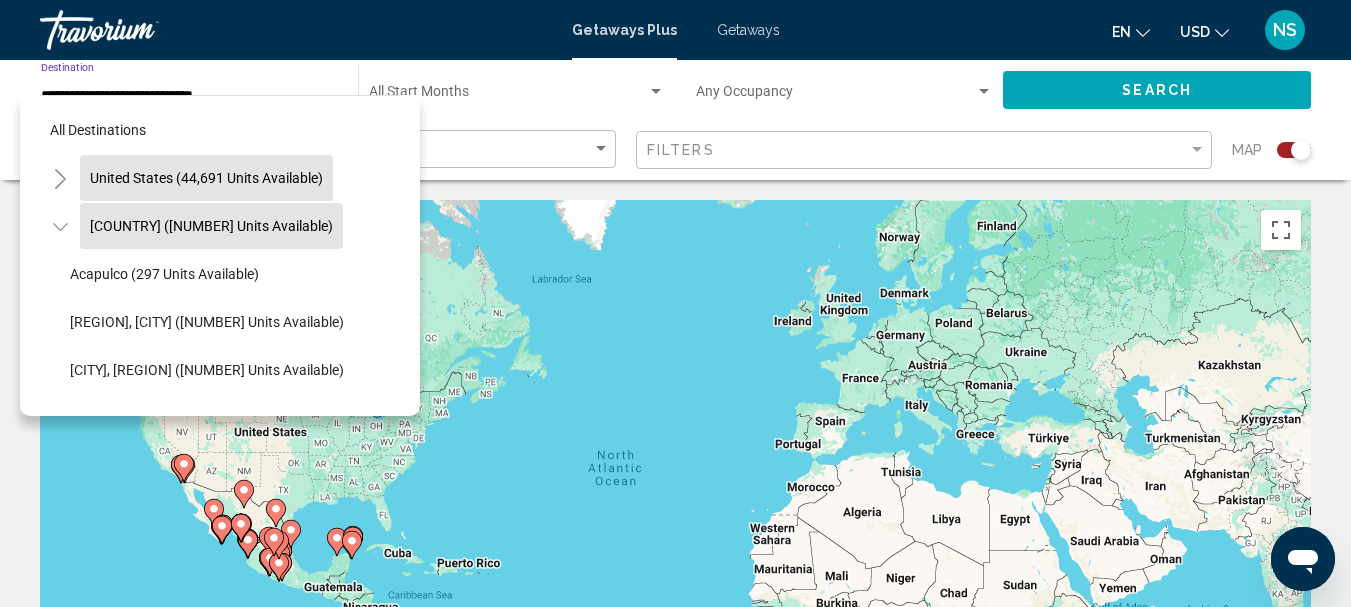 click on "United States (44,691 units available)" at bounding box center (211, 226) 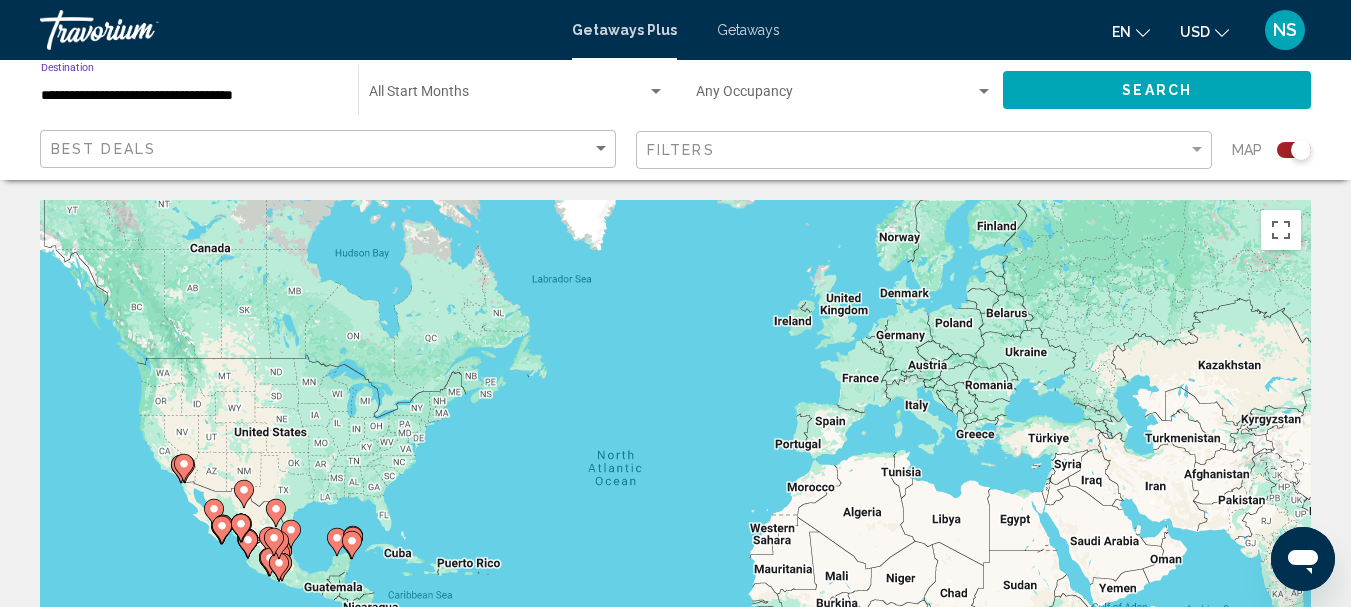 click on "Search" 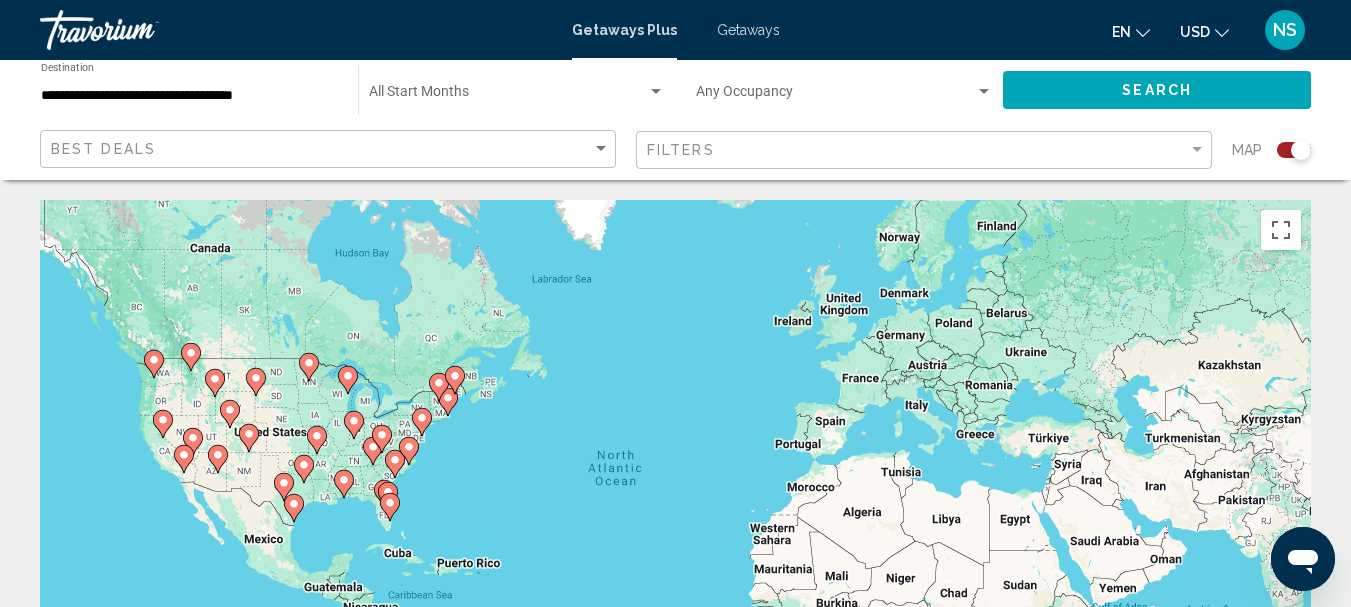 click on "To activate drag with keyboard, press Alt + Enter. Once in keyboard drag state, use the arrow keys to move the marker. To complete the drag, press the Enter key. To cancel, press Escape." at bounding box center [675, 500] 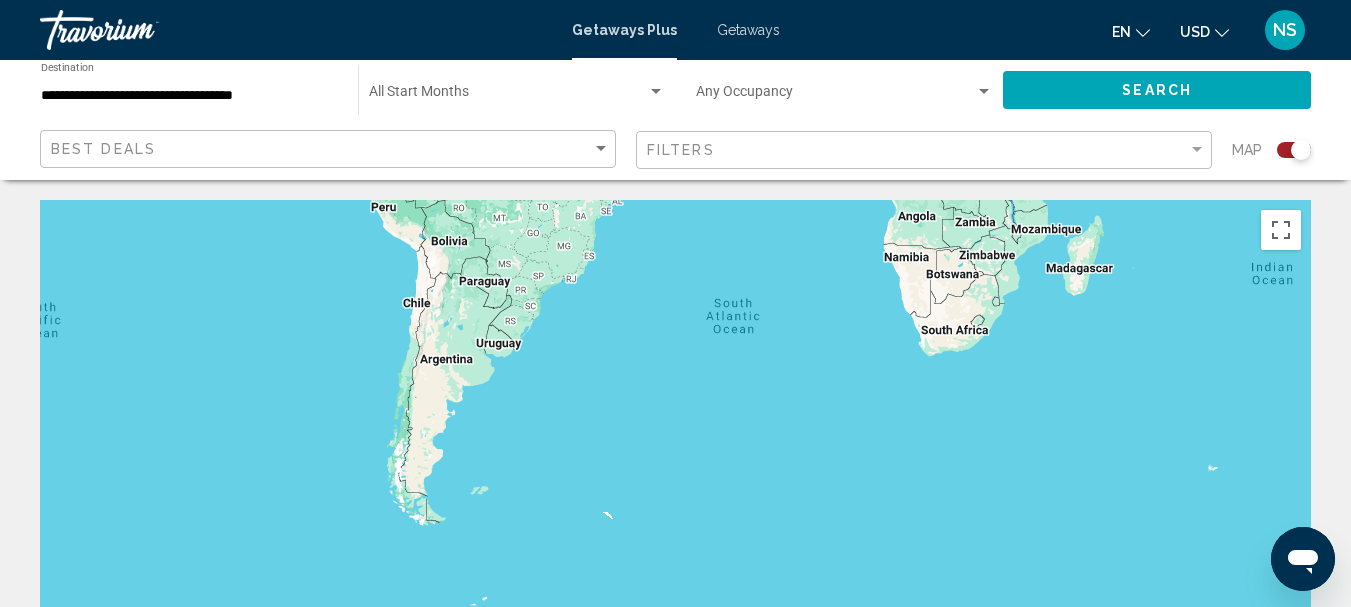 drag, startPoint x: 1183, startPoint y: 418, endPoint x: 1150, endPoint y: -121, distance: 540.0093 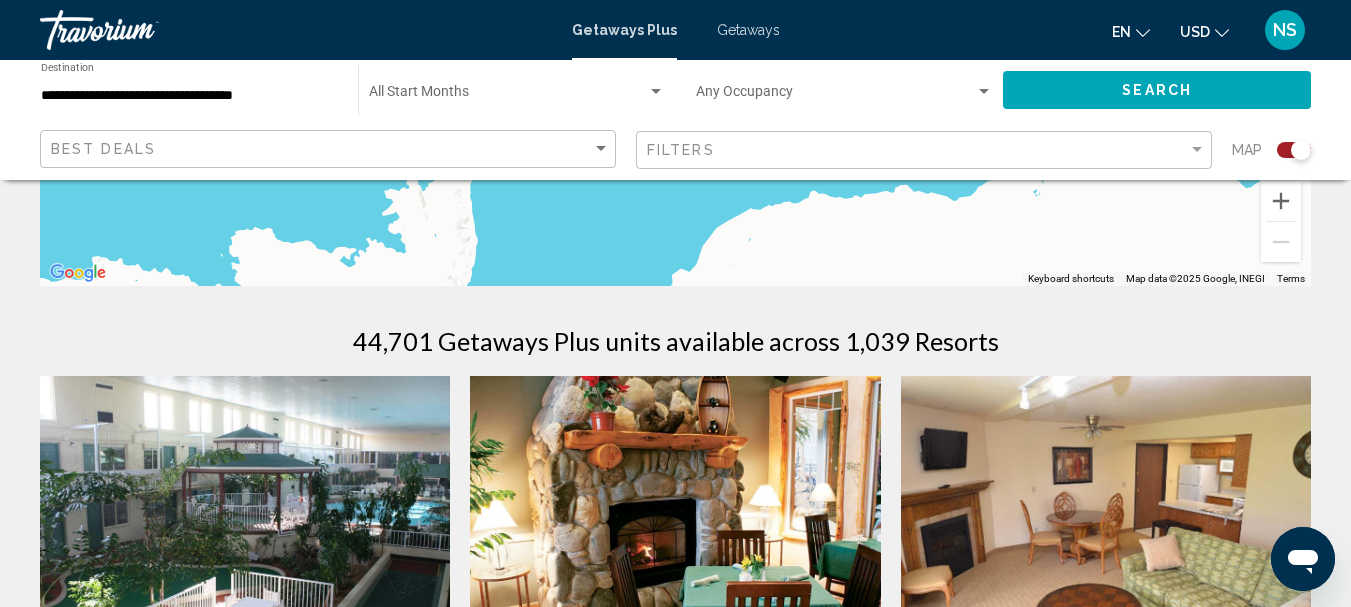 scroll, scrollTop: 382, scrollLeft: 0, axis: vertical 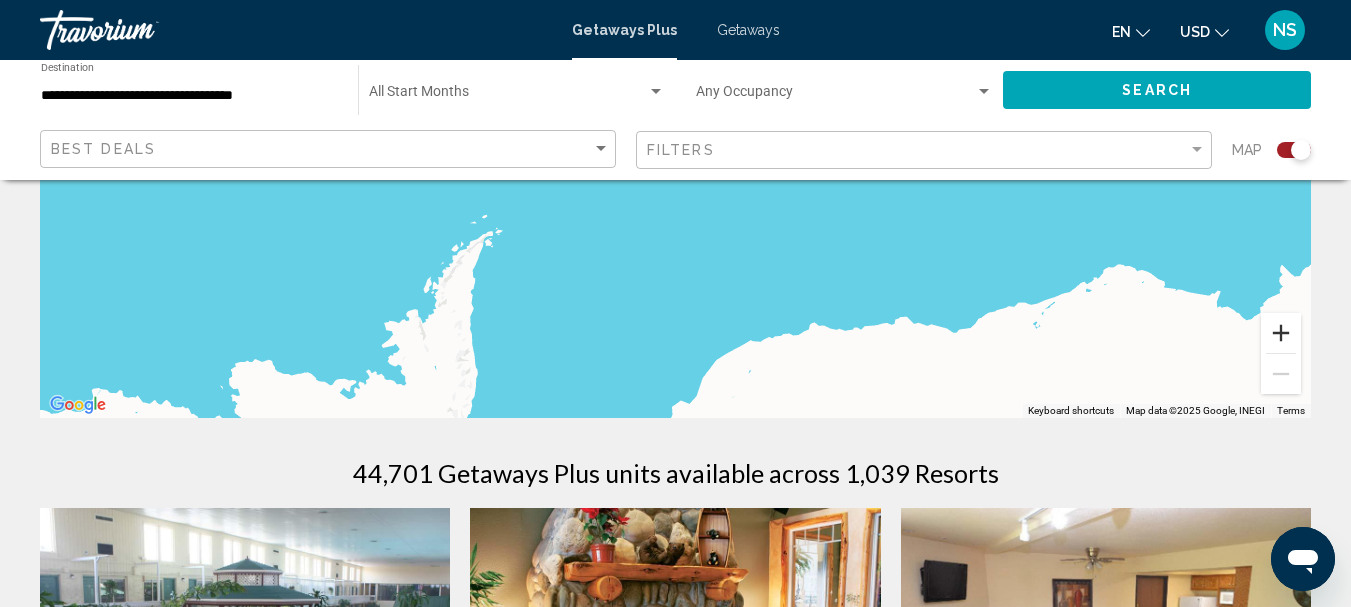 click at bounding box center [1281, 333] 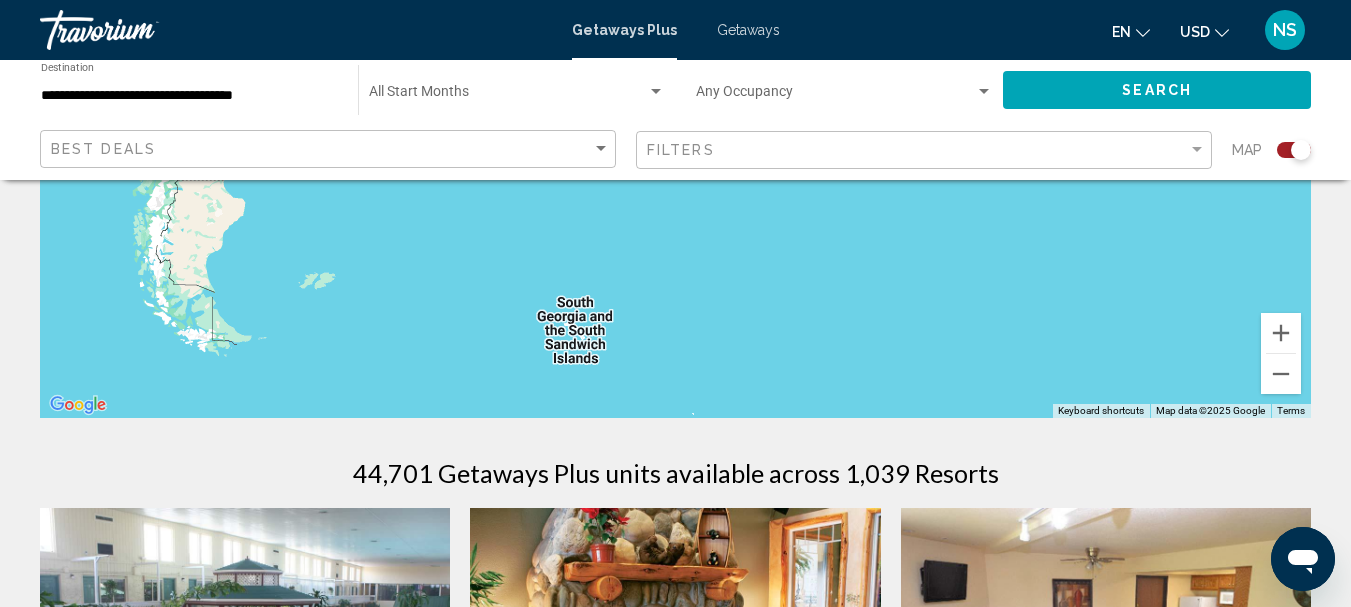 drag, startPoint x: 963, startPoint y: 333, endPoint x: 939, endPoint y: 403, distance: 74 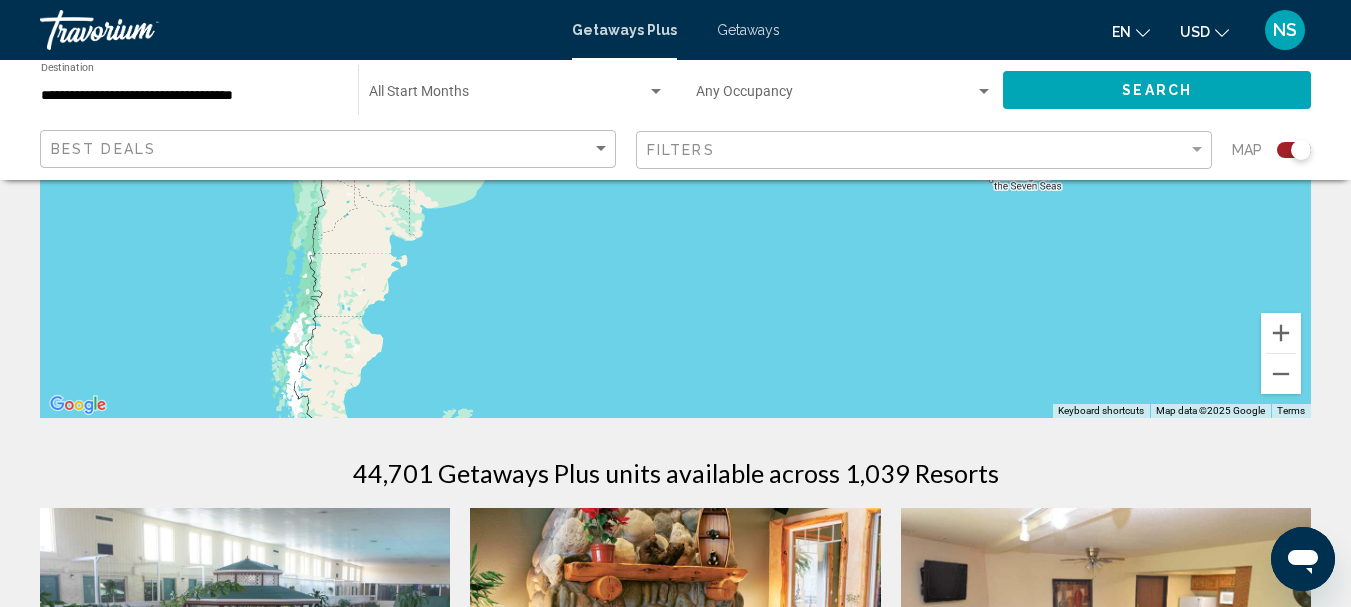 drag, startPoint x: 809, startPoint y: 318, endPoint x: 947, endPoint y: 455, distance: 194.45566 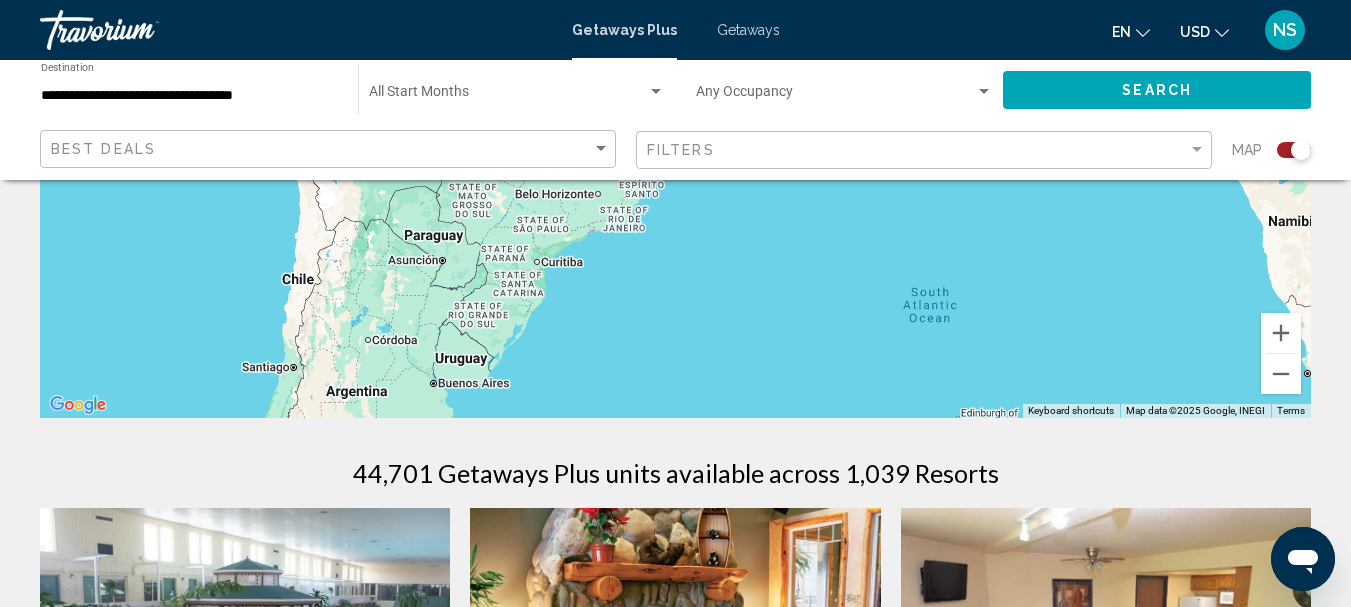 drag, startPoint x: 791, startPoint y: 258, endPoint x: 757, endPoint y: 462, distance: 206.81392 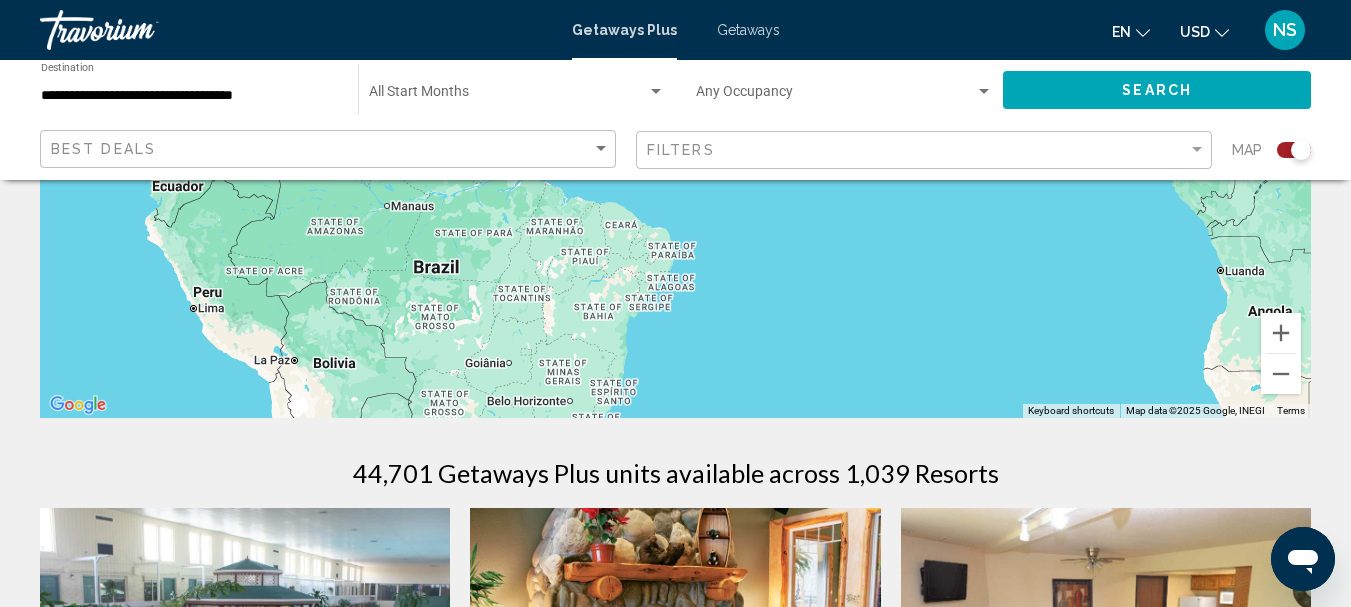 drag, startPoint x: 741, startPoint y: 268, endPoint x: 713, endPoint y: 485, distance: 218.799 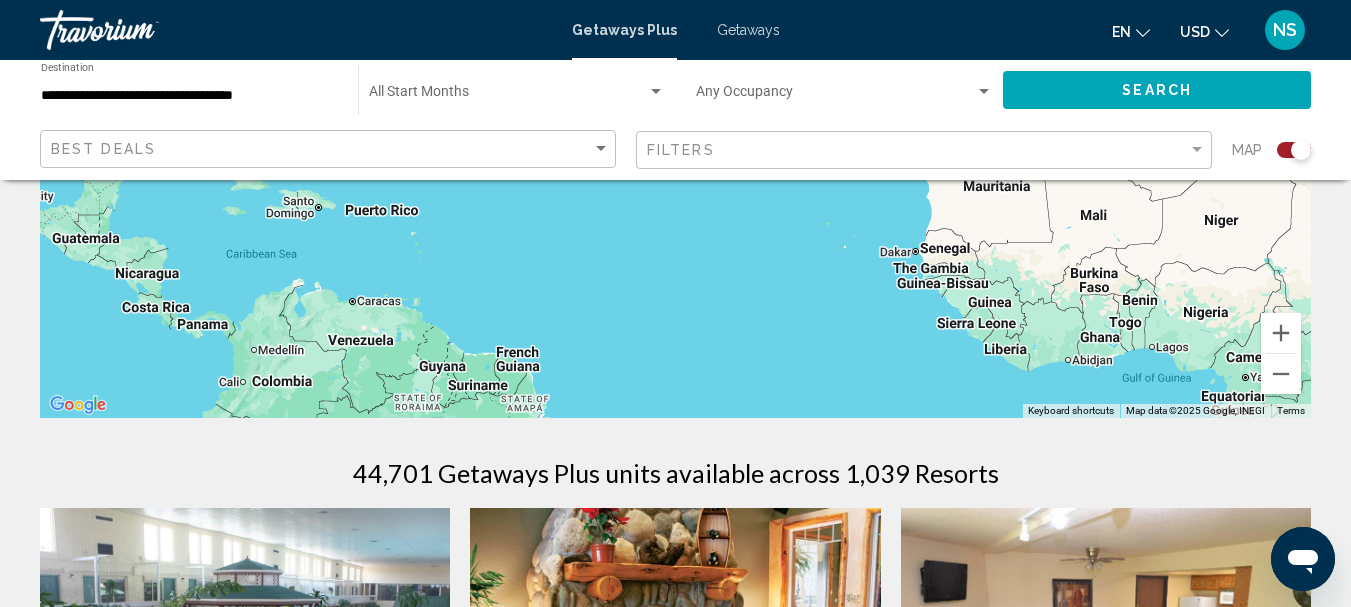 drag, startPoint x: 644, startPoint y: 275, endPoint x: 688, endPoint y: 496, distance: 225.33752 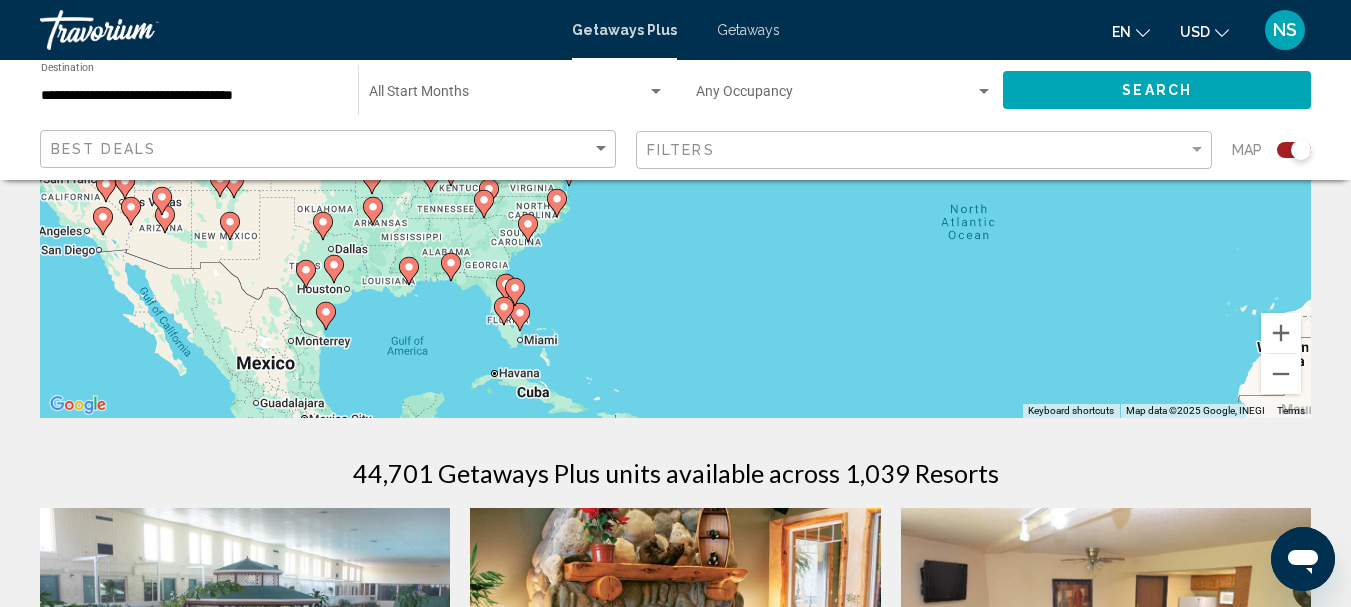 drag, startPoint x: 787, startPoint y: 334, endPoint x: 970, endPoint y: 504, distance: 249.77791 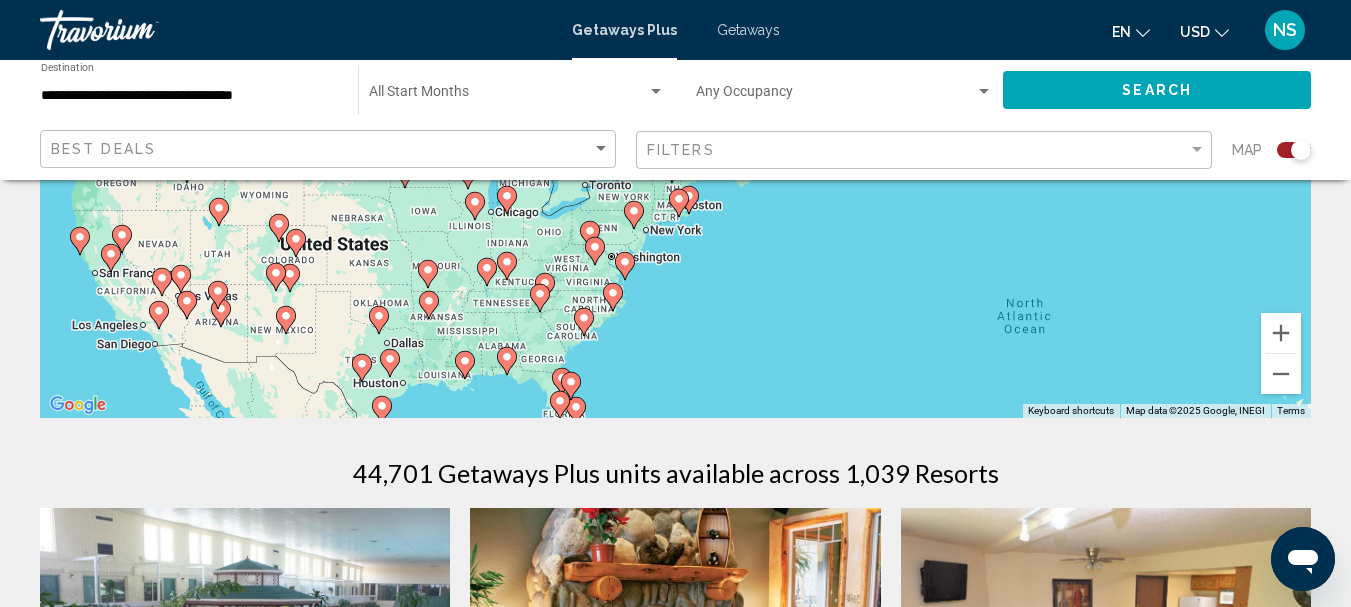 drag, startPoint x: 633, startPoint y: 327, endPoint x: 689, endPoint y: 425, distance: 112.871605 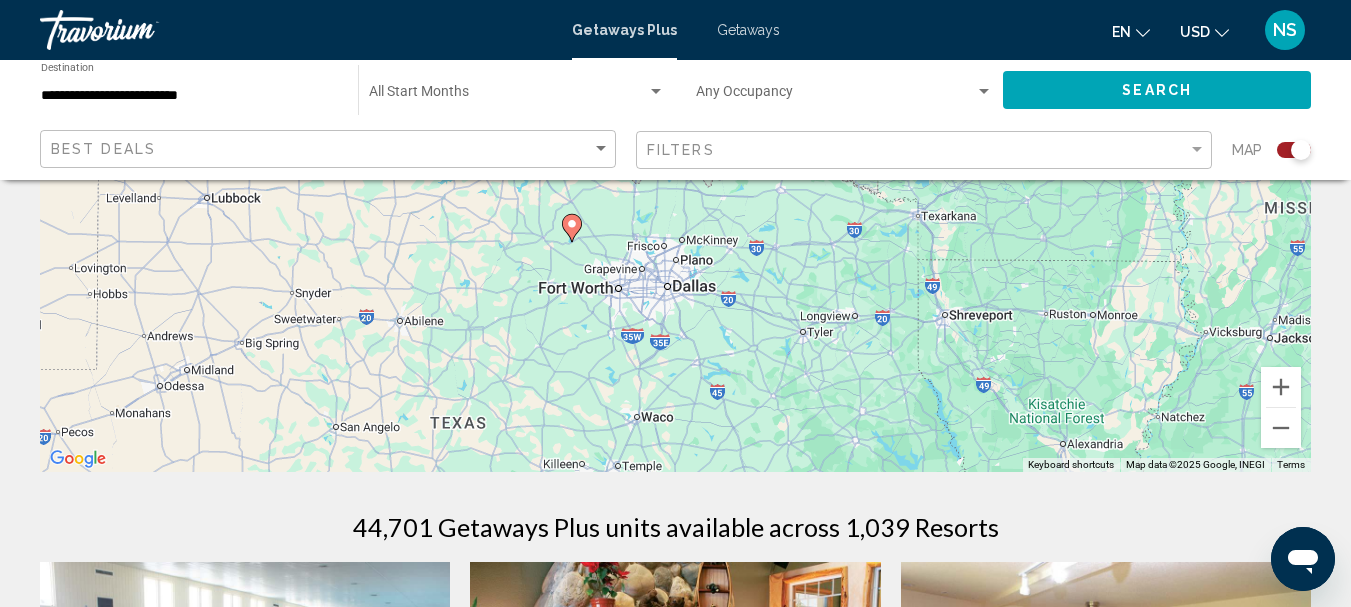 scroll, scrollTop: 282, scrollLeft: 0, axis: vertical 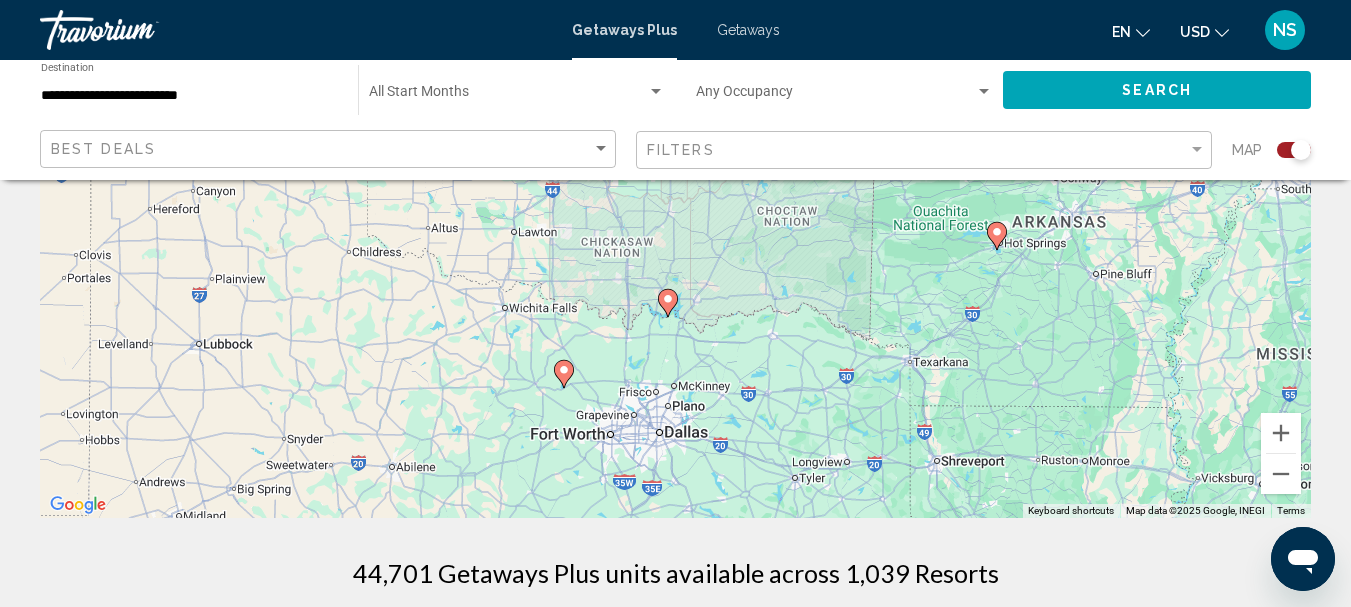 drag, startPoint x: 713, startPoint y: 272, endPoint x: 706, endPoint y: 375, distance: 103.23759 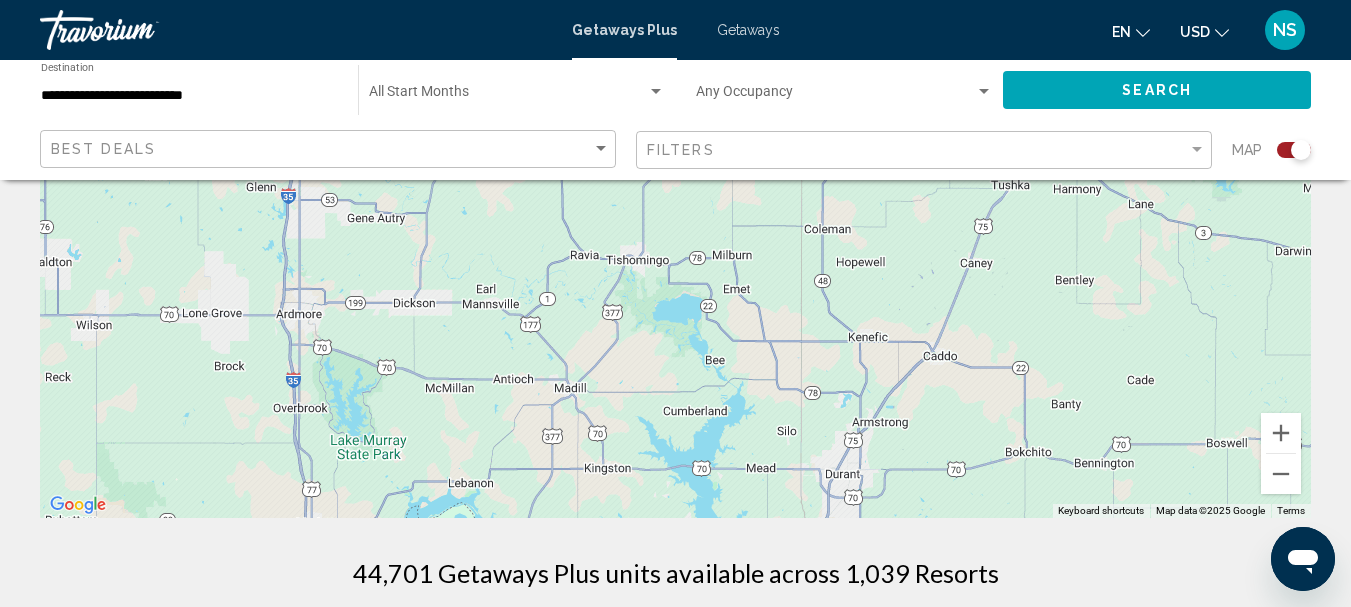 drag, startPoint x: 685, startPoint y: 344, endPoint x: 691, endPoint y: -53, distance: 397.04535 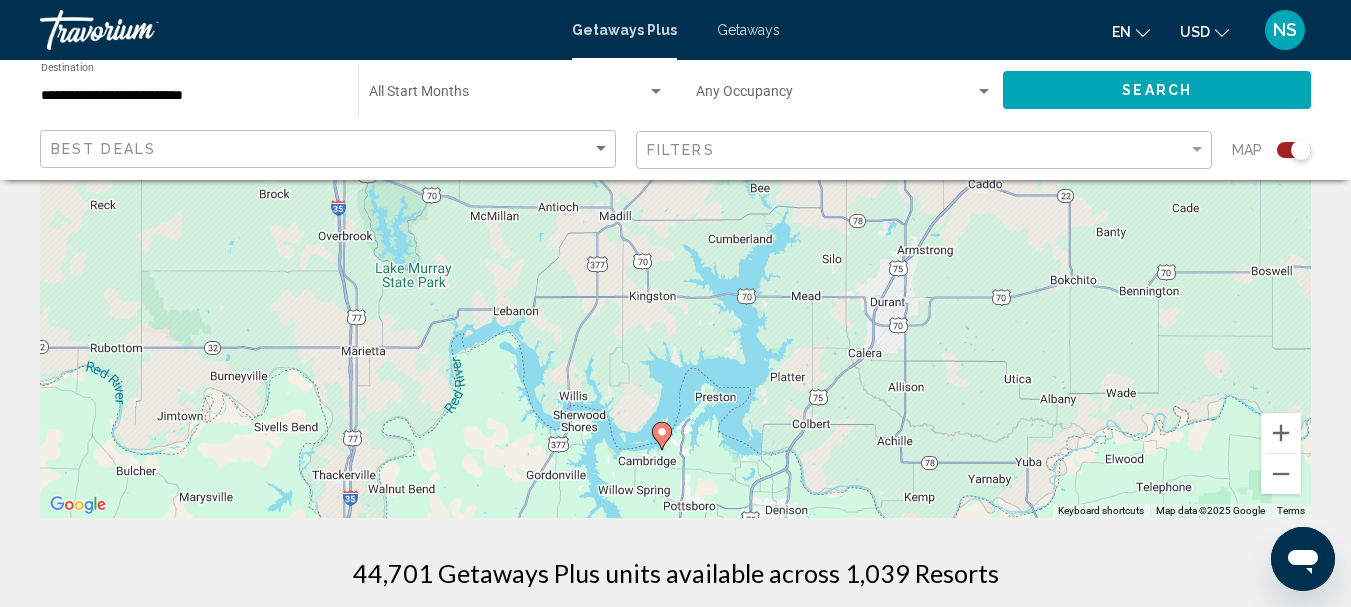 drag, startPoint x: 730, startPoint y: 288, endPoint x: 775, endPoint y: 112, distance: 181.66177 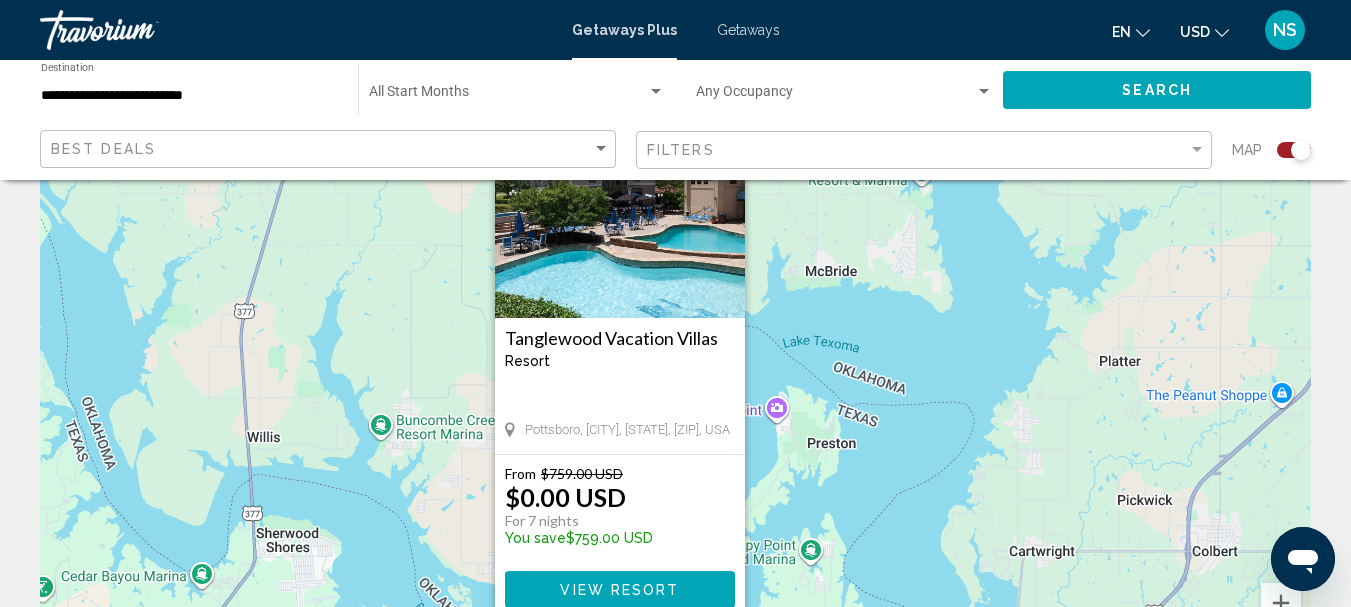 scroll, scrollTop: 0, scrollLeft: 0, axis: both 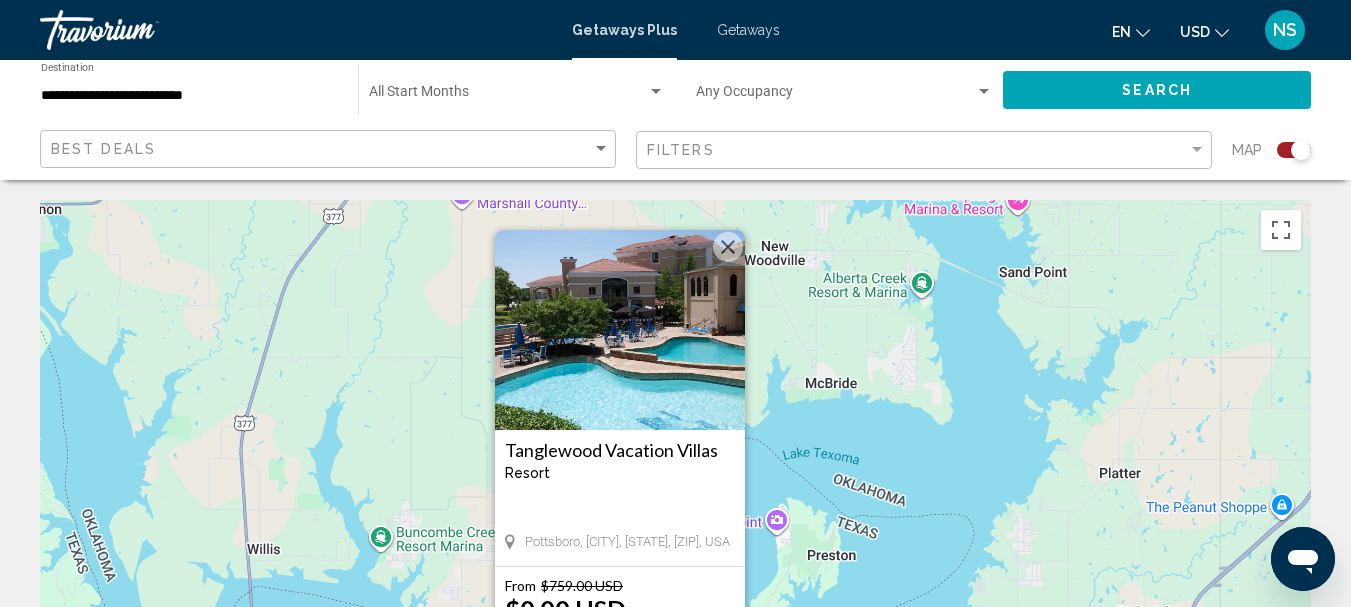 click at bounding box center (620, 330) 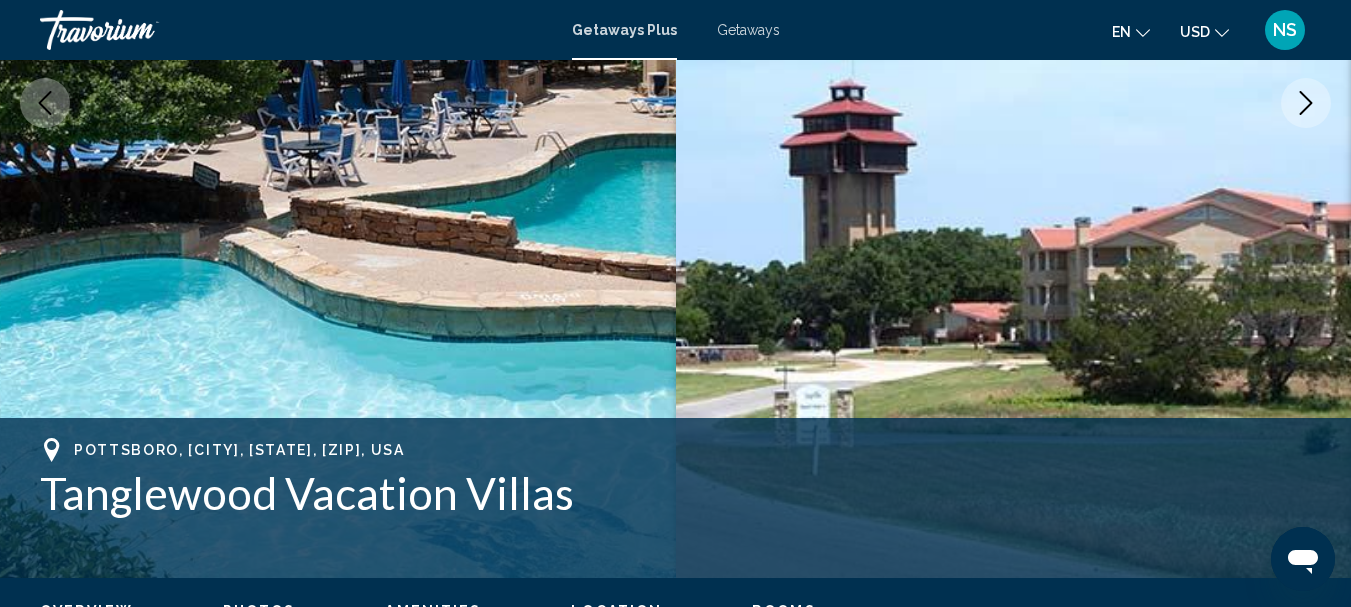 scroll, scrollTop: 332, scrollLeft: 0, axis: vertical 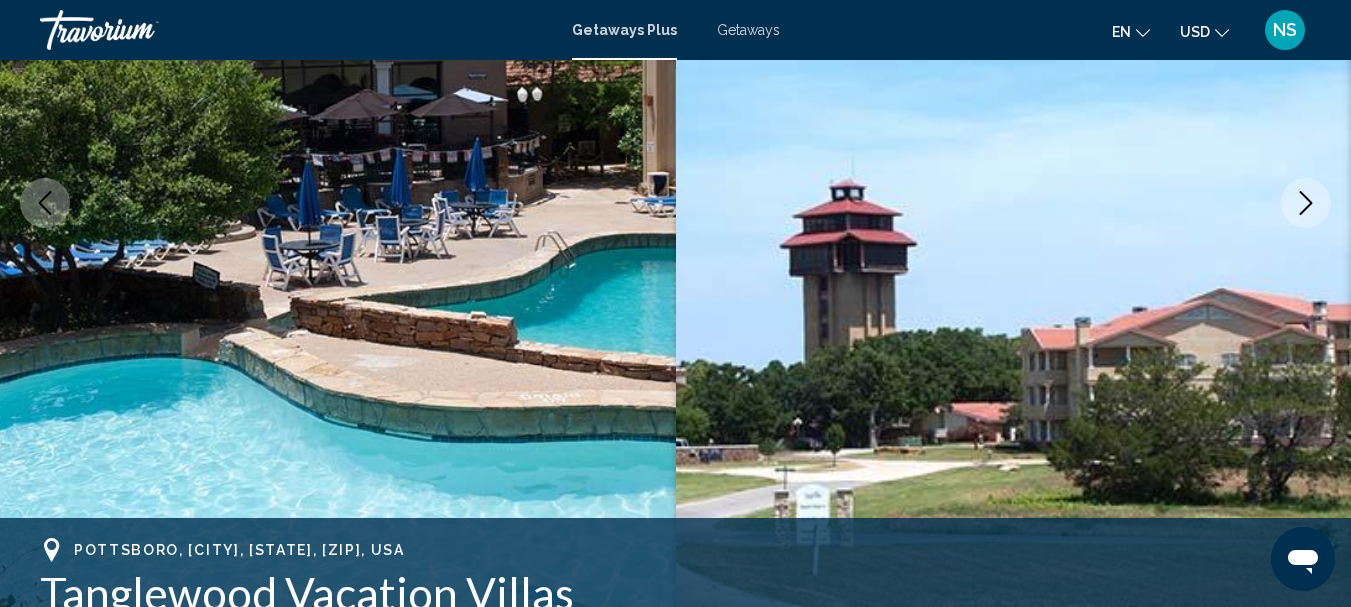 click 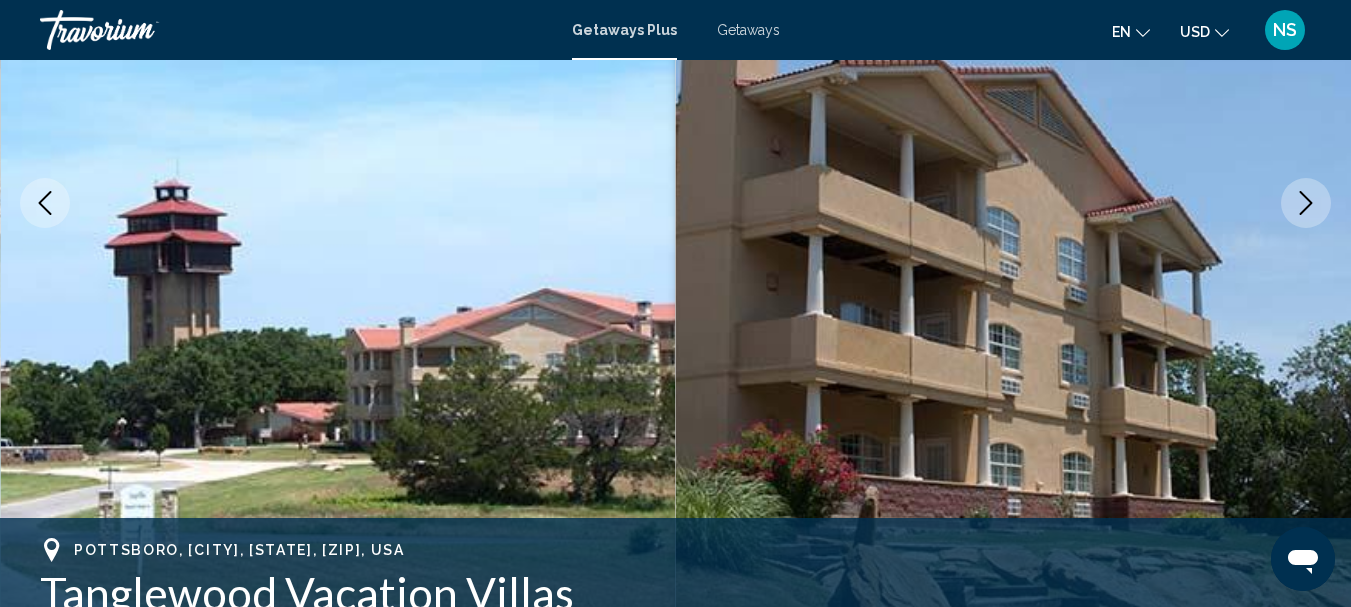 click 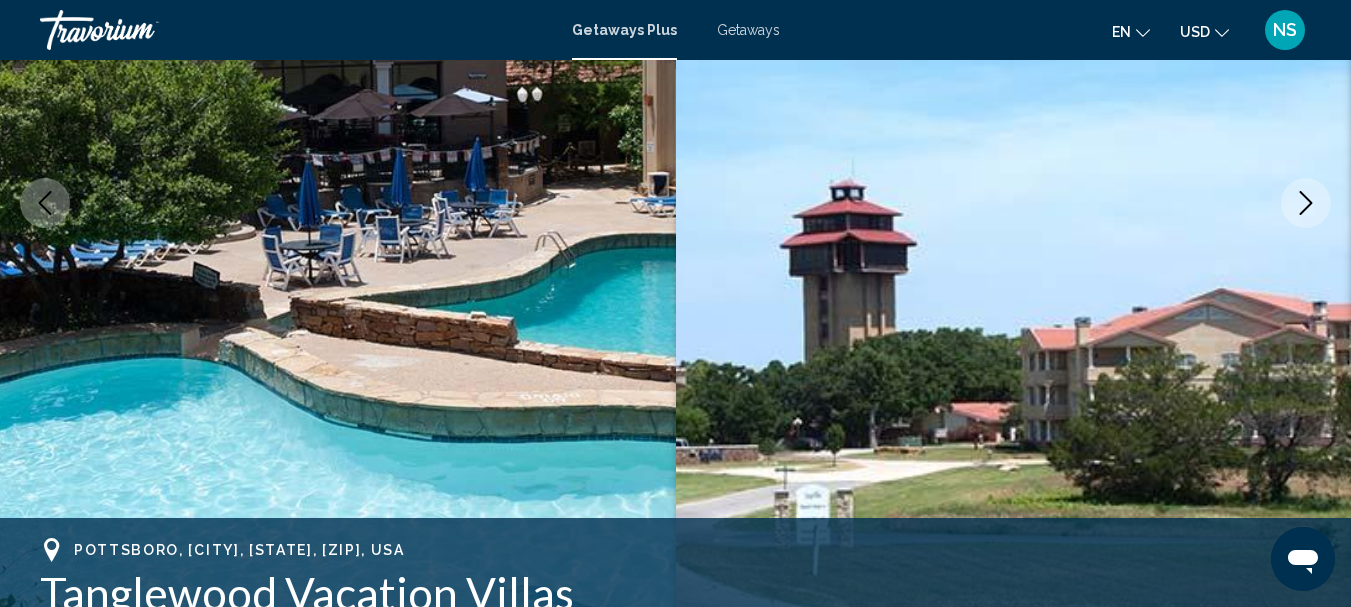 click 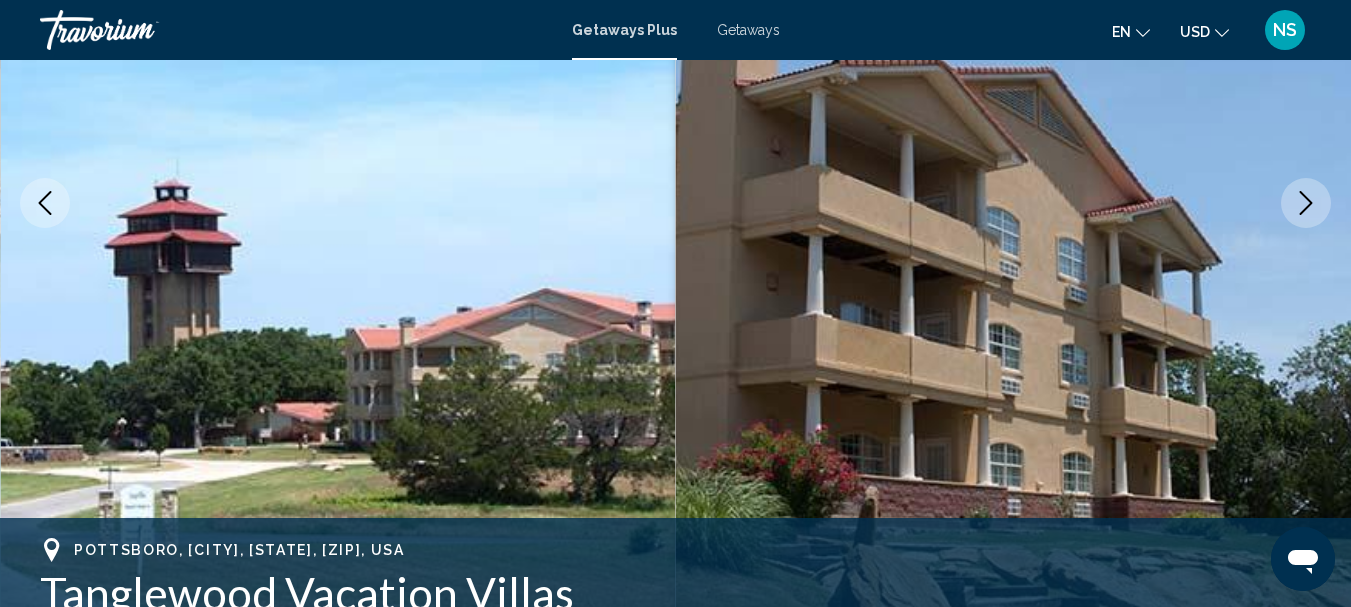click 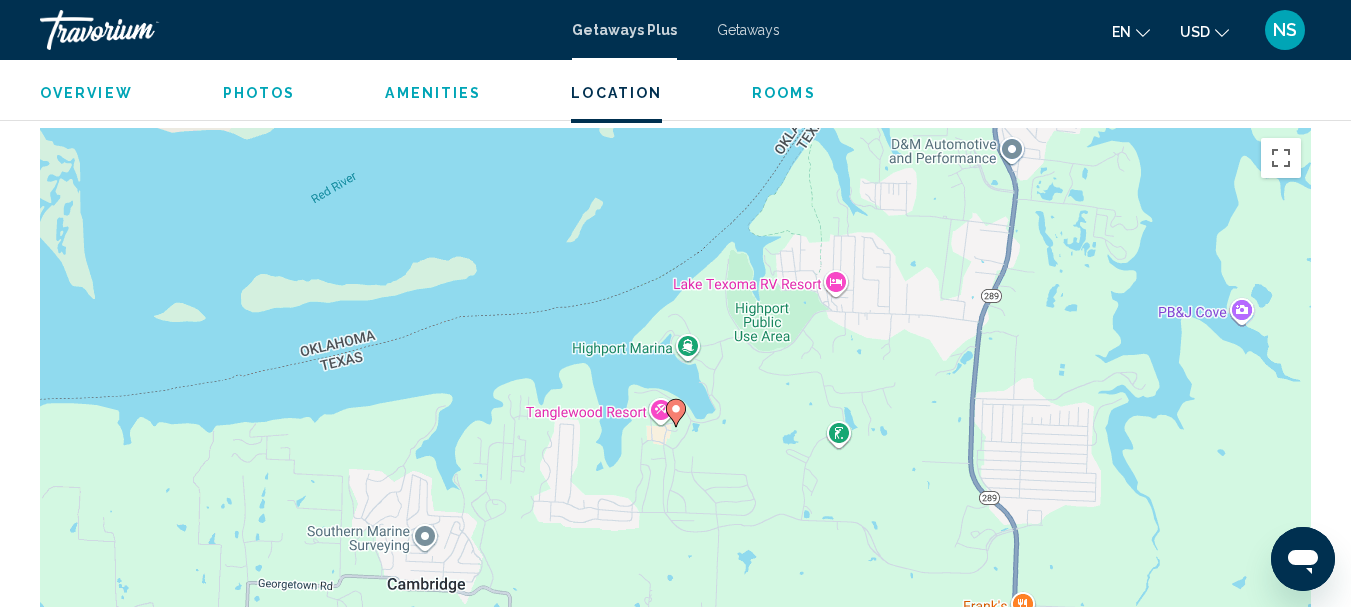 scroll, scrollTop: 2532, scrollLeft: 0, axis: vertical 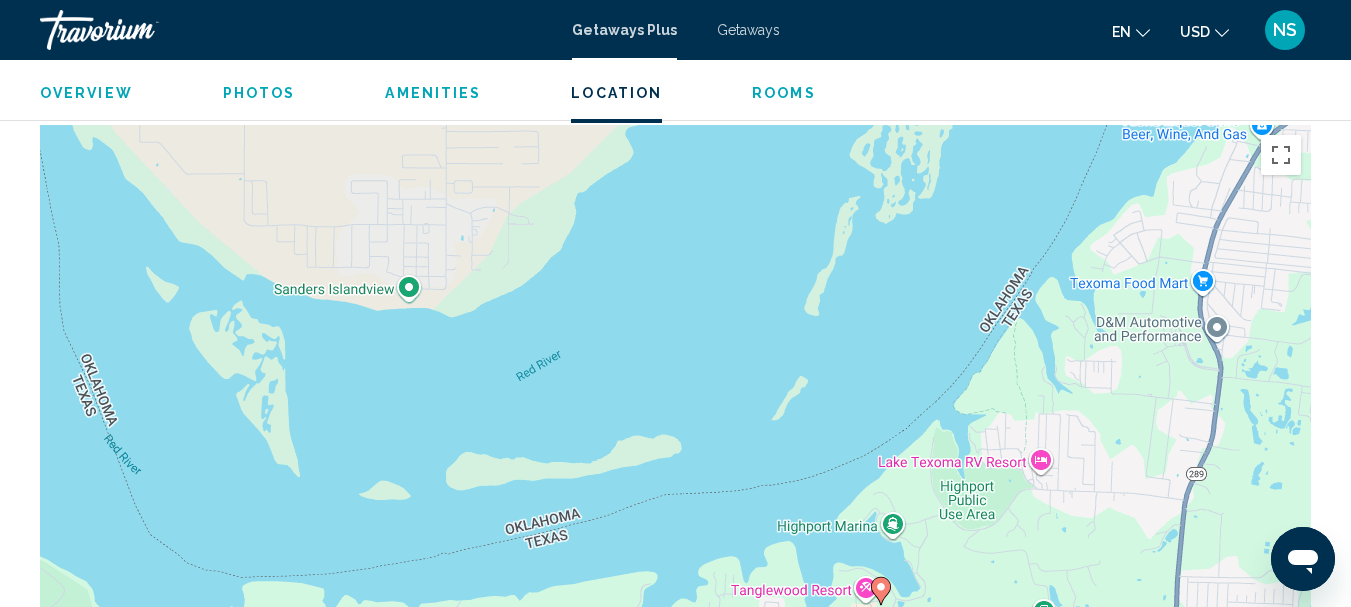 drag, startPoint x: 903, startPoint y: 353, endPoint x: 1110, endPoint y: 535, distance: 275.632 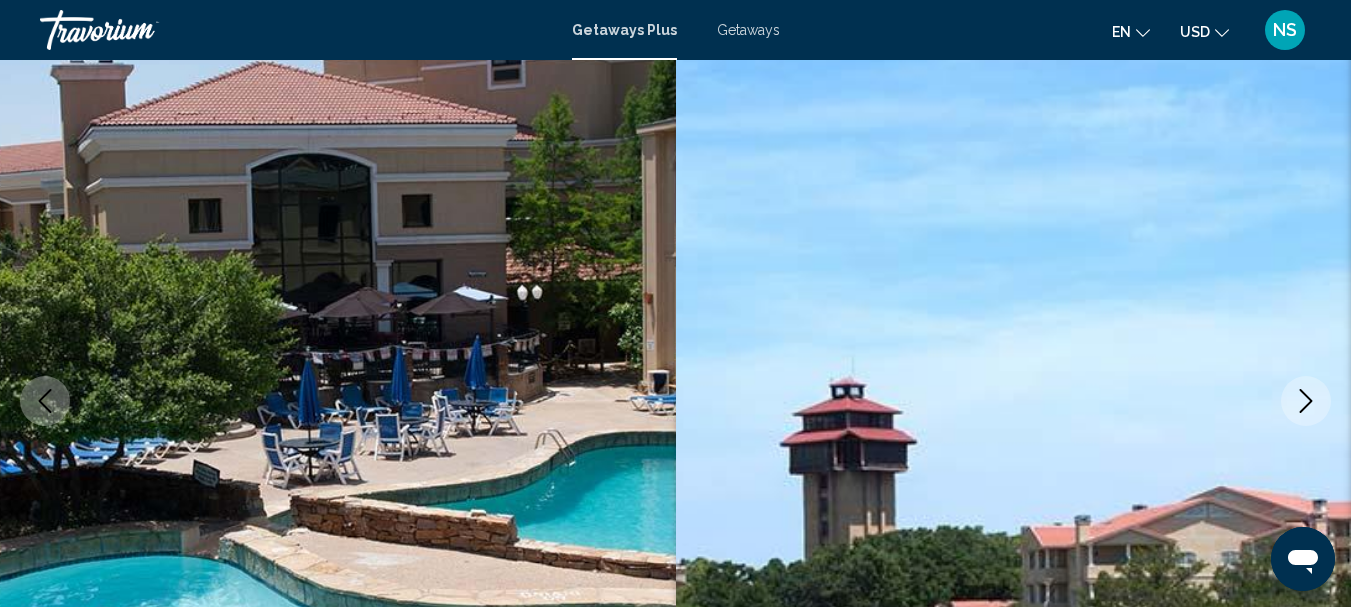 scroll, scrollTop: 132, scrollLeft: 0, axis: vertical 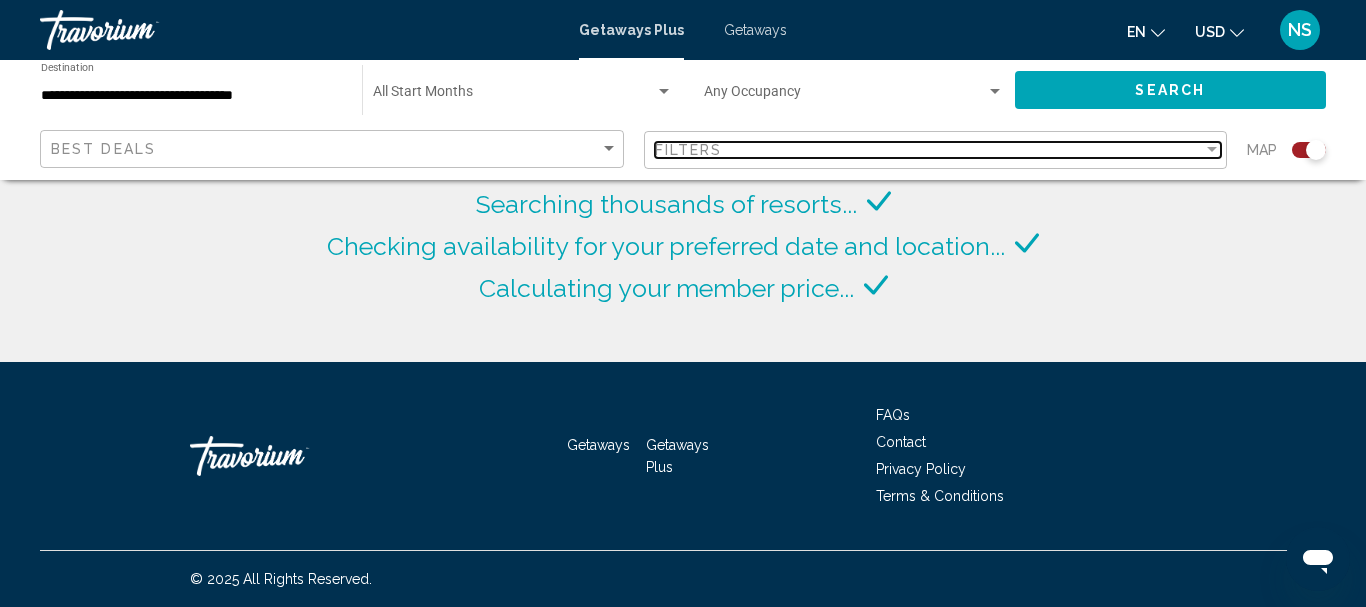 click at bounding box center (1212, 150) 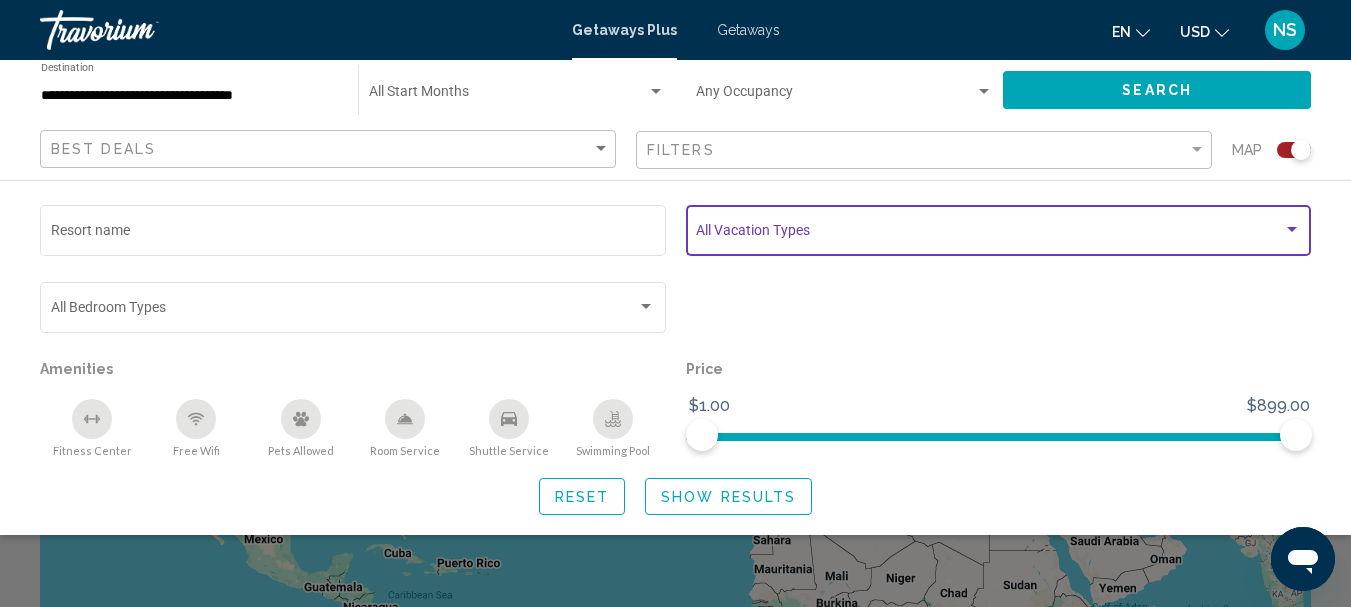 click at bounding box center (1292, 230) 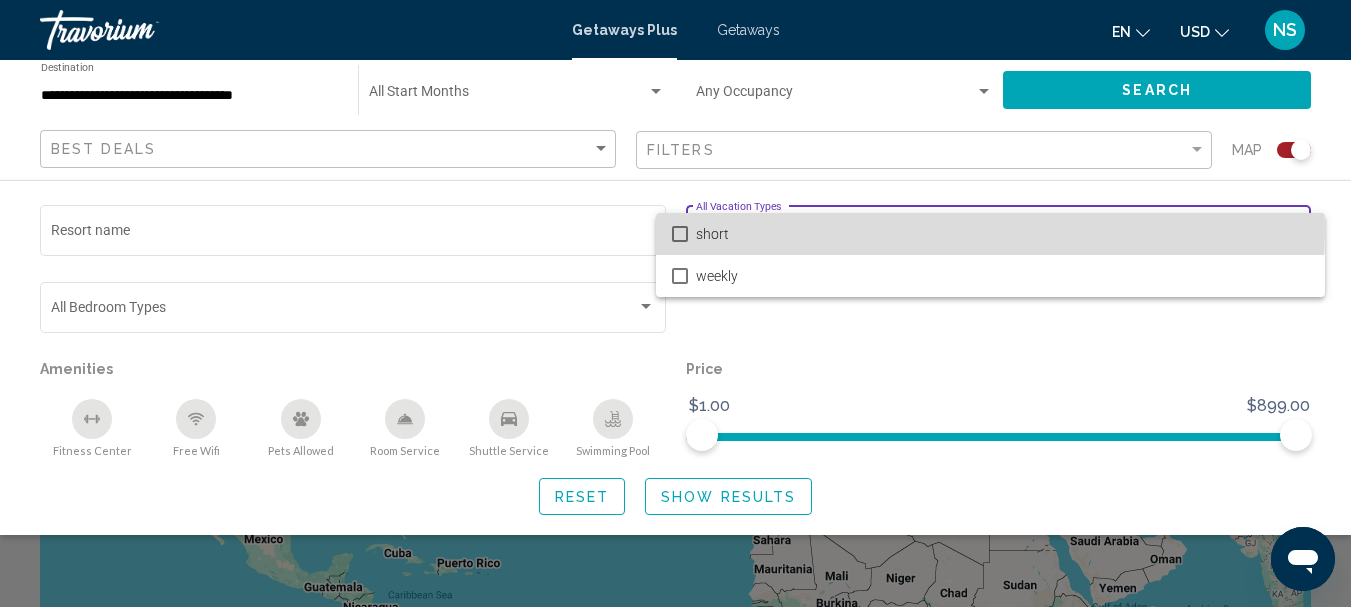 click at bounding box center (680, 234) 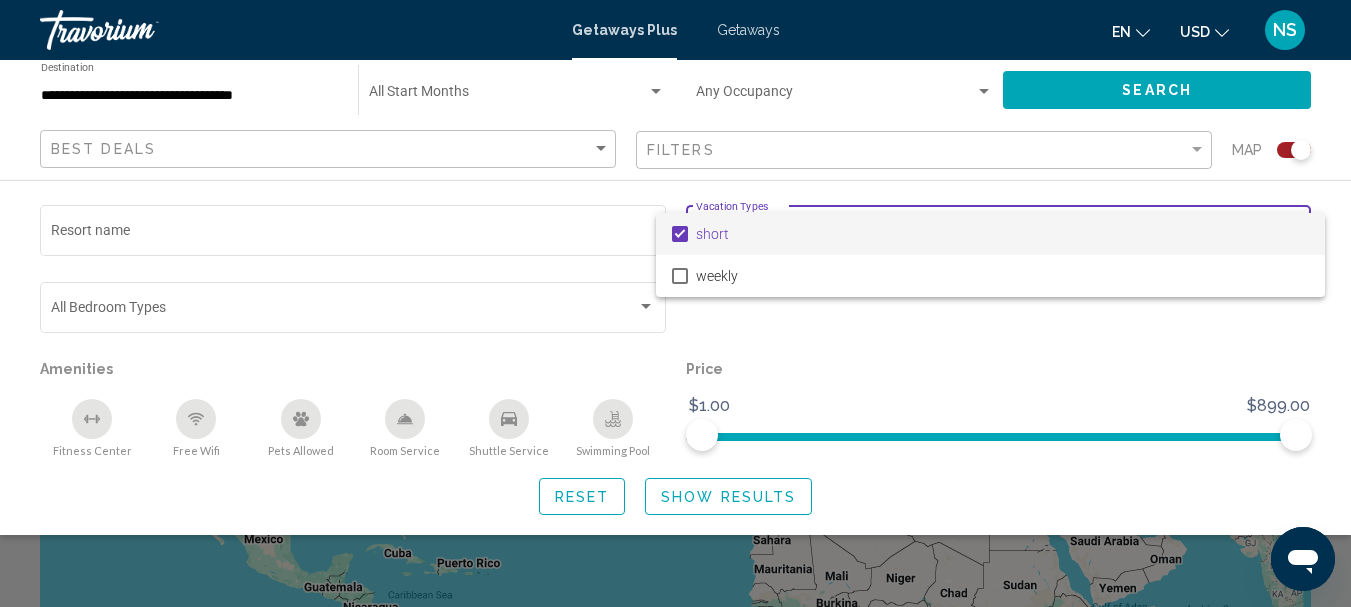 click at bounding box center (675, 303) 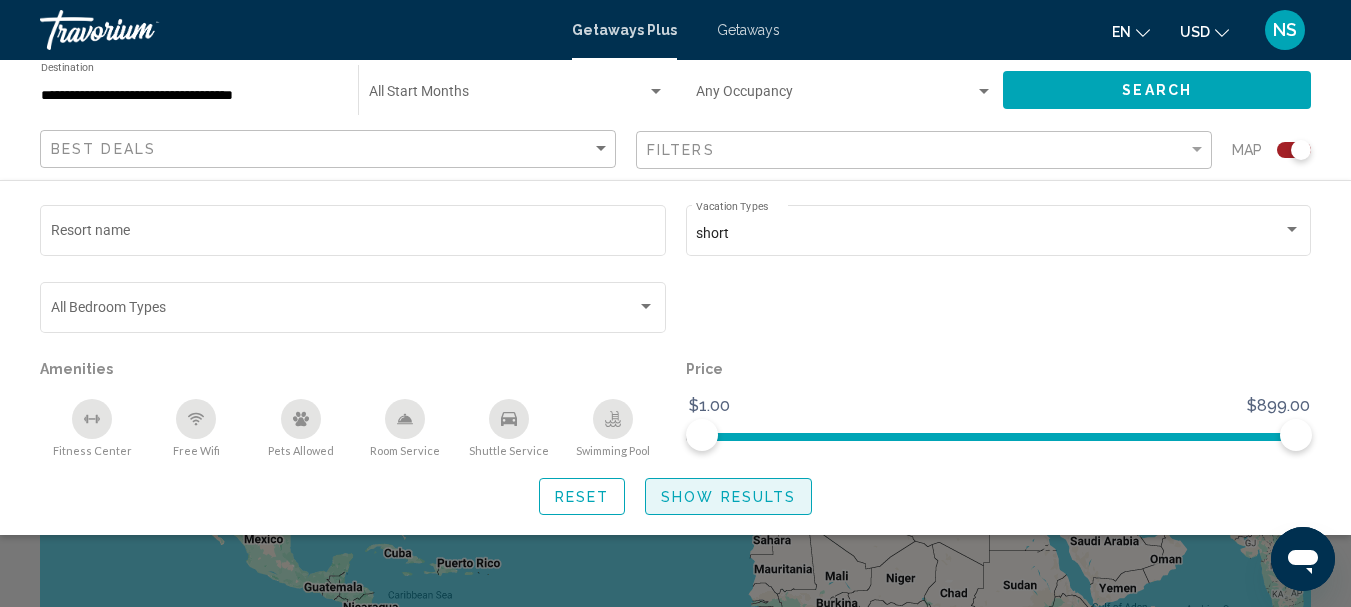 click on "Show Results" 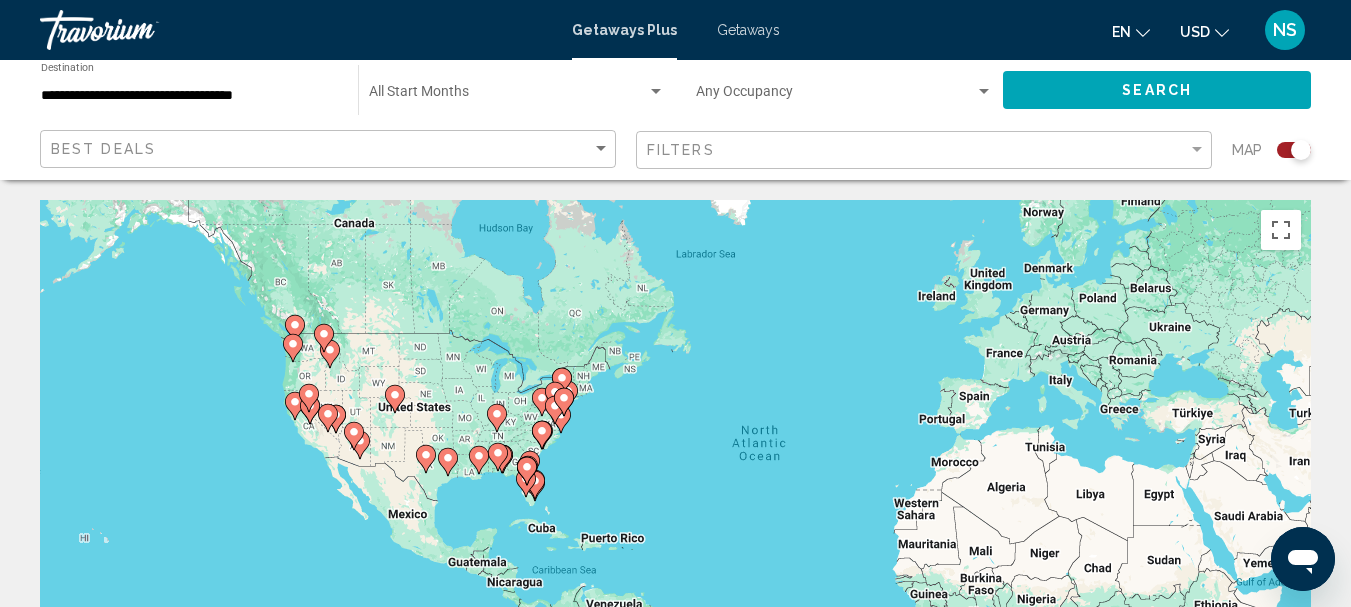 drag, startPoint x: 479, startPoint y: 437, endPoint x: 627, endPoint y: 411, distance: 150.26643 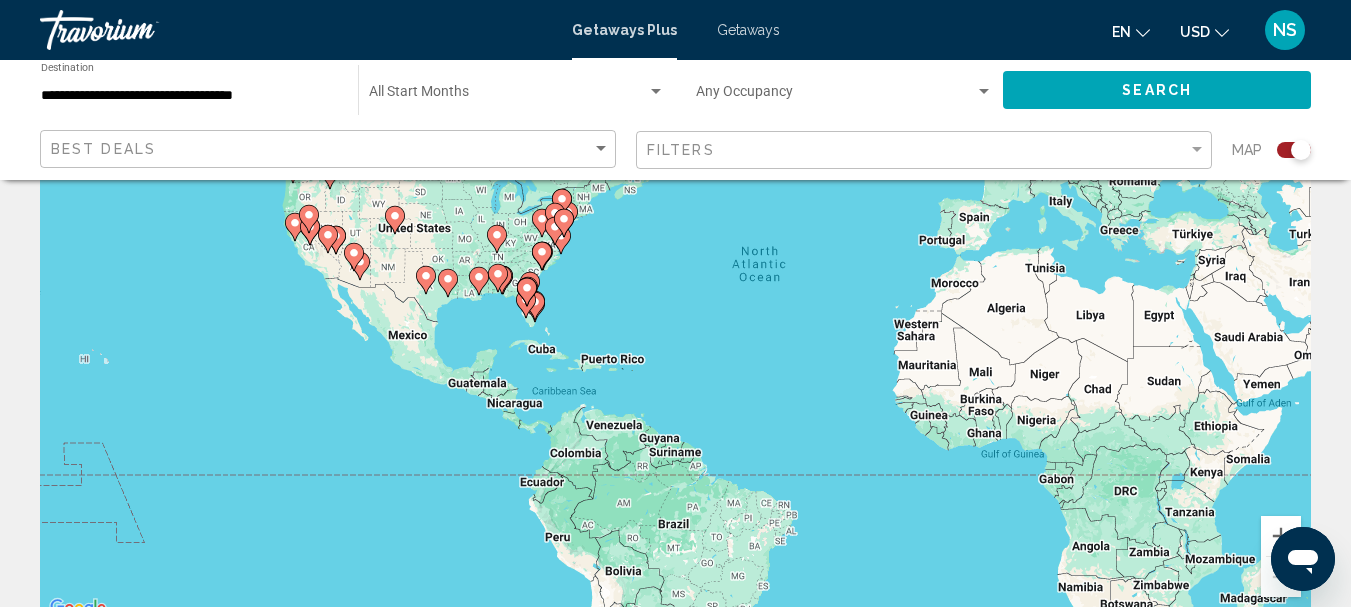 scroll, scrollTop: 57, scrollLeft: 0, axis: vertical 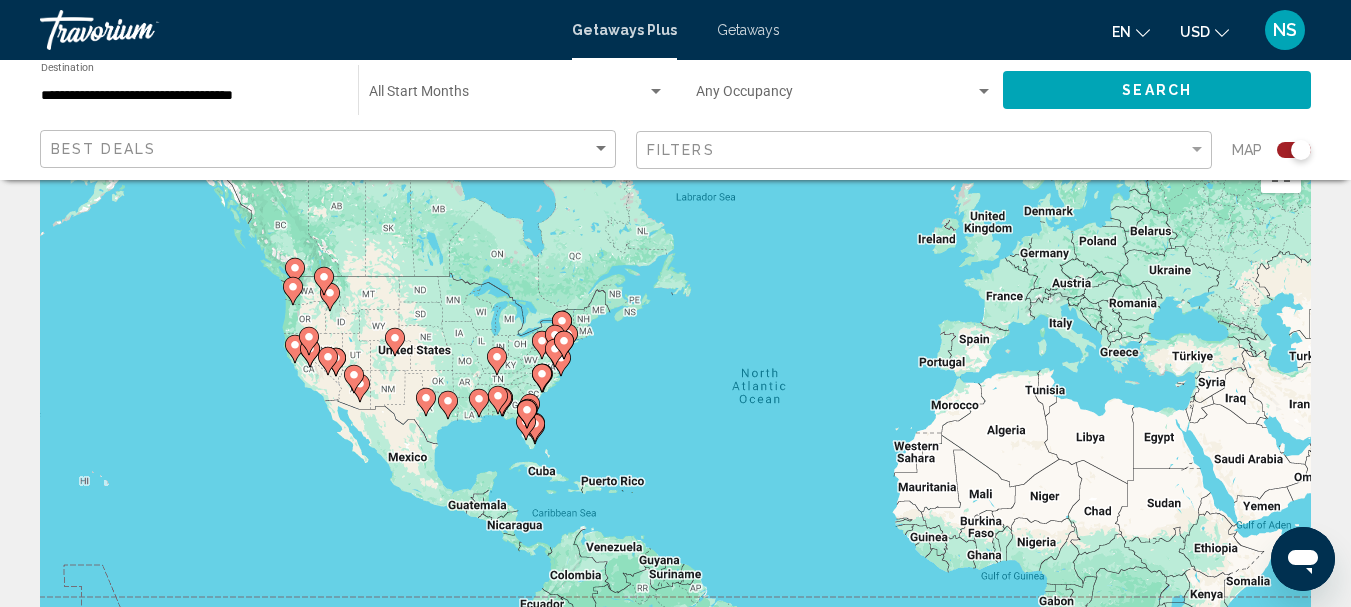 click 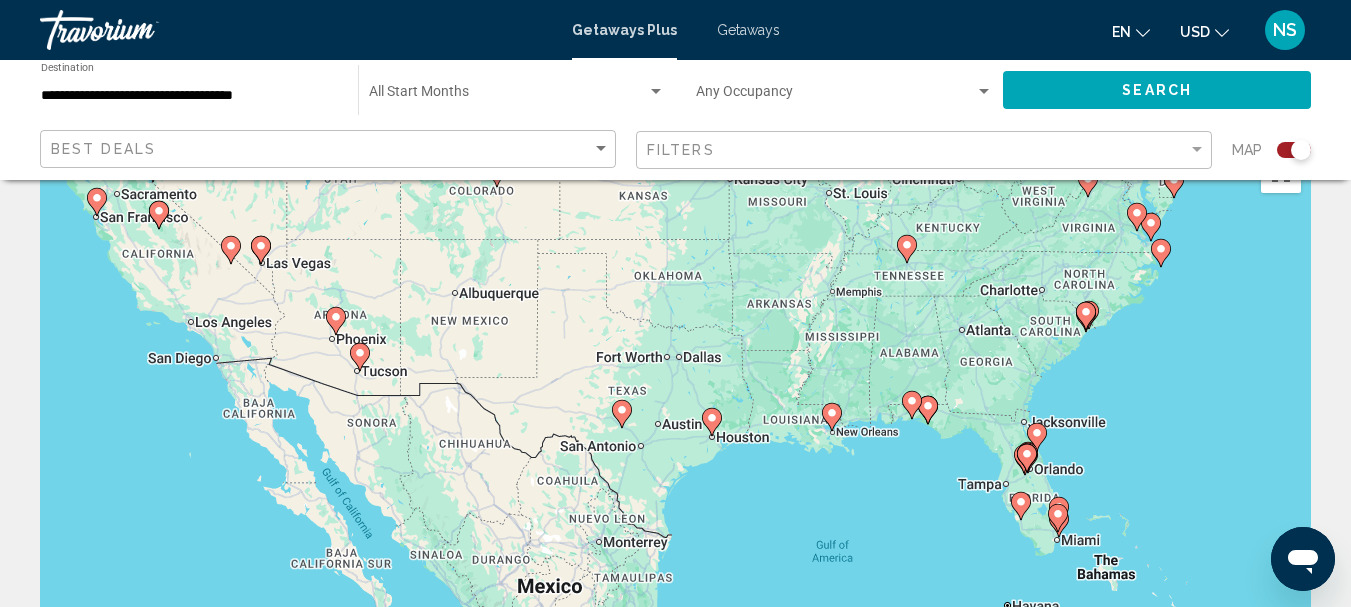 drag, startPoint x: 475, startPoint y: 377, endPoint x: 416, endPoint y: 358, distance: 61.983868 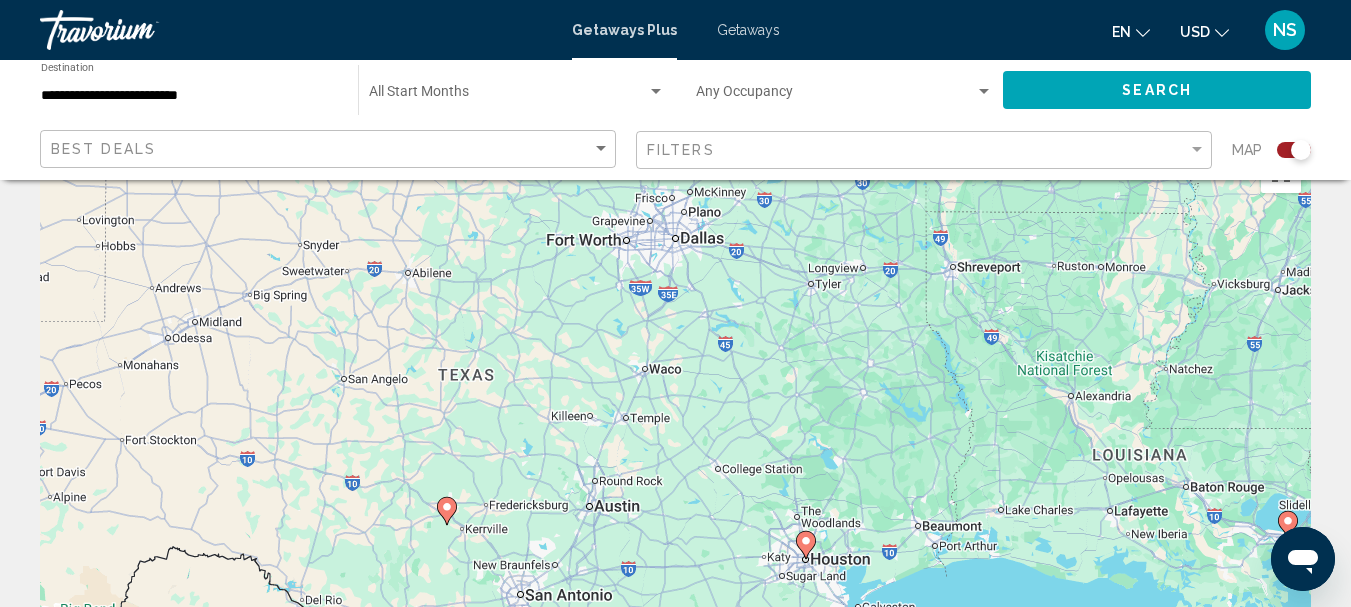 drag, startPoint x: 598, startPoint y: 385, endPoint x: 587, endPoint y: 528, distance: 143.42245 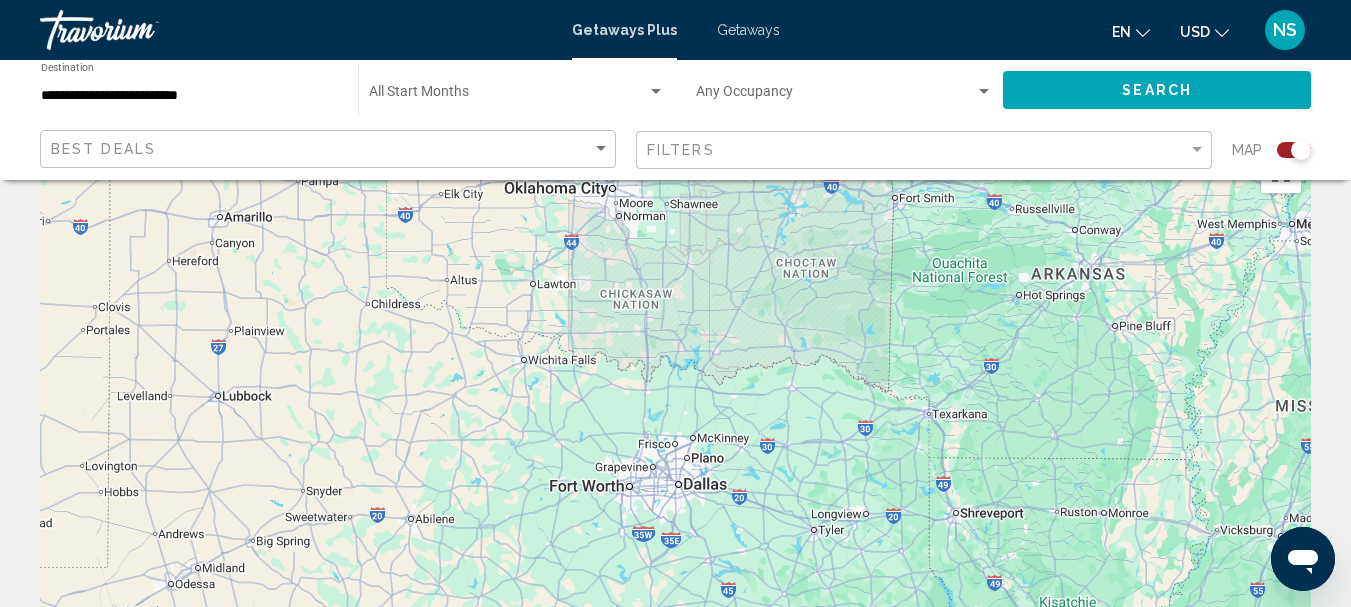 drag, startPoint x: 736, startPoint y: 429, endPoint x: 728, endPoint y: 555, distance: 126.253716 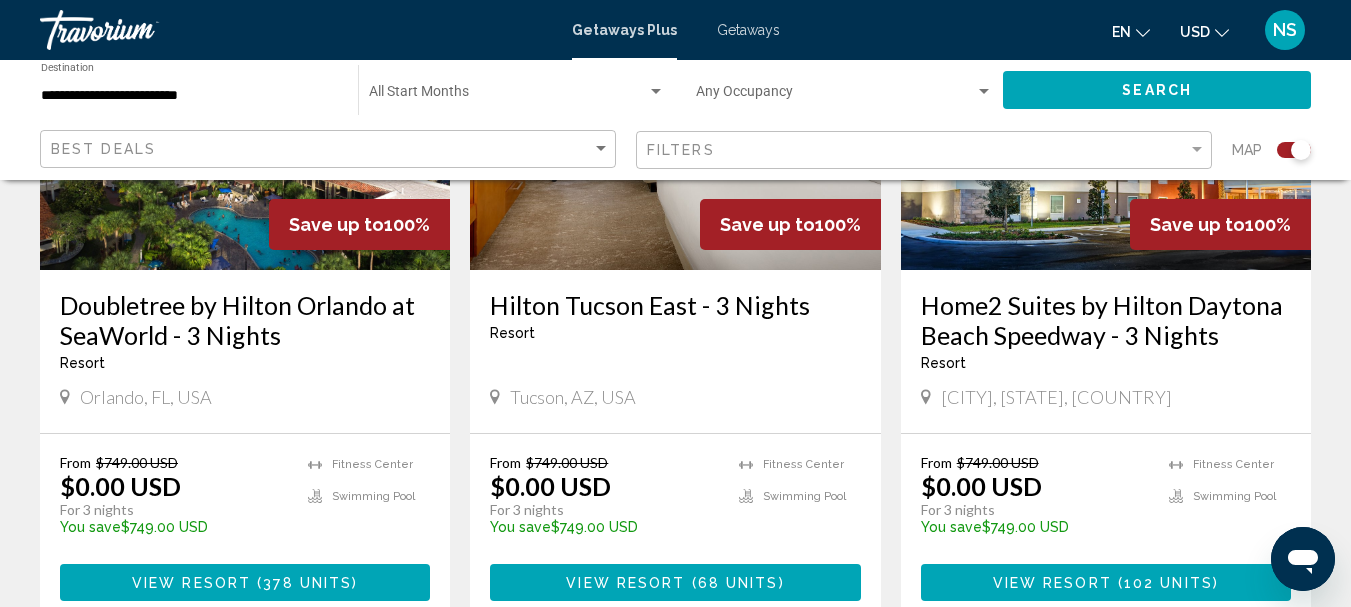scroll, scrollTop: 957, scrollLeft: 0, axis: vertical 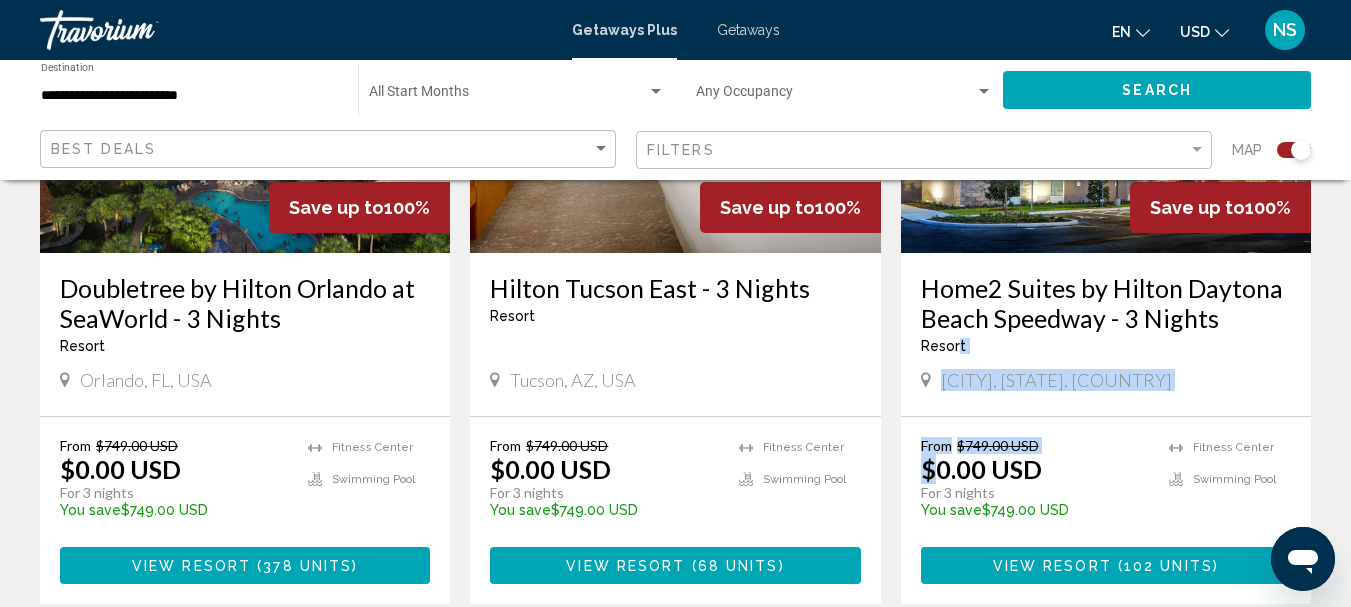 drag, startPoint x: 940, startPoint y: 455, endPoint x: 930, endPoint y: 434, distance: 23.259407 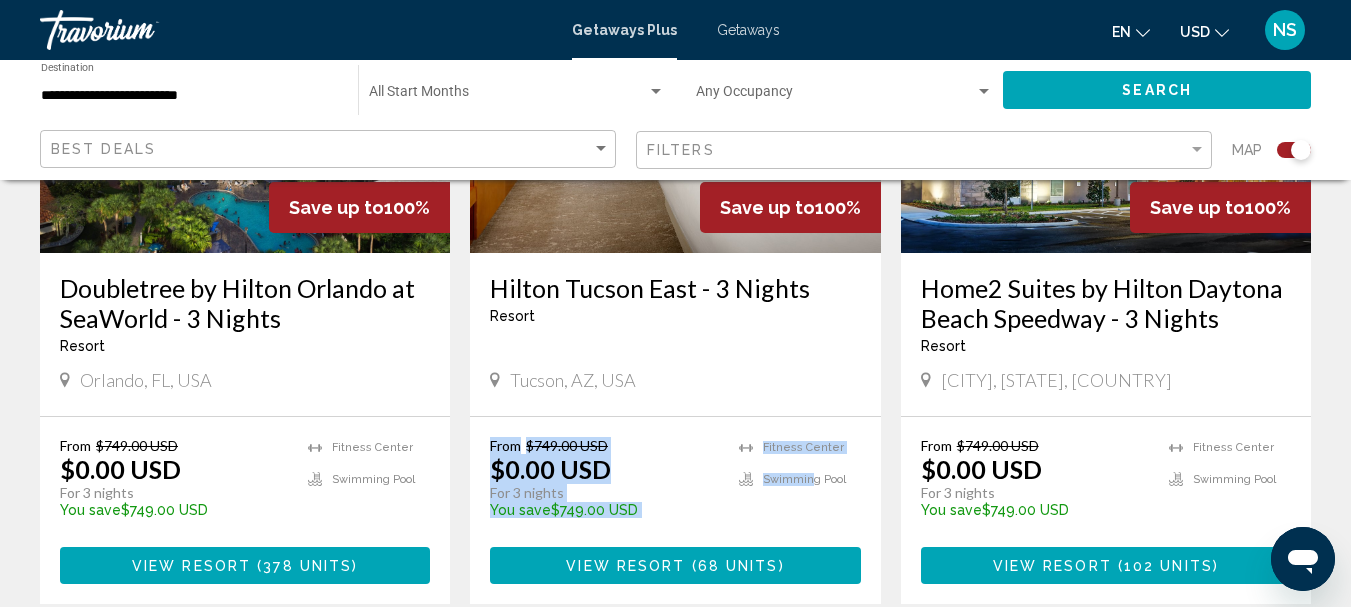 drag, startPoint x: 843, startPoint y: 380, endPoint x: 1034, endPoint y: 398, distance: 191.8463 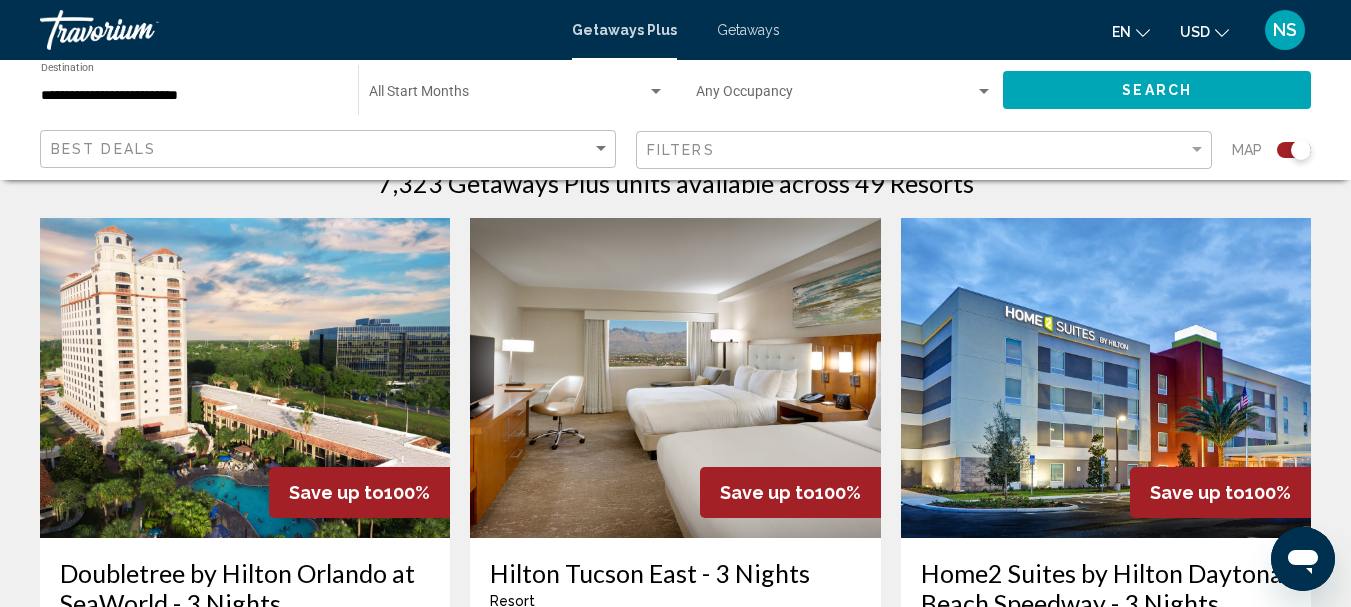 scroll, scrollTop: 657, scrollLeft: 0, axis: vertical 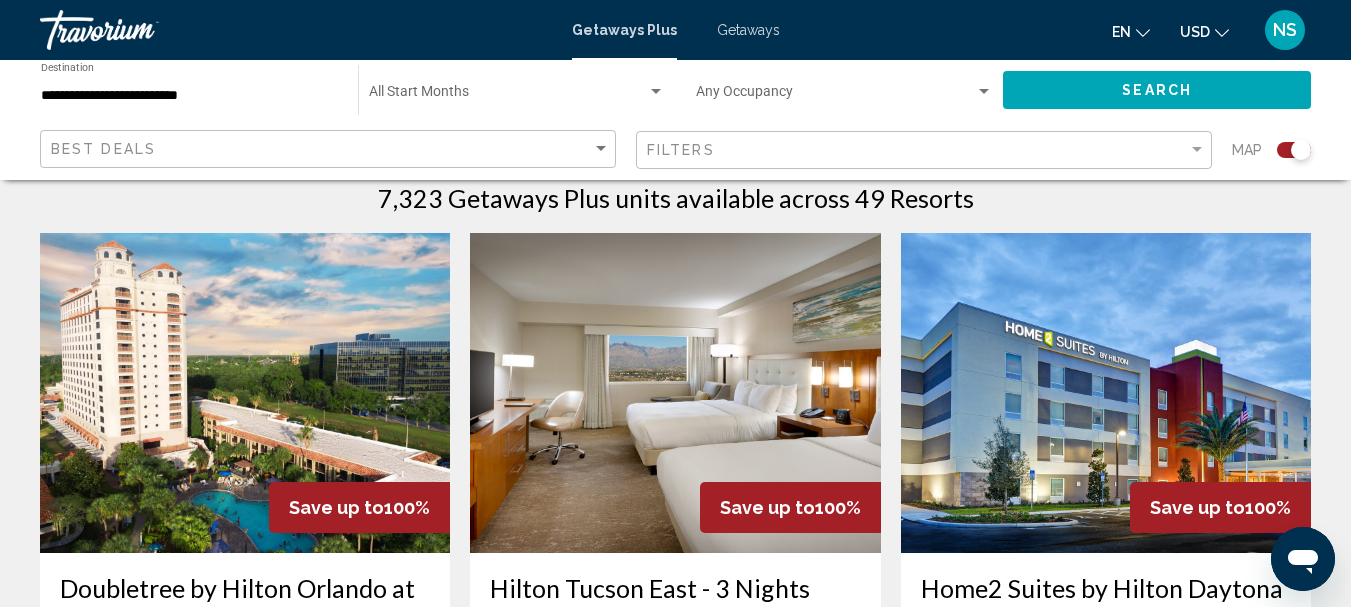 click at bounding box center (1106, 393) 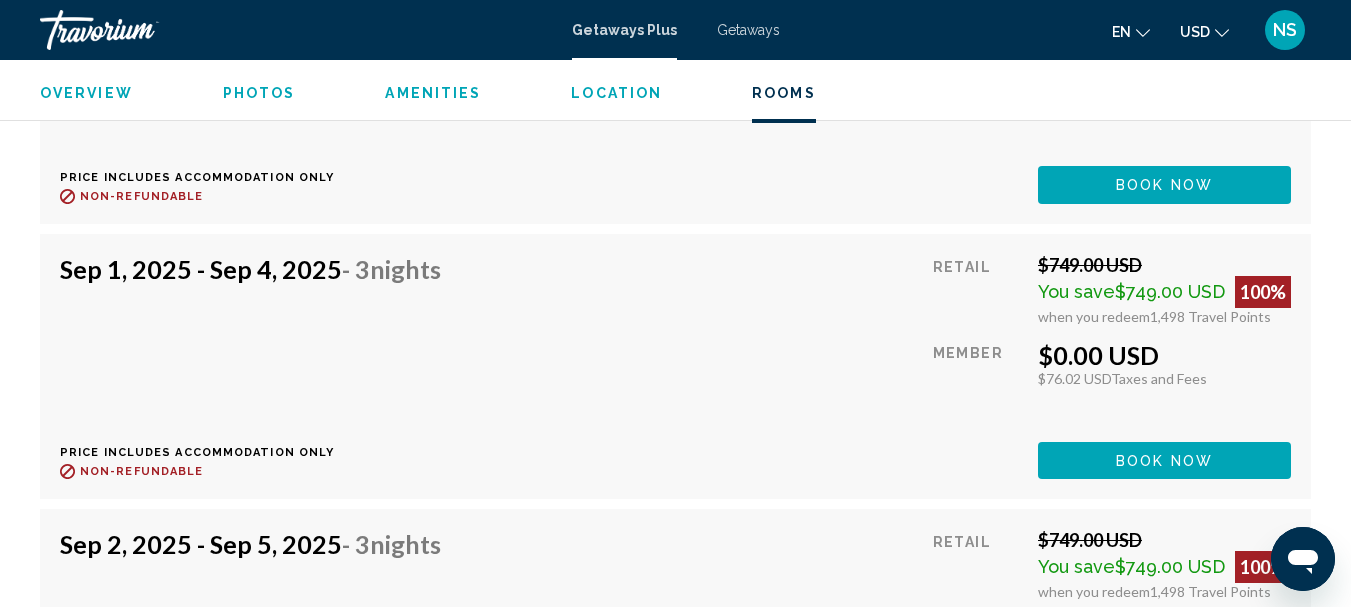 scroll, scrollTop: 5232, scrollLeft: 0, axis: vertical 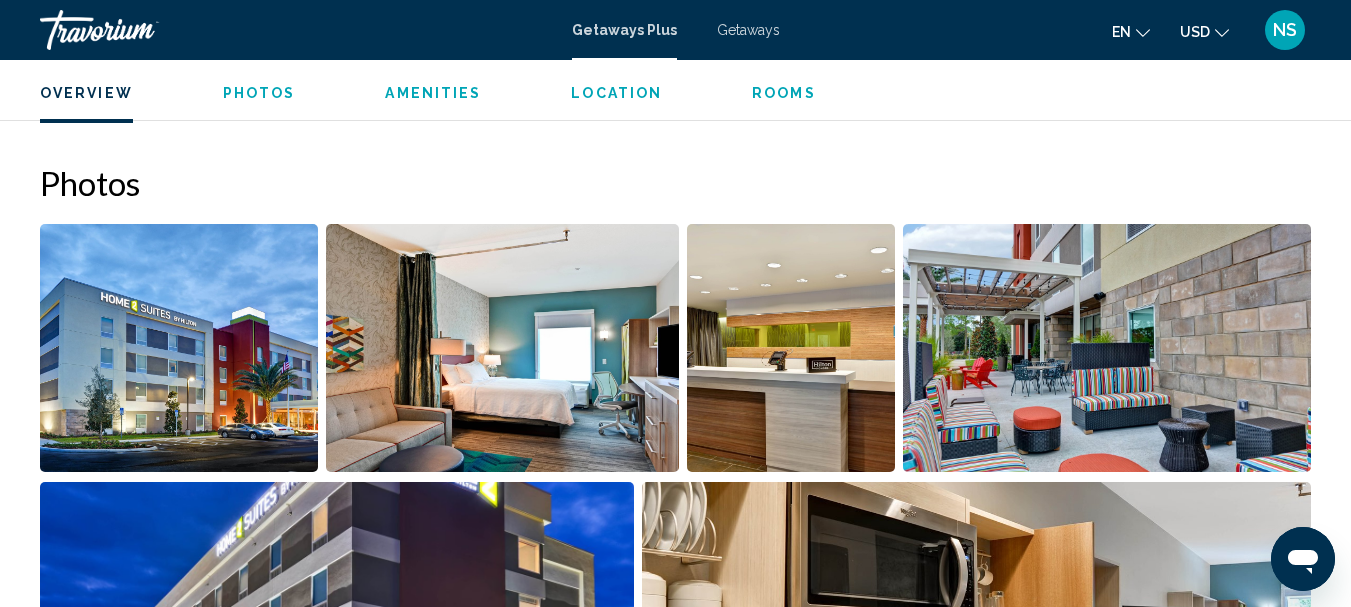 click at bounding box center (502, 348) 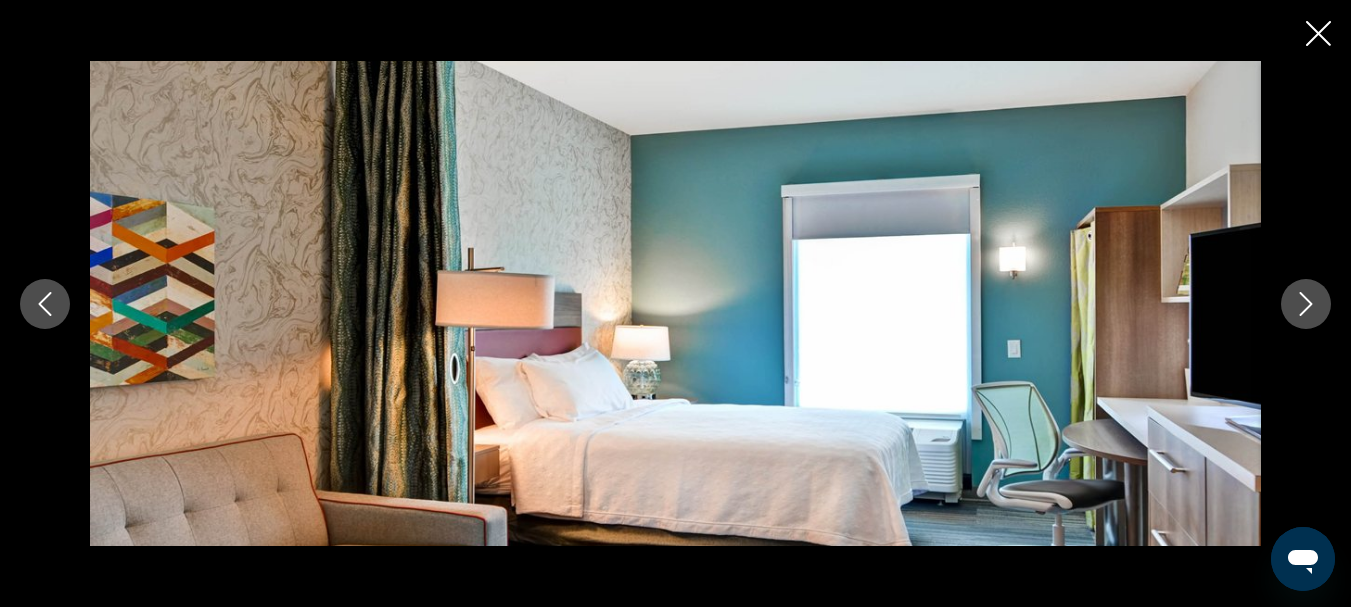 click 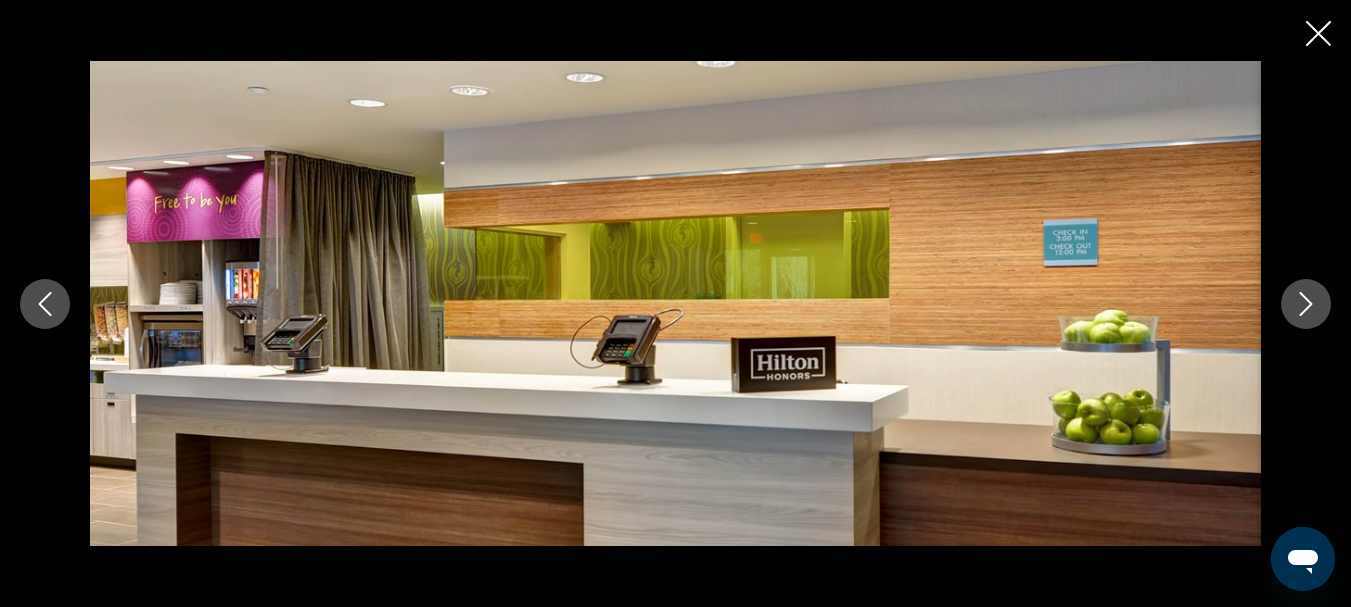 click 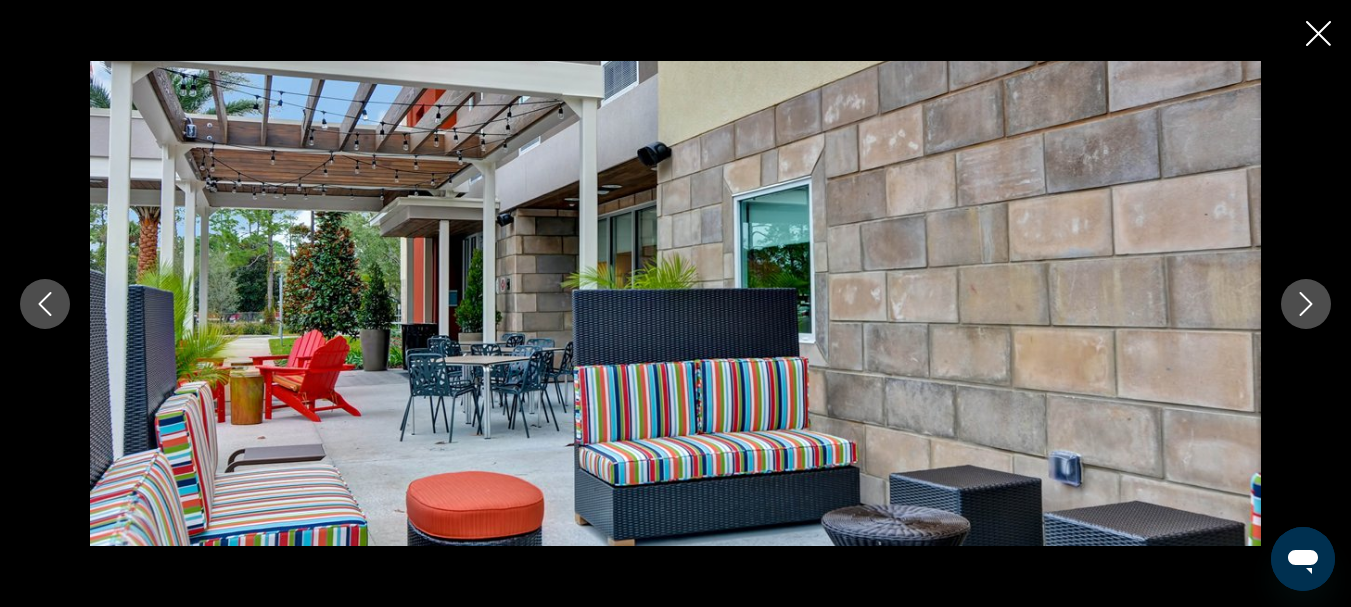 click 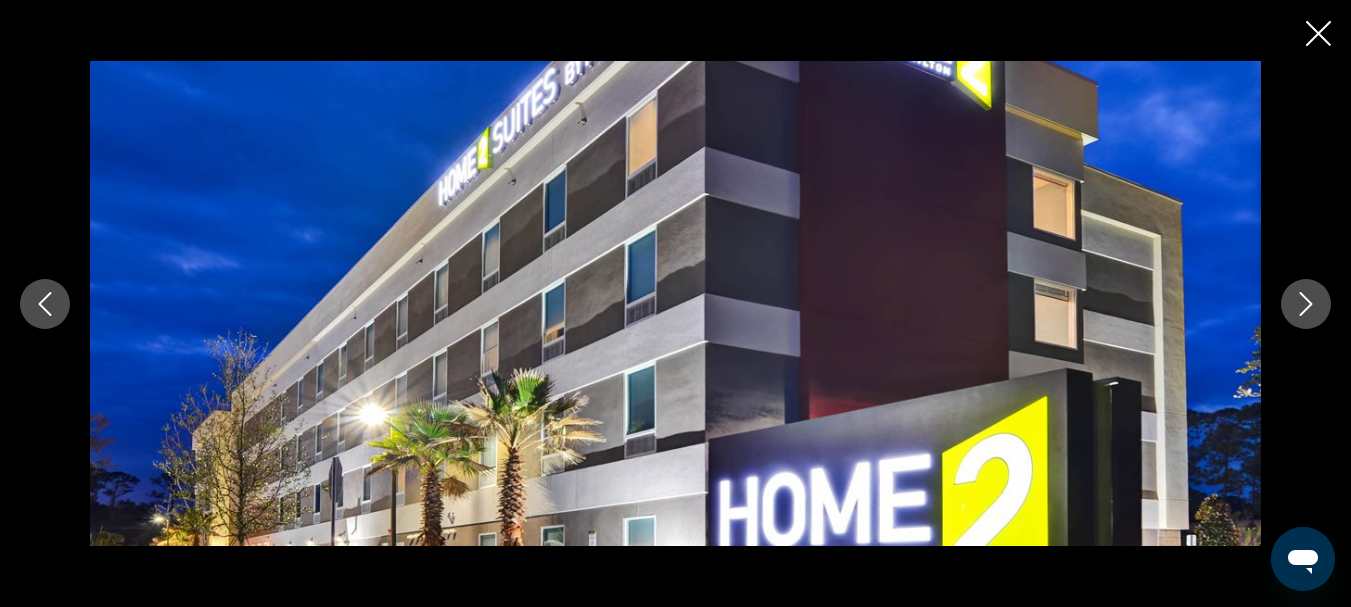 click 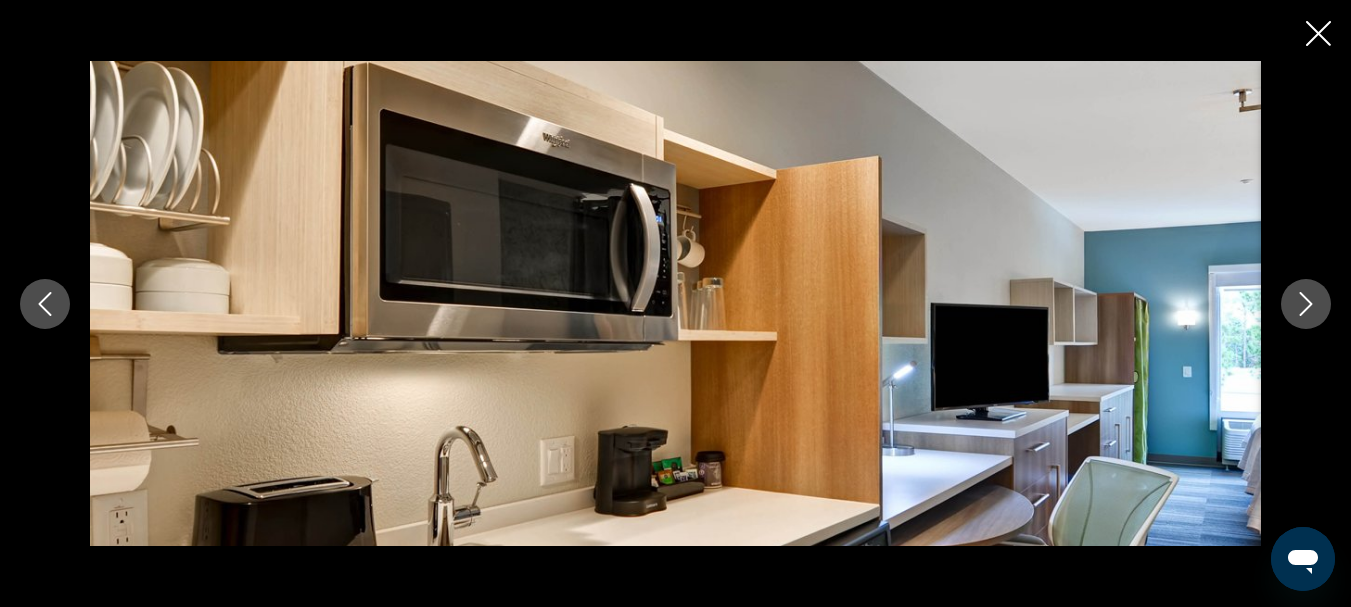 click 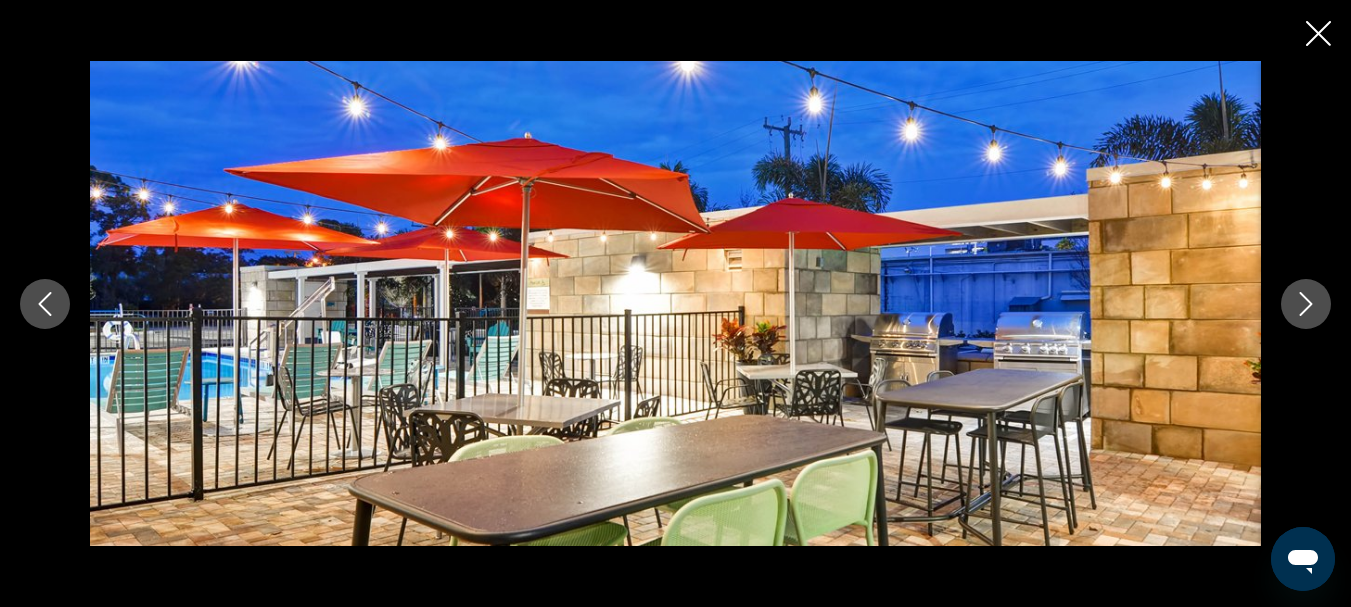 click 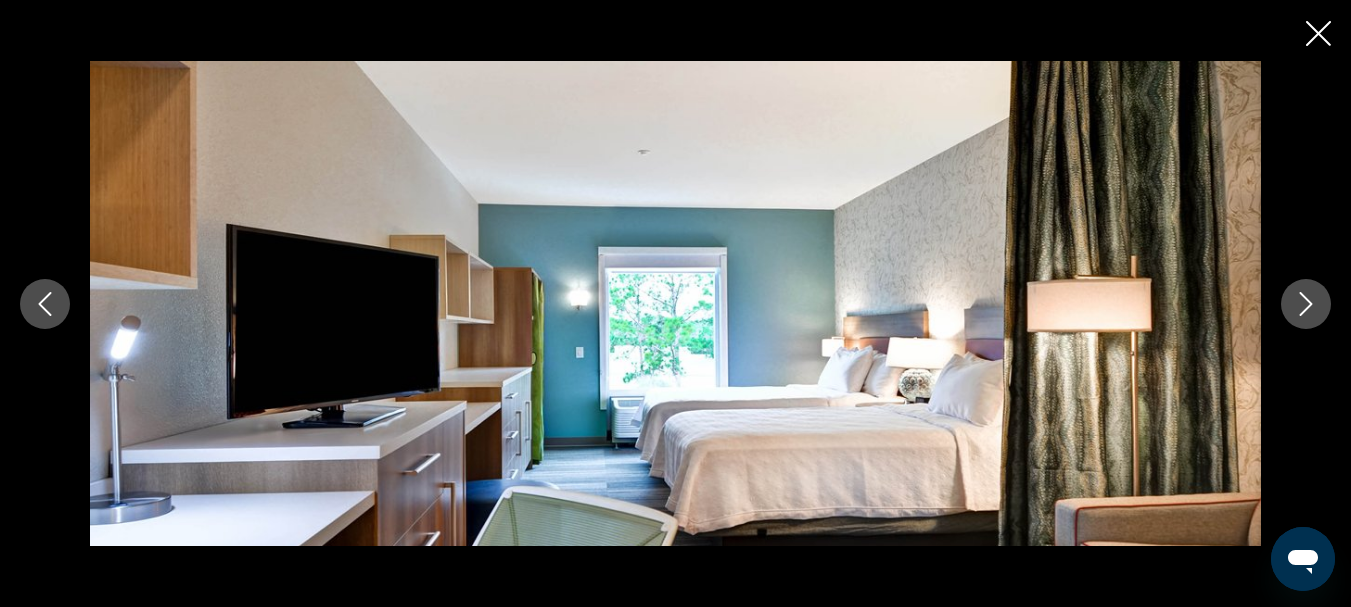 click 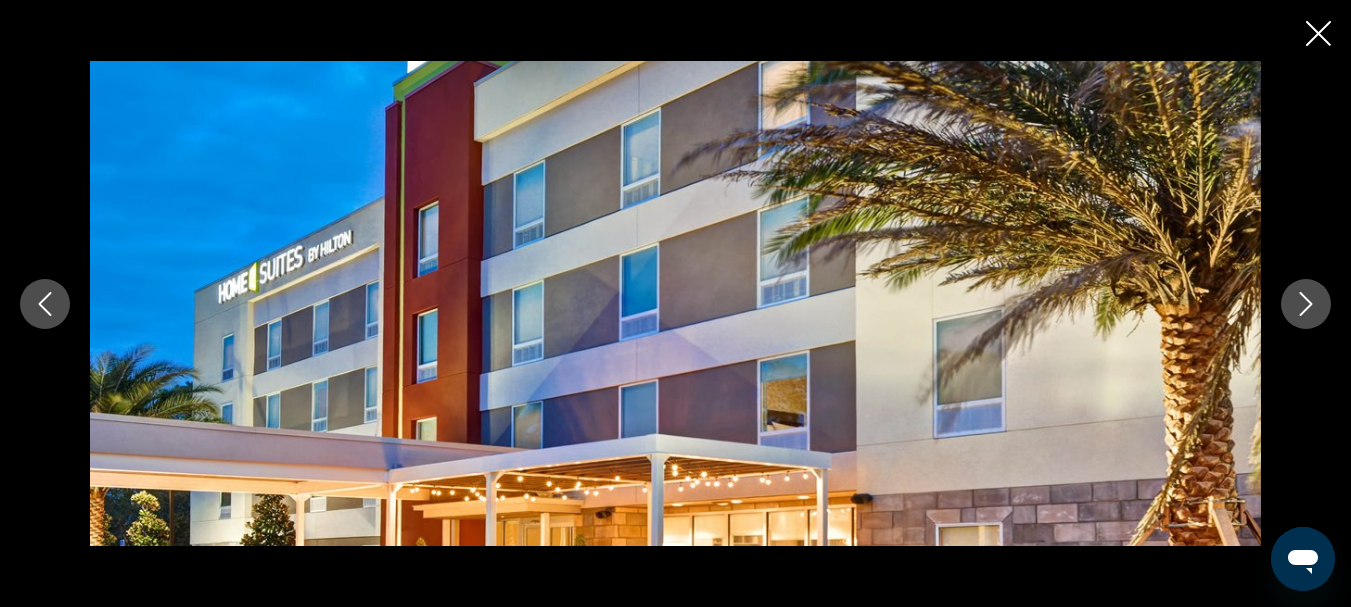 click 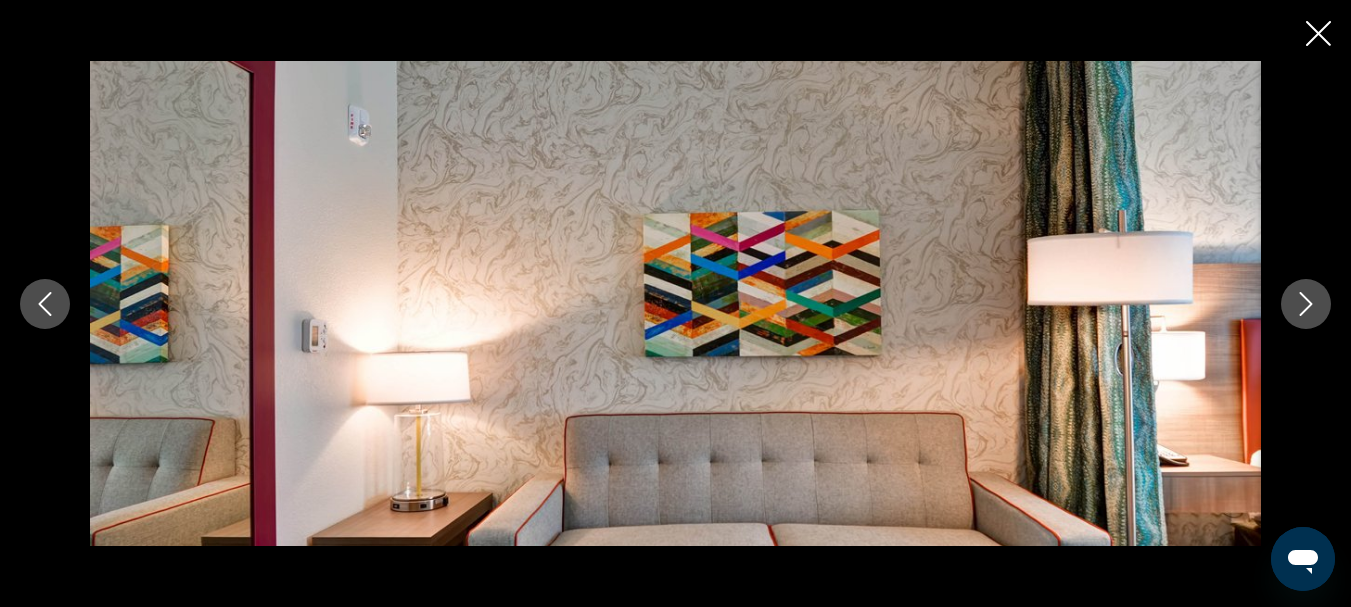 click 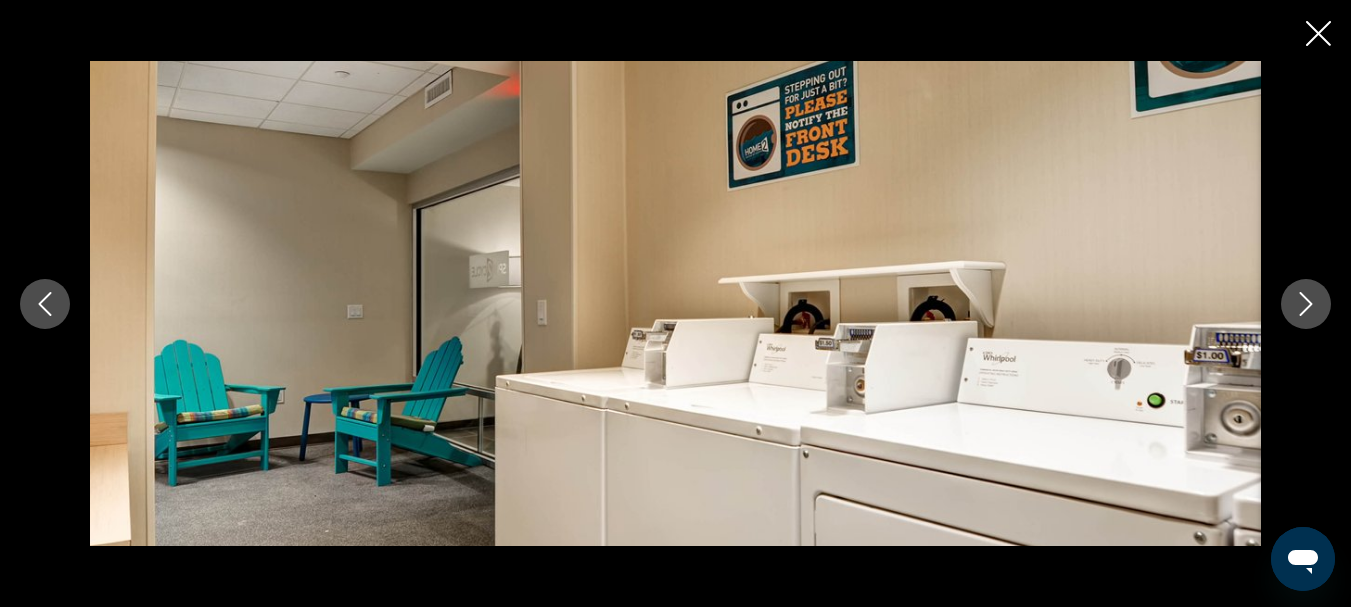click 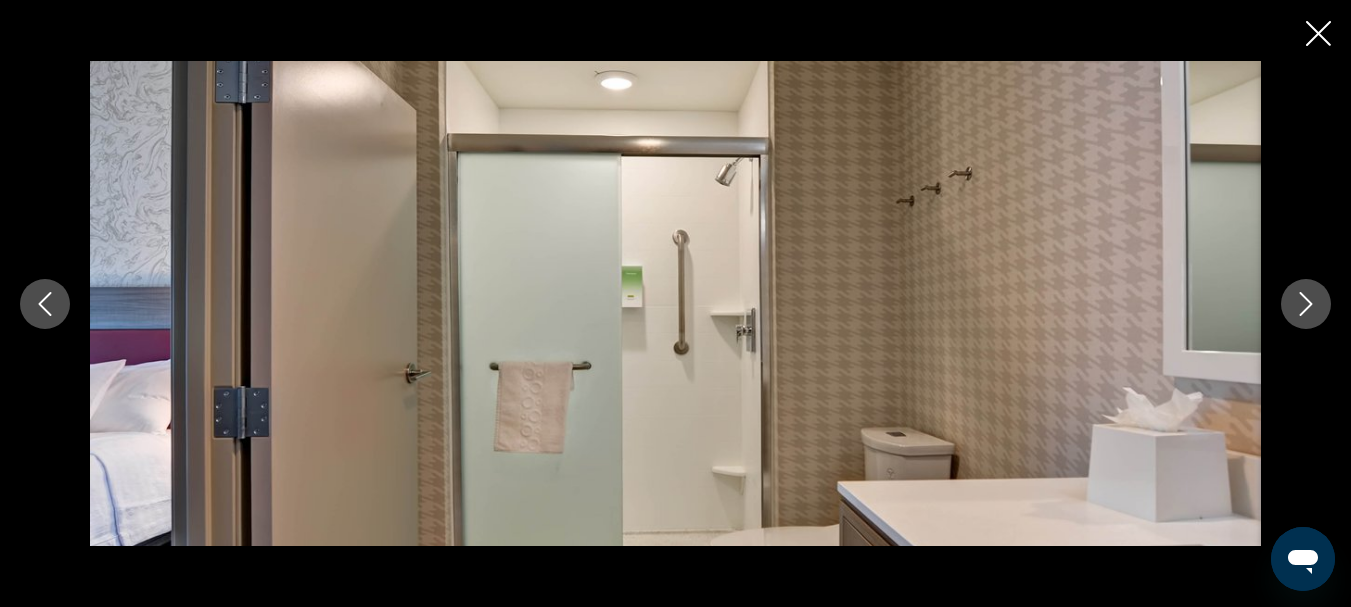 click 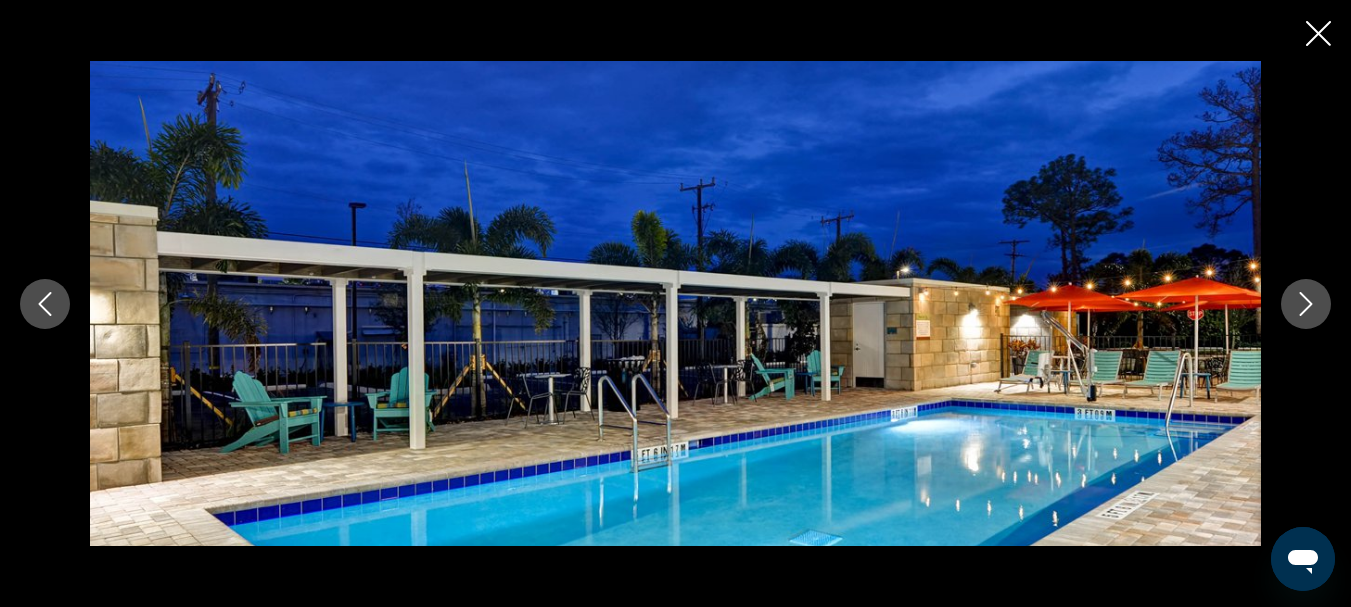 click 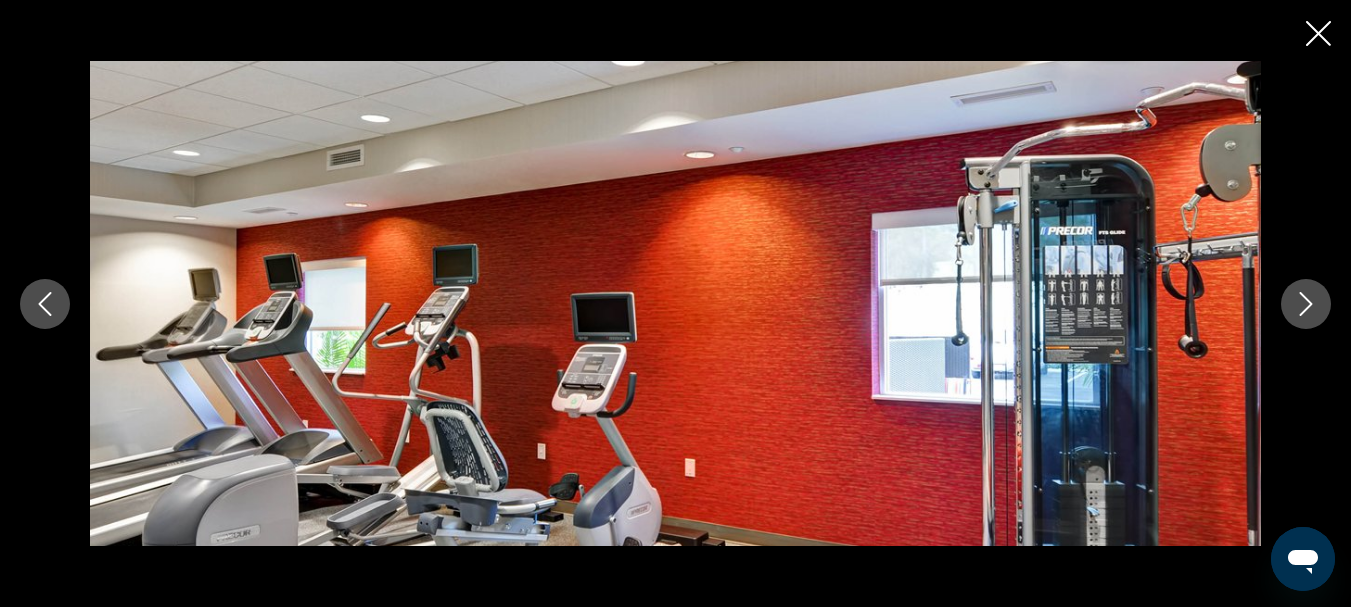click 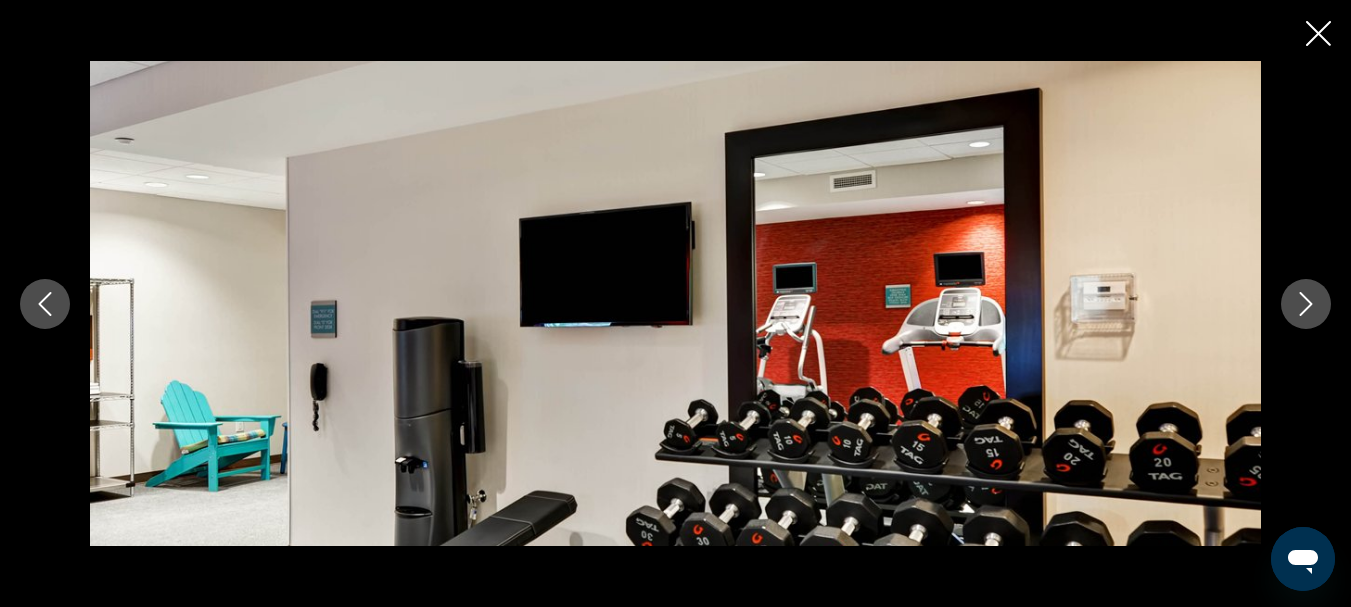 click 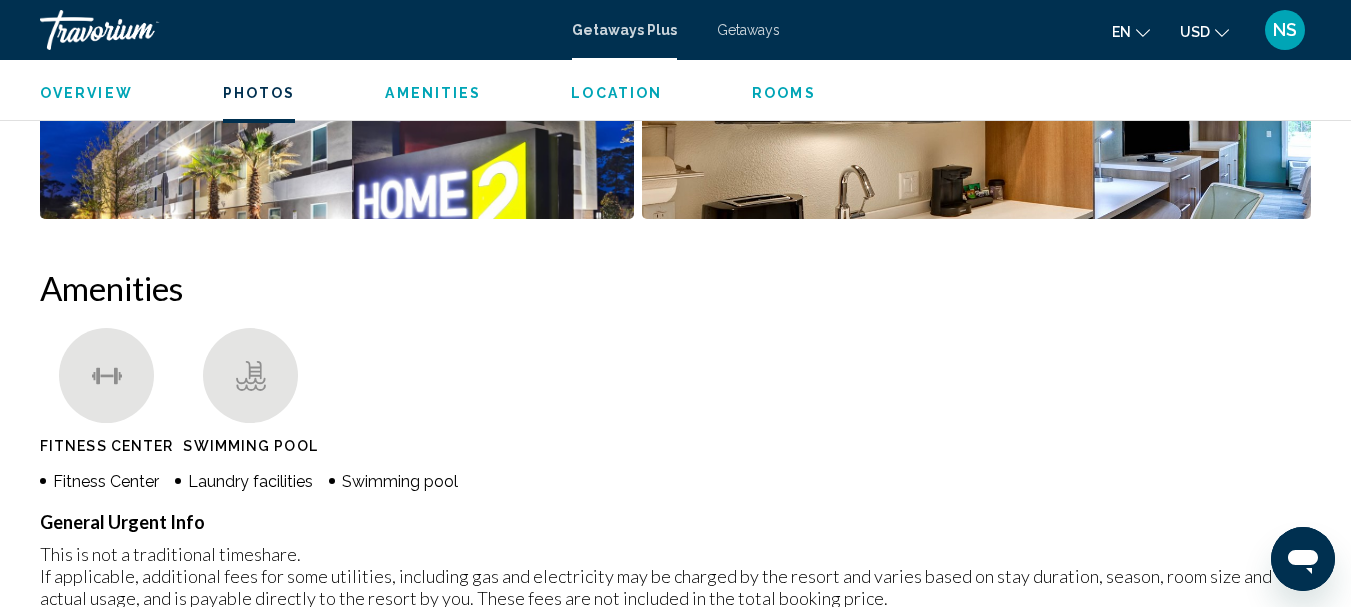 scroll, scrollTop: 1883, scrollLeft: 0, axis: vertical 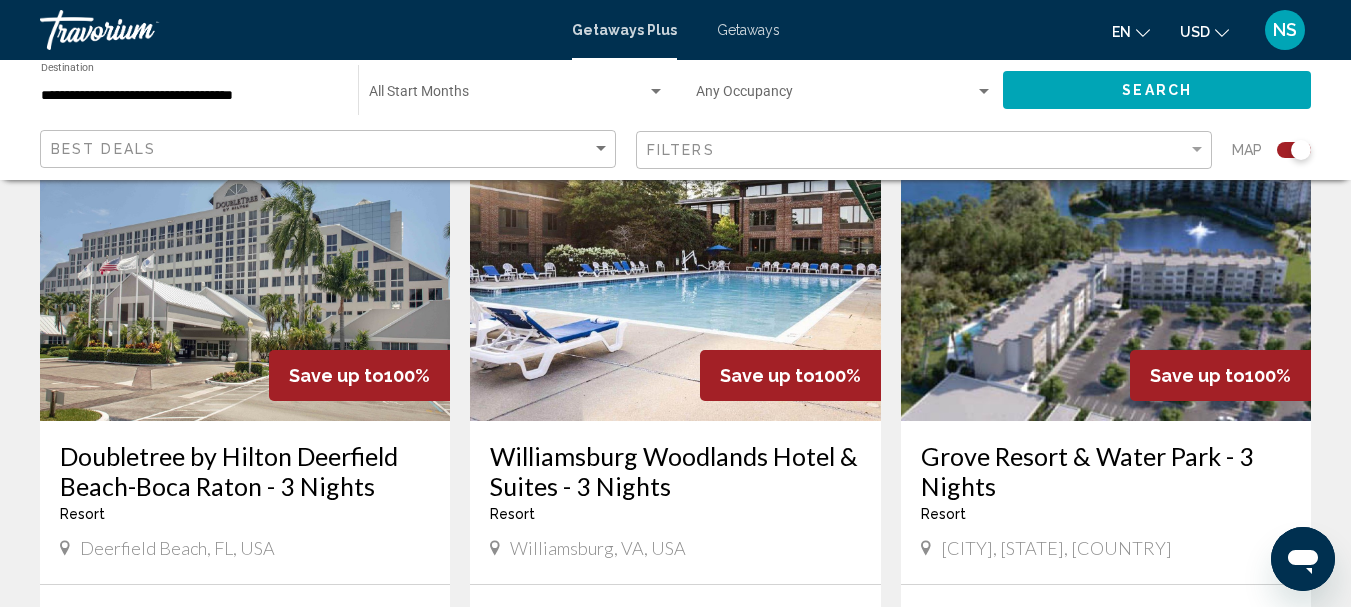 click at bounding box center (1106, 261) 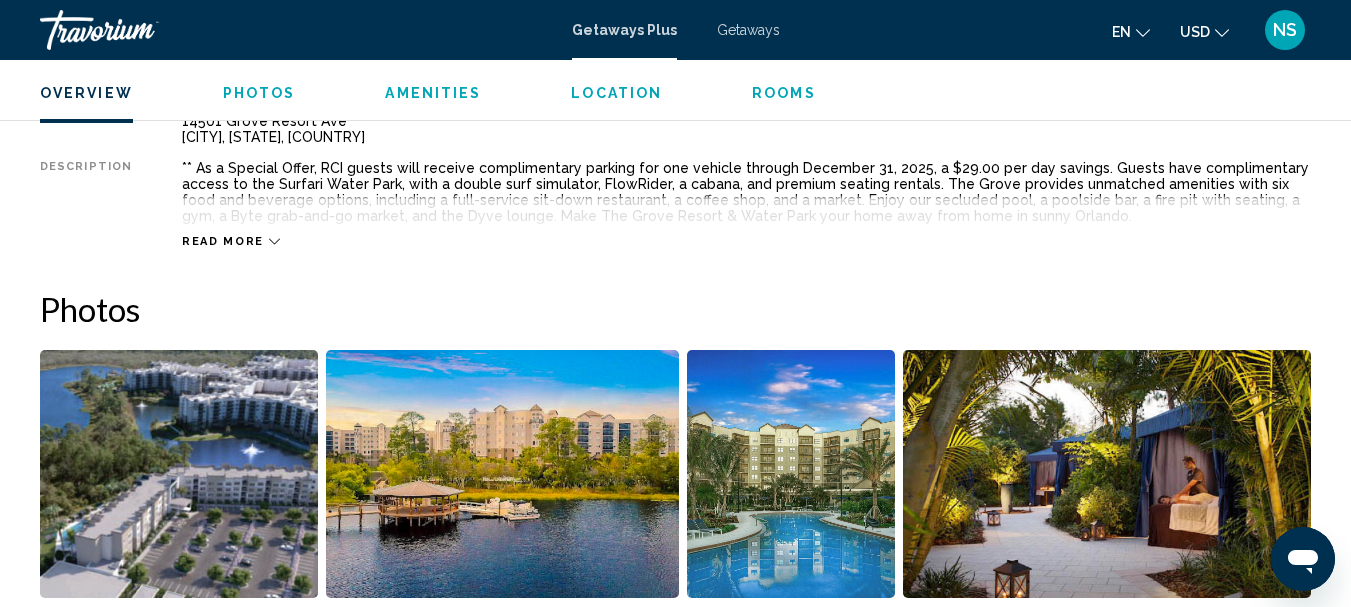 scroll, scrollTop: 1132, scrollLeft: 0, axis: vertical 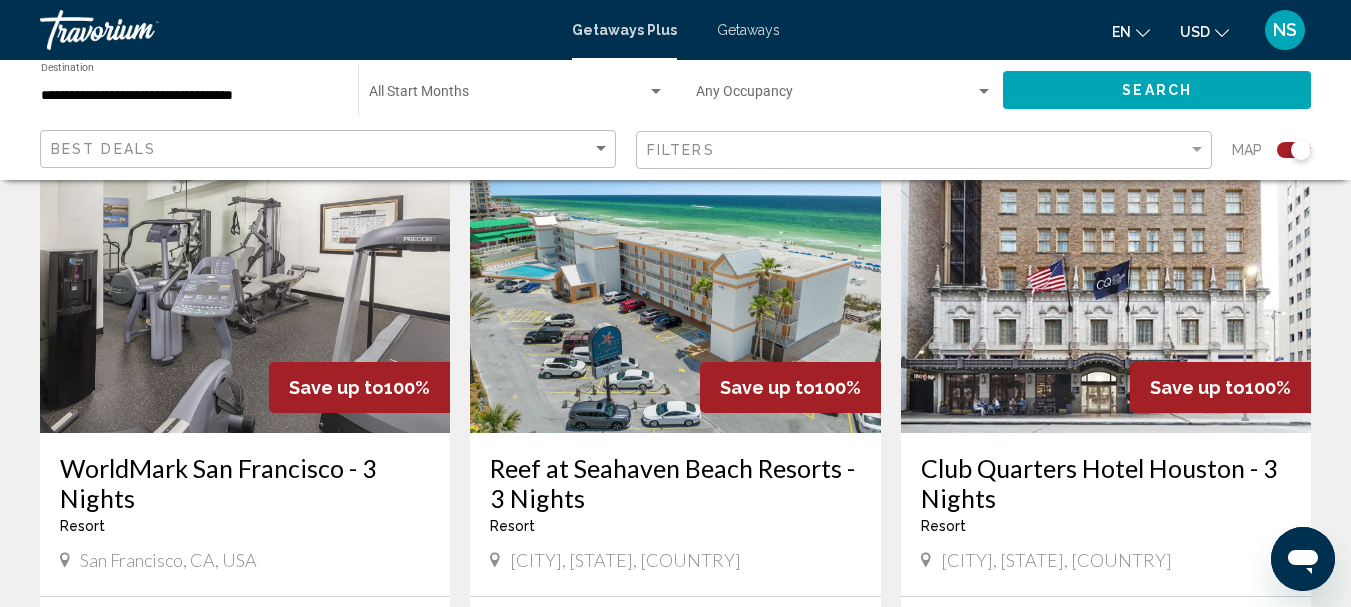 click at bounding box center [675, 273] 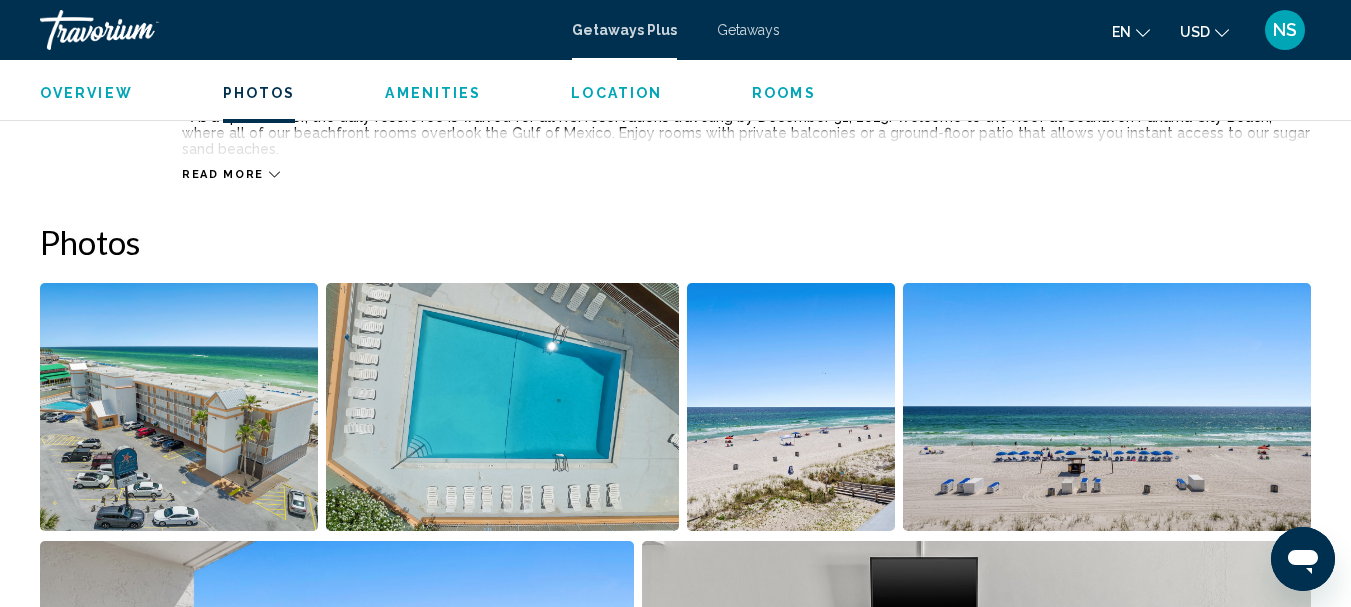 scroll, scrollTop: 1132, scrollLeft: 0, axis: vertical 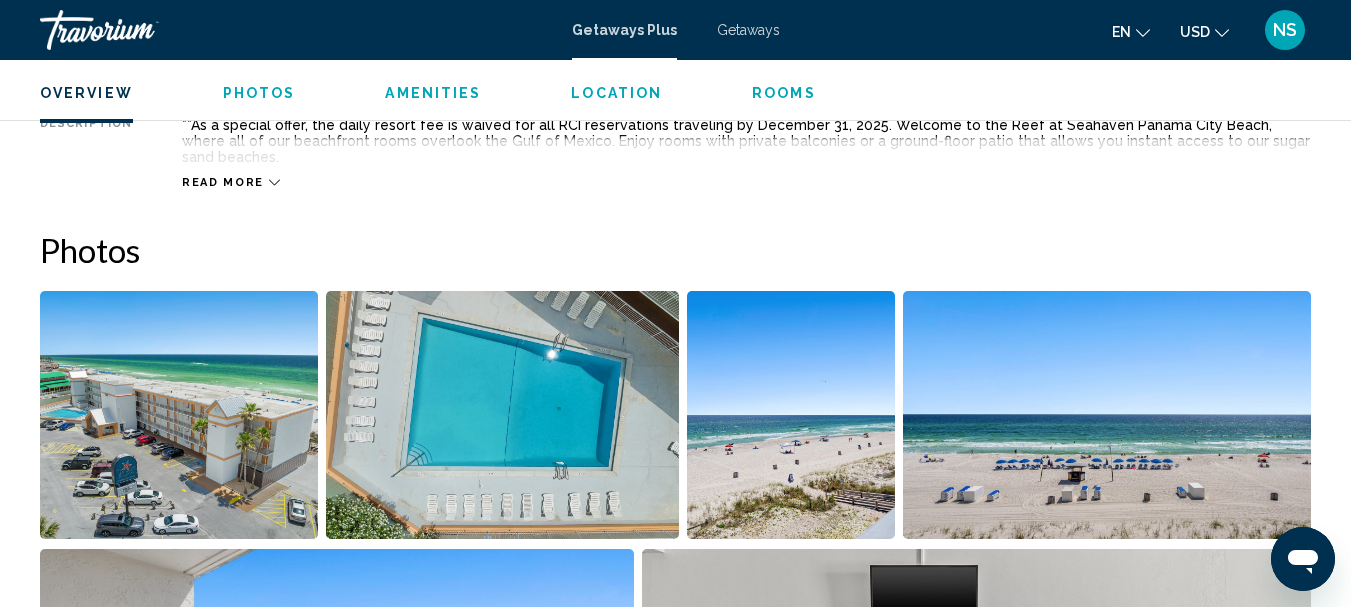 click at bounding box center [502, 415] 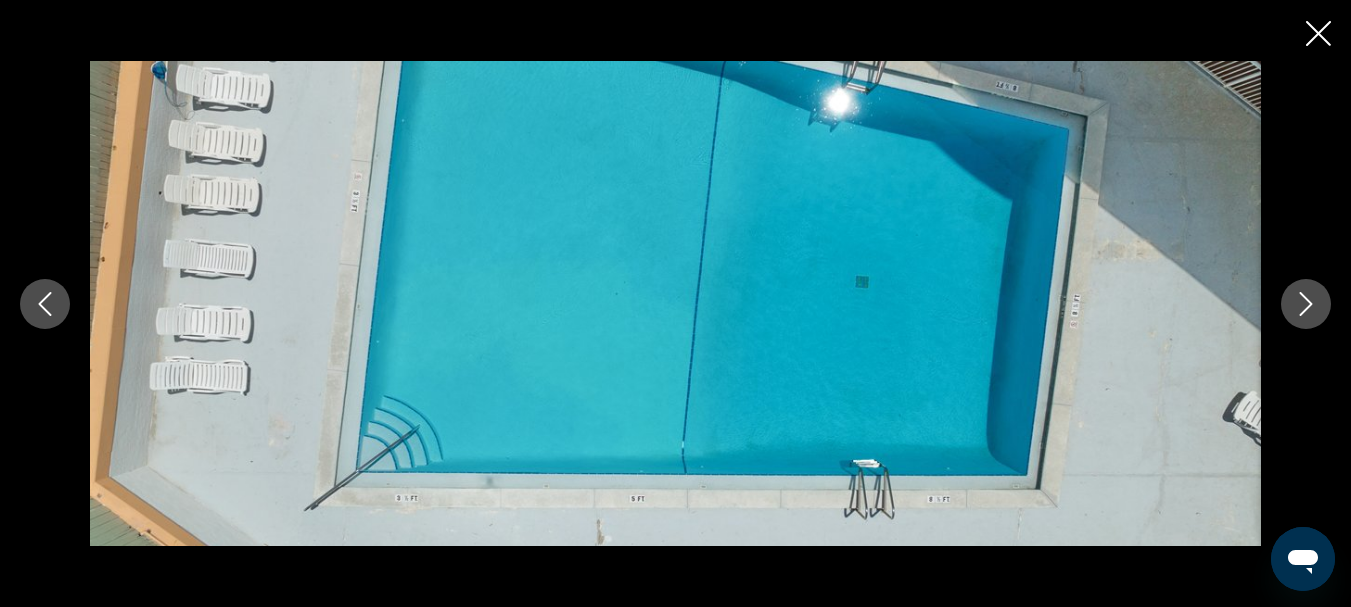 click 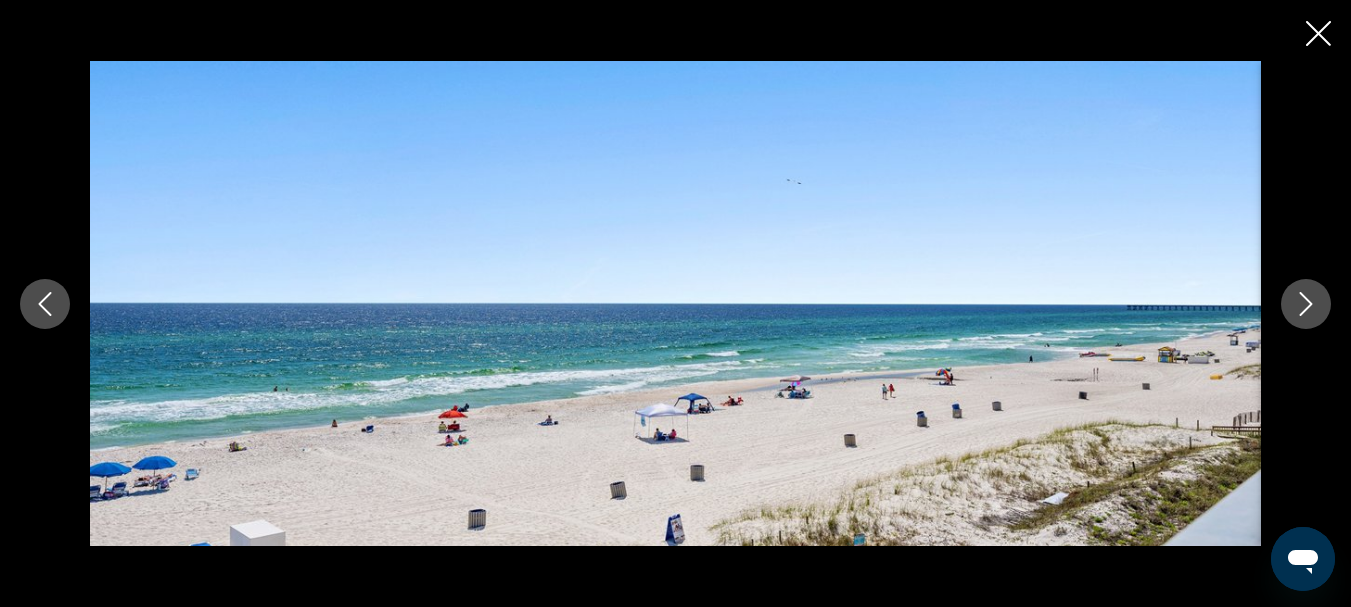 click 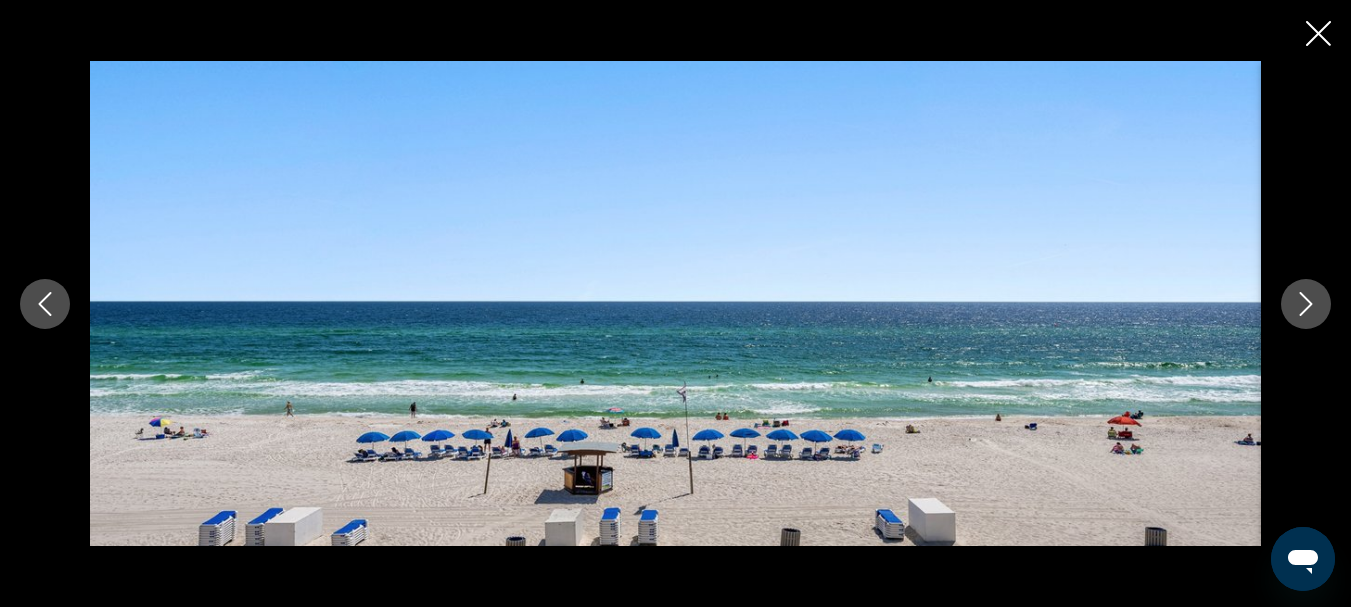 click 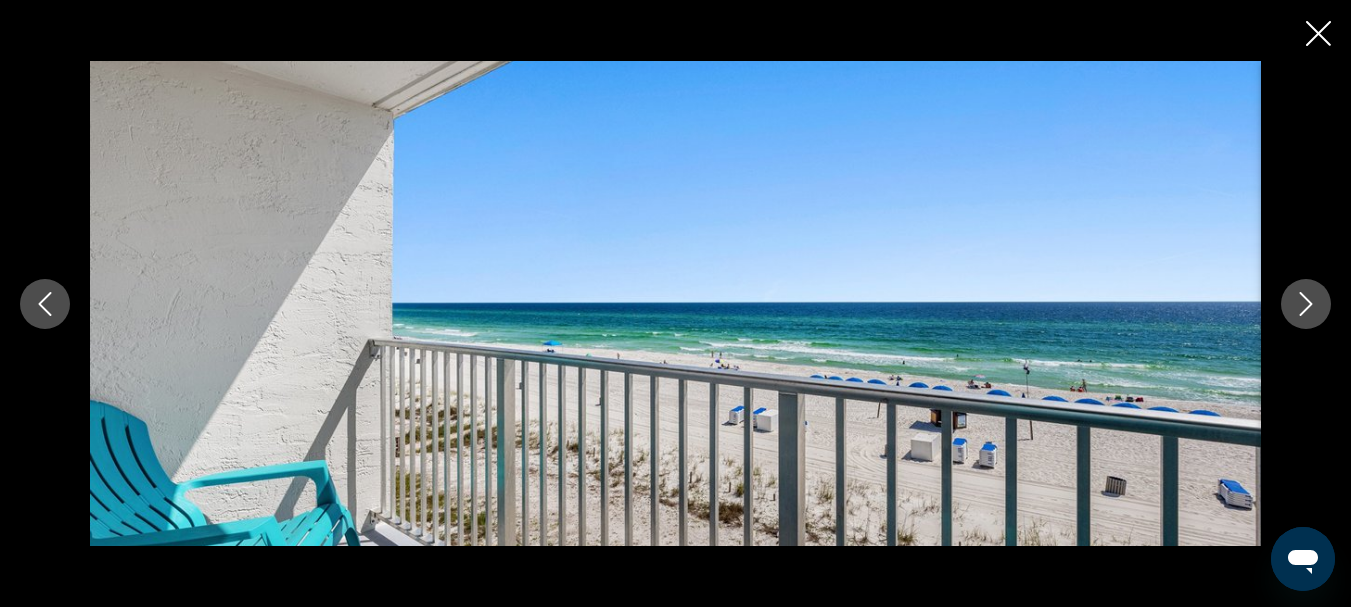 click 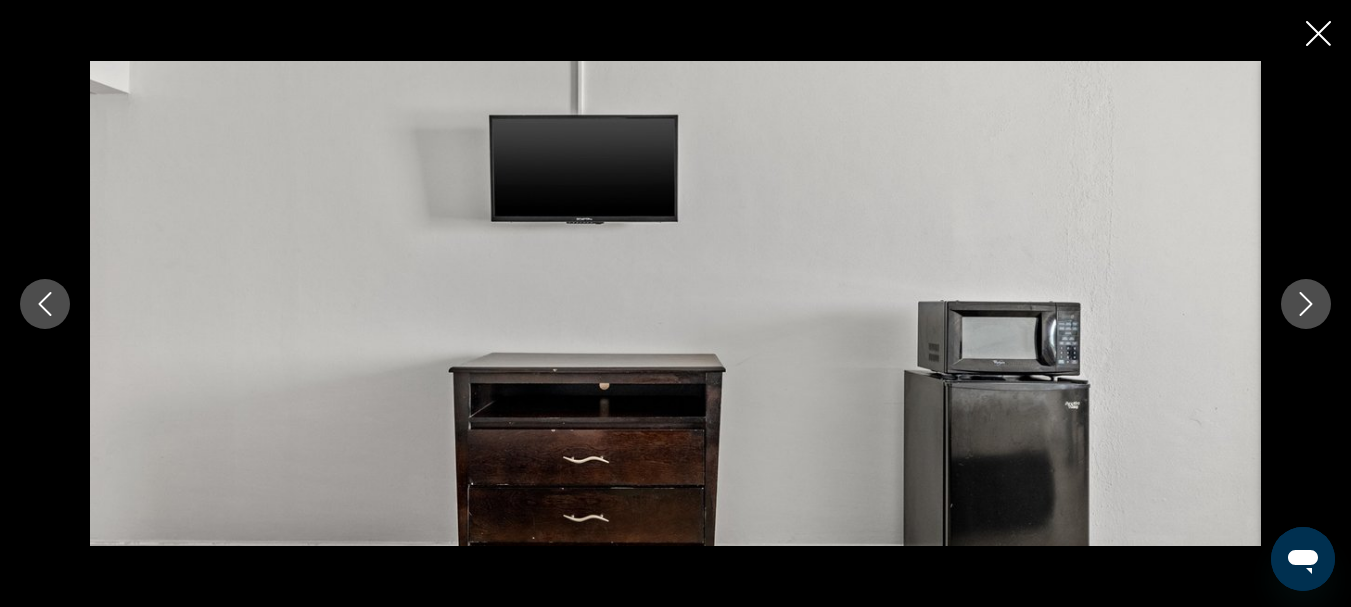 click 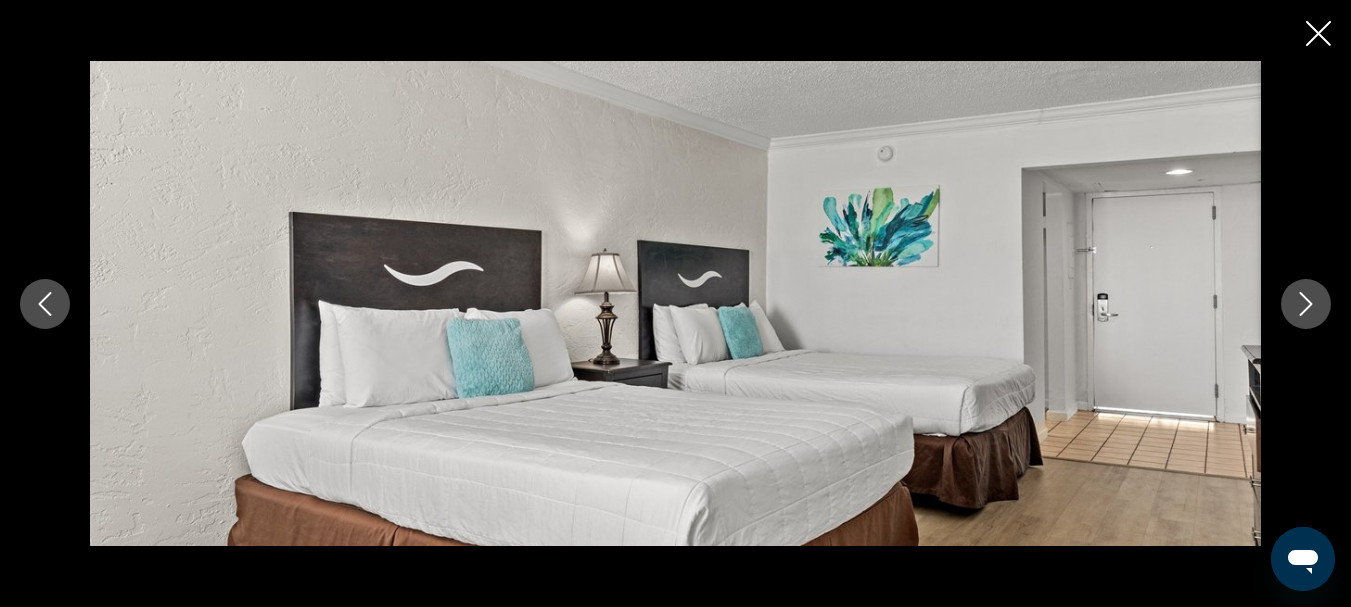 click 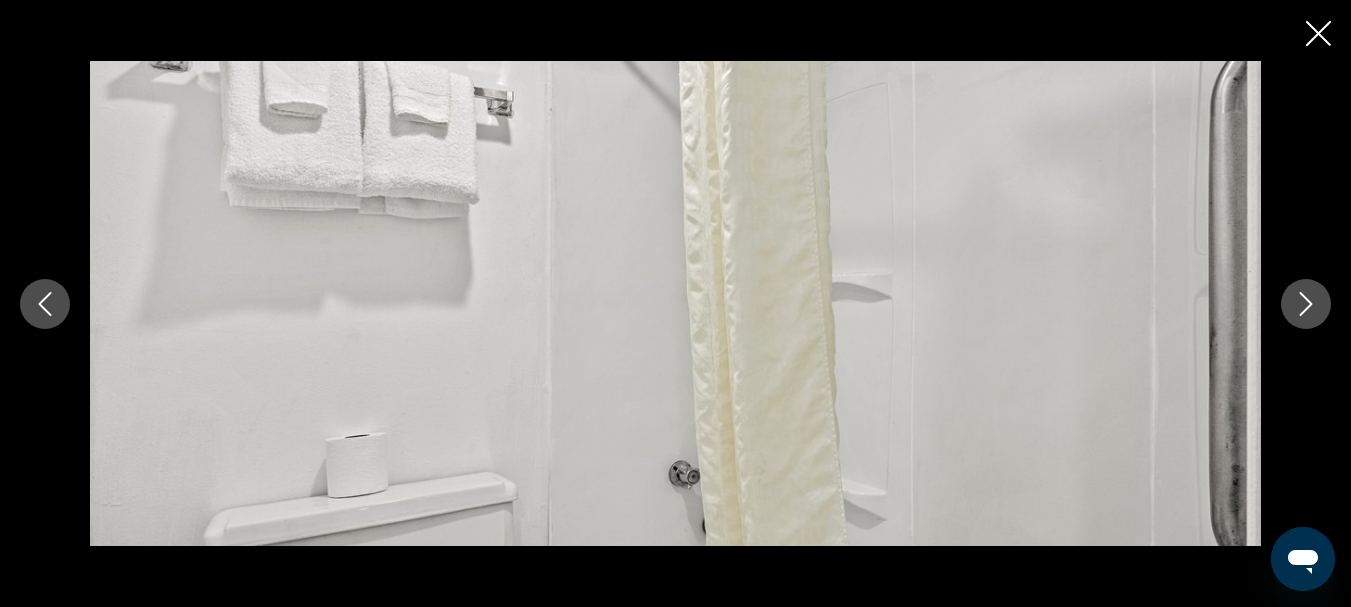 click 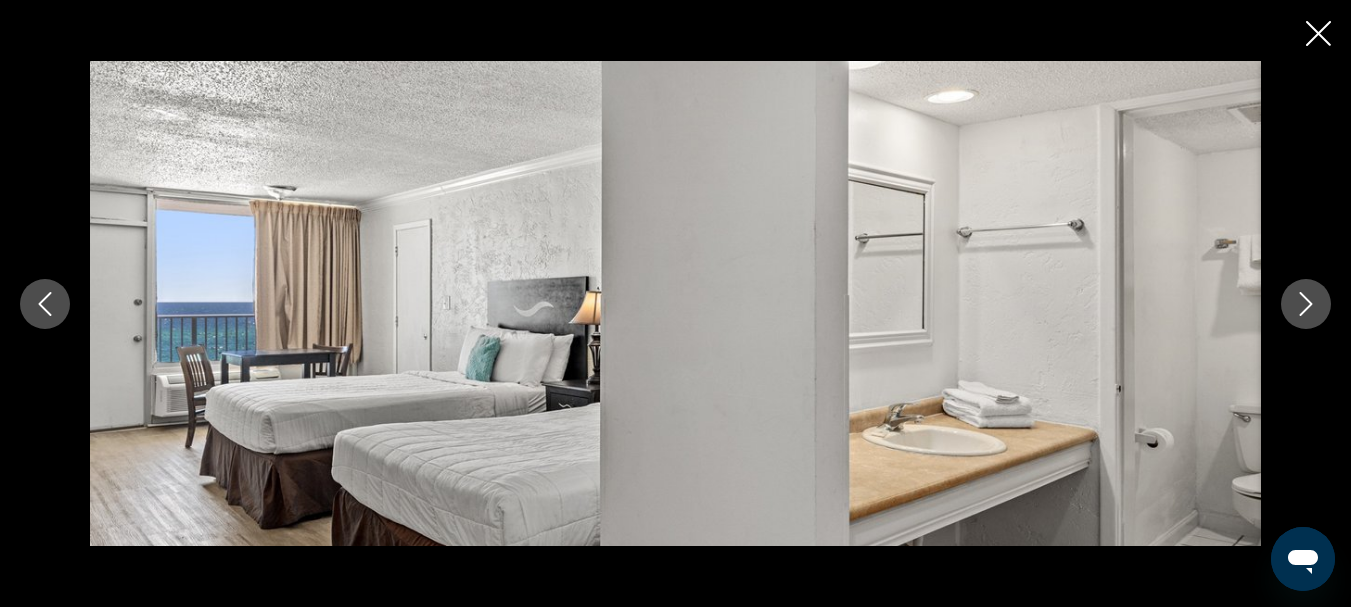 click 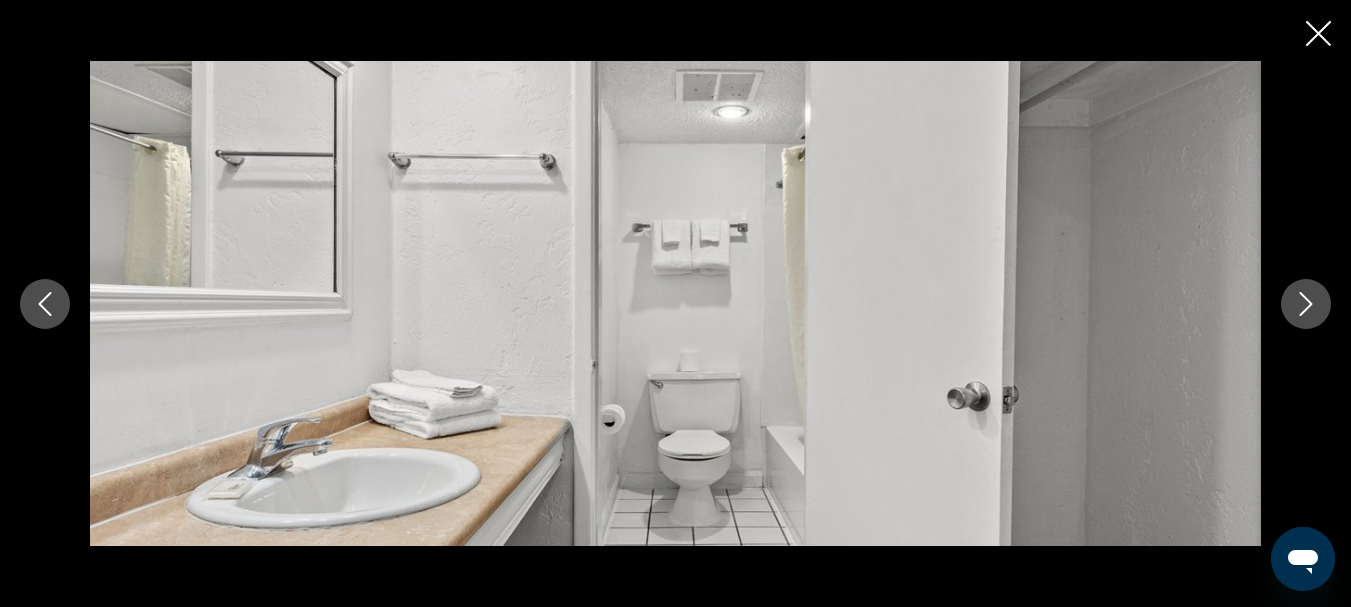 click 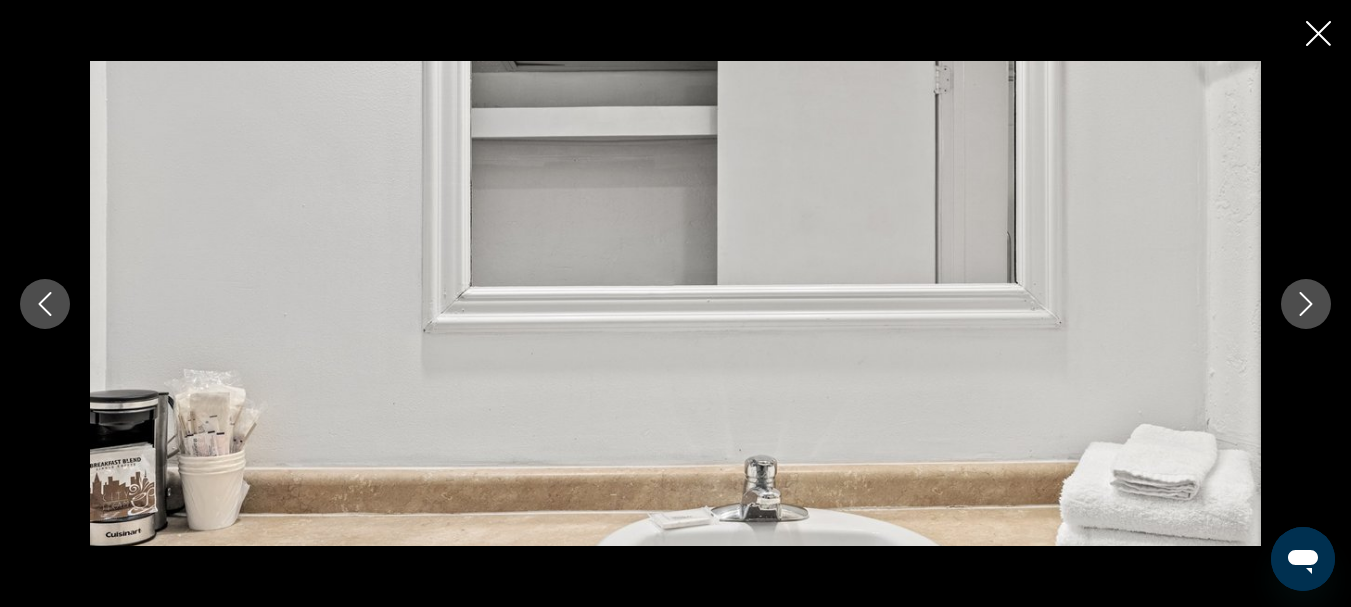 click 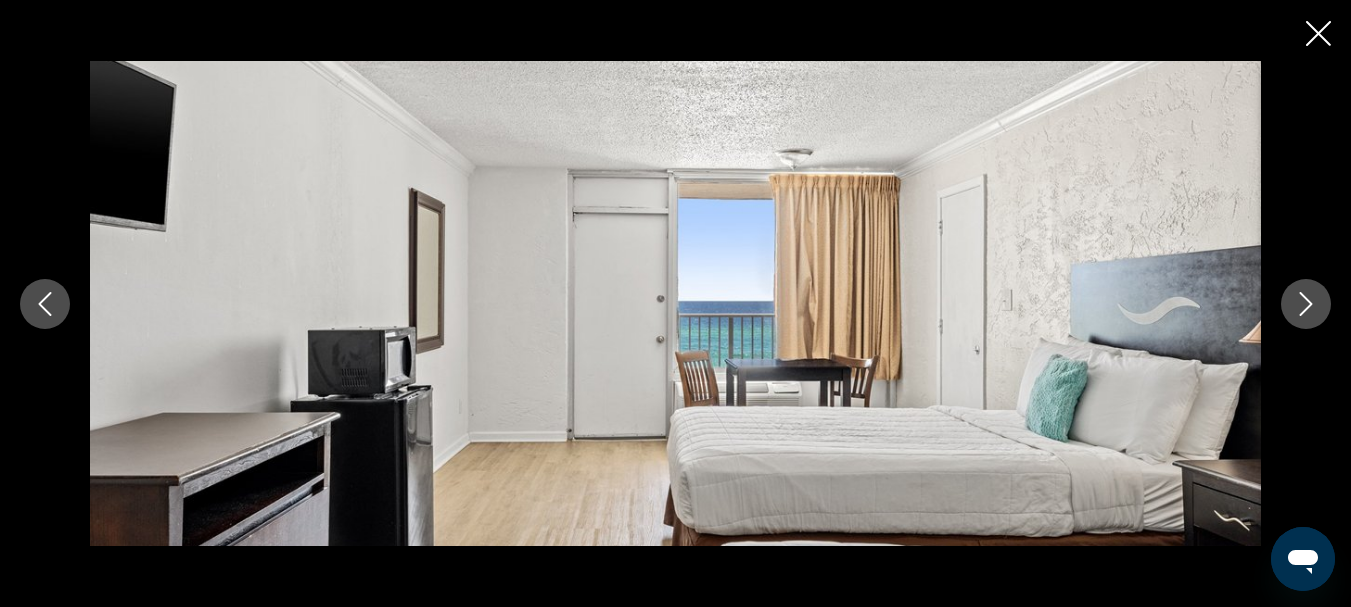 click 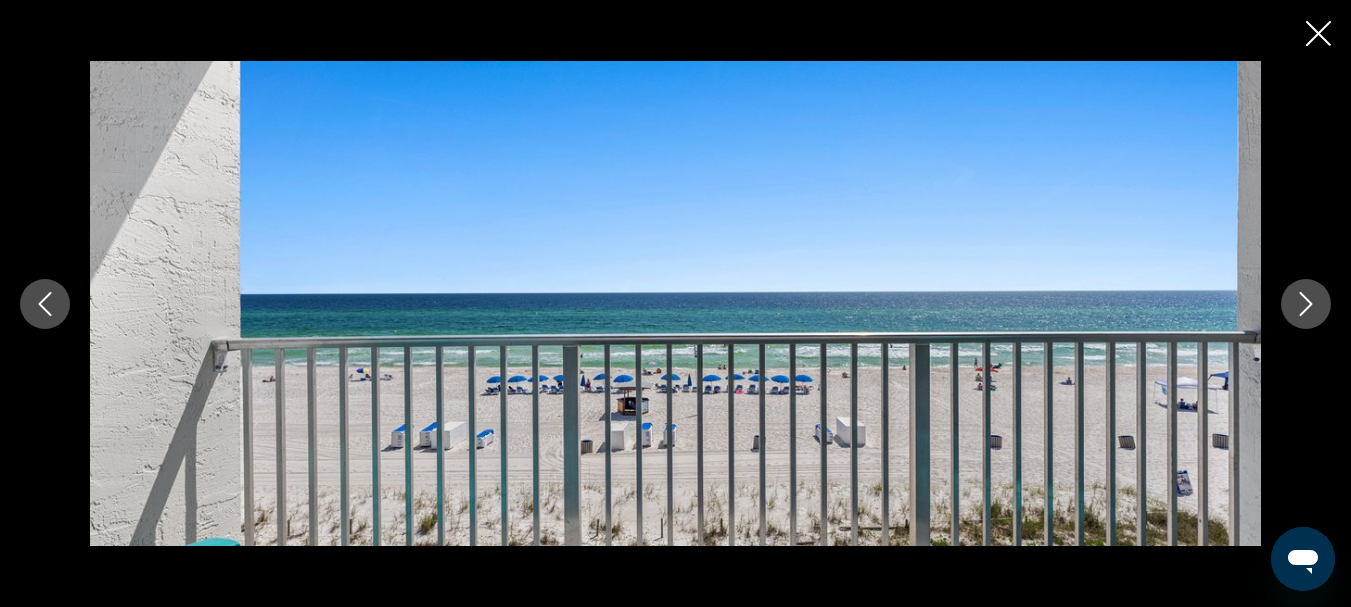 click 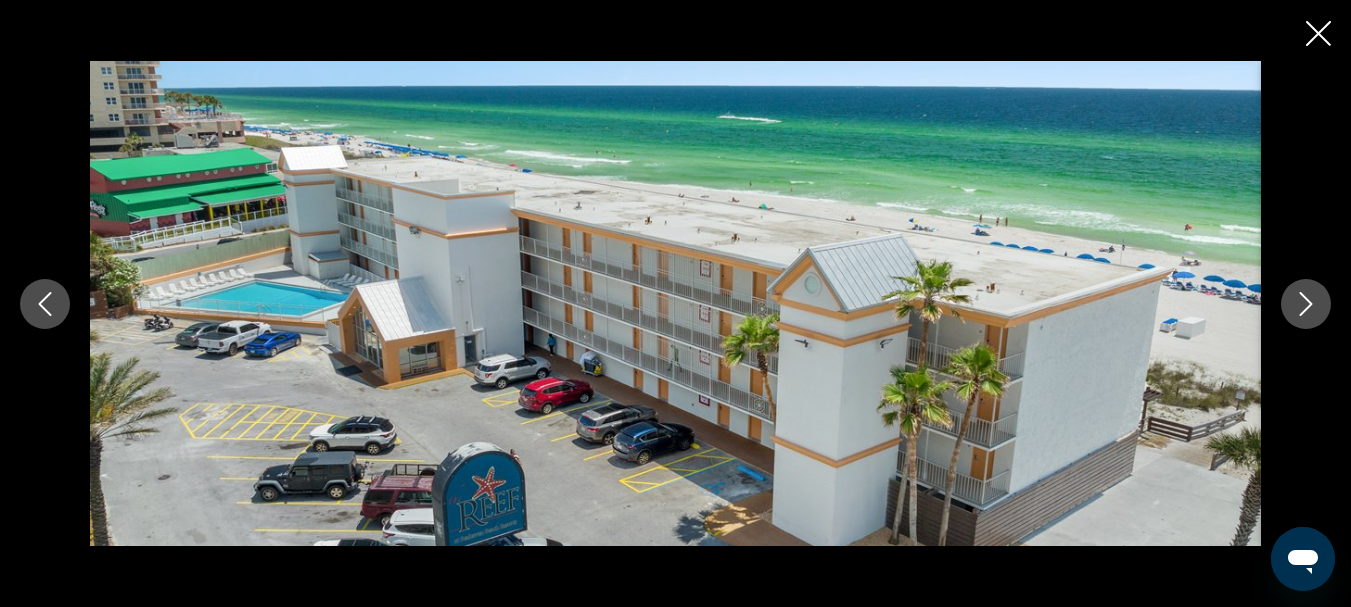 click 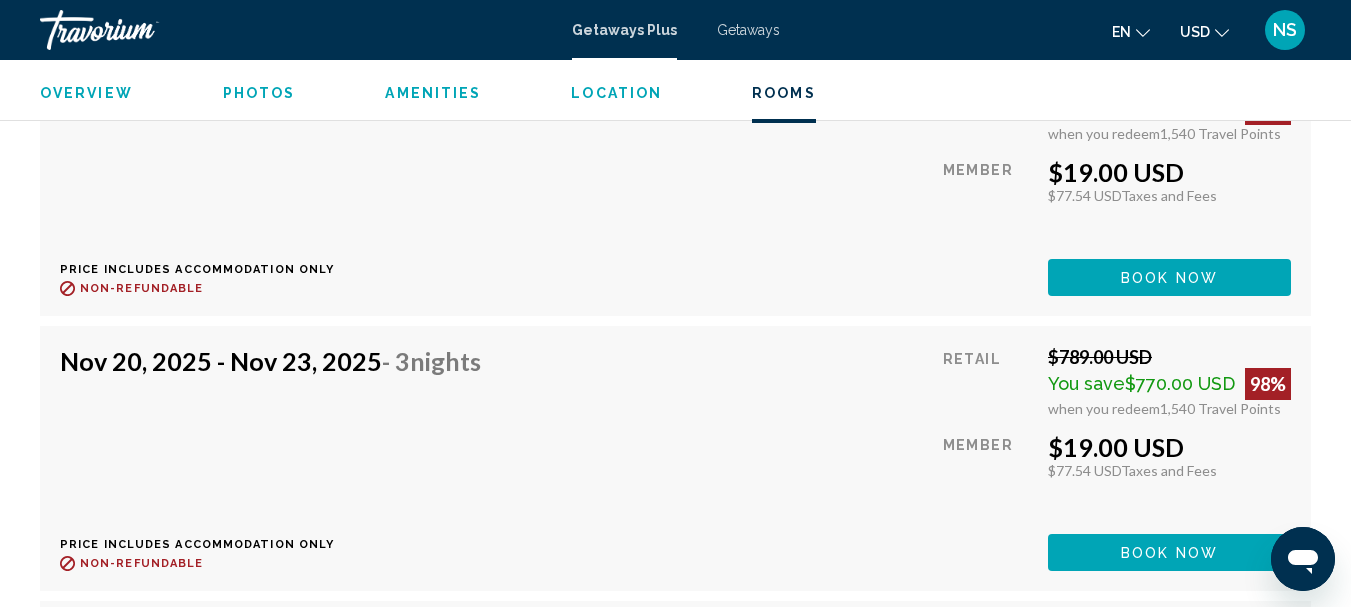 scroll, scrollTop: 8732, scrollLeft: 0, axis: vertical 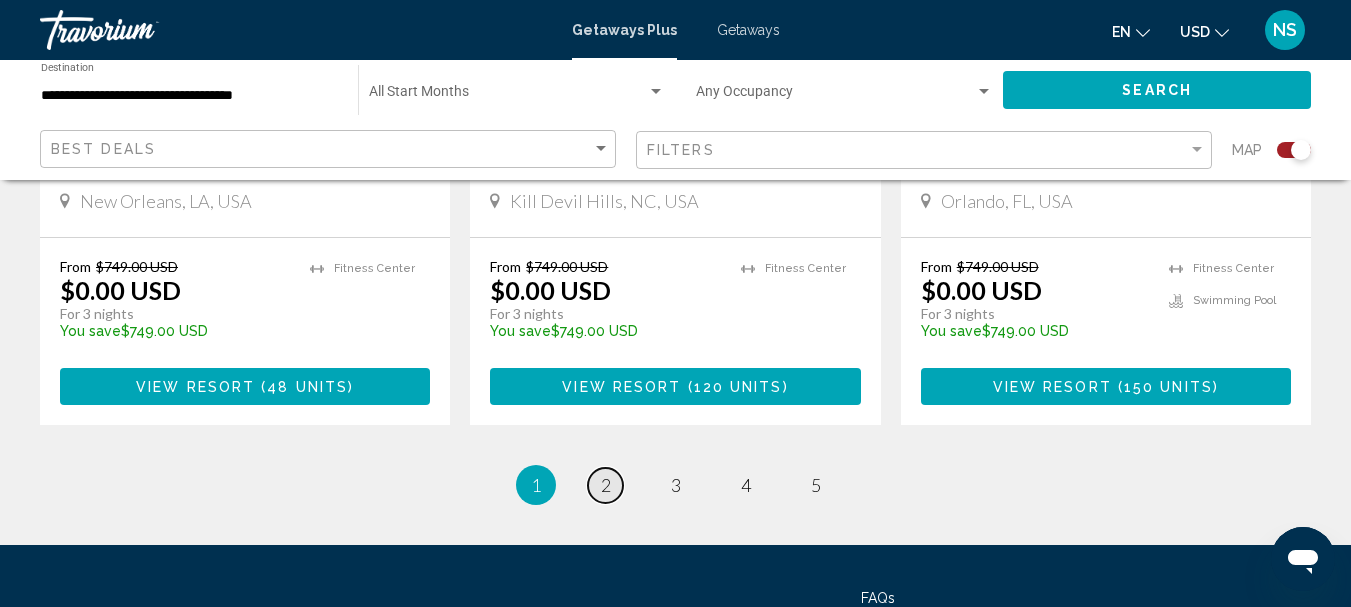 click on "2" at bounding box center [606, 485] 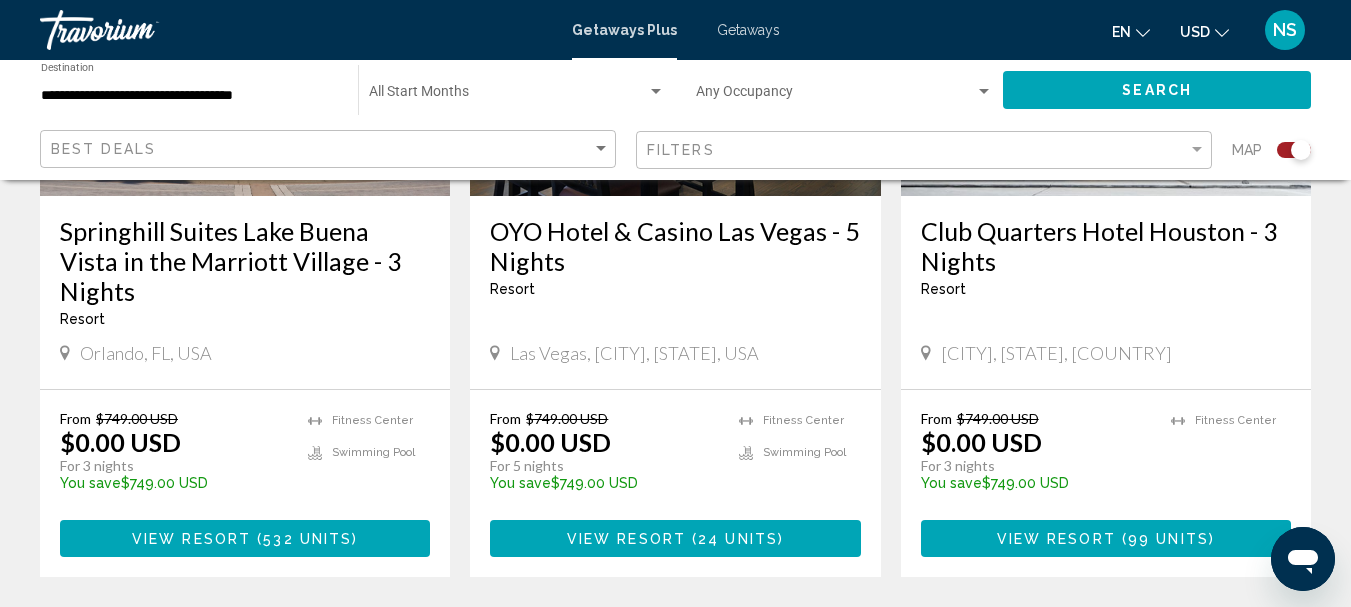 scroll, scrollTop: 3478, scrollLeft: 0, axis: vertical 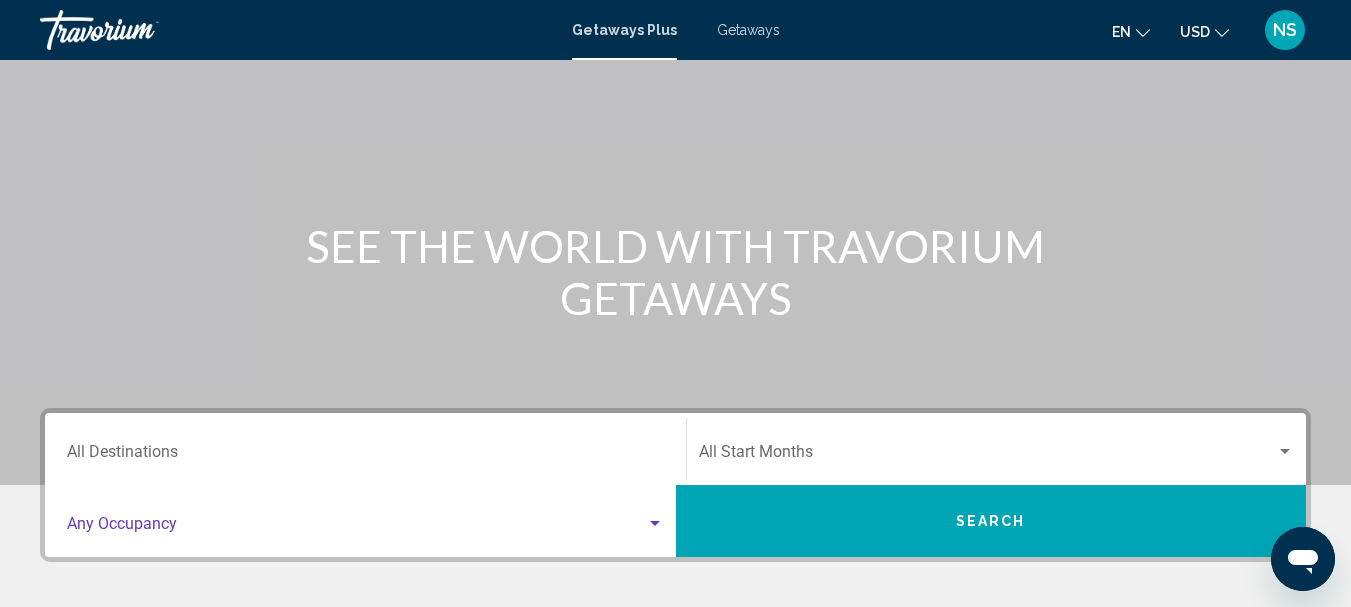 click at bounding box center [655, 523] 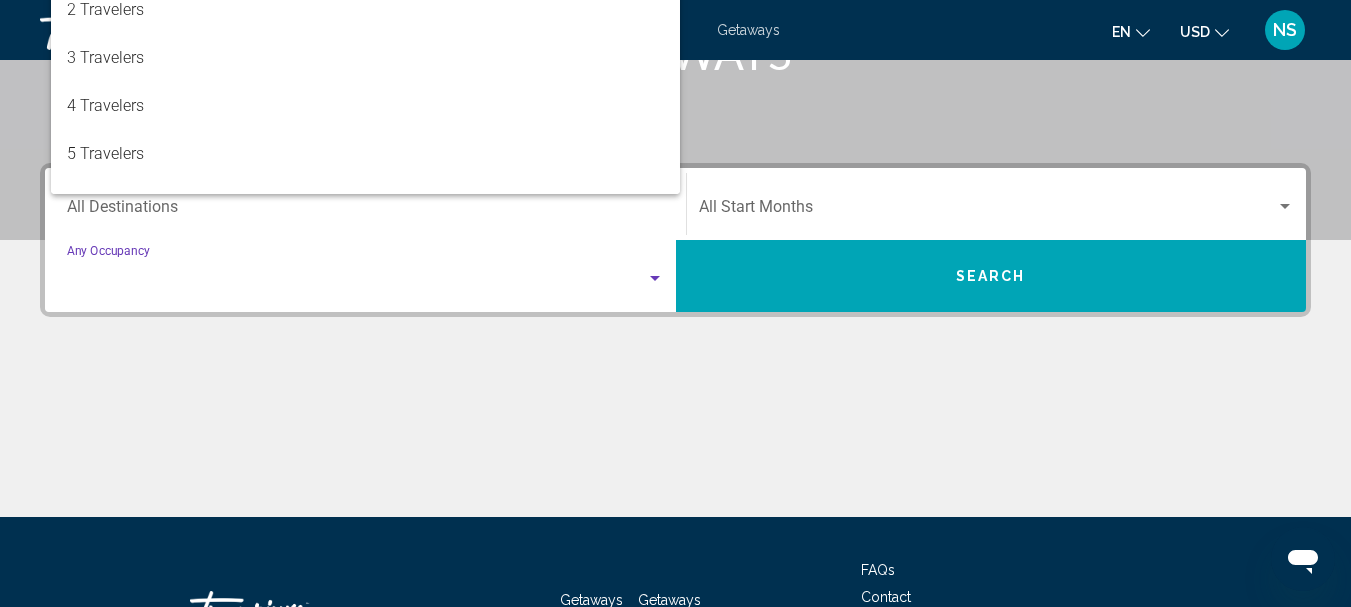 scroll, scrollTop: 158, scrollLeft: 0, axis: vertical 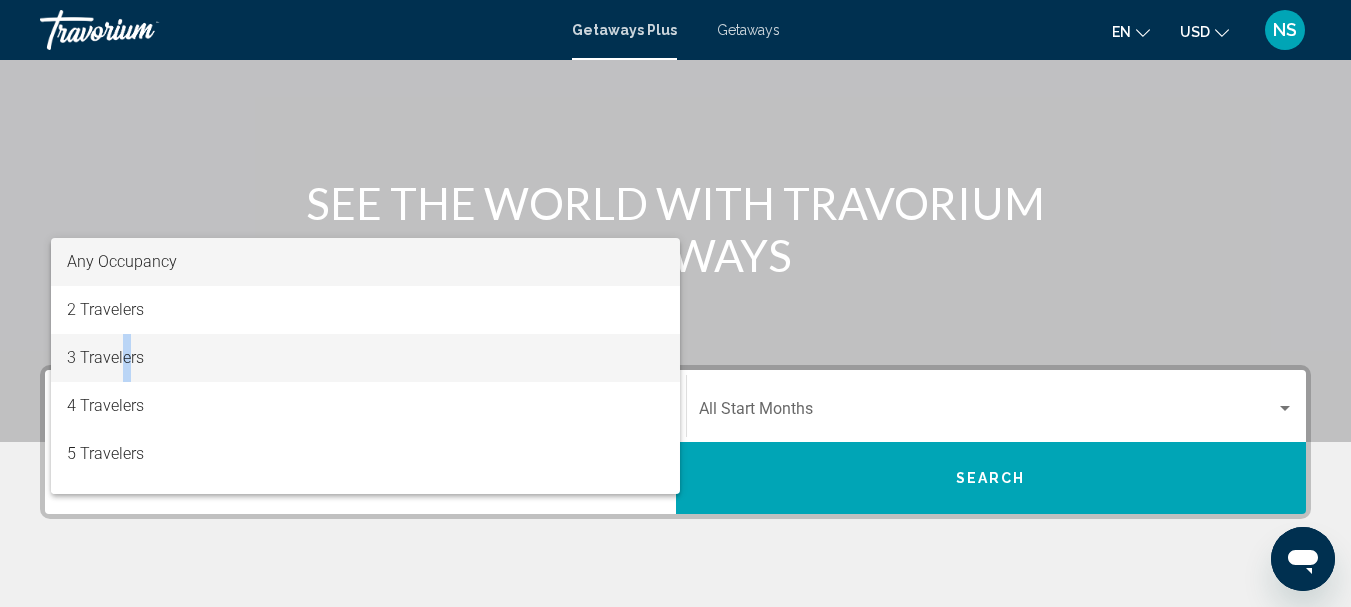 click on "3 Travelers" at bounding box center (365, 358) 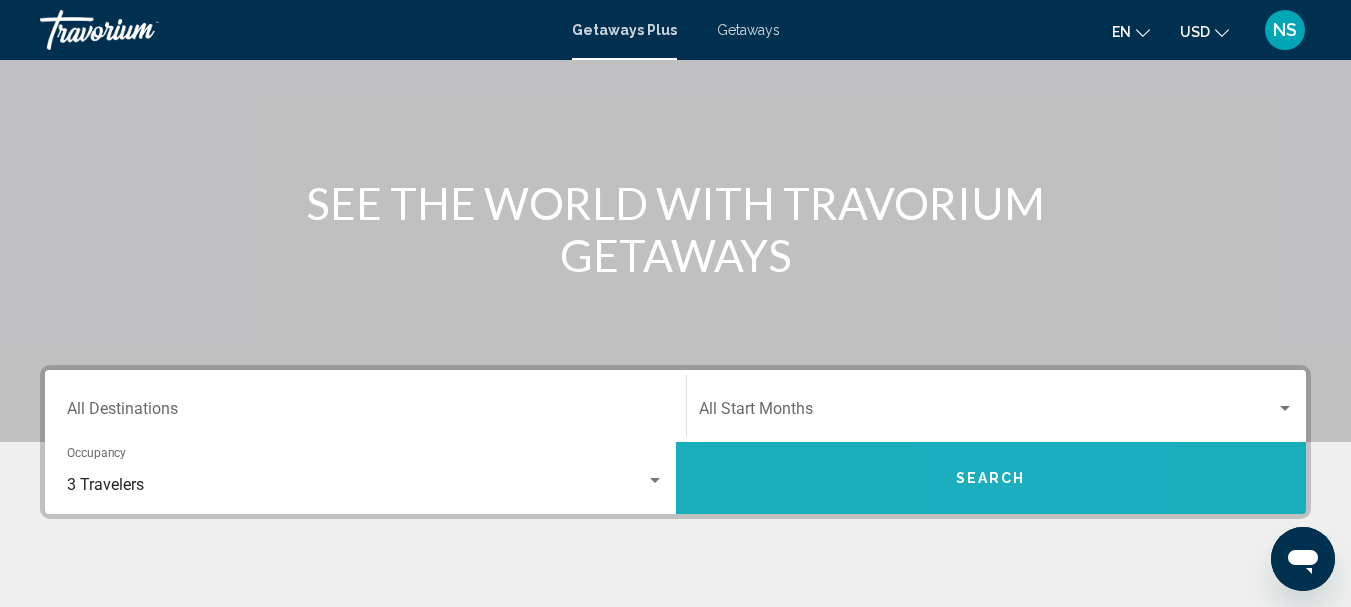 click on "Search" at bounding box center [991, 478] 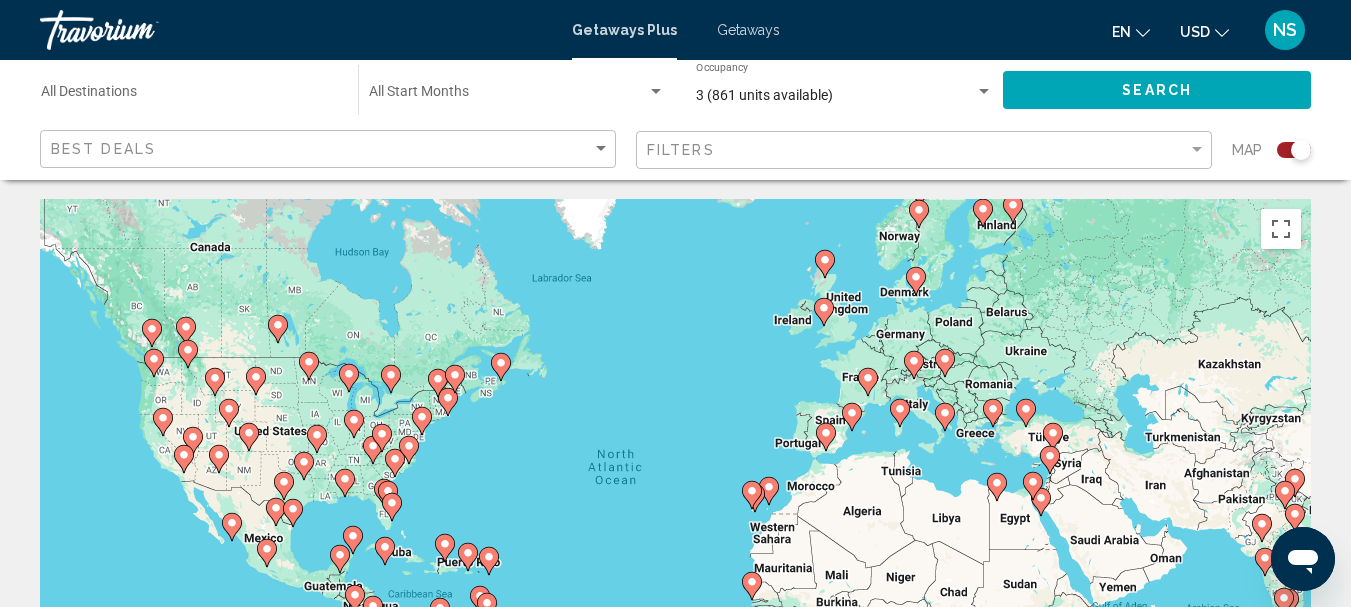 scroll, scrollTop: 0, scrollLeft: 0, axis: both 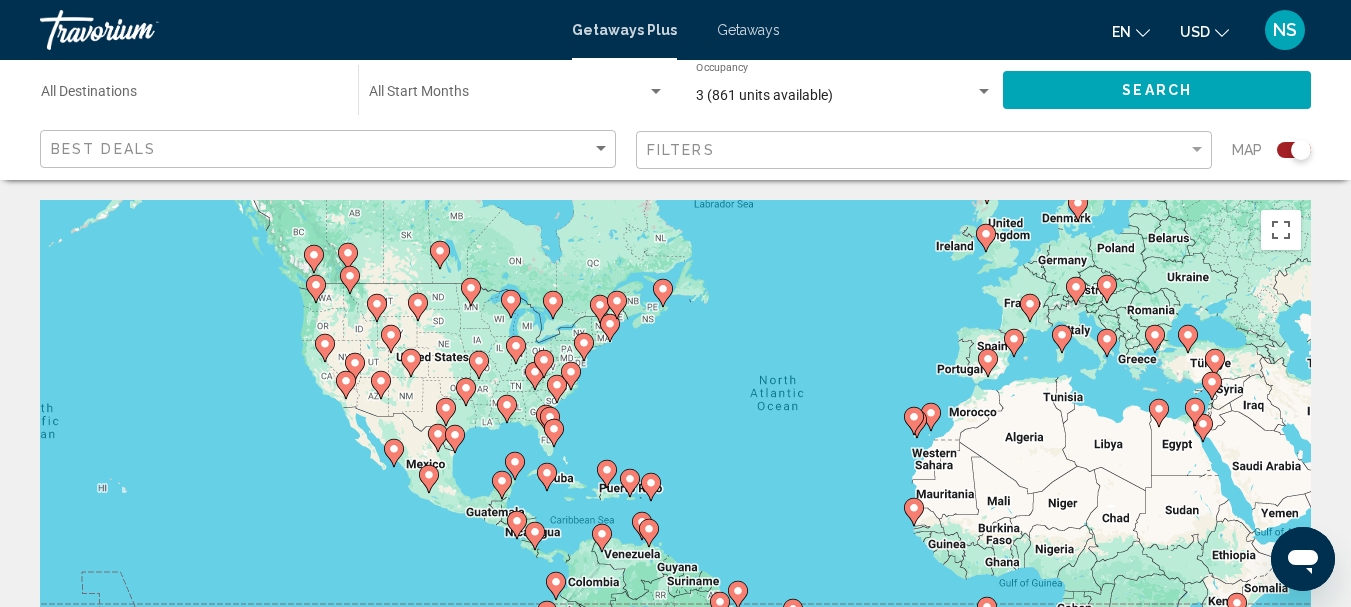 drag, startPoint x: 457, startPoint y: 470, endPoint x: 588, endPoint y: 391, distance: 152.97713 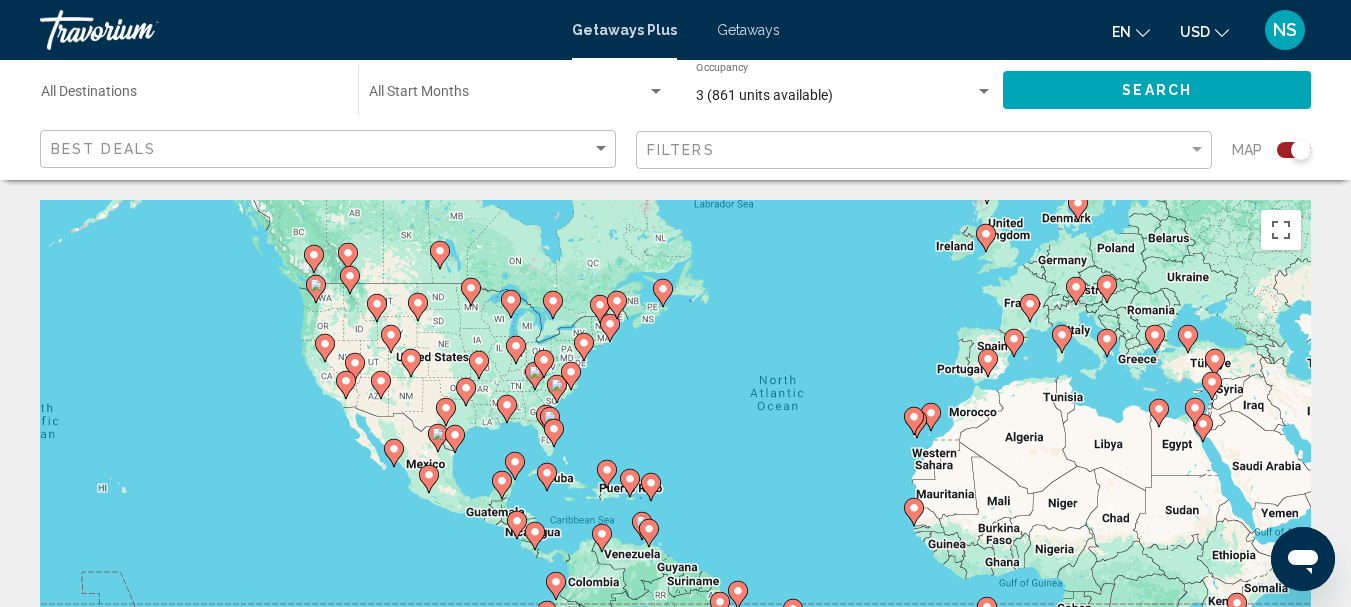click on "To activate drag with keyboard, press Alt + Enter. Once in keyboard drag state, use the arrow keys to move the marker. To complete the drag, press the Enter key. To cancel, press Escape." at bounding box center (675, 500) 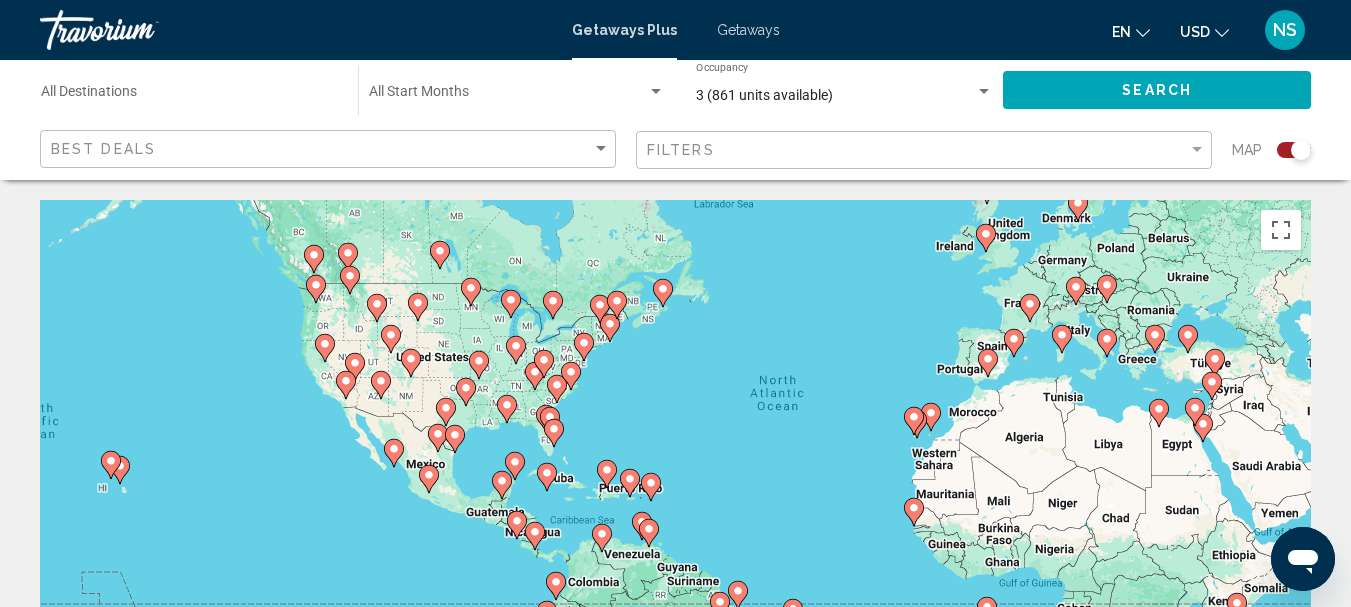 click 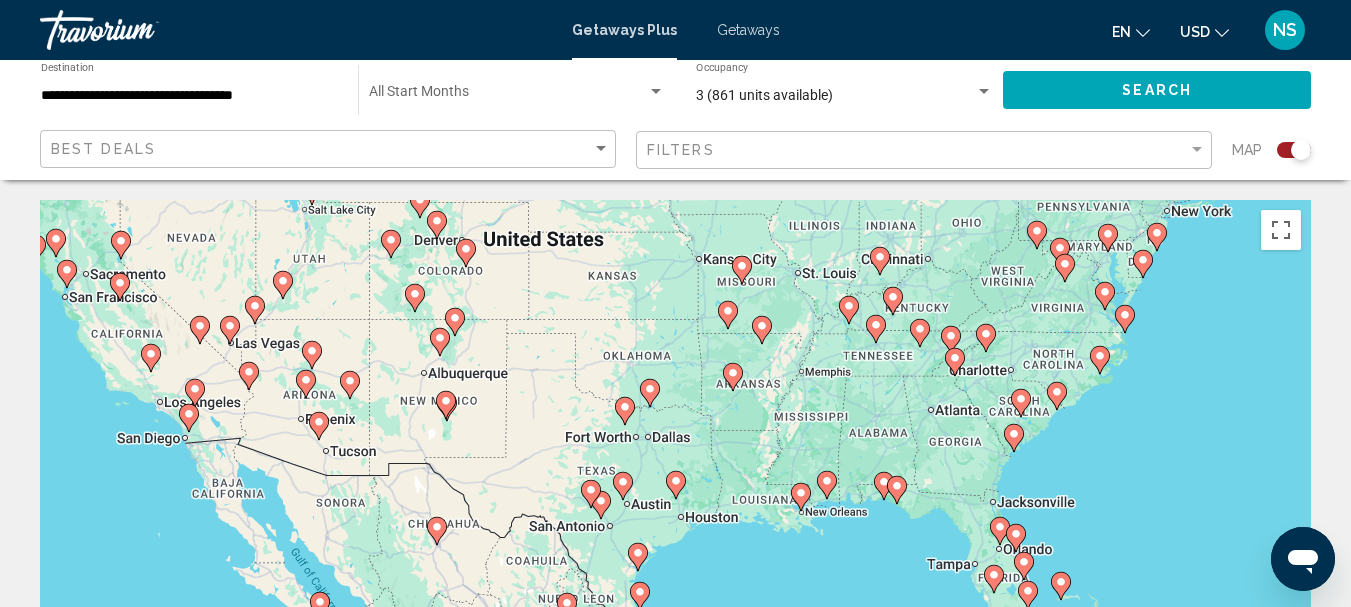 click 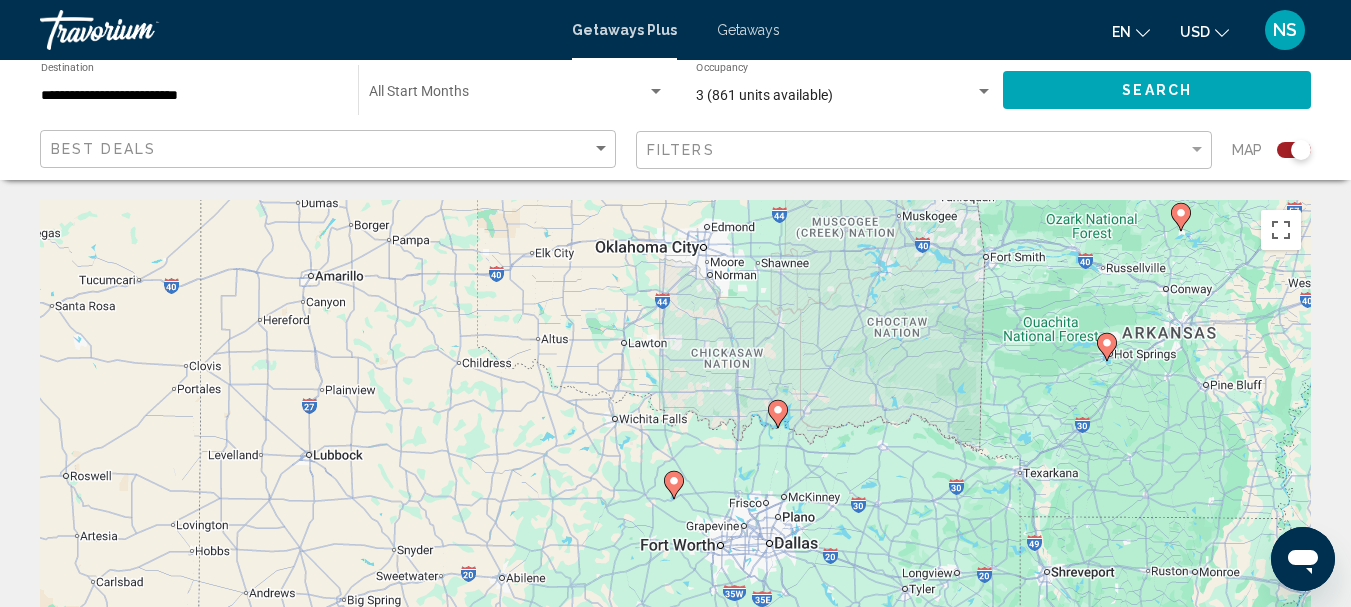 click 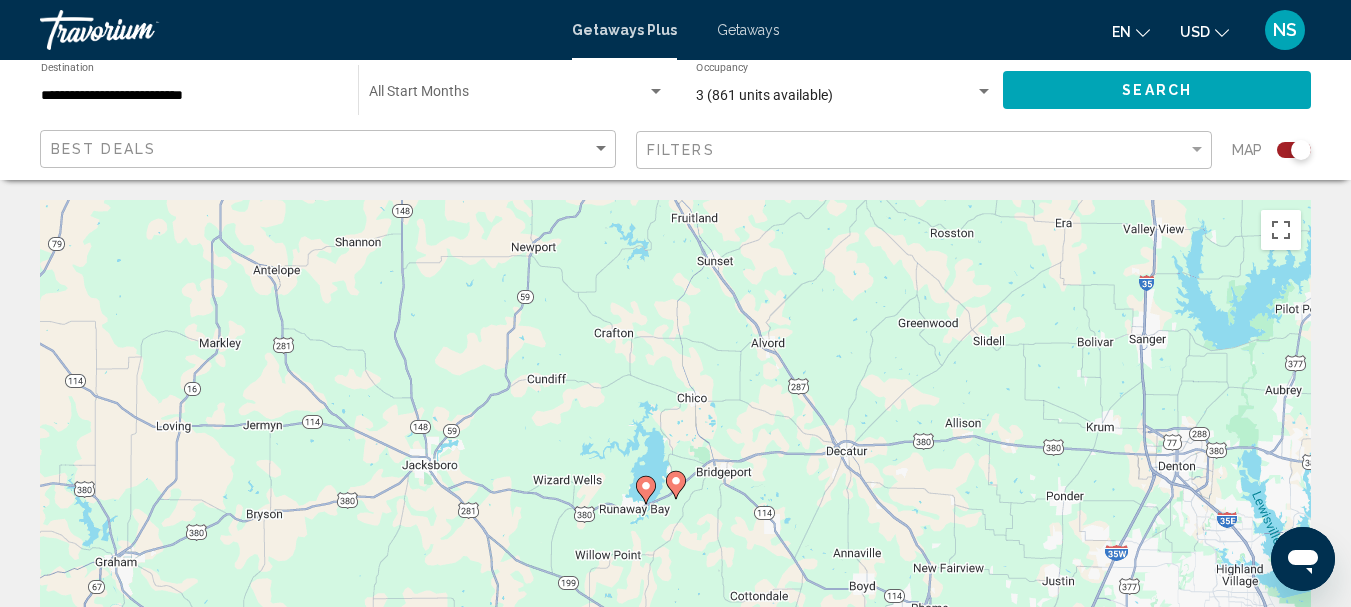 click 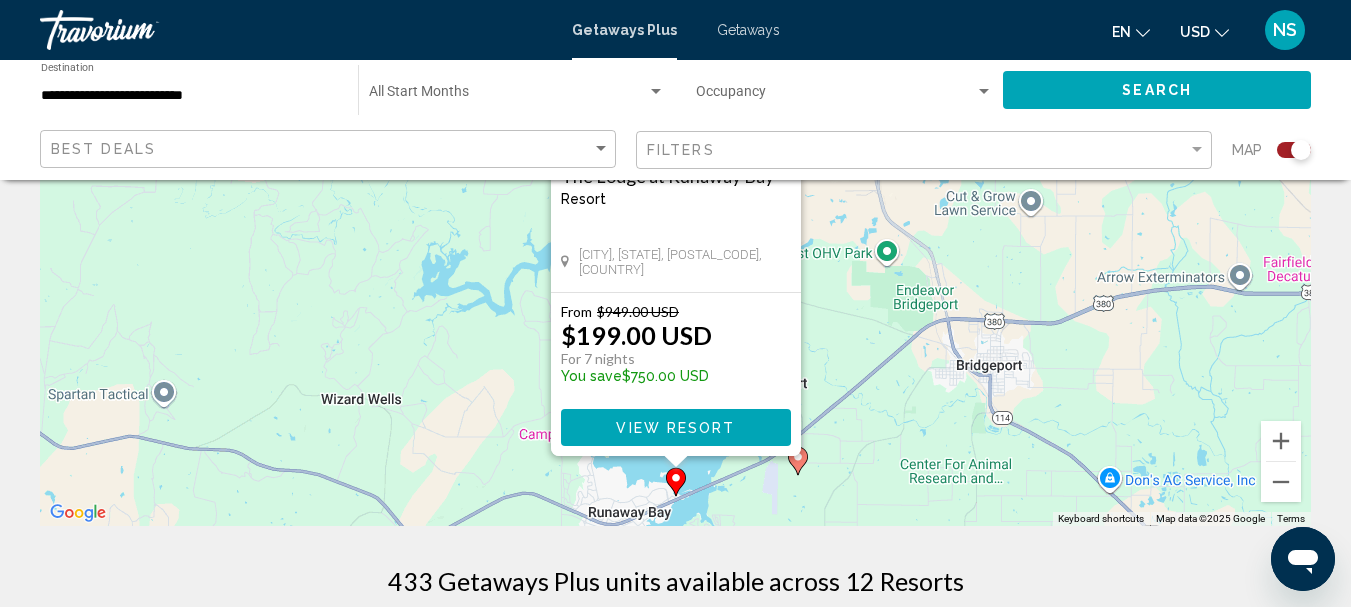 scroll, scrollTop: 300, scrollLeft: 0, axis: vertical 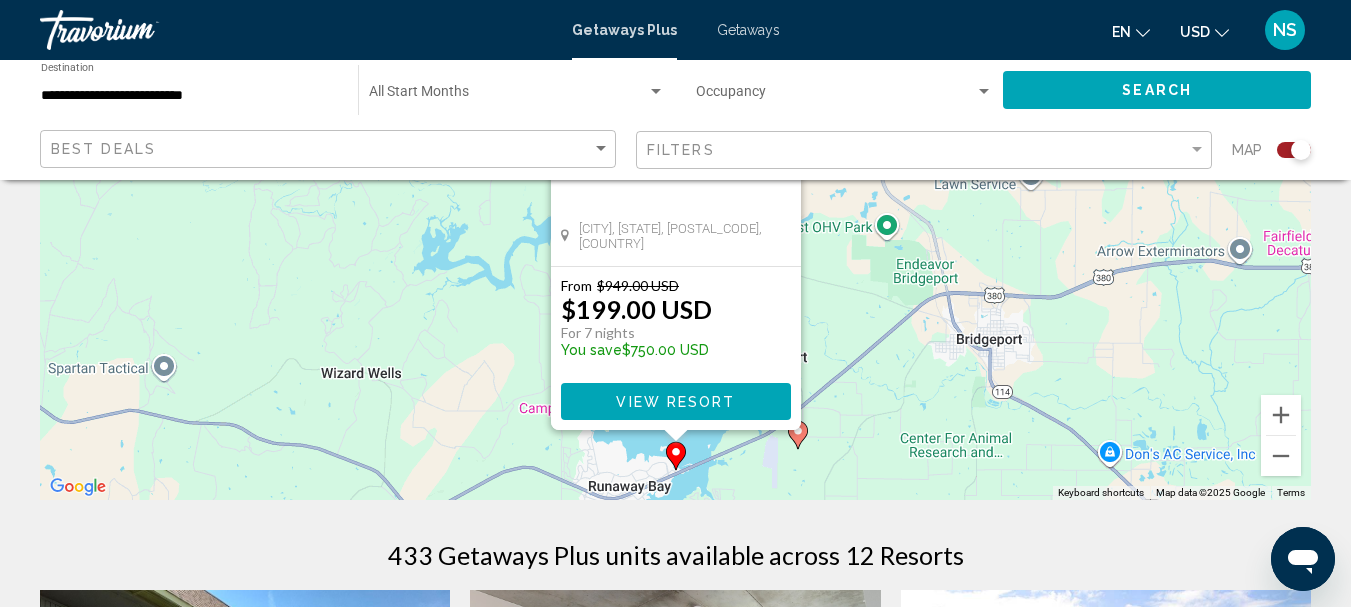 click on "View Resort" at bounding box center [675, 402] 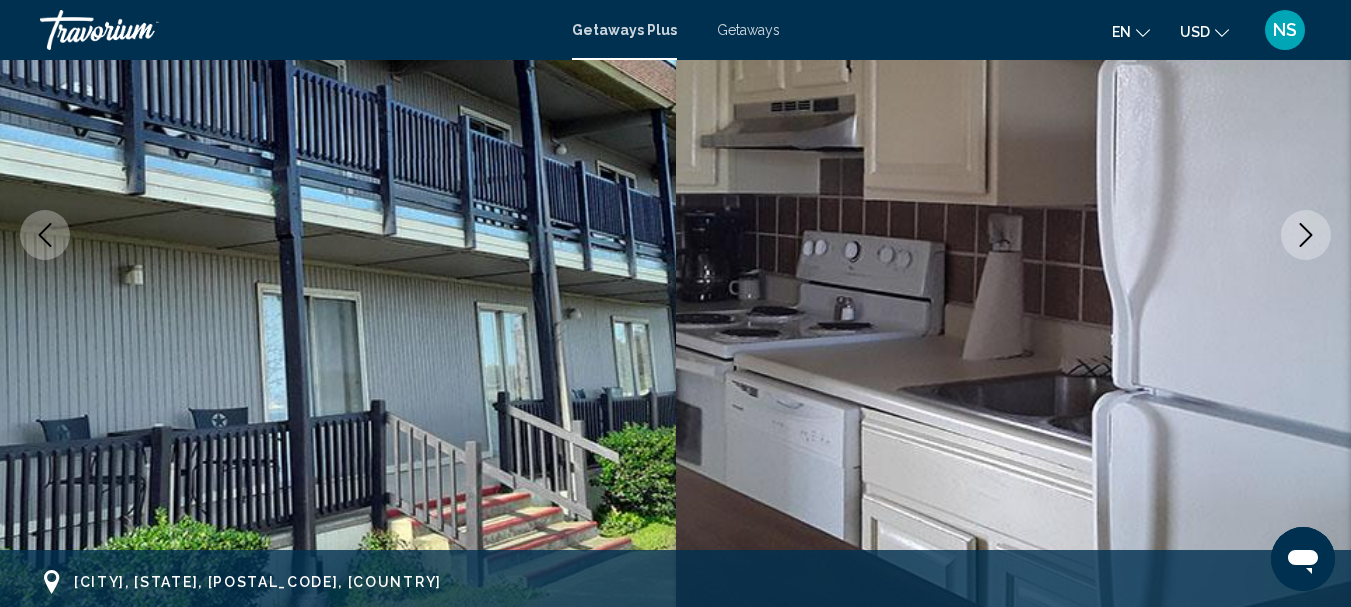 scroll, scrollTop: 232, scrollLeft: 0, axis: vertical 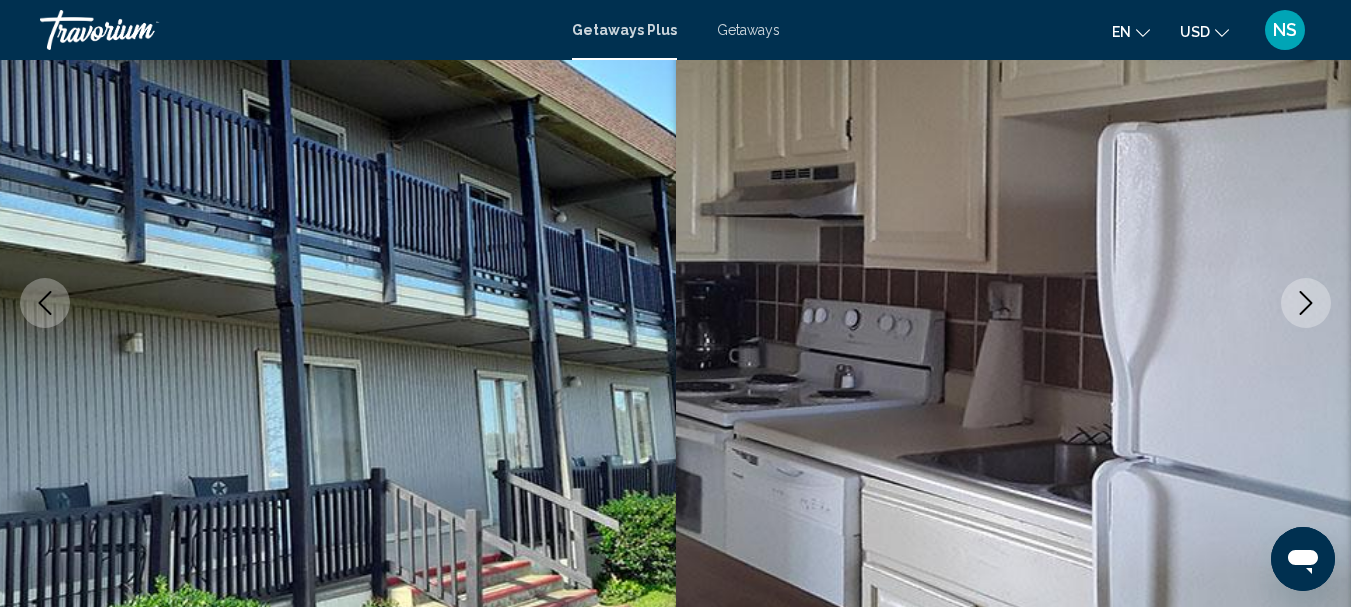 click 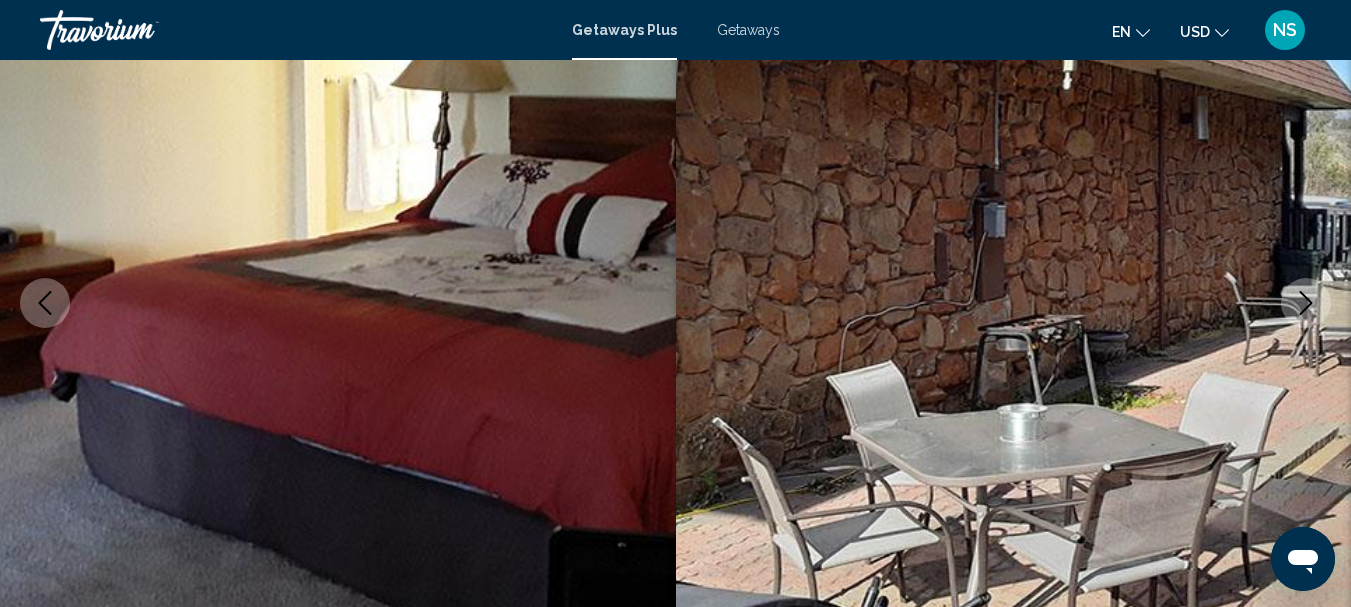 click 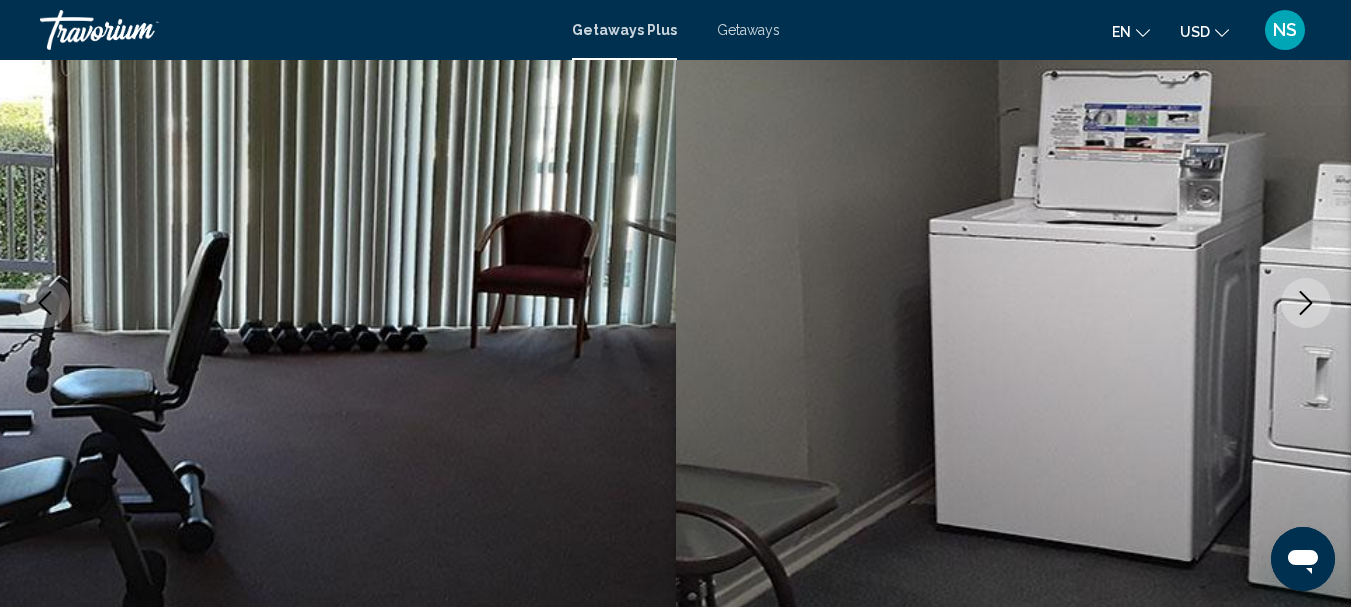 click 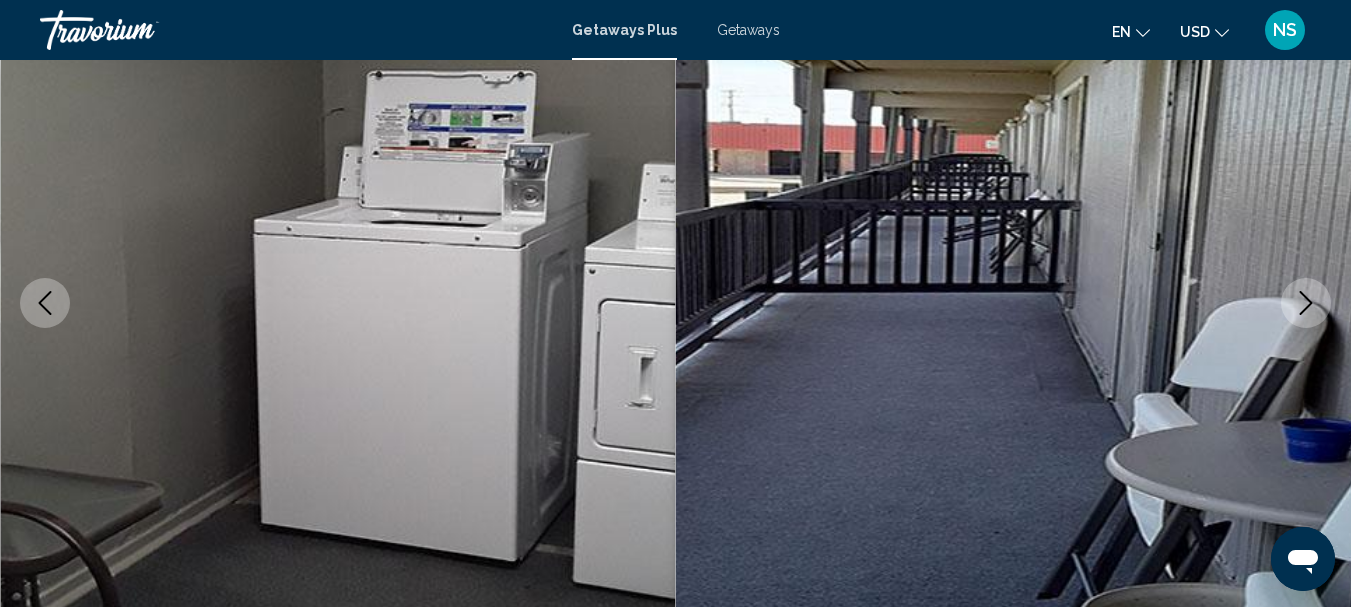 click 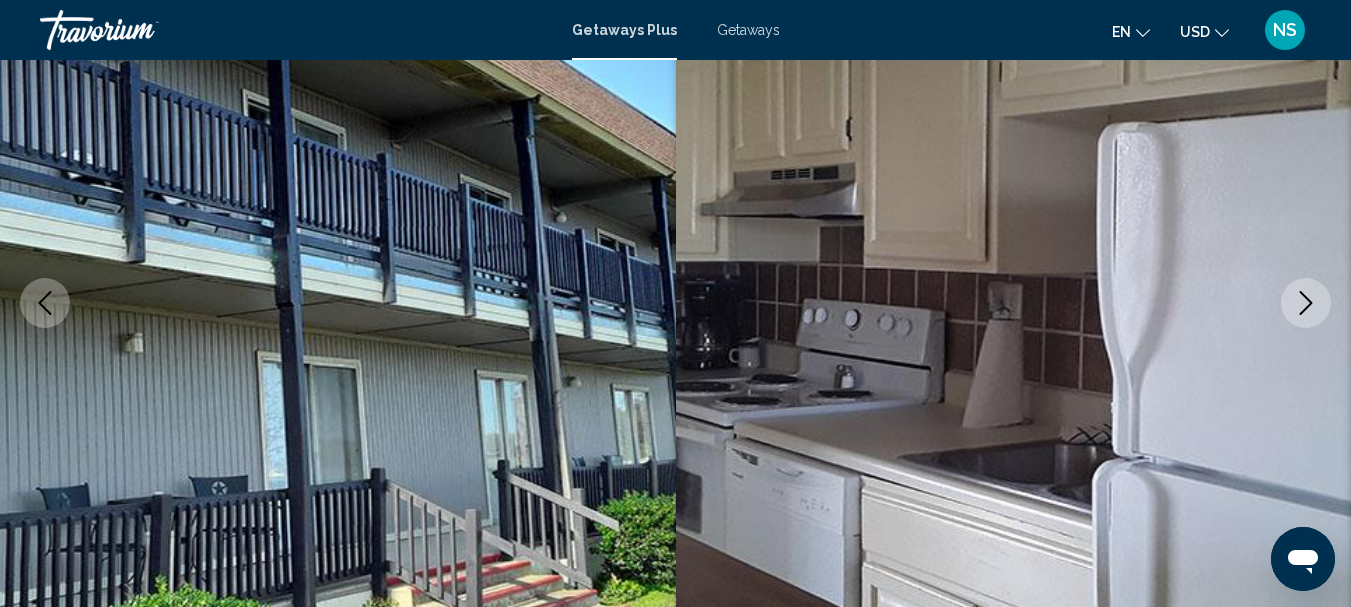 click 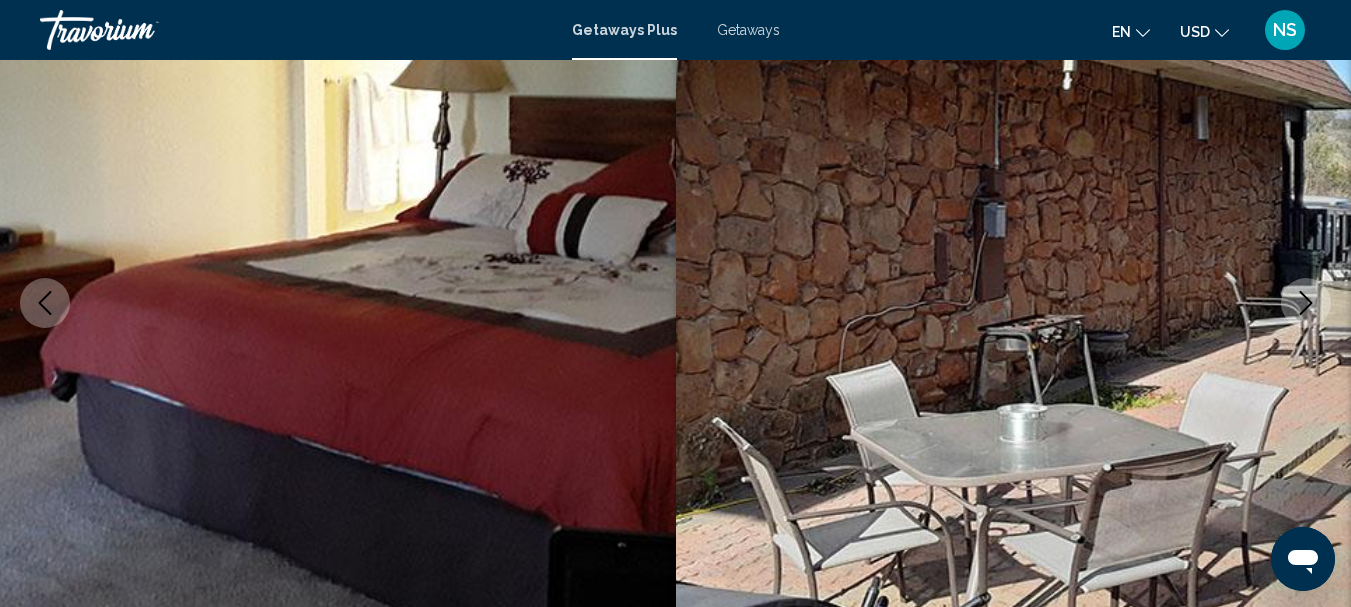 click 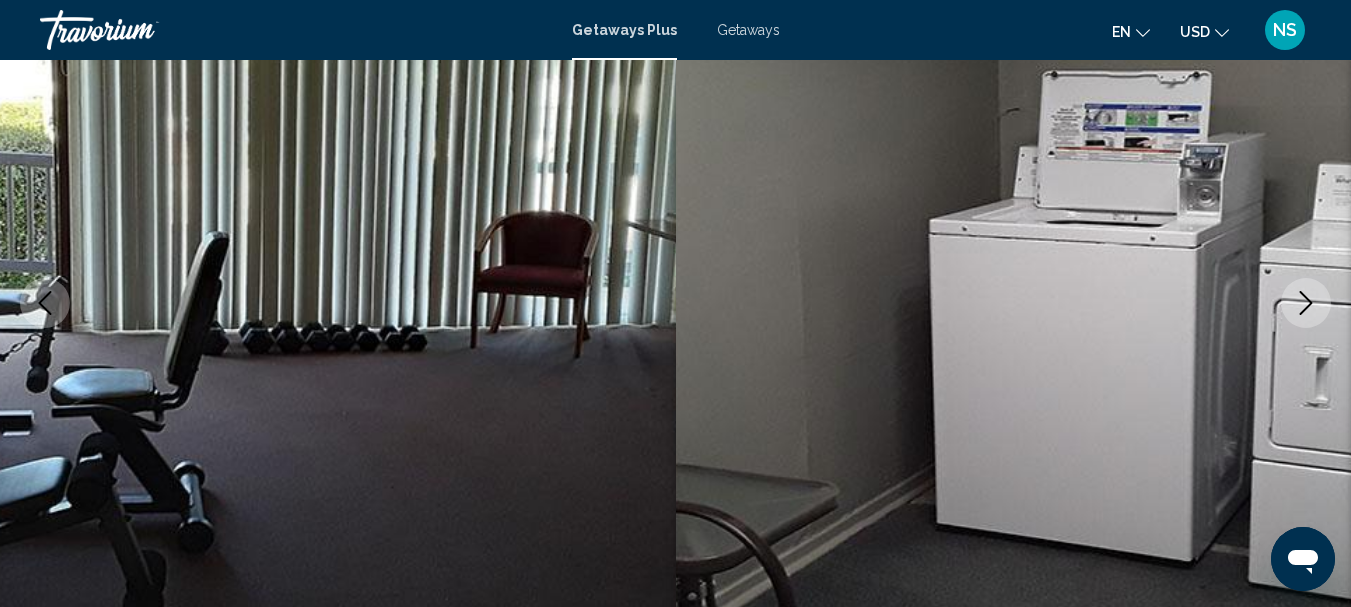 scroll, scrollTop: 532, scrollLeft: 0, axis: vertical 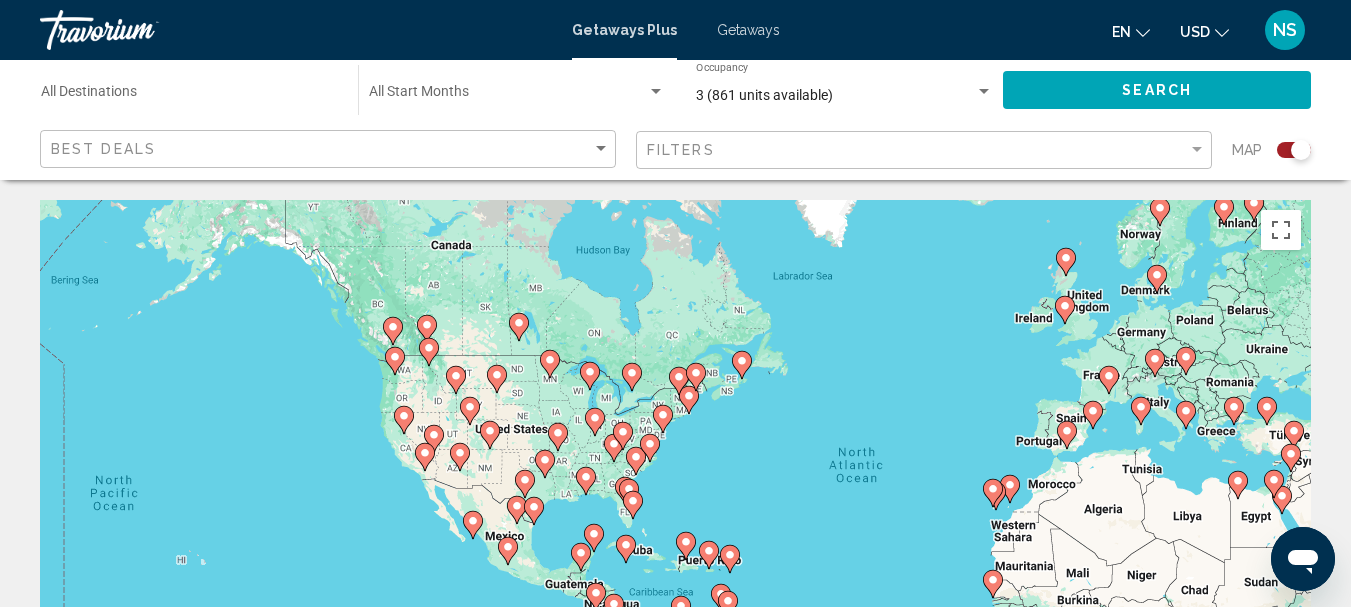 drag, startPoint x: 582, startPoint y: 446, endPoint x: 833, endPoint y: 443, distance: 251.01793 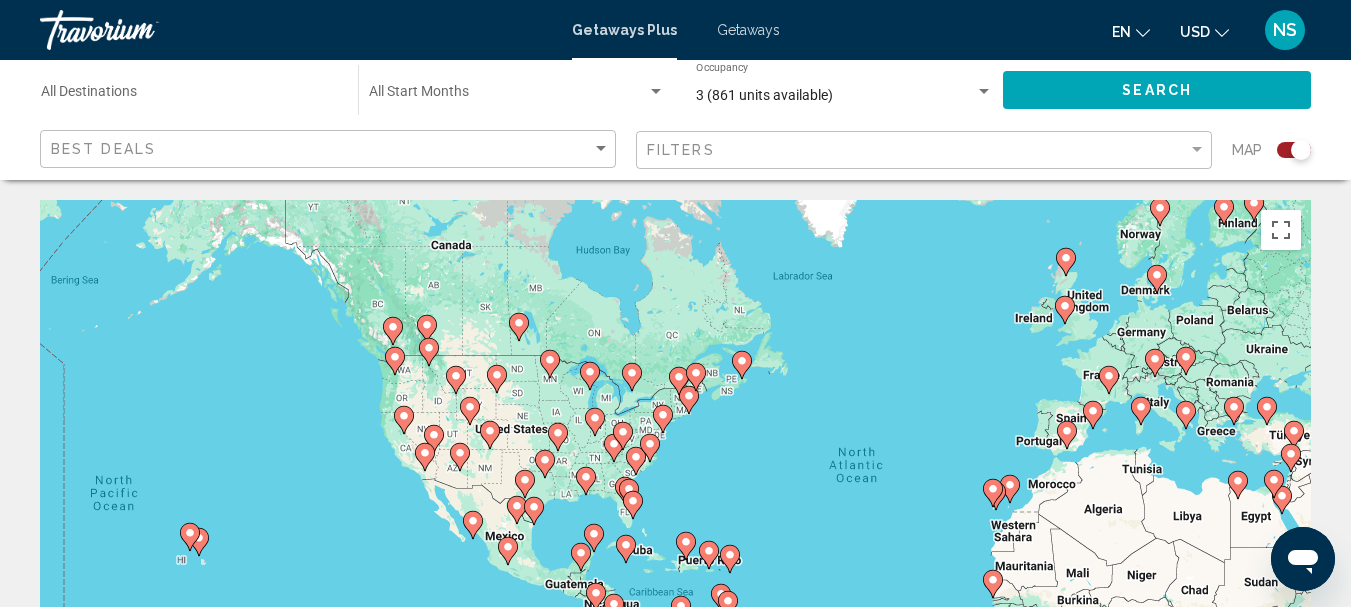 click 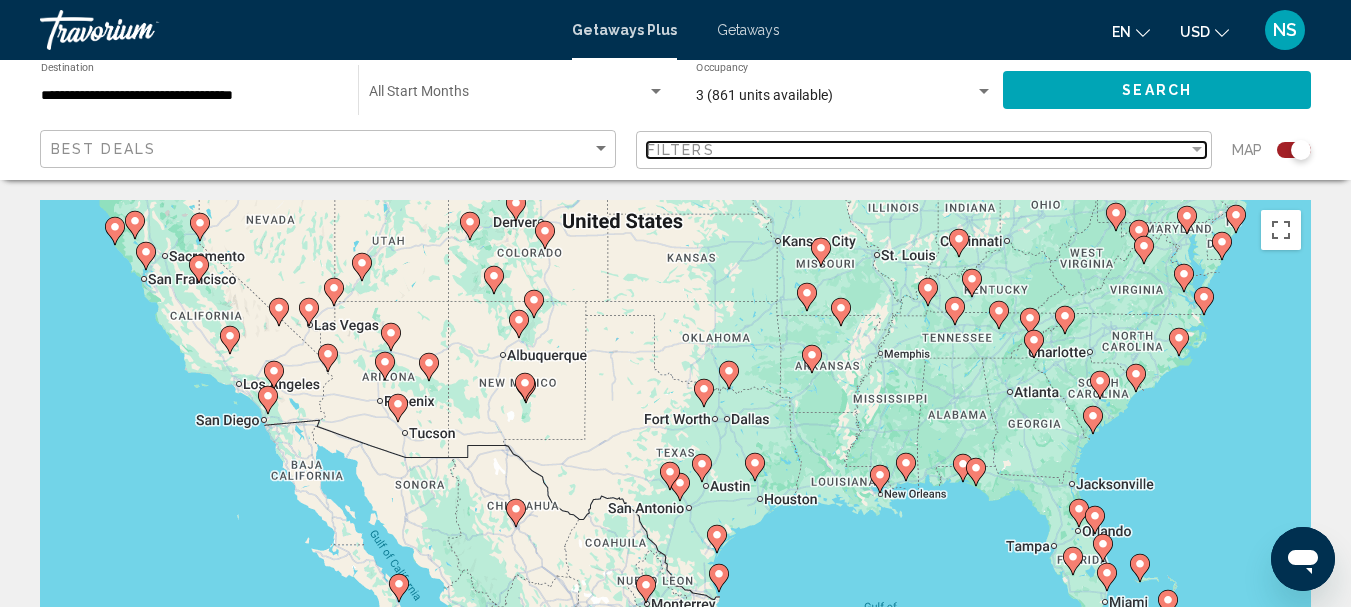 click at bounding box center [1197, 150] 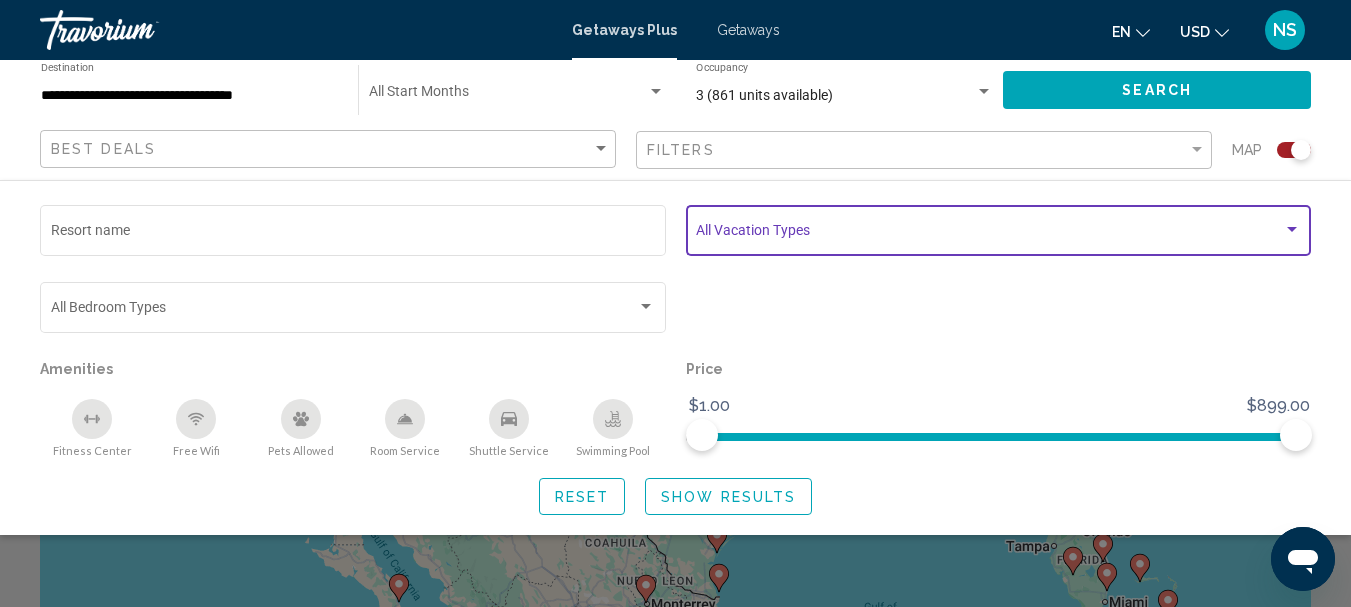 click at bounding box center [1292, 229] 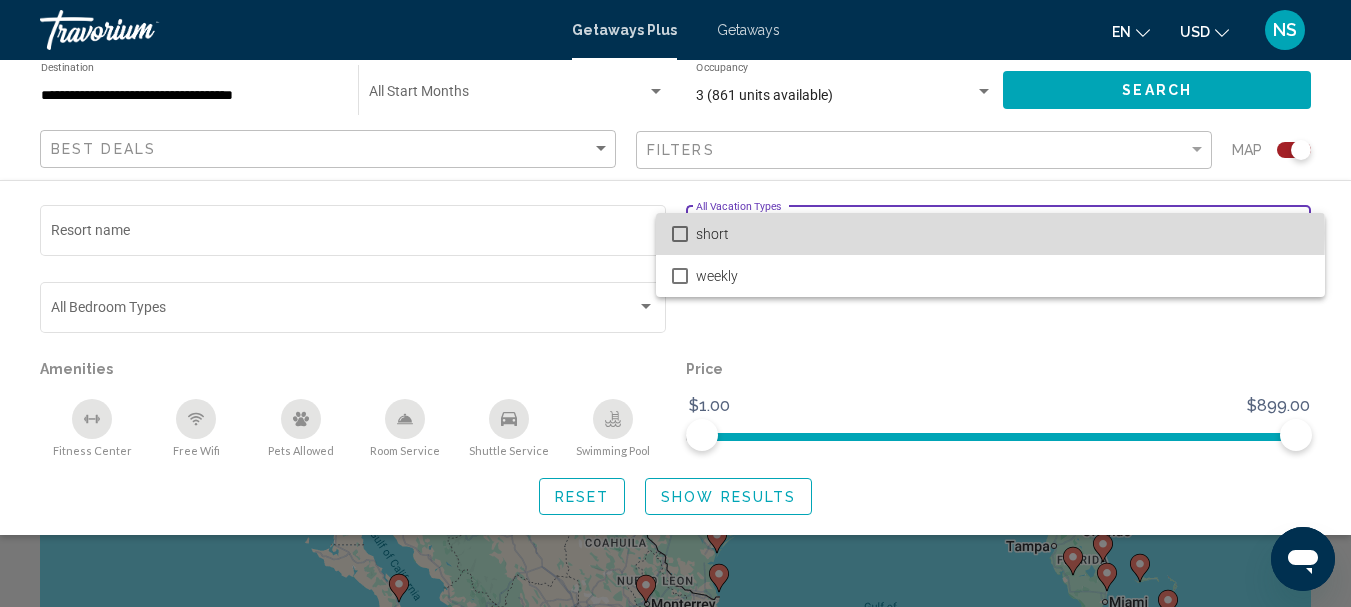 click at bounding box center [680, 234] 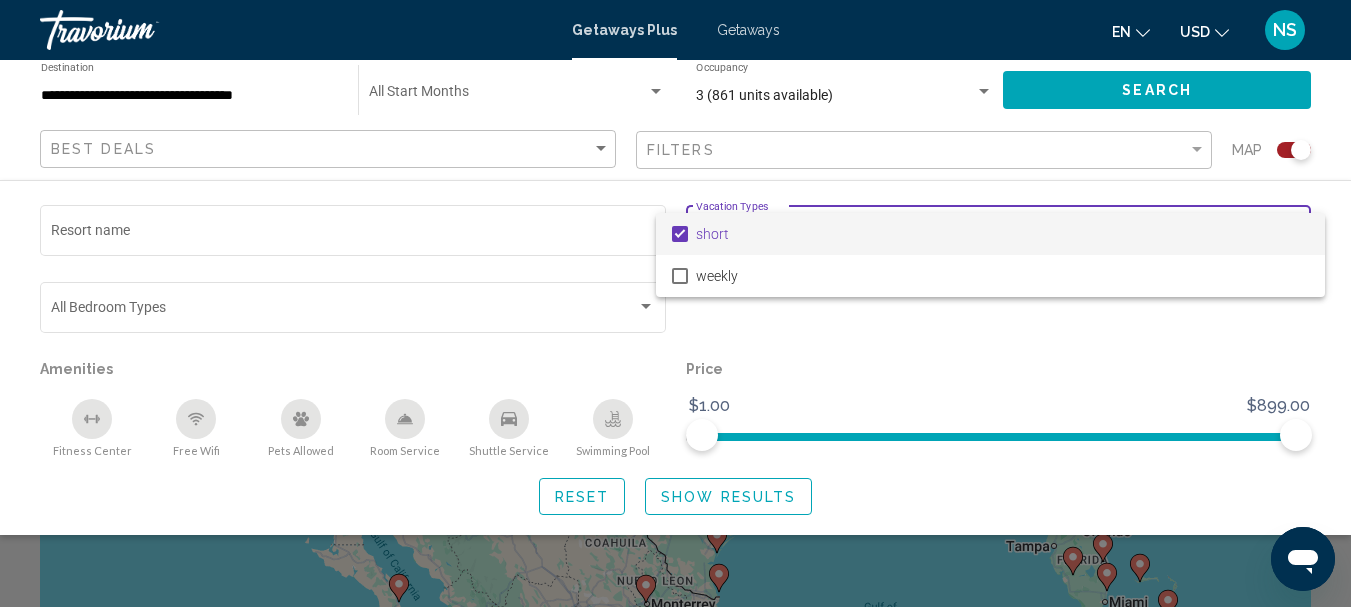 click at bounding box center [675, 303] 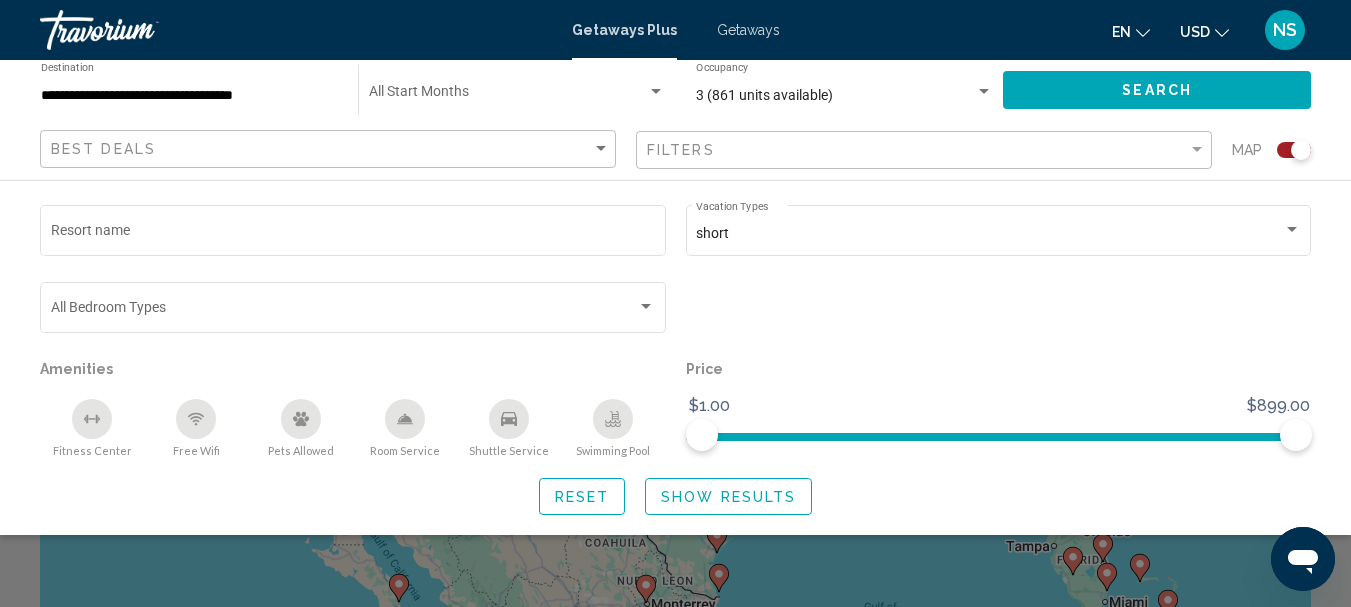 click on "Show Results" 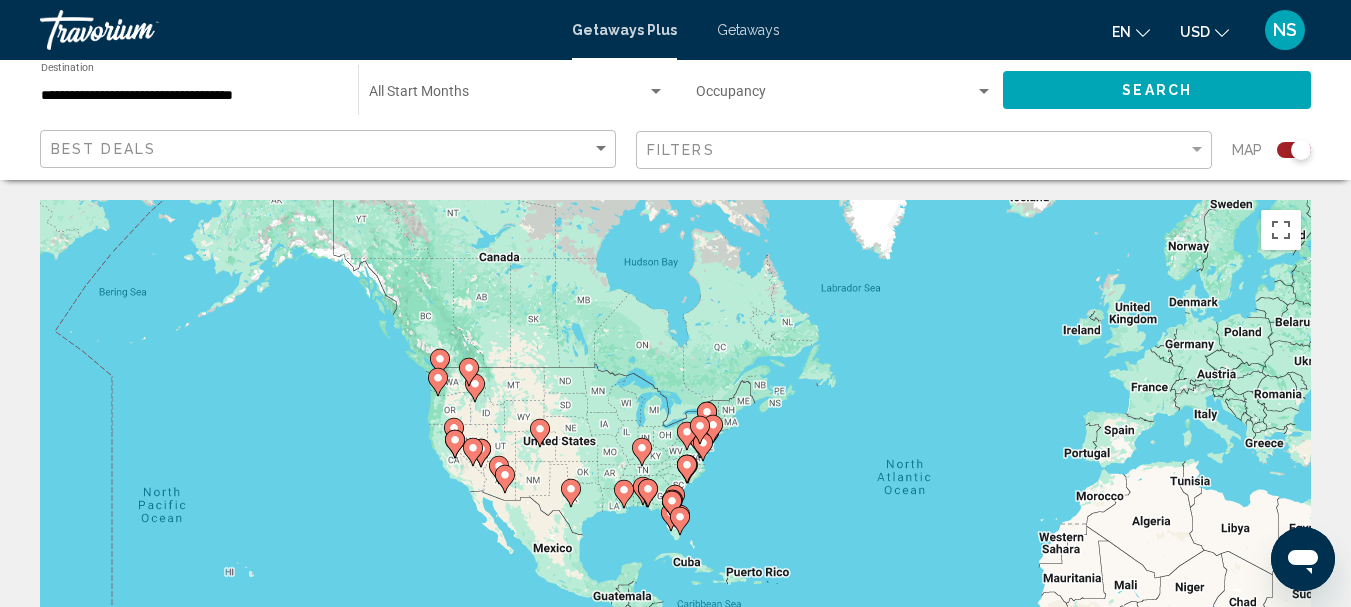 drag, startPoint x: 625, startPoint y: 454, endPoint x: 916, endPoint y: 464, distance: 291.17178 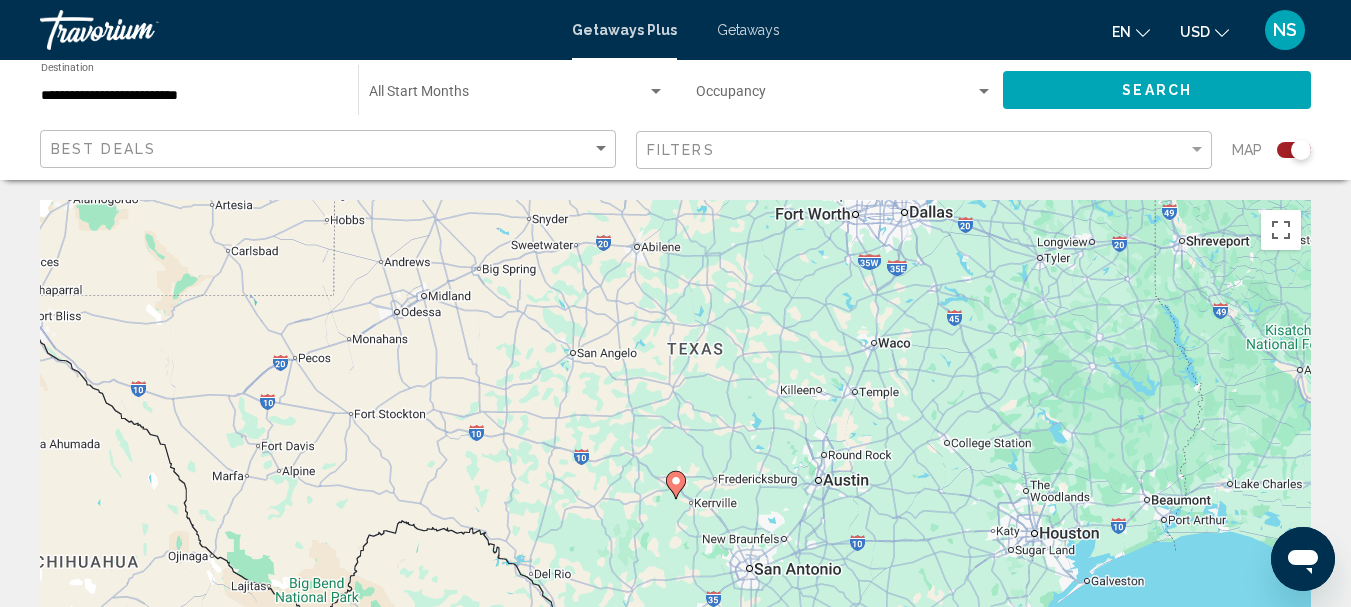click 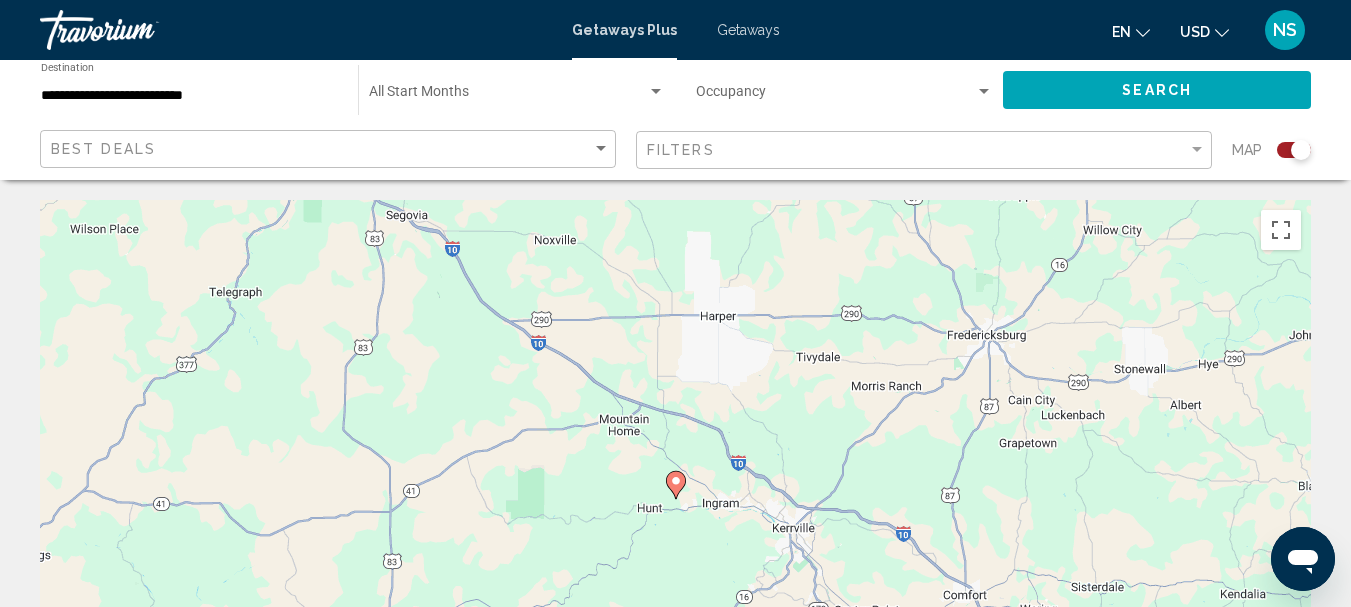 click 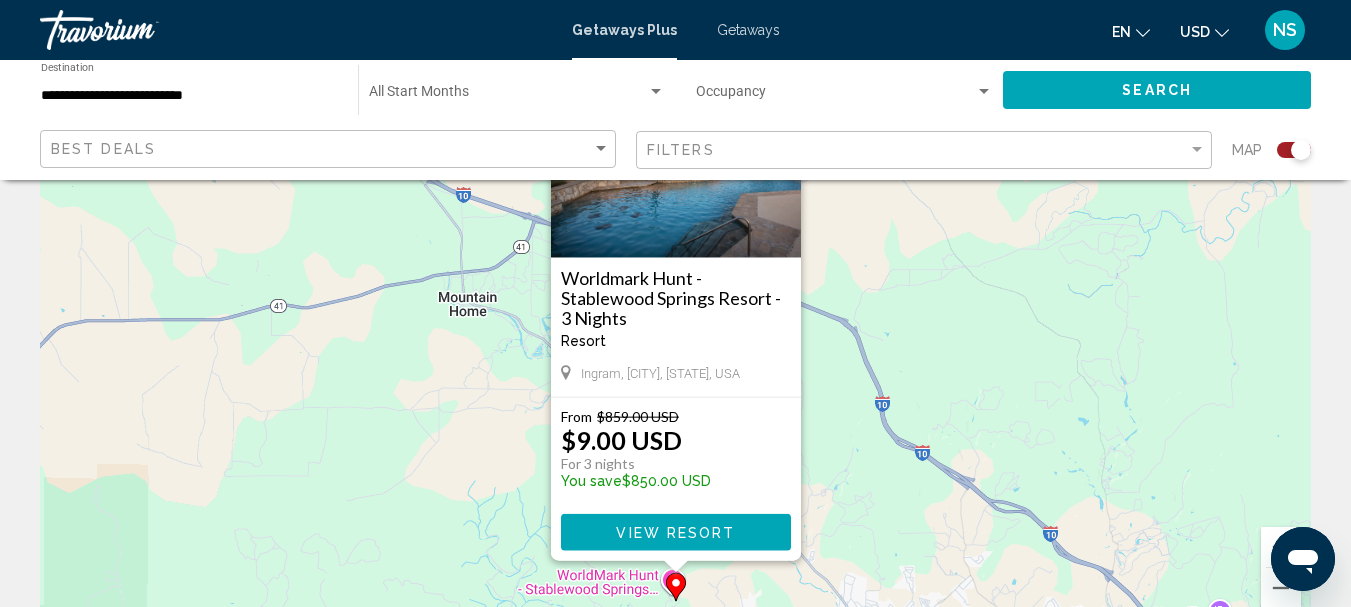 scroll, scrollTop: 200, scrollLeft: 0, axis: vertical 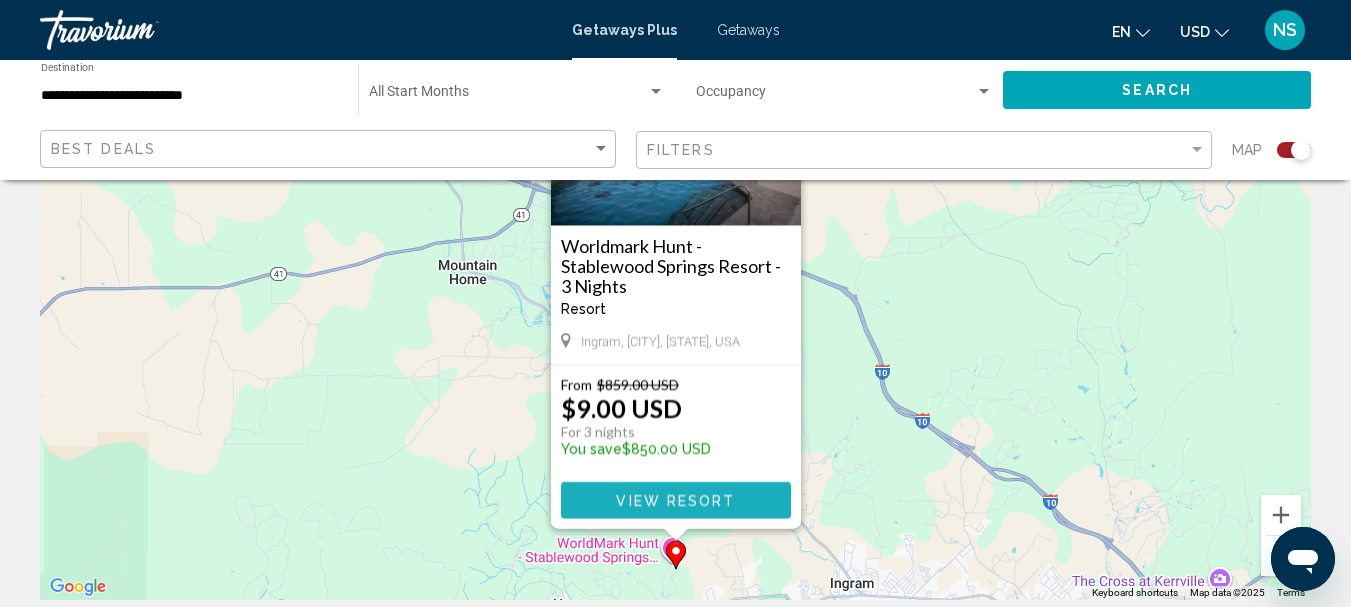 click on "View Resort" at bounding box center [675, 501] 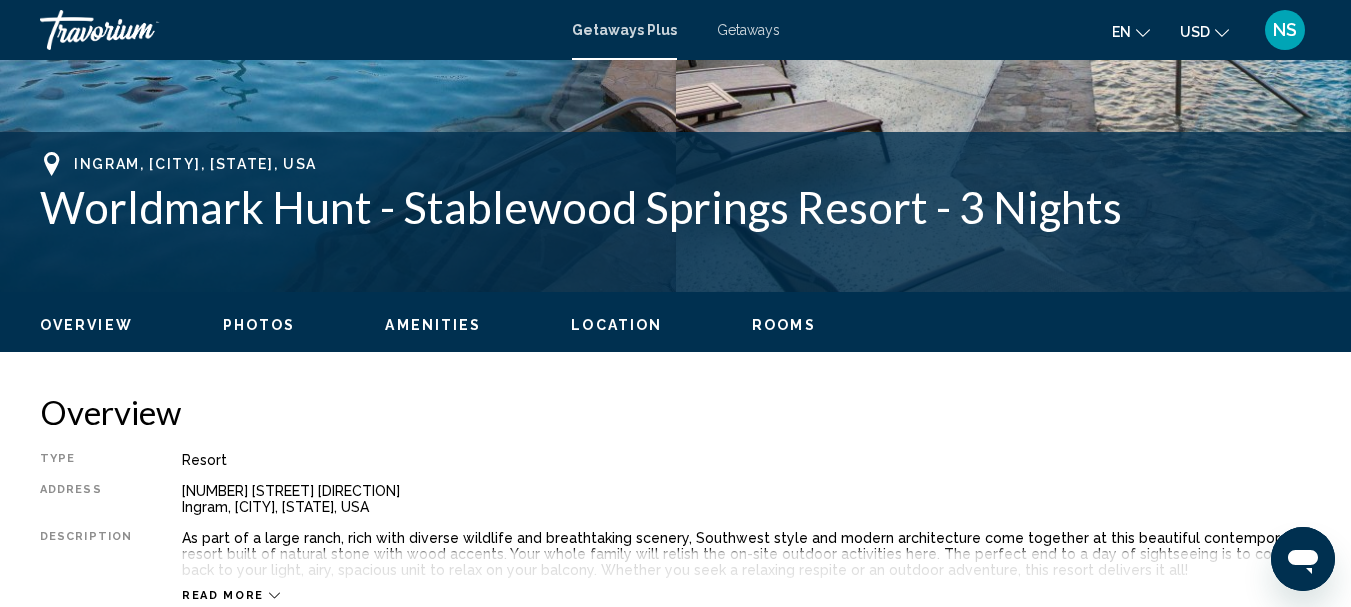 scroll, scrollTop: 704, scrollLeft: 0, axis: vertical 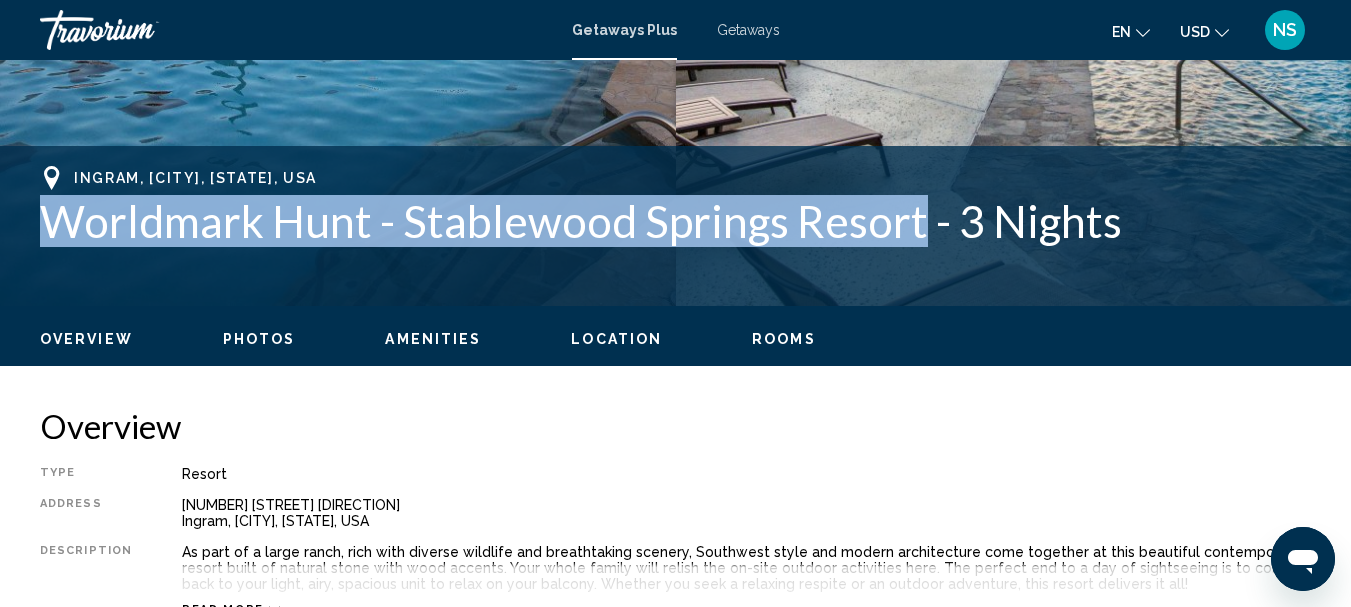 drag, startPoint x: 919, startPoint y: 227, endPoint x: 43, endPoint y: 240, distance: 876.09644 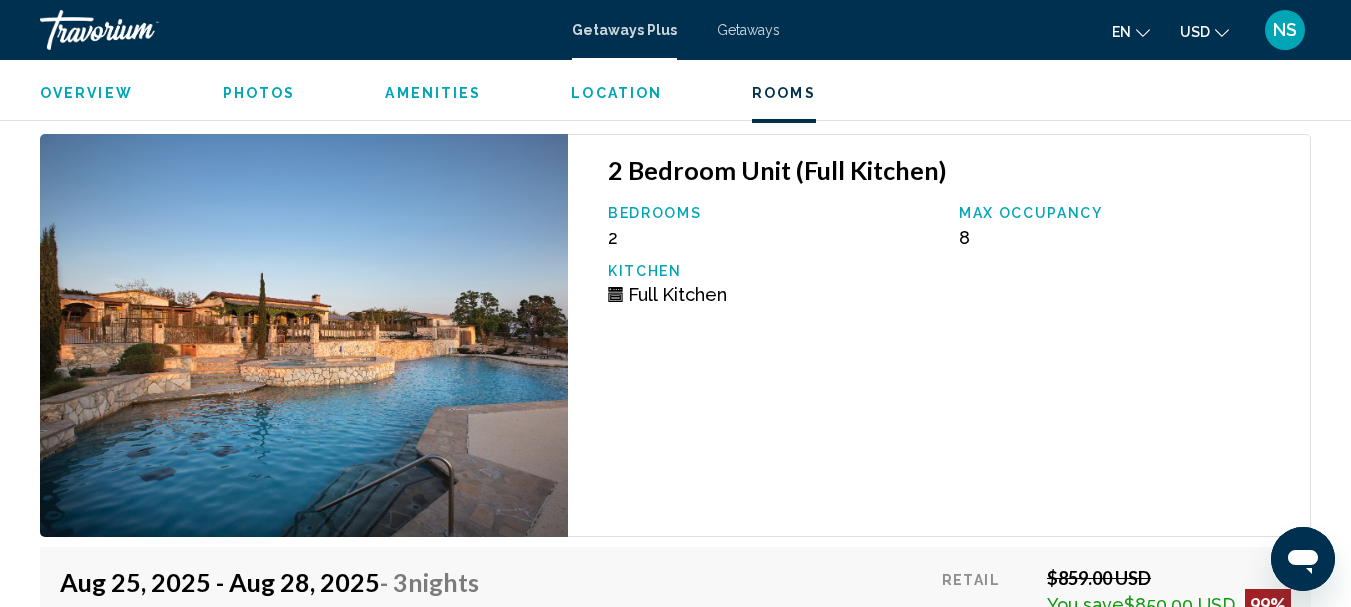scroll, scrollTop: 3704, scrollLeft: 0, axis: vertical 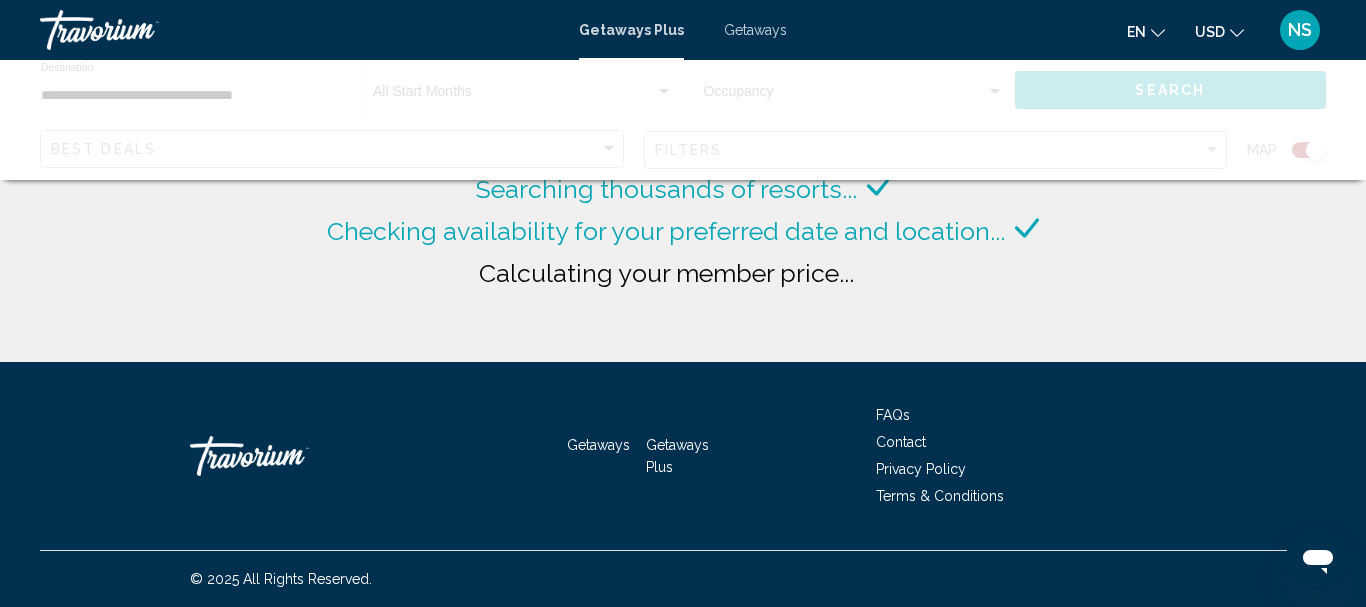 click on "Getaways" at bounding box center (755, 30) 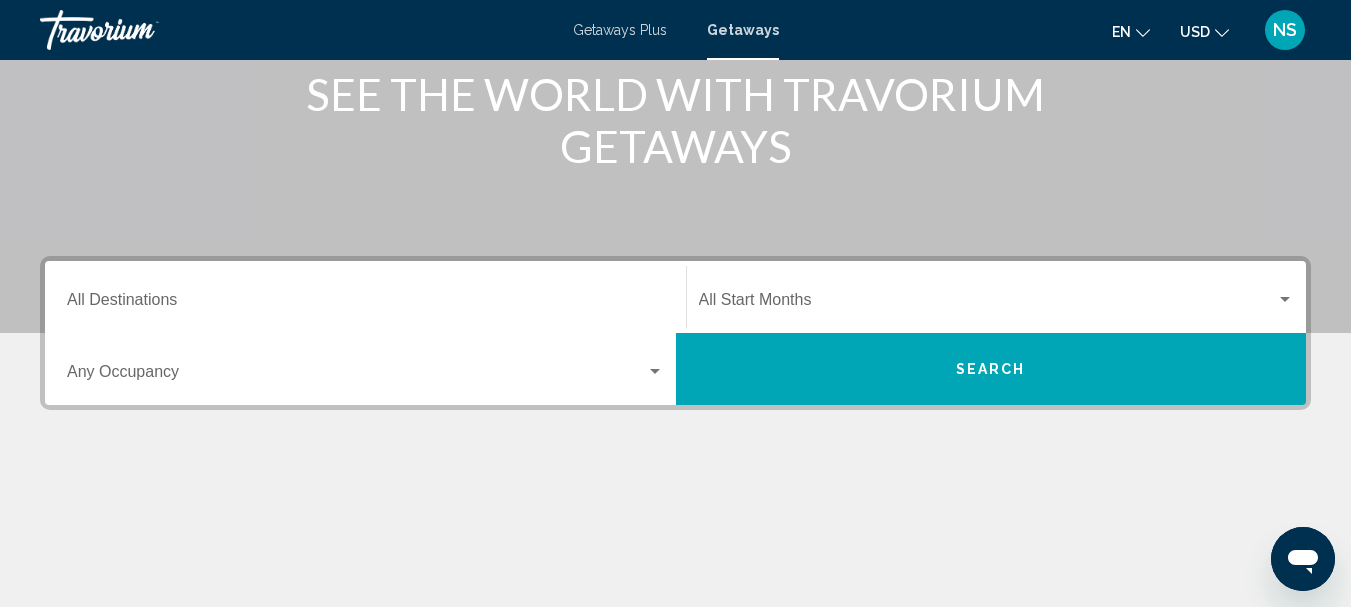 scroll, scrollTop: 315, scrollLeft: 0, axis: vertical 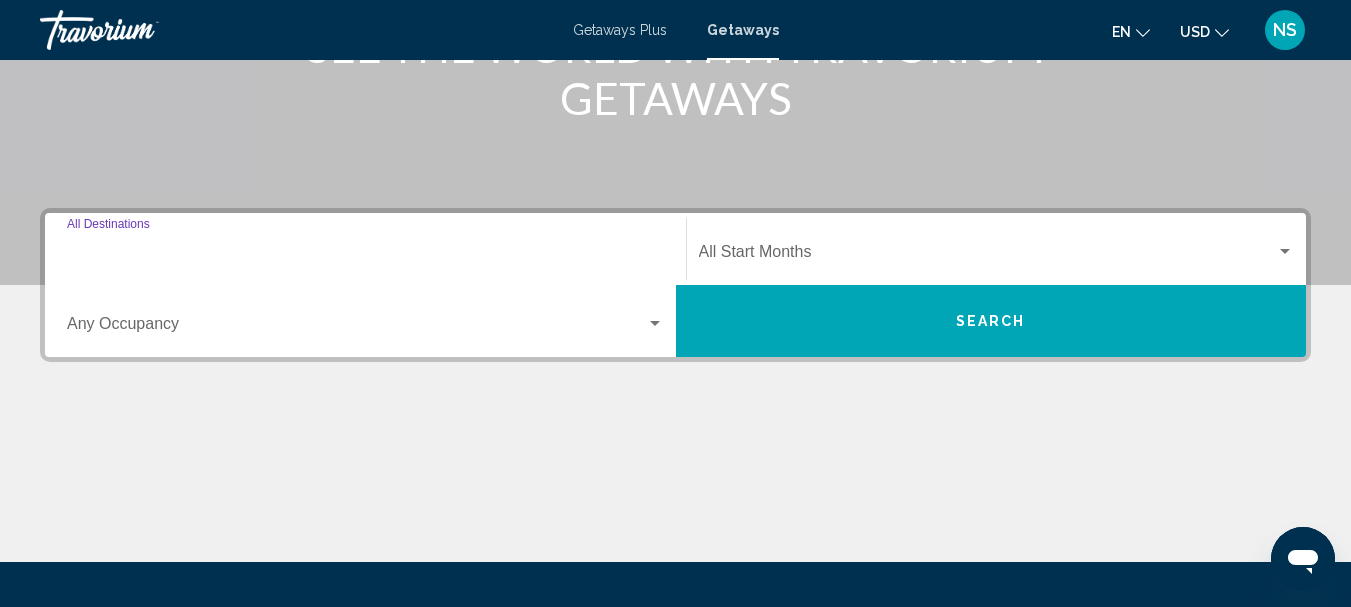click on "Destination All Destinations" at bounding box center (365, 256) 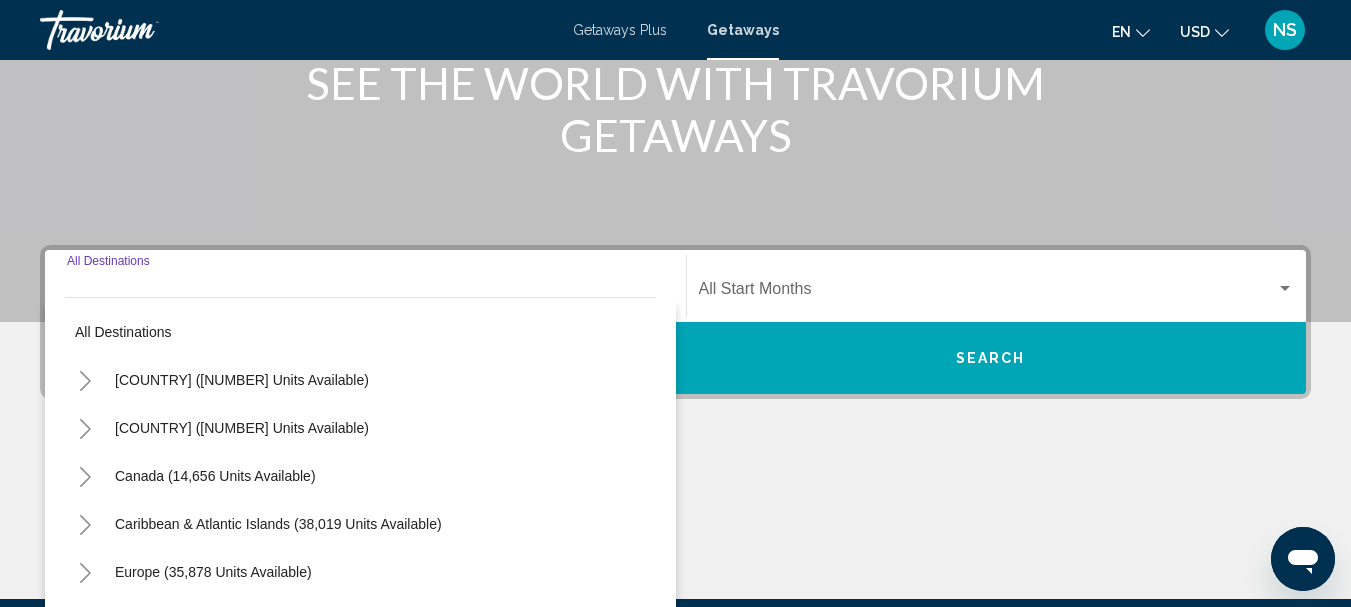 scroll, scrollTop: 258, scrollLeft: 0, axis: vertical 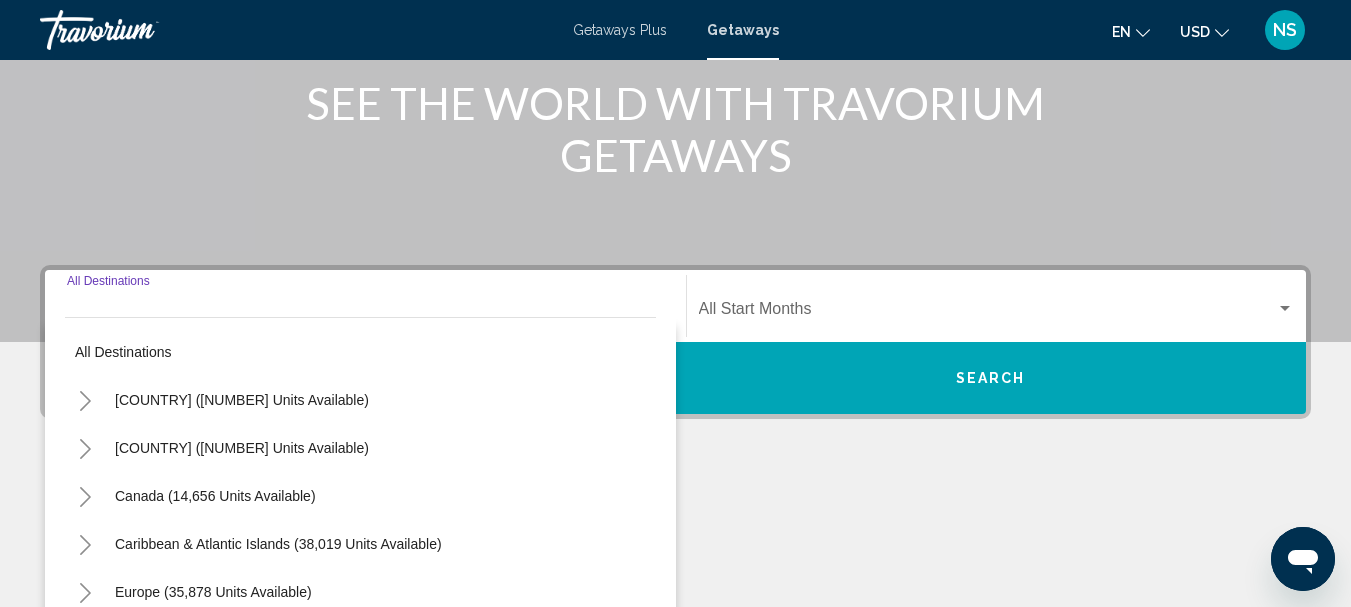 click on "Getaways Plus" at bounding box center [620, 30] 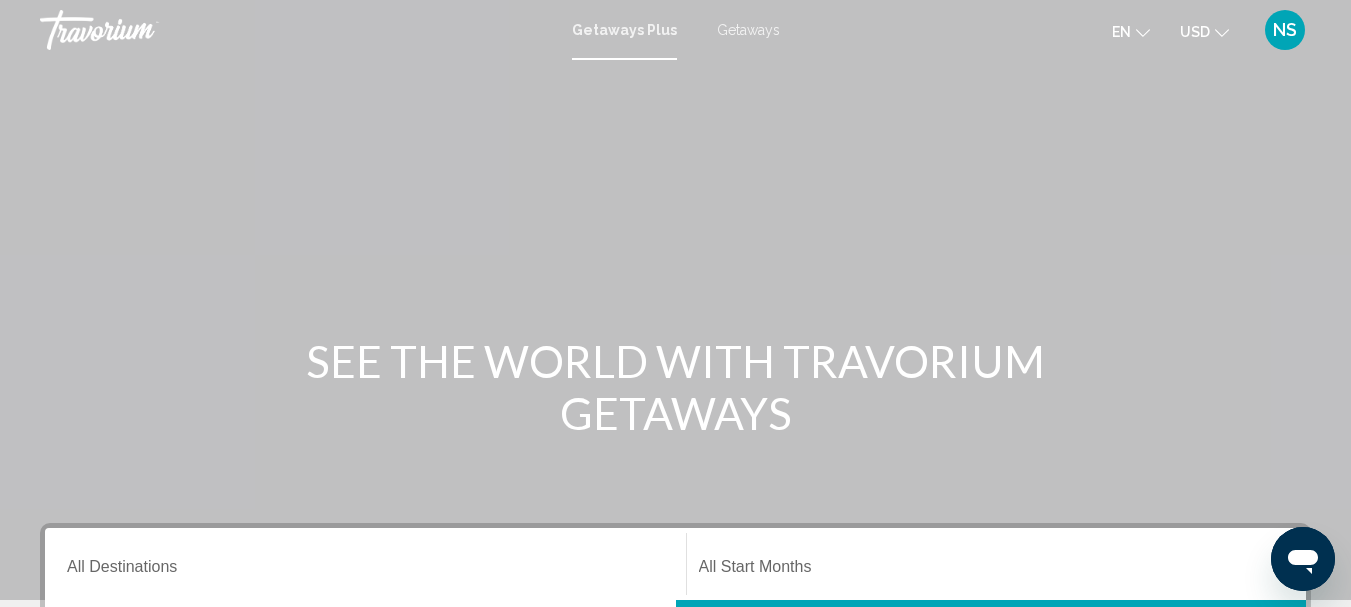 scroll, scrollTop: 200, scrollLeft: 0, axis: vertical 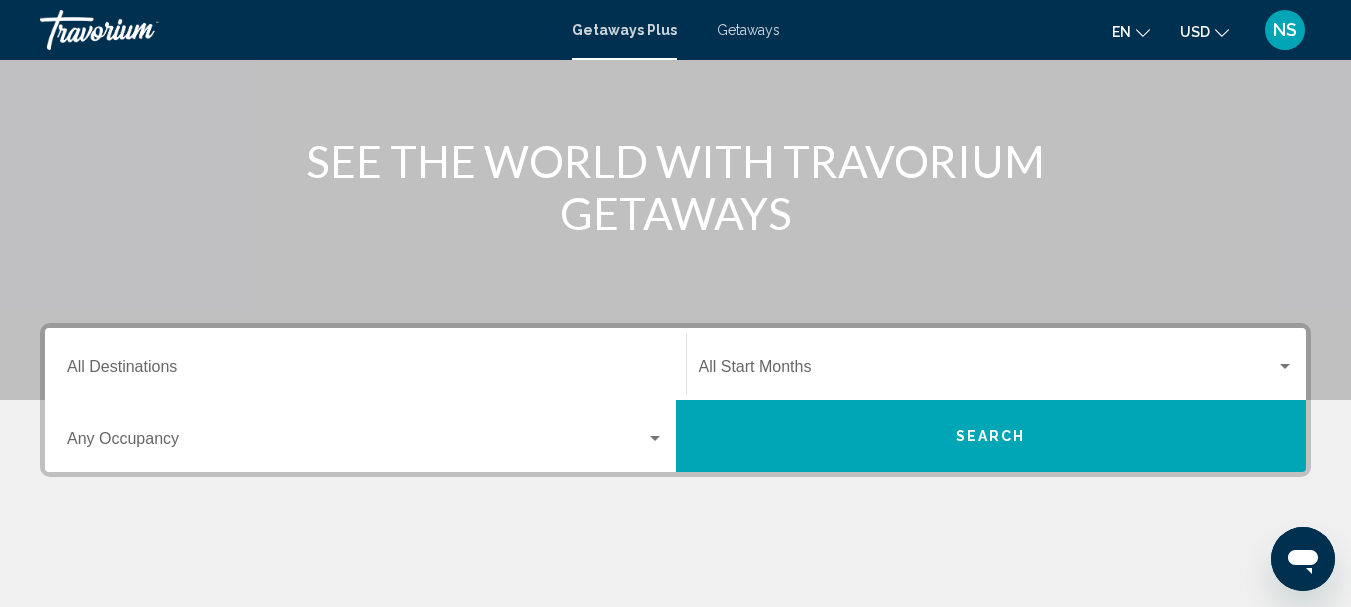 click on "Destination All Destinations" at bounding box center (365, 364) 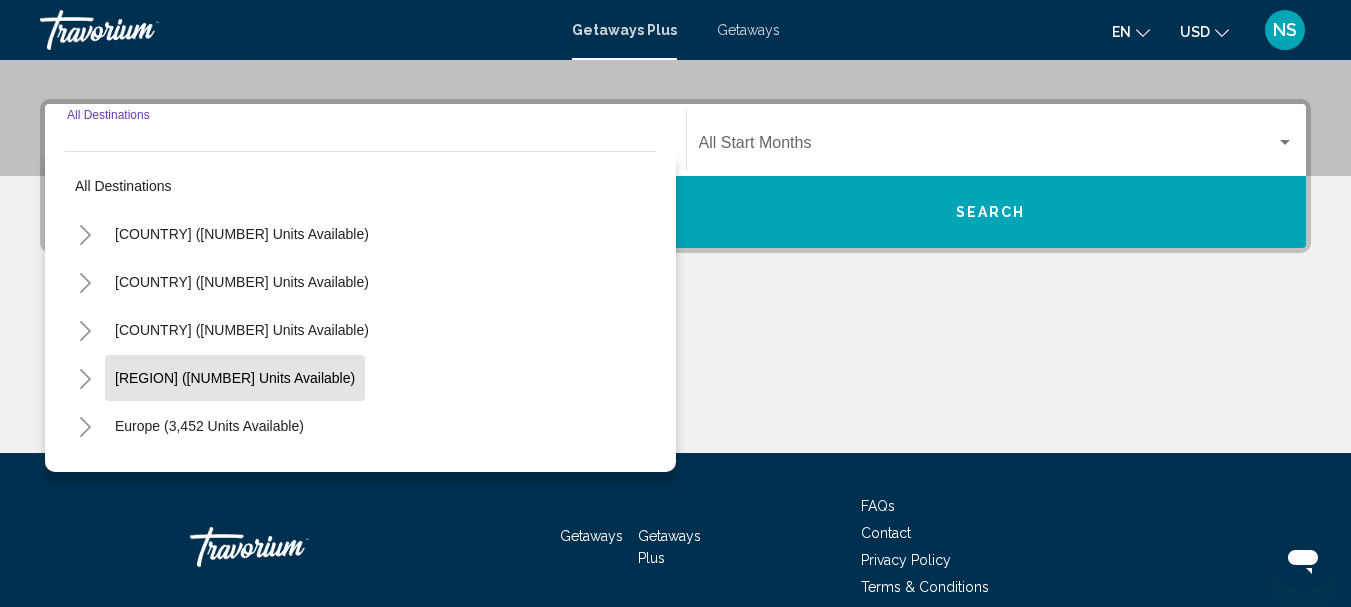 scroll, scrollTop: 458, scrollLeft: 0, axis: vertical 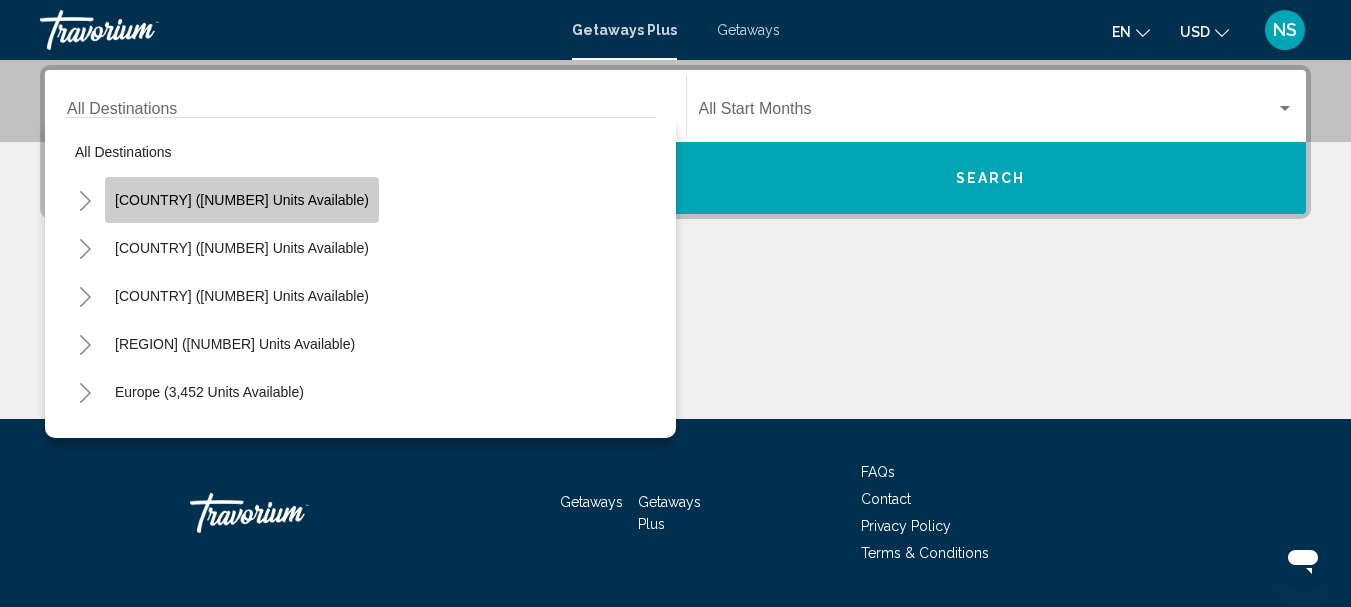 click on "United States (44,691 units available)" 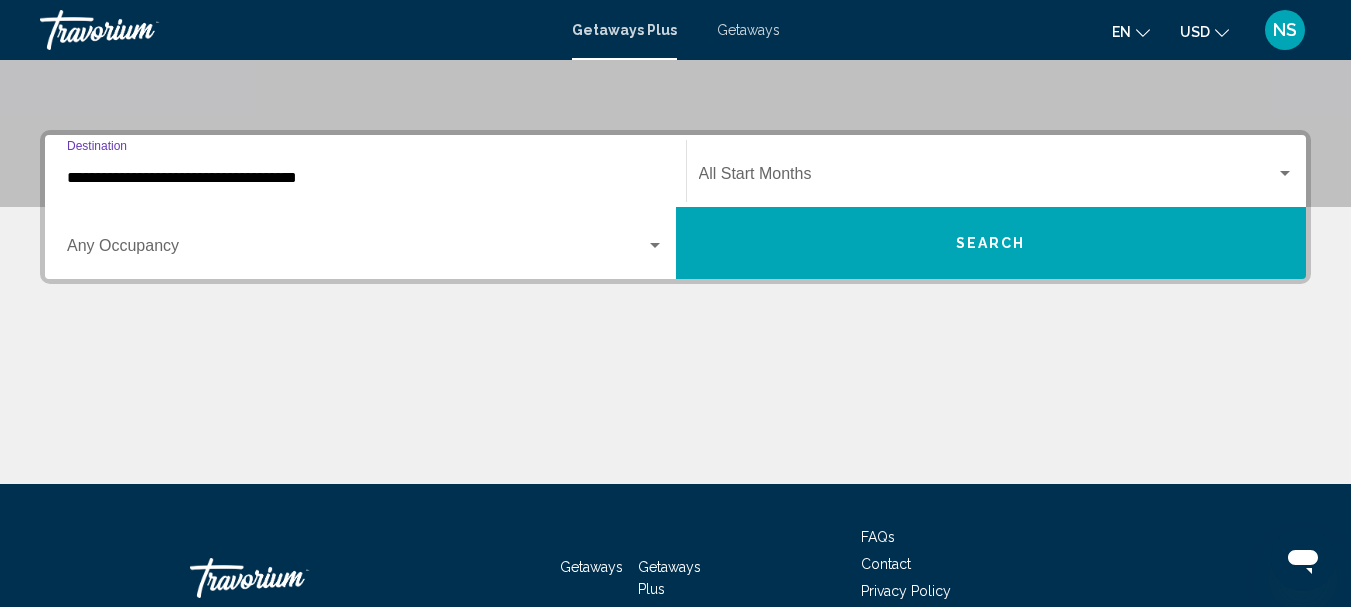 scroll, scrollTop: 358, scrollLeft: 0, axis: vertical 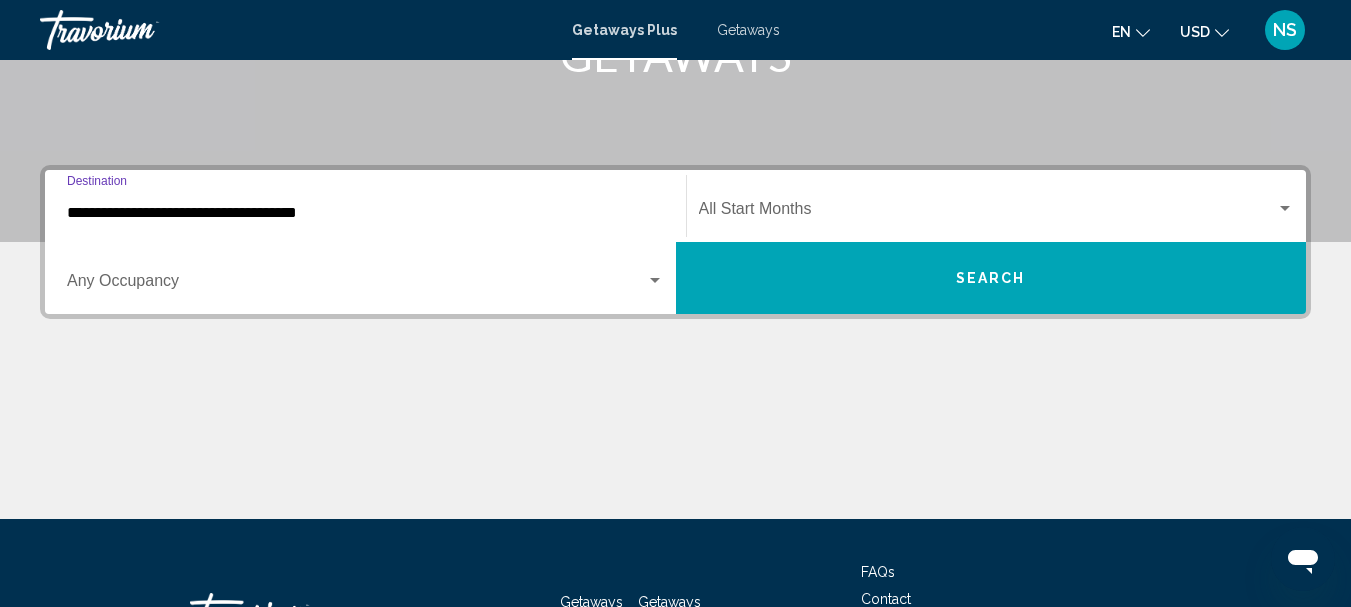 click at bounding box center [655, 281] 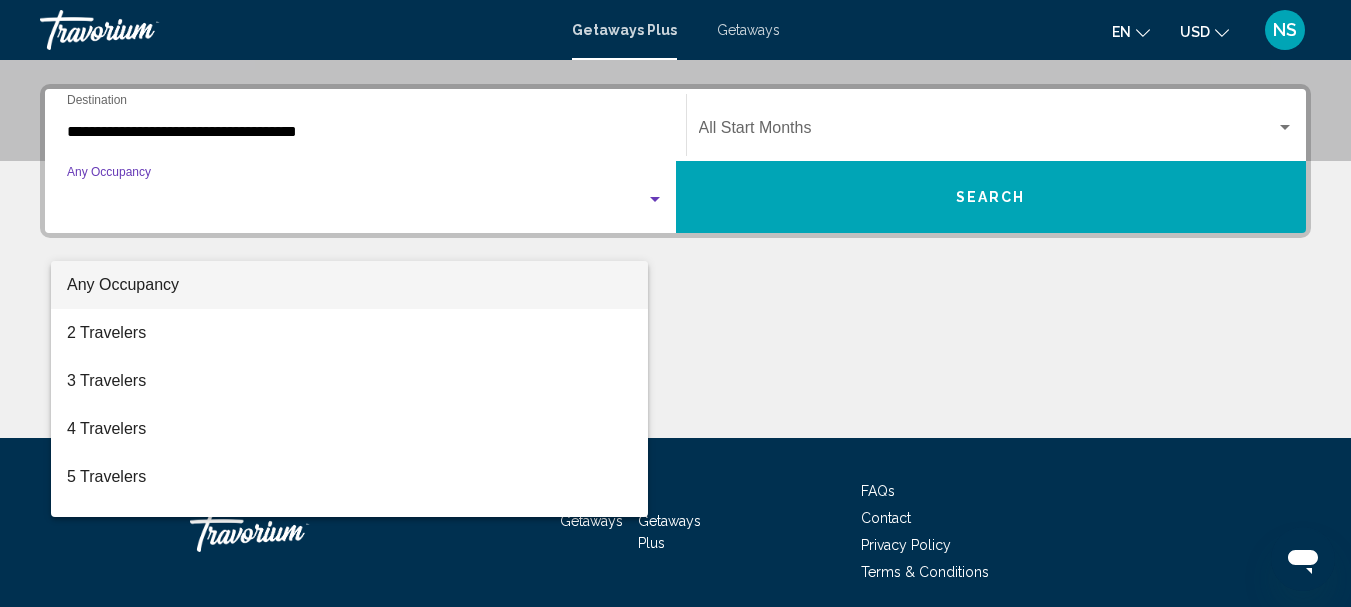 scroll, scrollTop: 458, scrollLeft: 0, axis: vertical 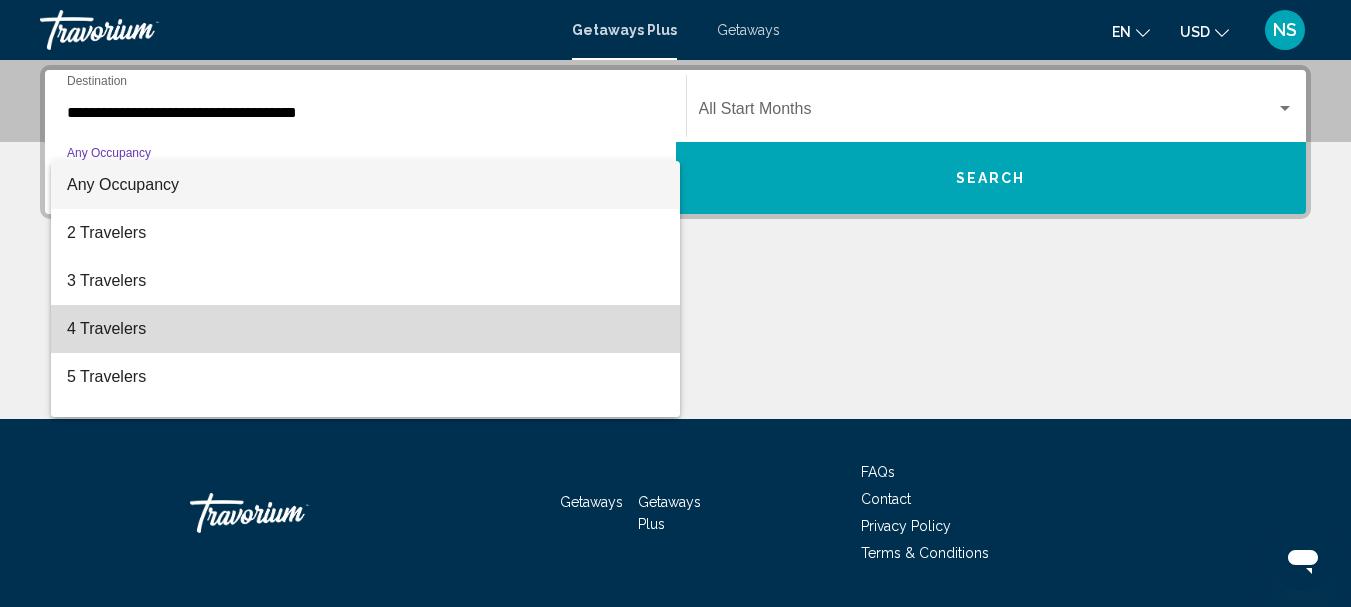click on "4 Travelers" at bounding box center (365, 329) 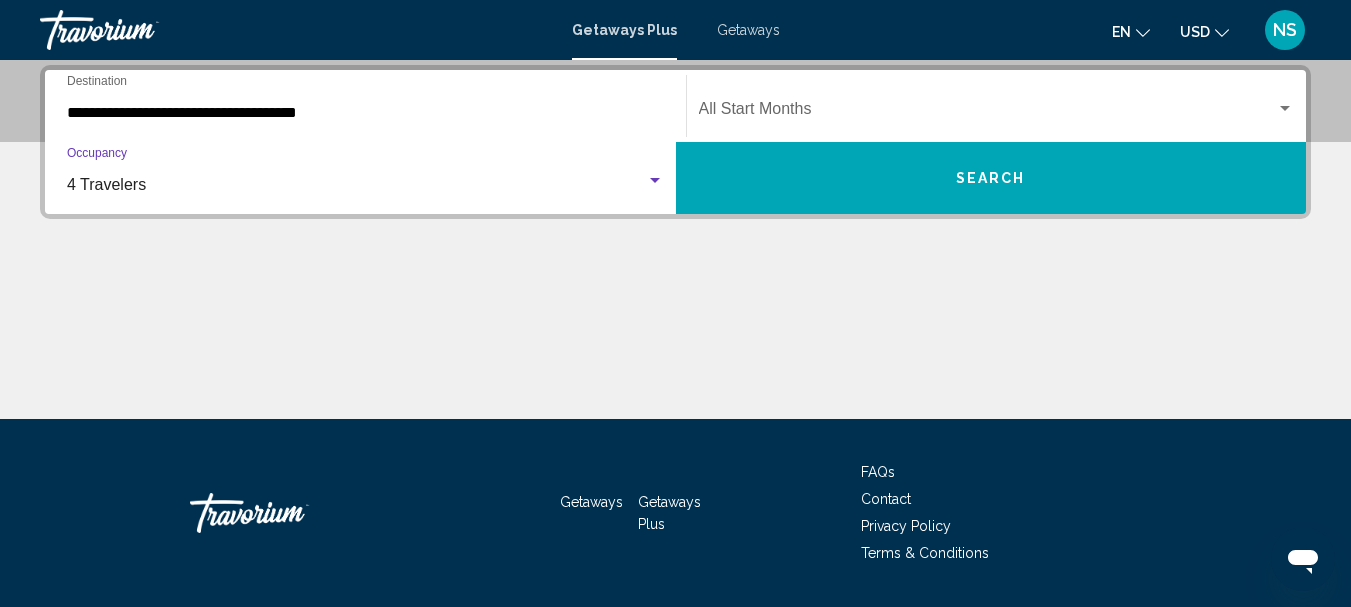 click on "Search" at bounding box center [991, 178] 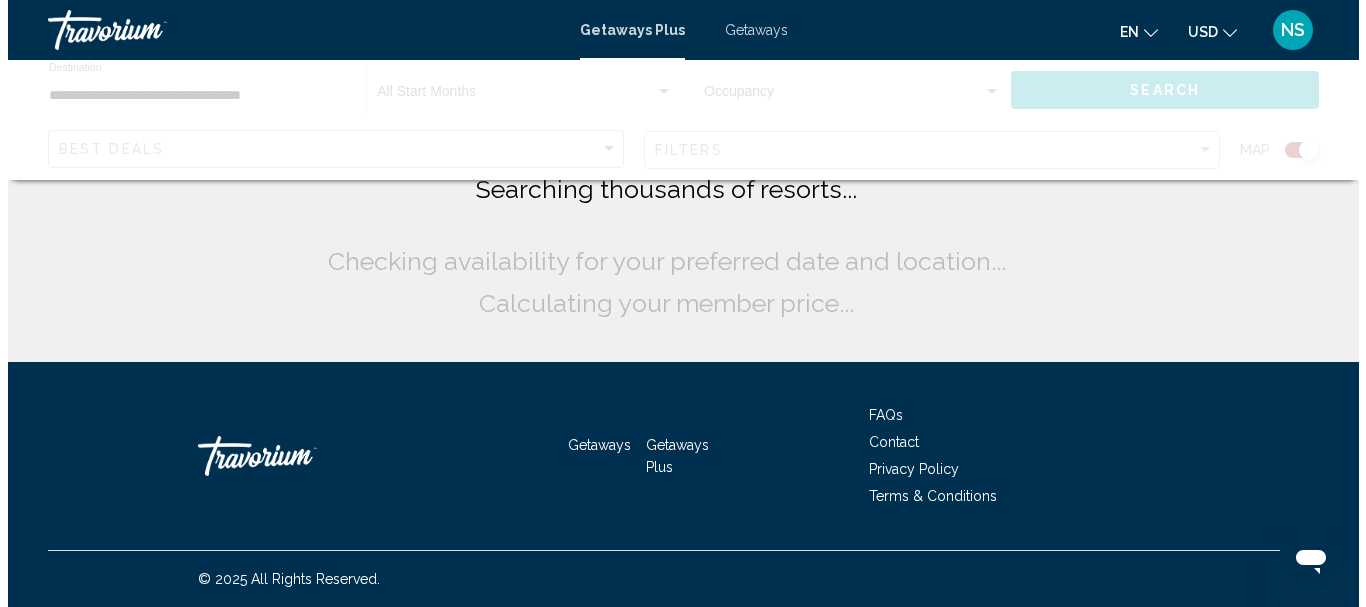 scroll, scrollTop: 0, scrollLeft: 0, axis: both 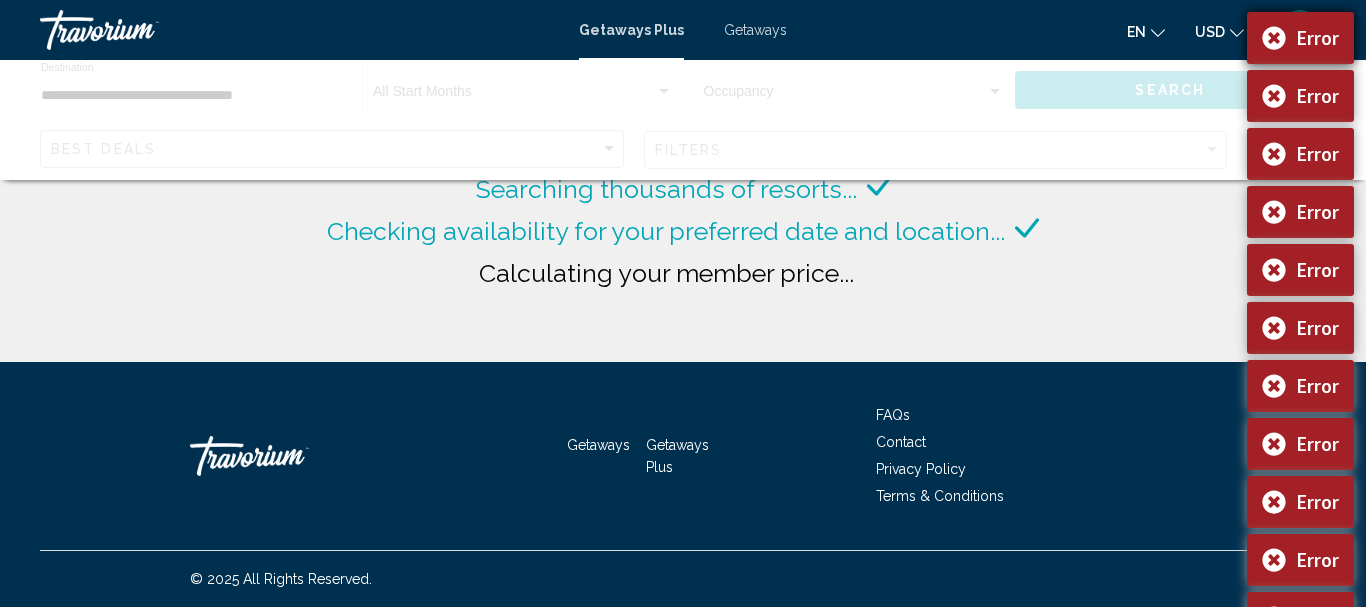drag, startPoint x: 1270, startPoint y: 30, endPoint x: 1275, endPoint y: 56, distance: 26.476404 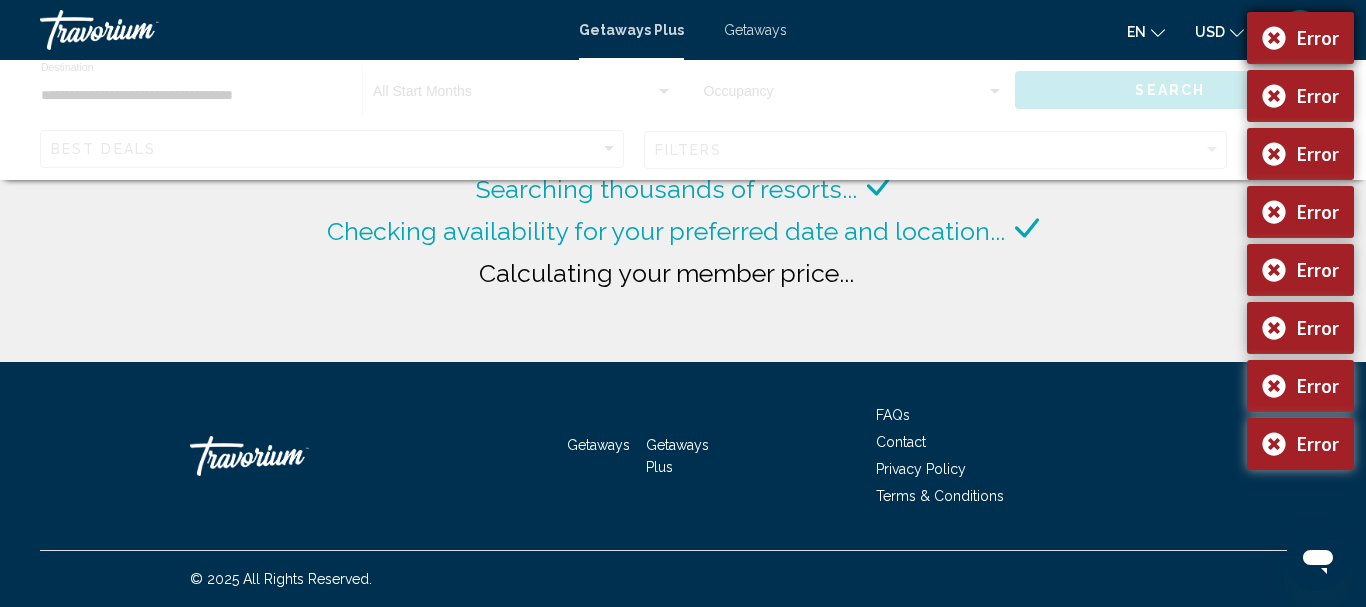 click on "Error" at bounding box center (1300, 96) 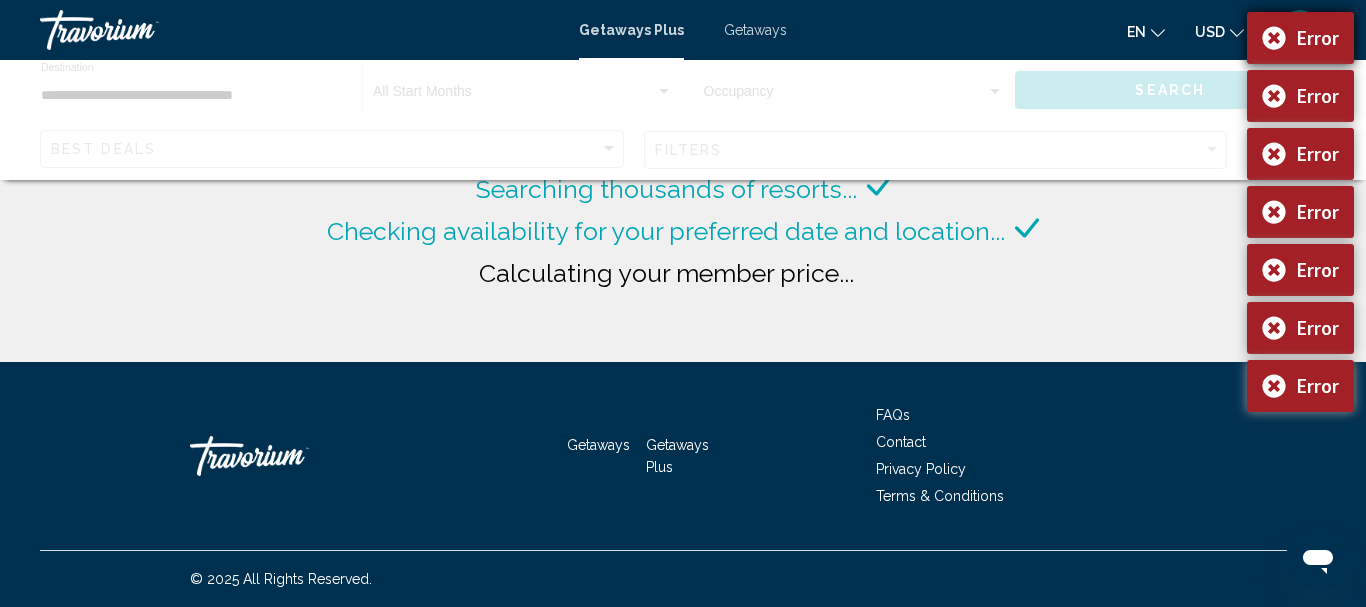 click on "Error" at bounding box center [1300, 38] 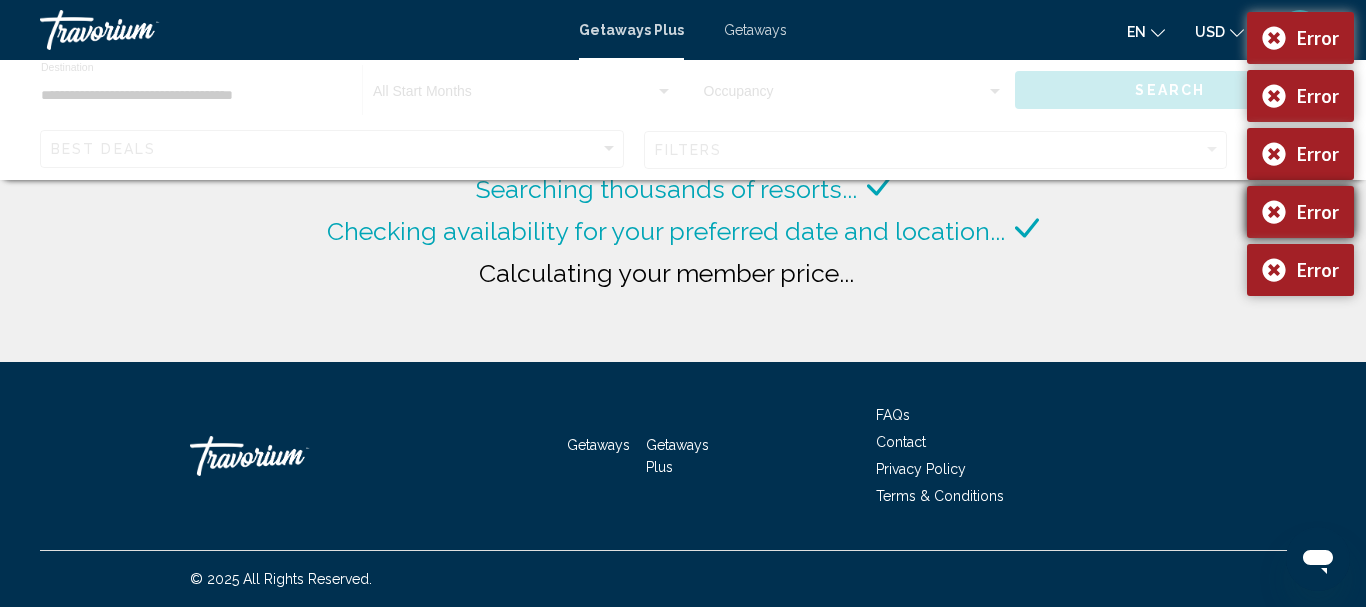 click on "Error" at bounding box center (1300, 212) 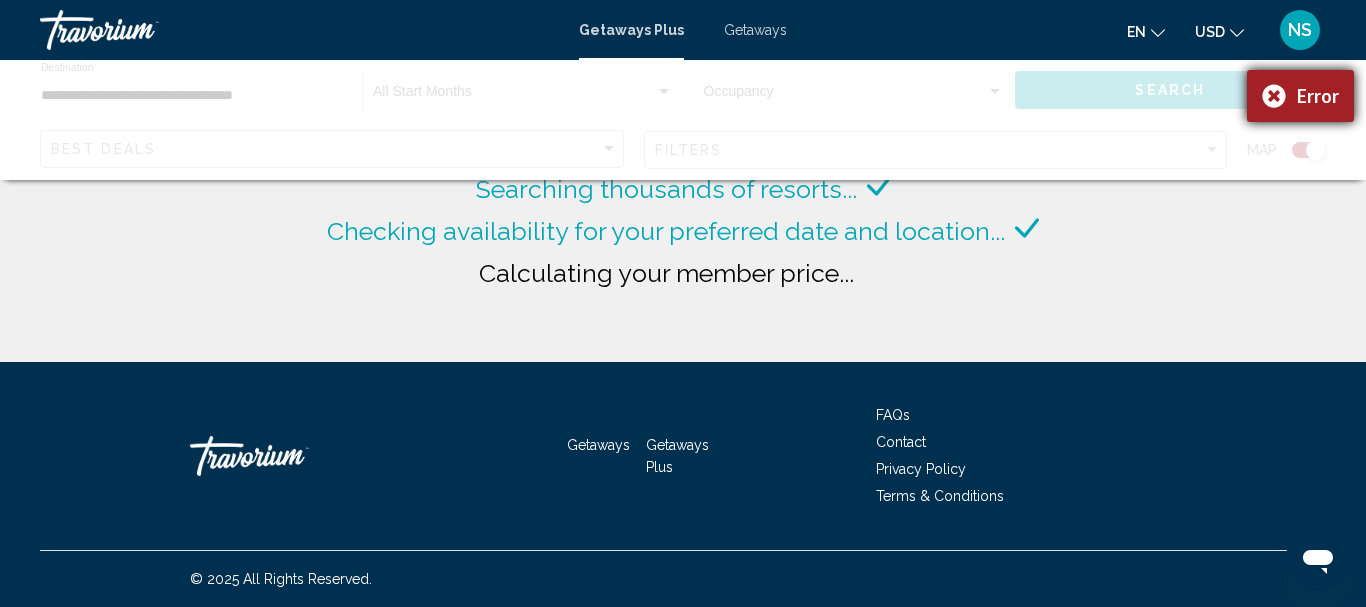 click on "Error" at bounding box center (1300, 154) 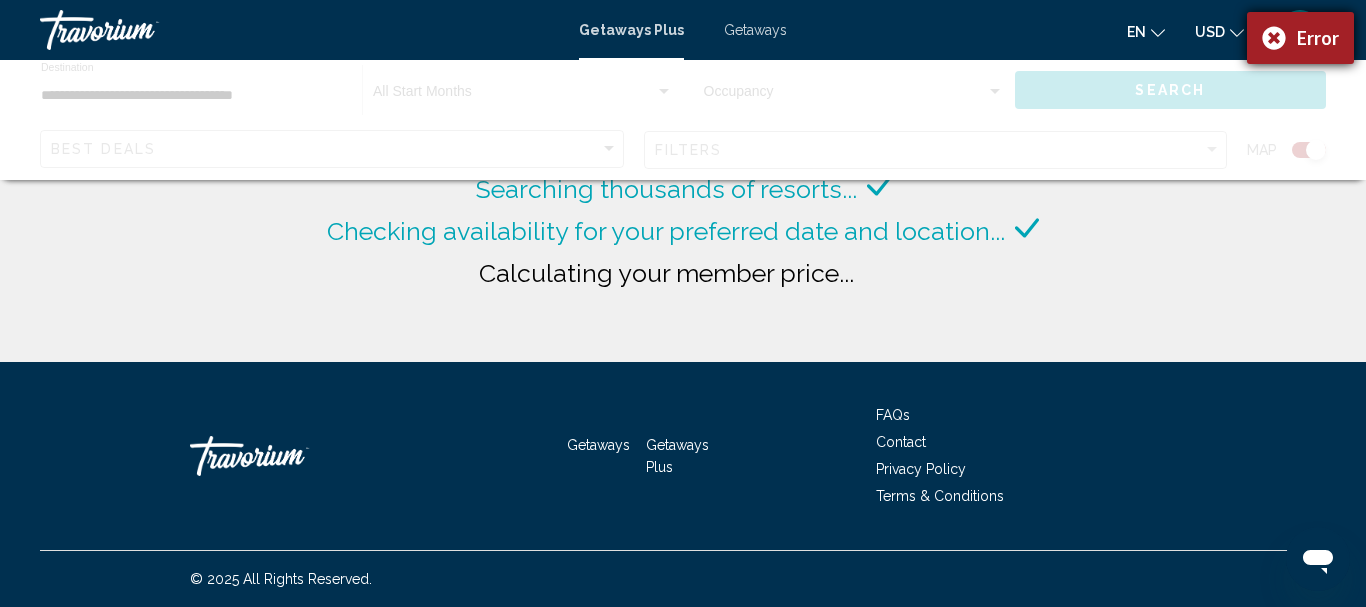 click on "Error" at bounding box center [1300, 38] 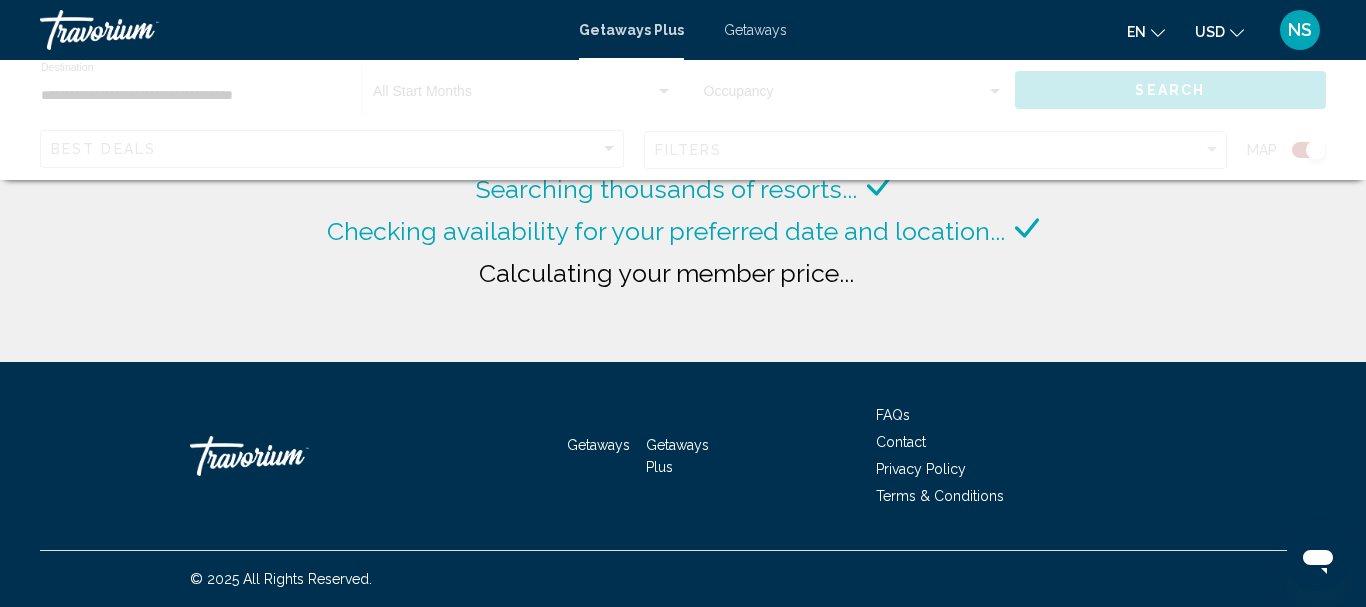 click on "Searching thousands of resorts..." 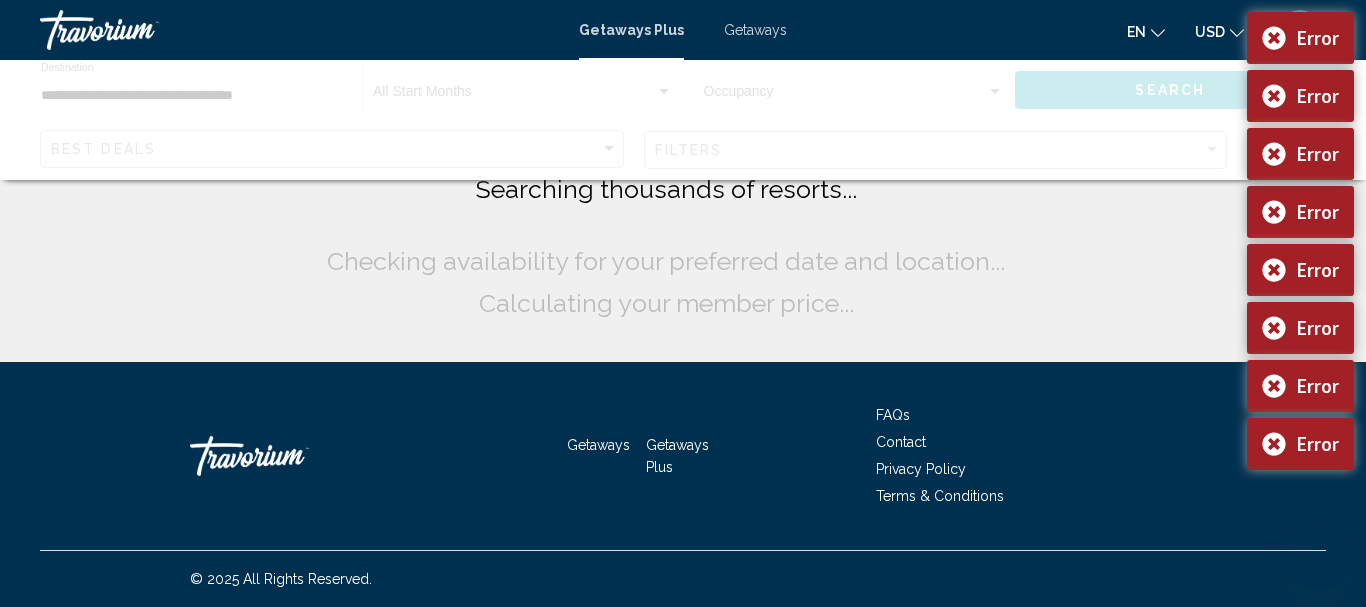 scroll, scrollTop: 0, scrollLeft: 0, axis: both 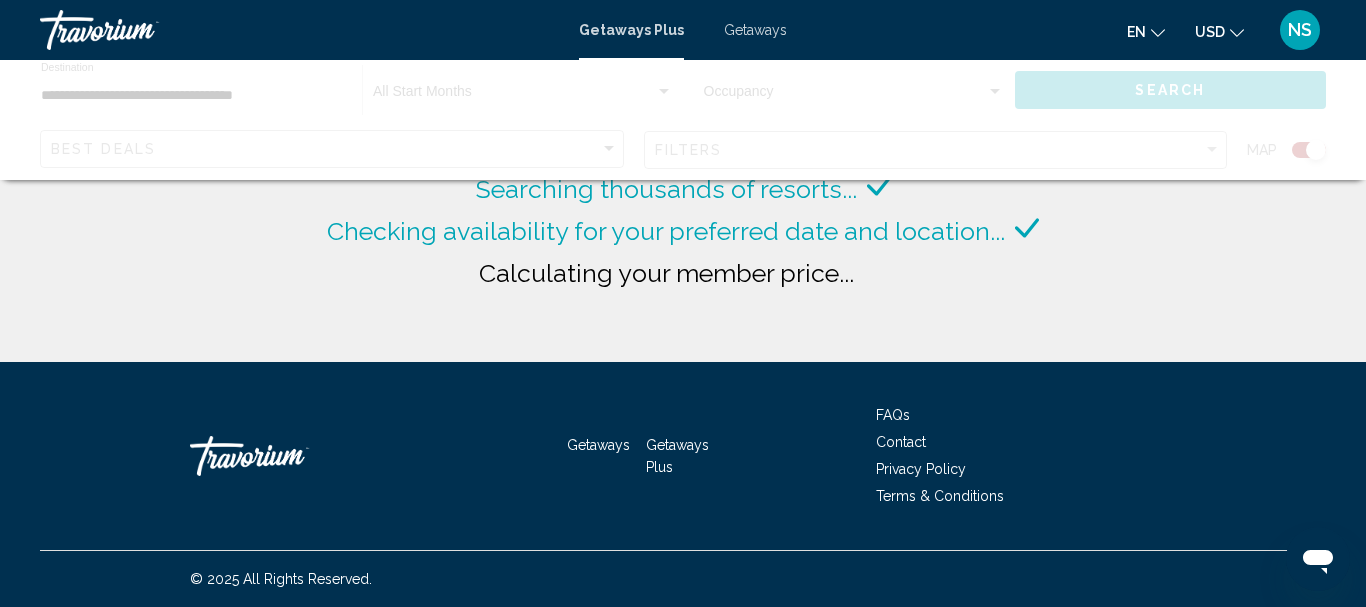 click on "Getaways" at bounding box center [755, 30] 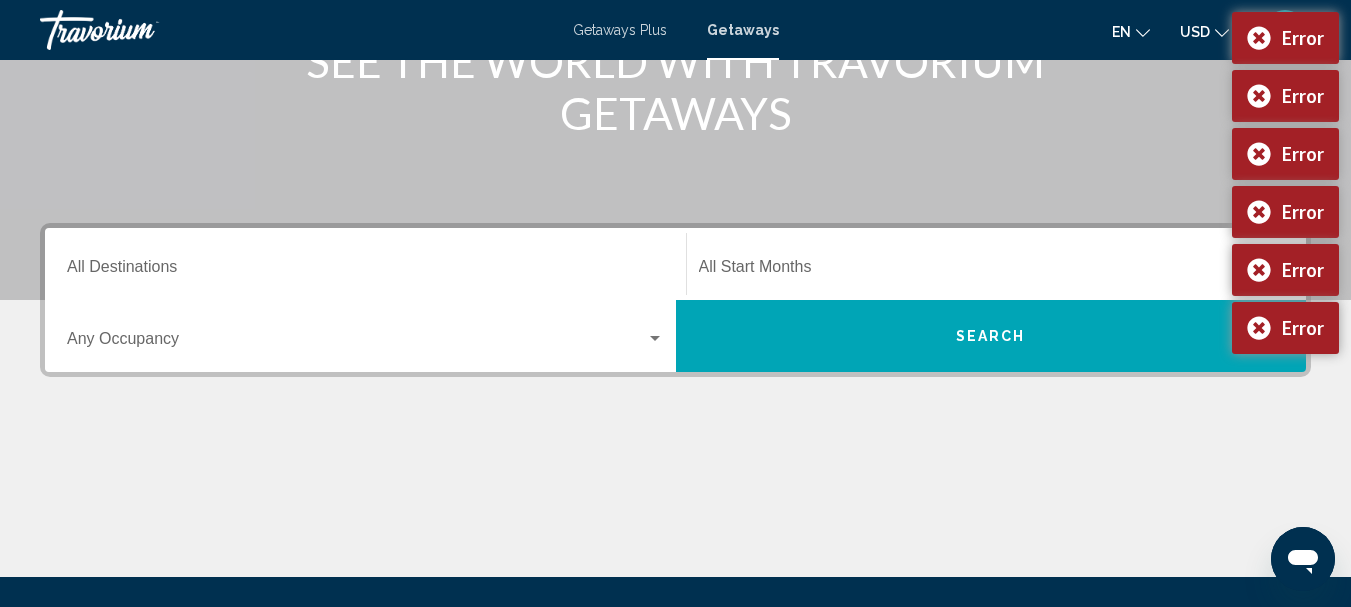 scroll, scrollTop: 0, scrollLeft: 0, axis: both 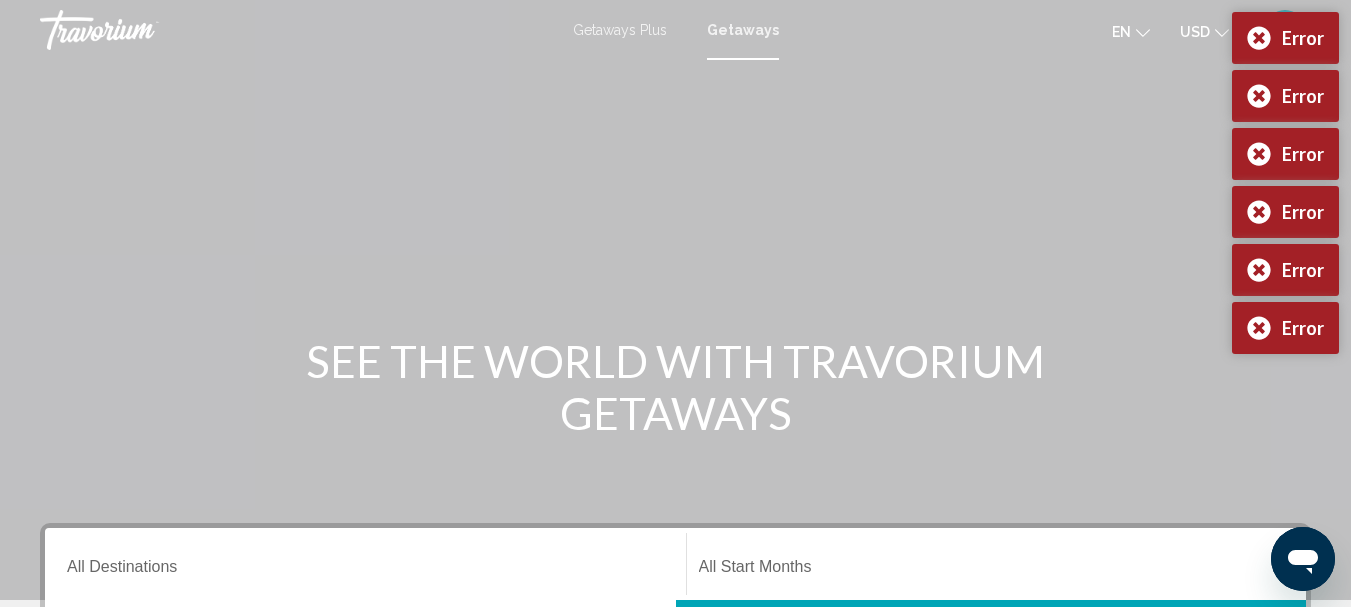 click on "Getaways Plus  Getaways en
English Español Français Italiano Português русский USD
USD ($) MXN (Mex$) CAD (Can$) GBP (£) EUR (€) AUD (A$) NZD (NZ$) CNY (CN¥) NS Login" at bounding box center [675, 30] 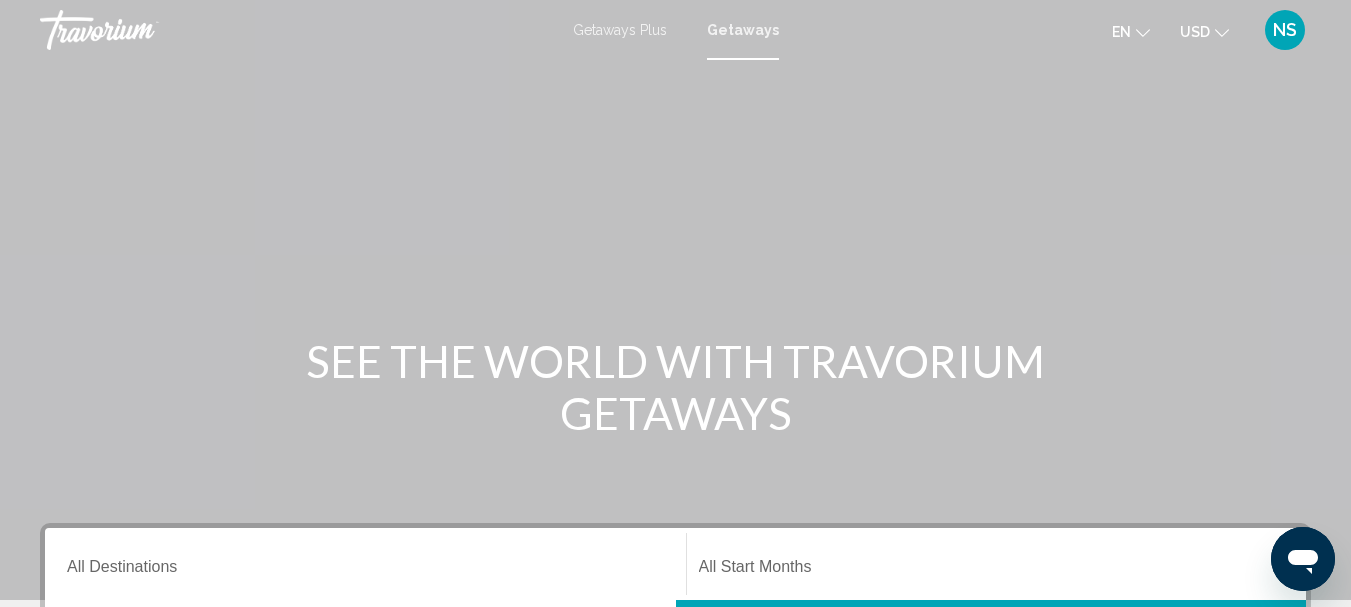 click on "Getaways Plus" at bounding box center (620, 30) 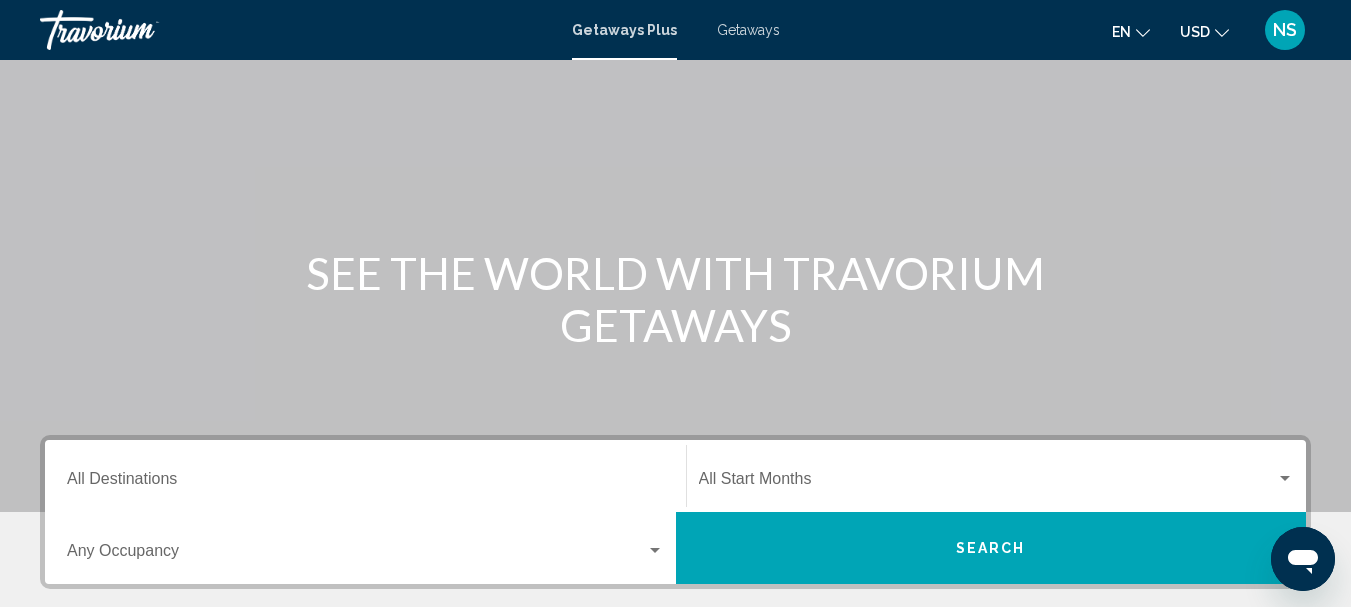 scroll, scrollTop: 200, scrollLeft: 0, axis: vertical 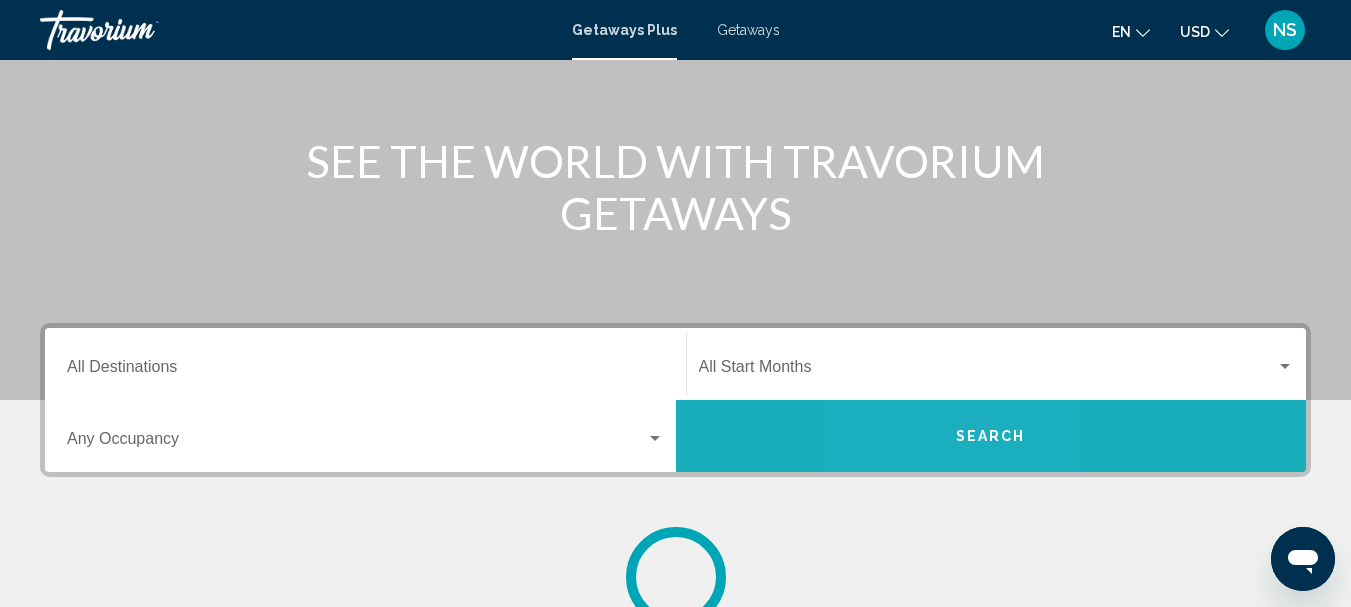 click on "Search" at bounding box center [991, 436] 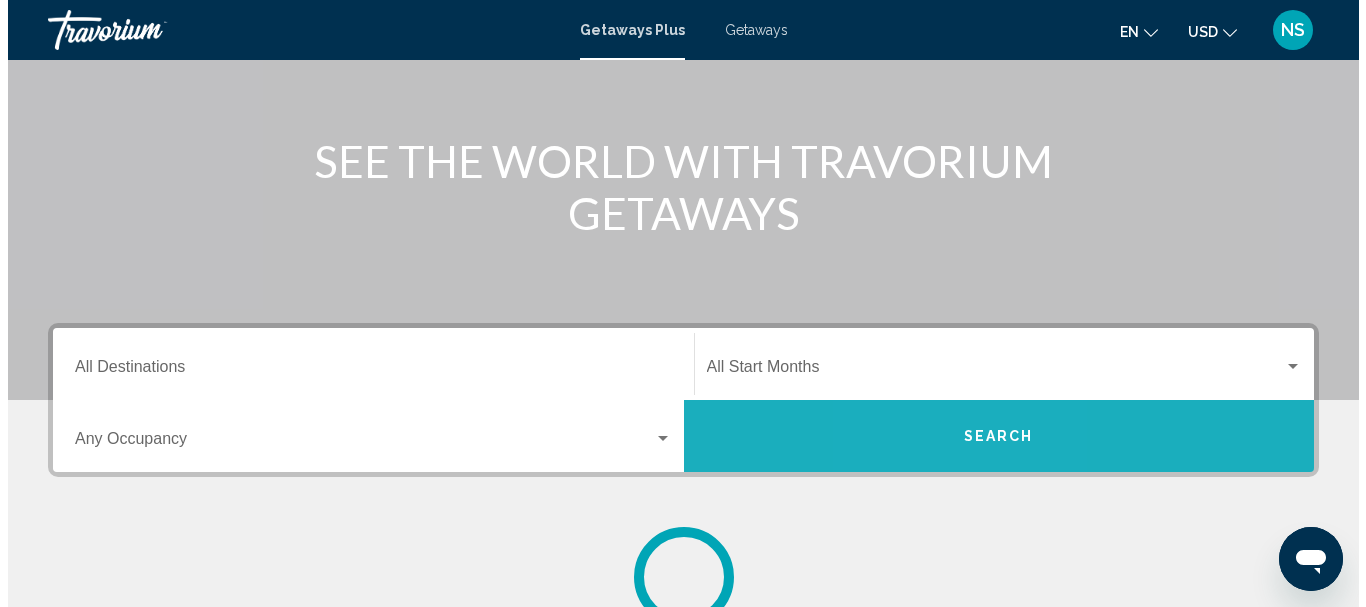 scroll, scrollTop: 0, scrollLeft: 0, axis: both 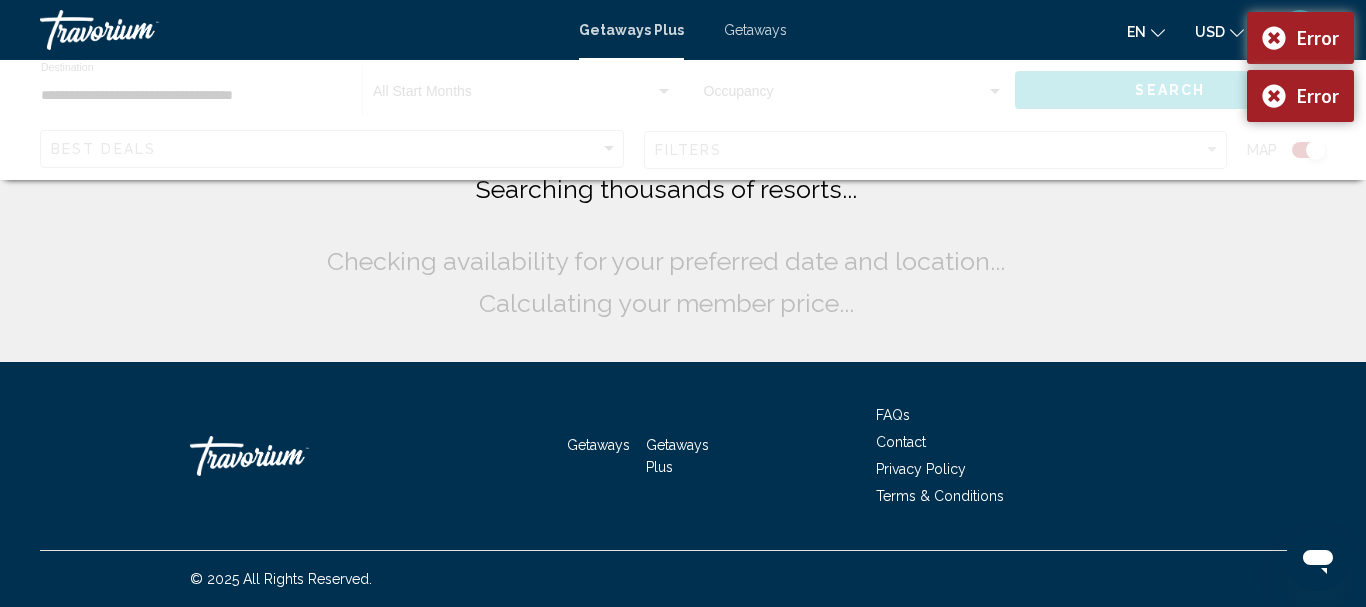 click on "Searching thousands of resorts...
Checking availability for your preferred date and location...
Calculating your member price..." 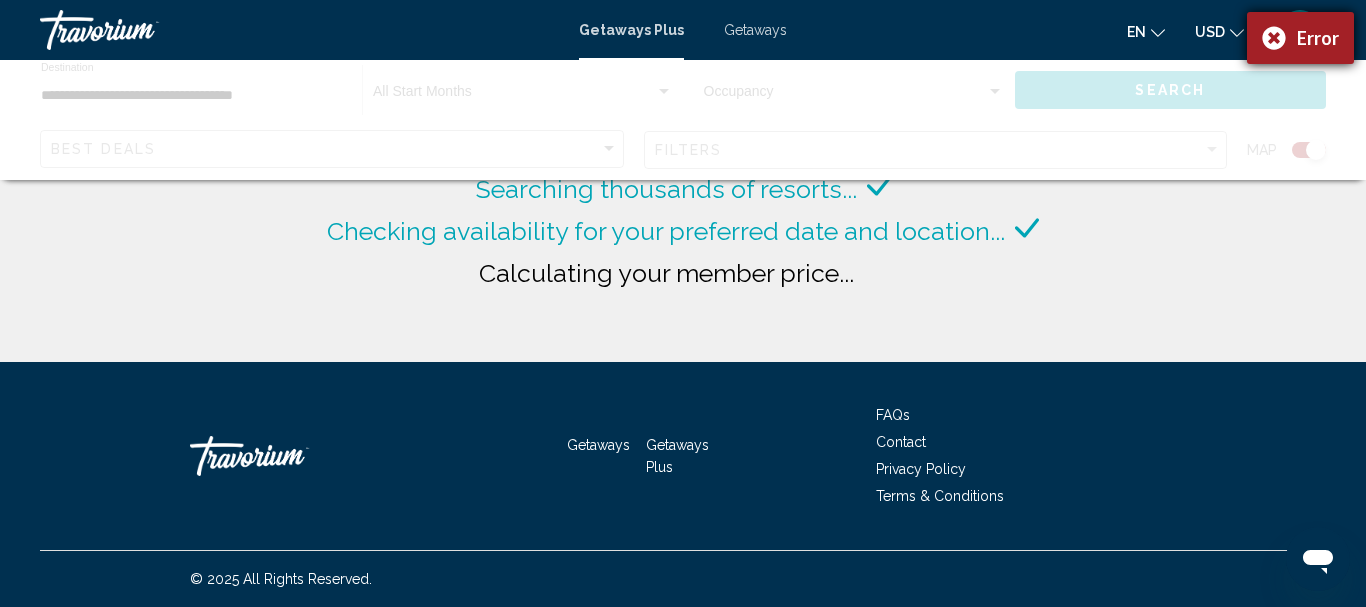click on "Error" at bounding box center (1300, 38) 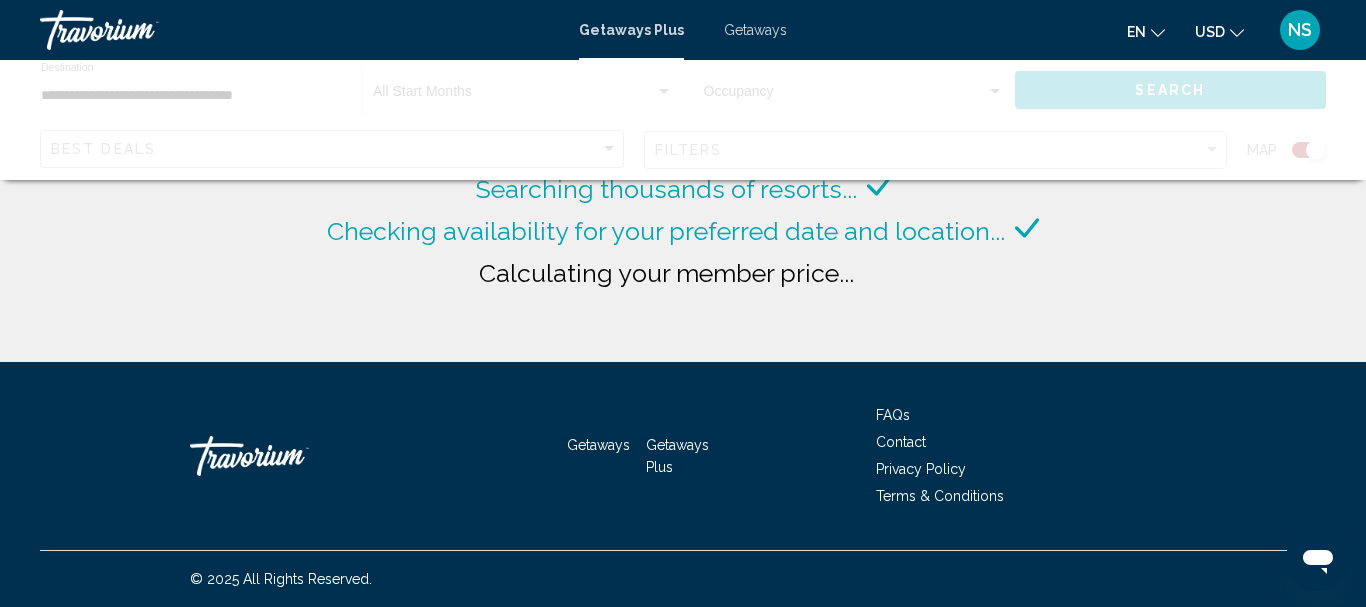 click on "NS" at bounding box center (1300, 30) 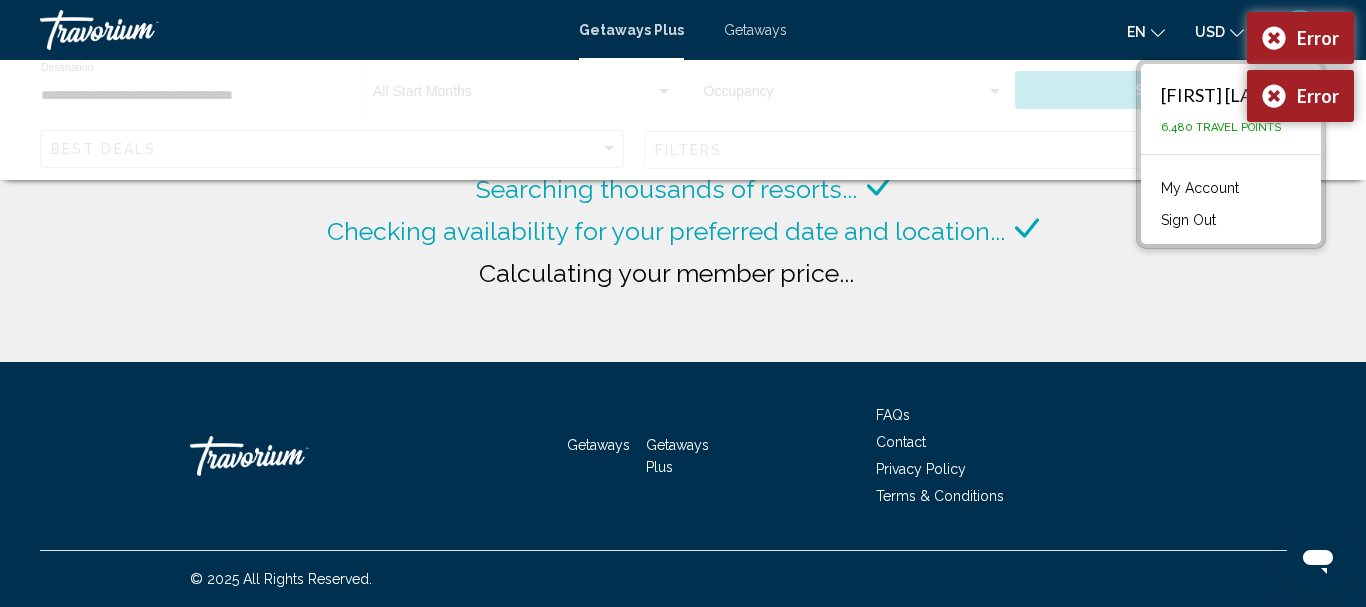 click on "Searching thousands of resorts...
Checking availability for your preferred date and location...
Calculating your member price..." 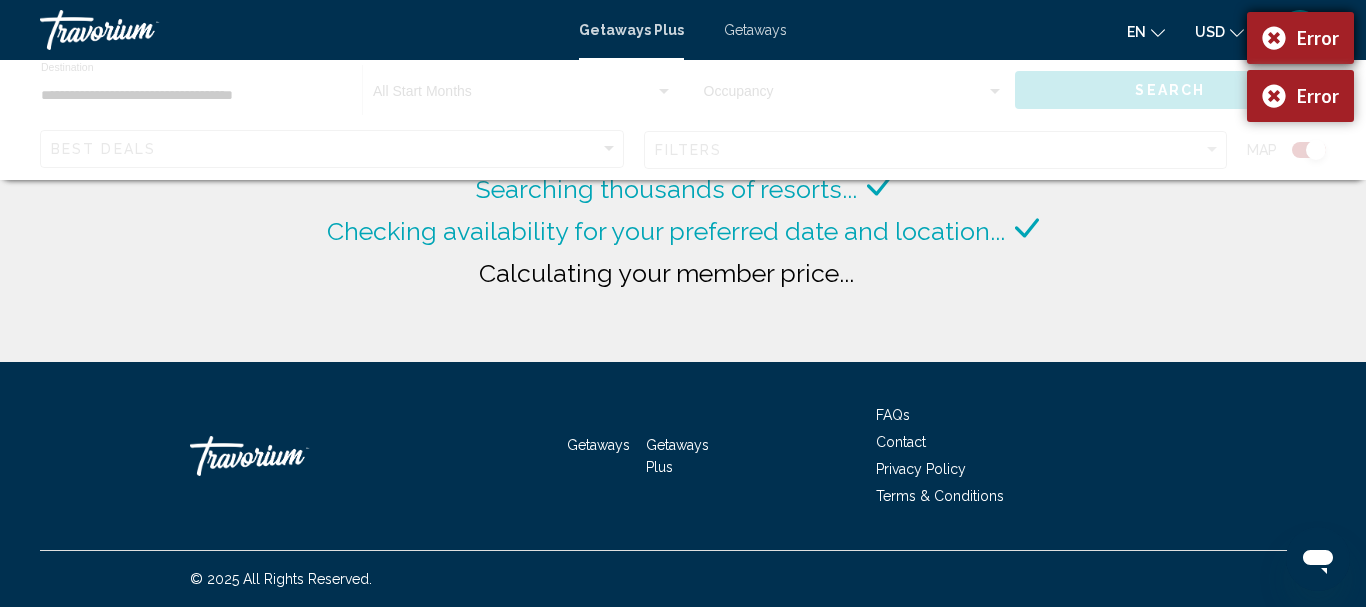 drag, startPoint x: 1272, startPoint y: 30, endPoint x: 830, endPoint y: 31, distance: 442.00113 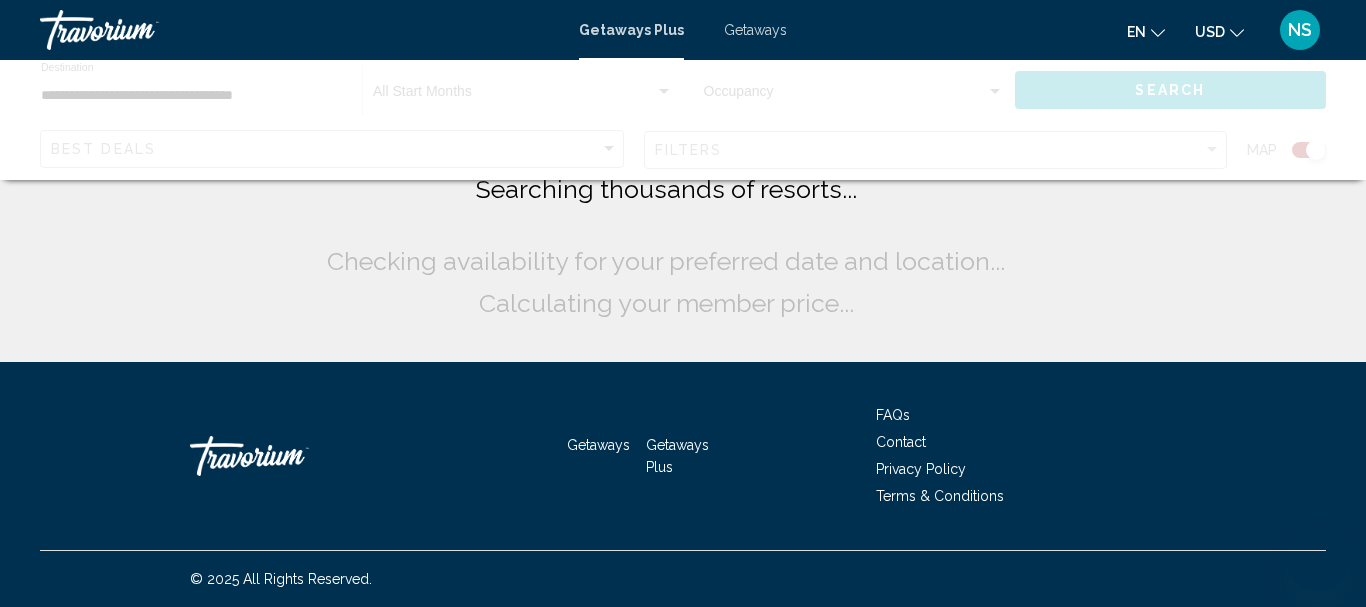 scroll, scrollTop: 0, scrollLeft: 0, axis: both 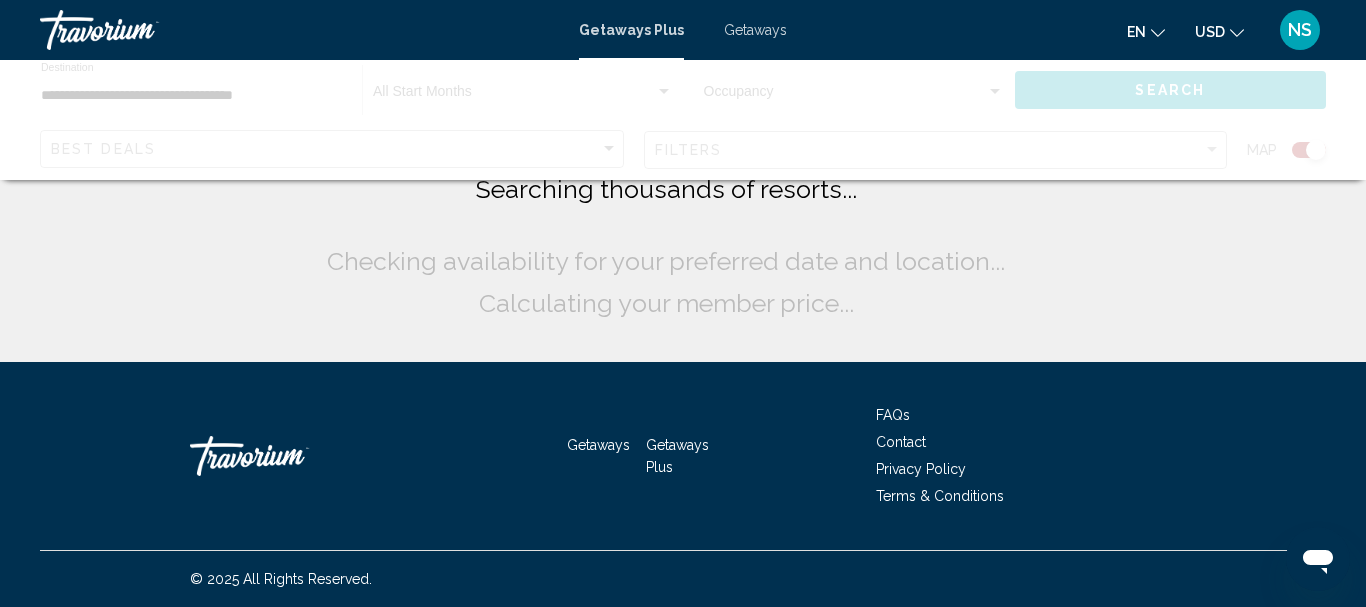 click on "Getaways" at bounding box center (755, 30) 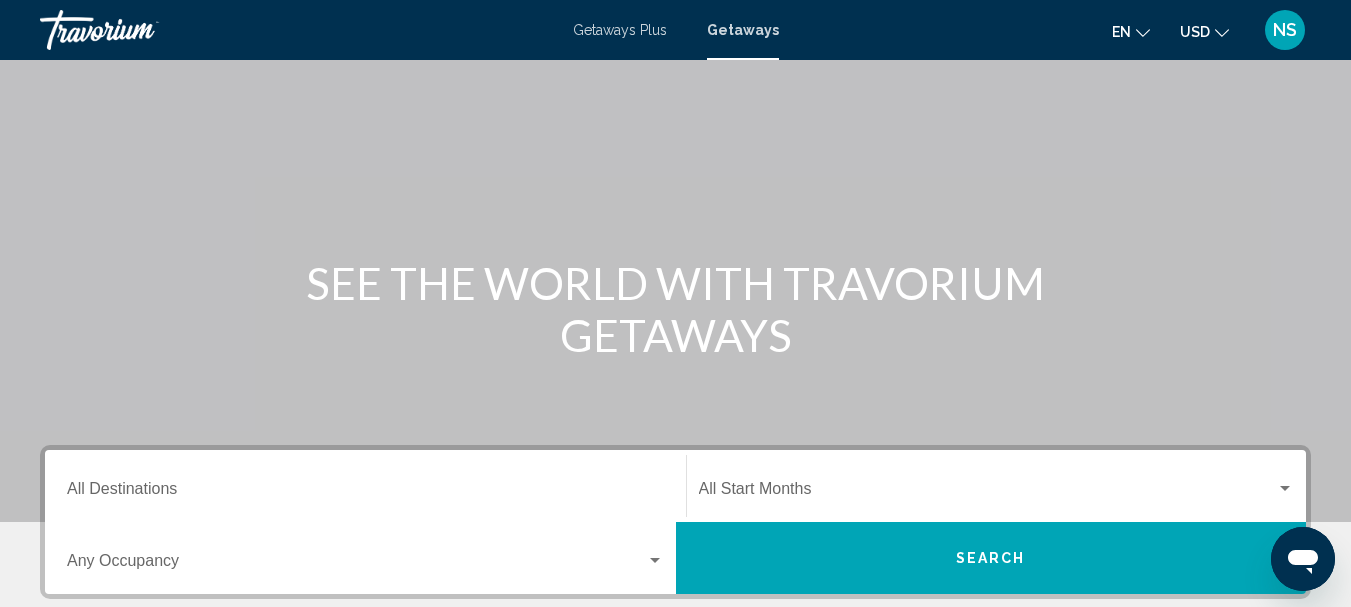 scroll, scrollTop: 200, scrollLeft: 0, axis: vertical 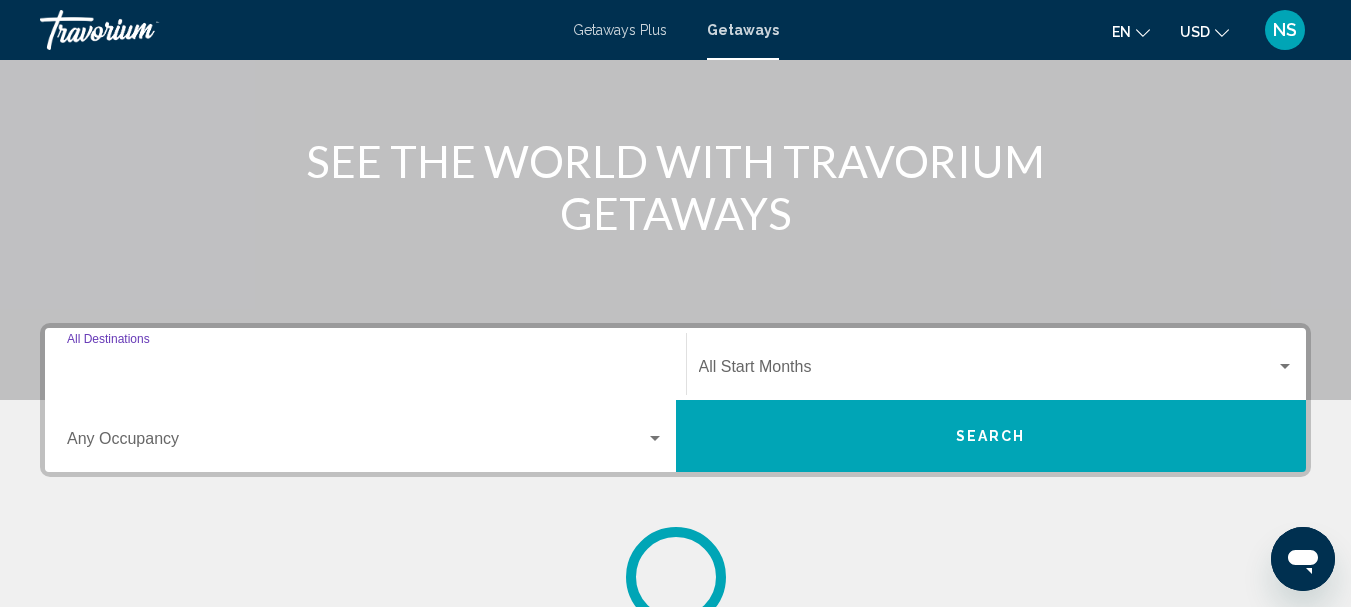 click on "Destination All Destinations" at bounding box center [365, 371] 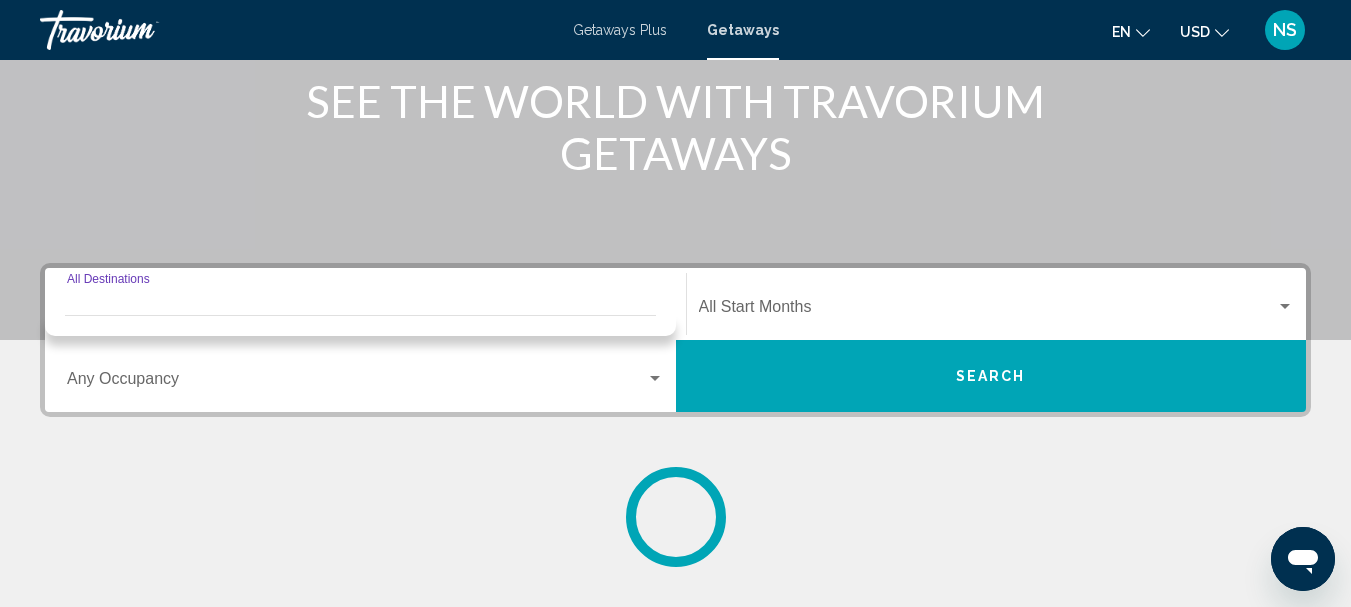 scroll, scrollTop: 258, scrollLeft: 0, axis: vertical 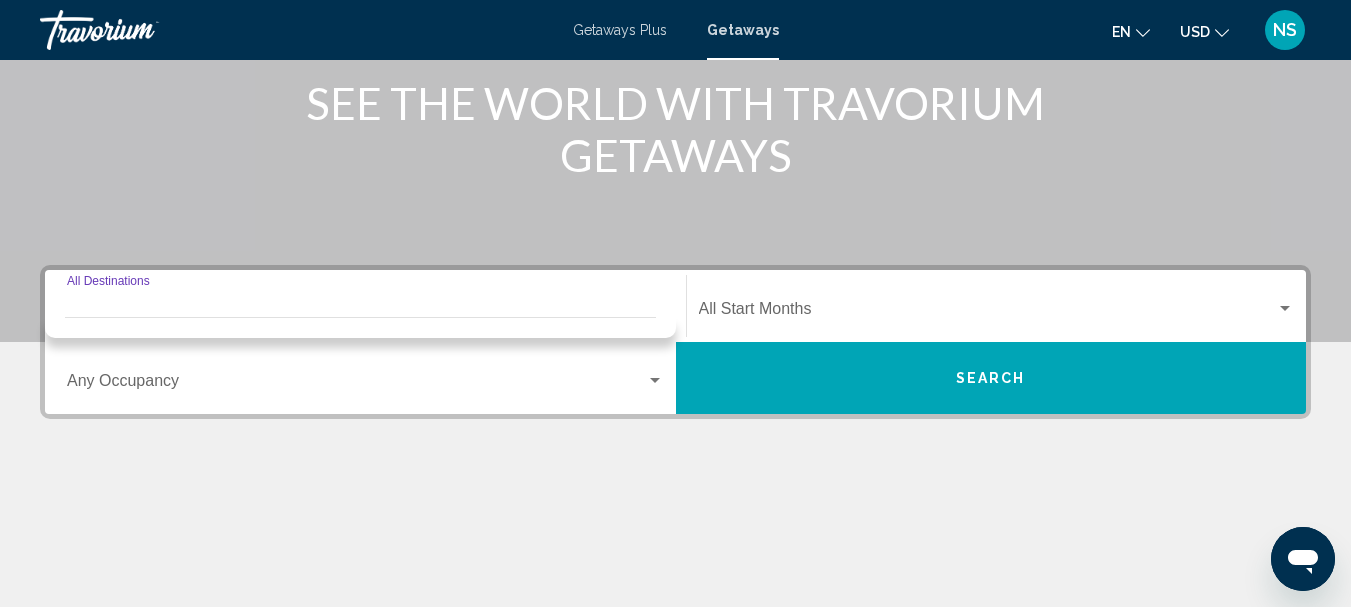 click on "Destination All Destinations" at bounding box center (365, 306) 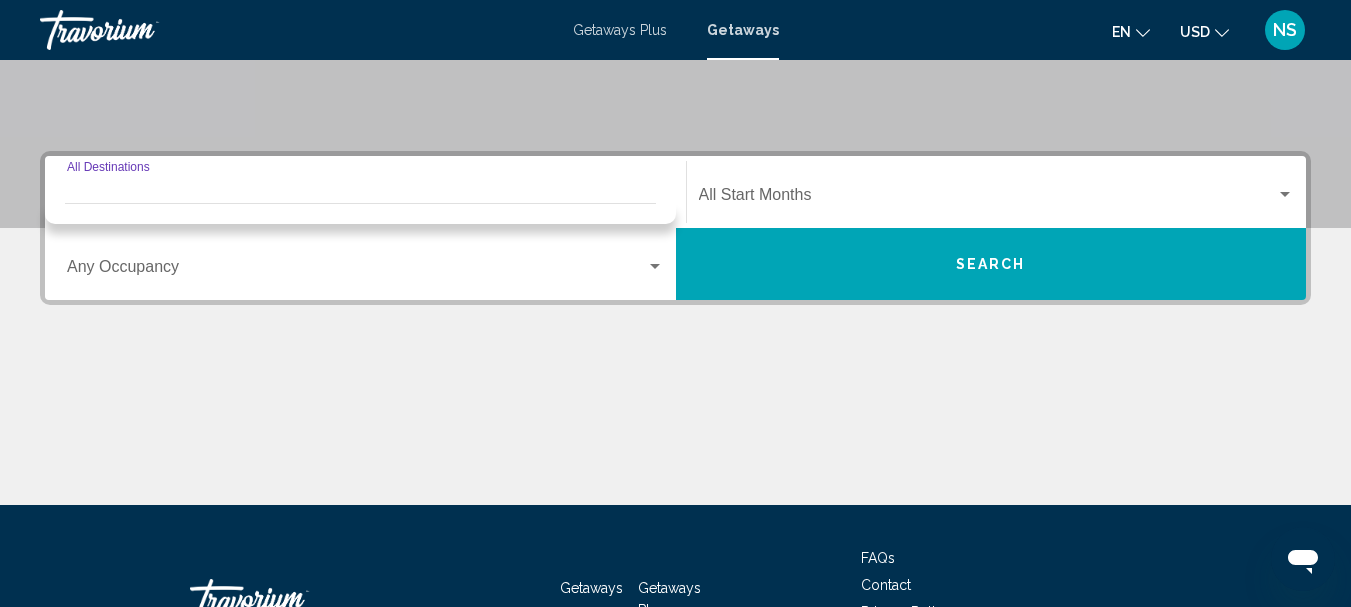 scroll, scrollTop: 58, scrollLeft: 0, axis: vertical 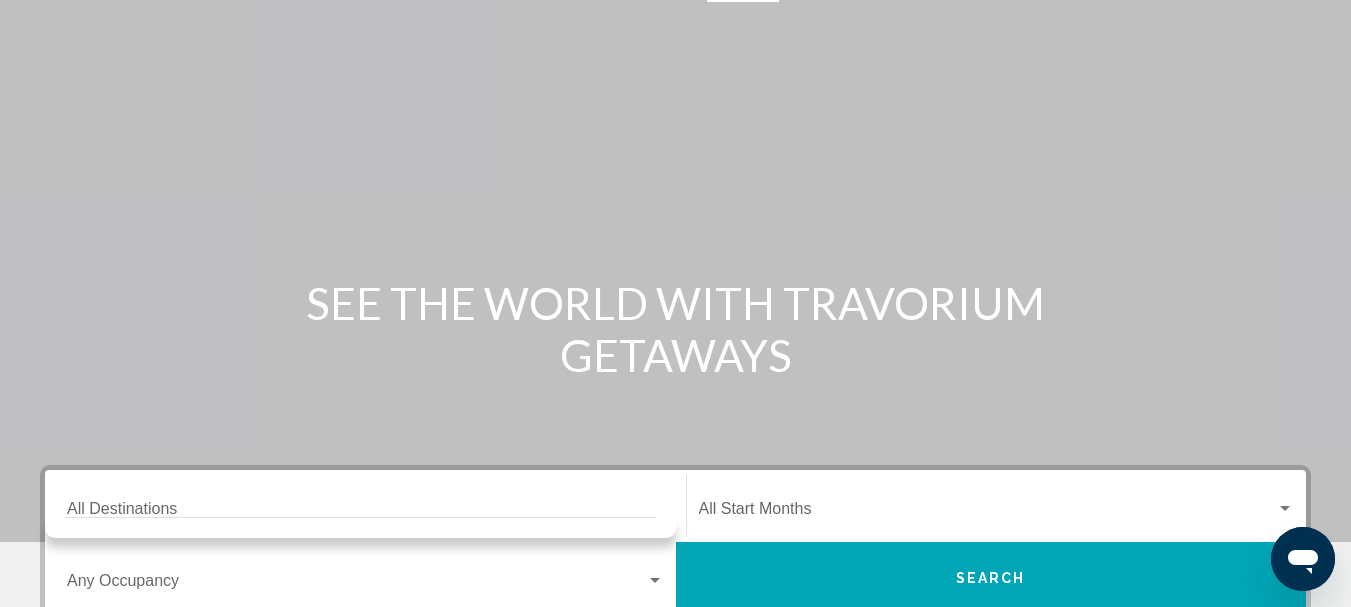 click on "Destination All Destinations" at bounding box center (365, 506) 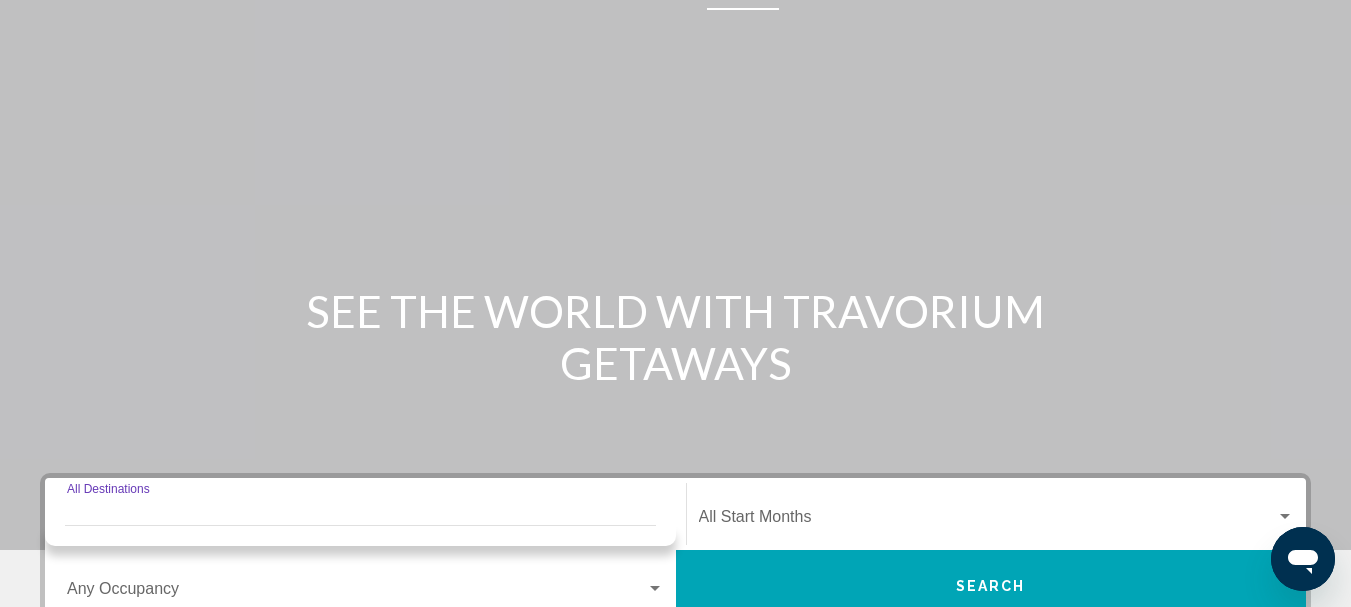 scroll, scrollTop: 0, scrollLeft: 0, axis: both 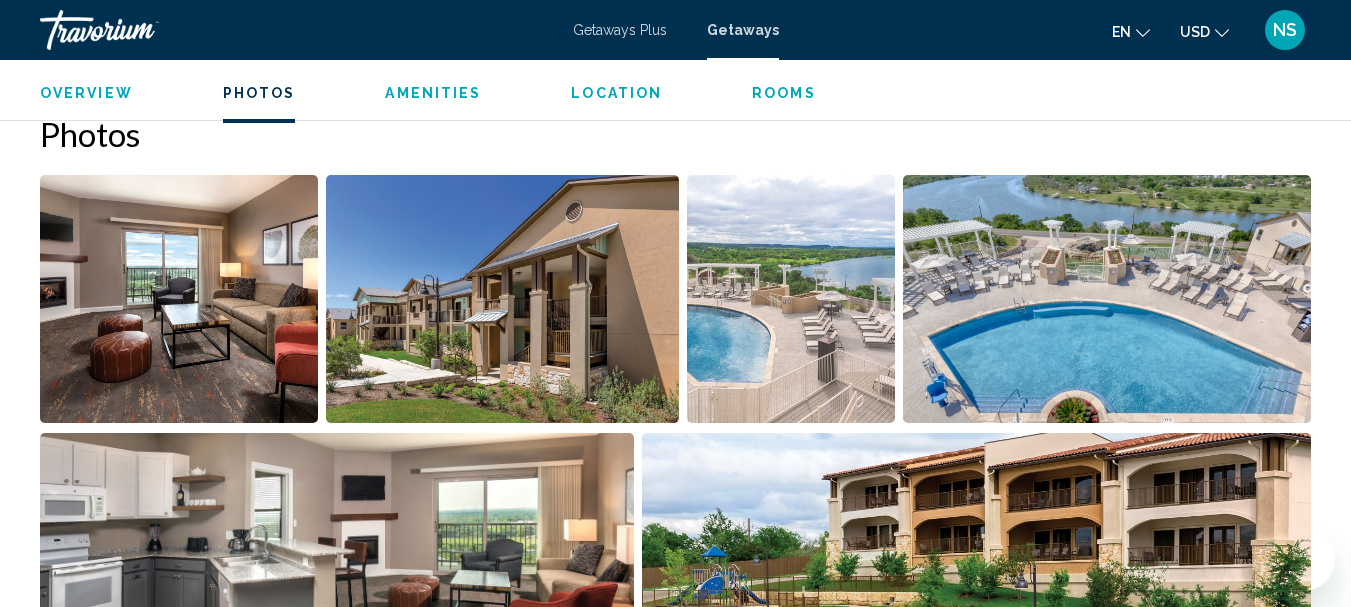click at bounding box center [502, 299] 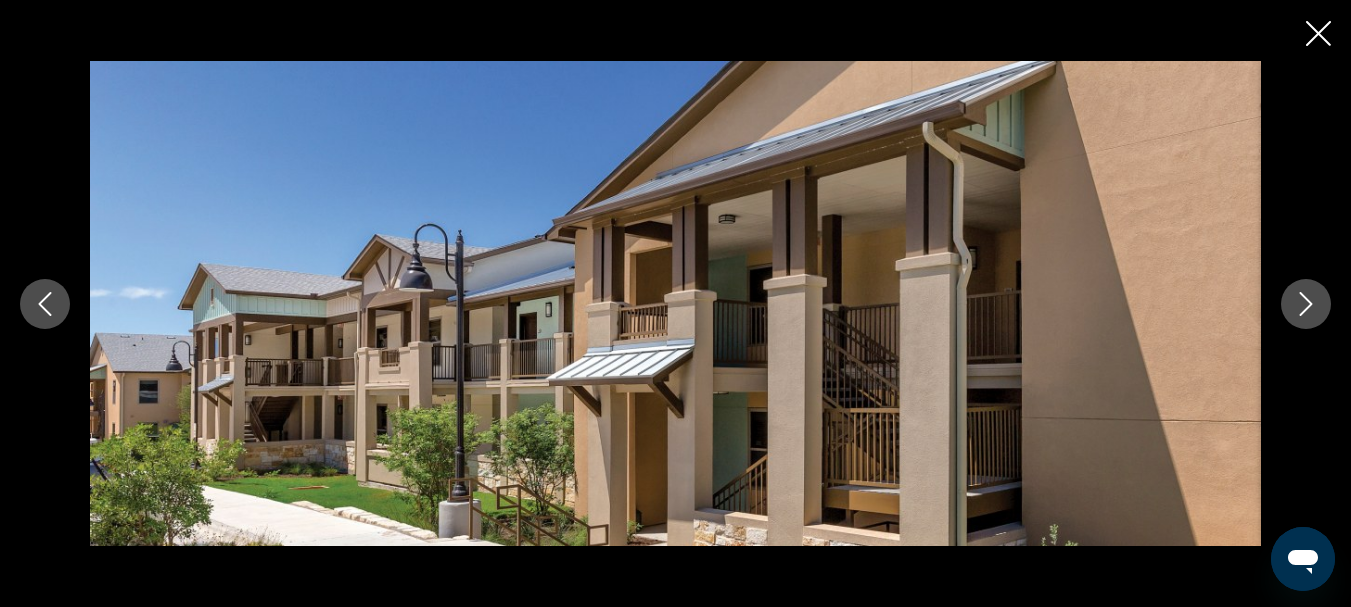 scroll, scrollTop: 0, scrollLeft: 0, axis: both 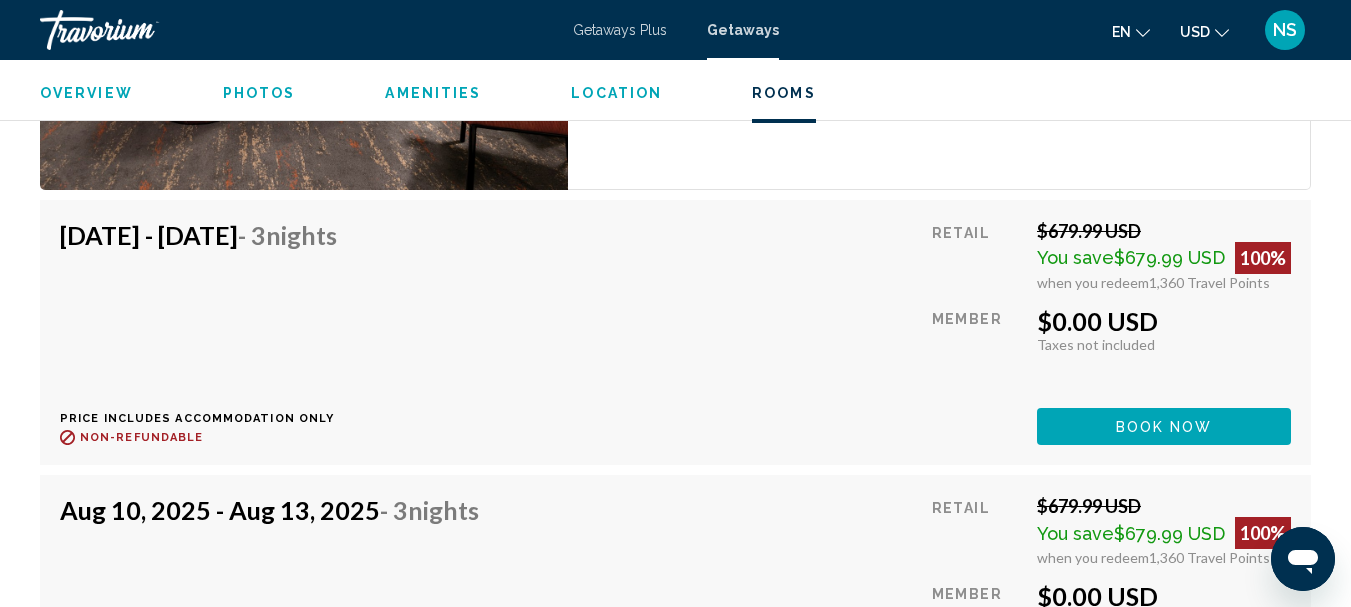 click on "Getaways Plus  Getaways en
English Español Français Italiano Português русский USD
USD ($) MXN (Mex$) CAD (Can$) GBP (£) EUR (€) AUD (A$) NZD (NZ$) CNY (CN¥) NS Login" at bounding box center [675, 30] 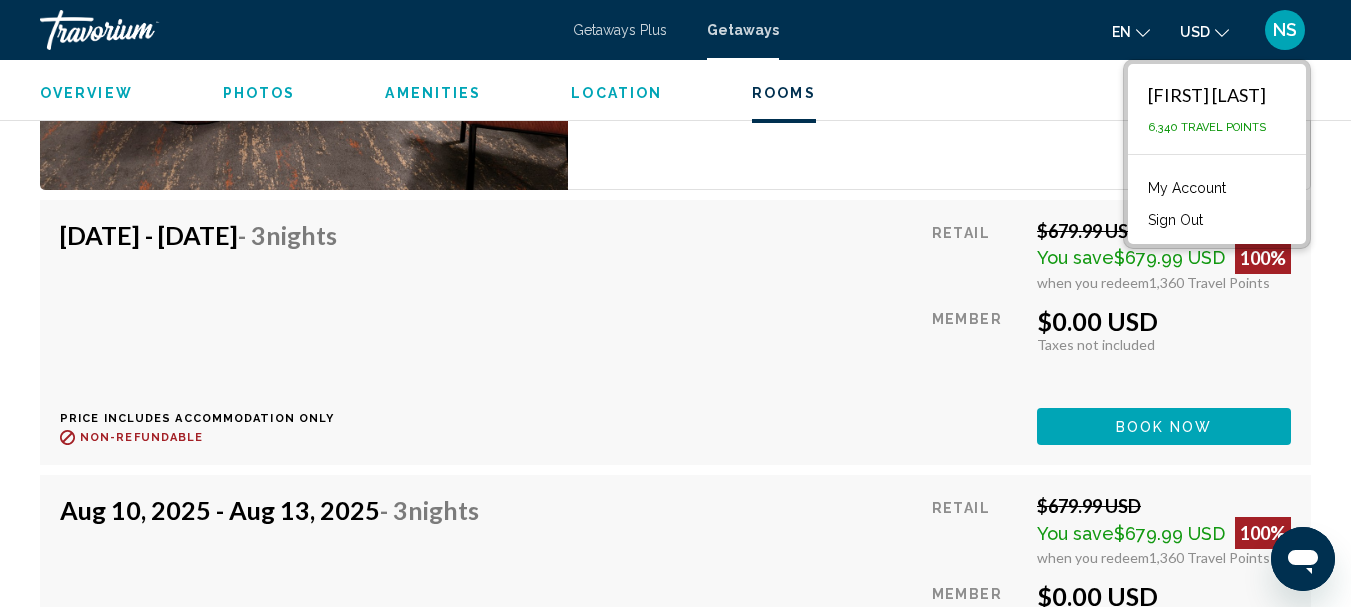 click on "Aug 9, 2025 - Aug 12, 2025  - 3  Nights Price includes accommodation only
Refundable until :
Non-refundable Retail  $679.99 USD  You save  $679.99 USD   100%  when you redeem  1,360  Travel Points  Member  $0.00 USD  Taxes included Taxes not included You earn  0  Travel Points  Book now This room is no longer available. Price includes accommodation only
Refundable until
Non-refundable Book now This room is no longer available." at bounding box center (675, 332) 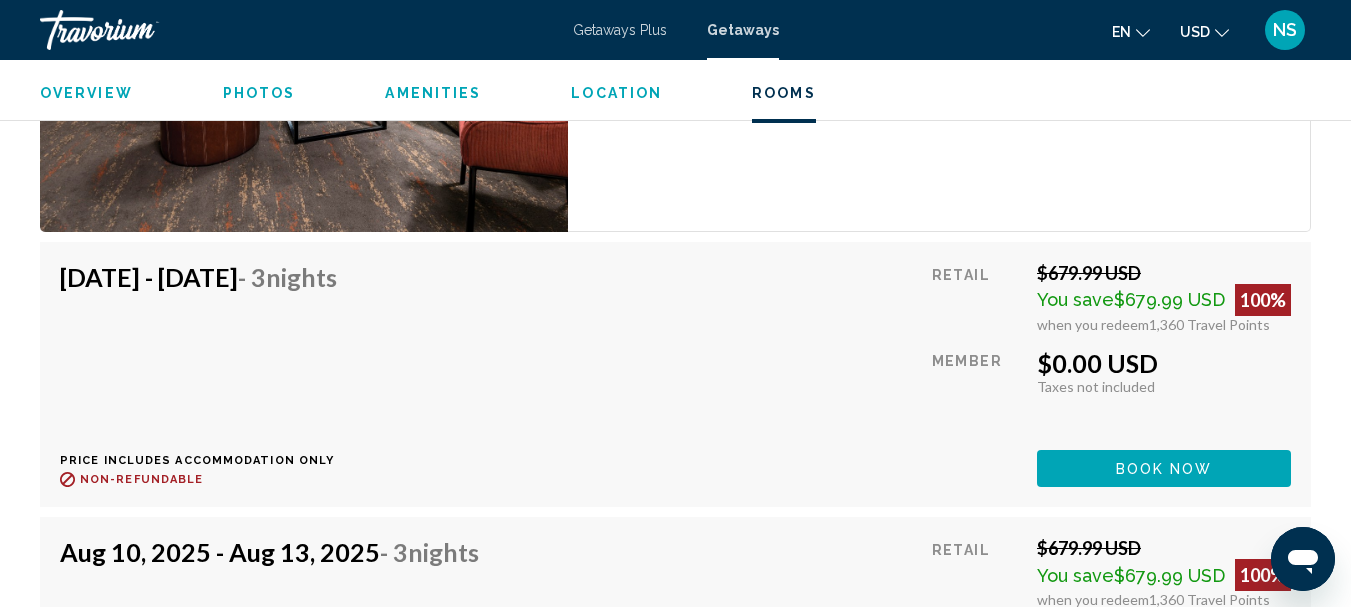 scroll, scrollTop: 3832, scrollLeft: 0, axis: vertical 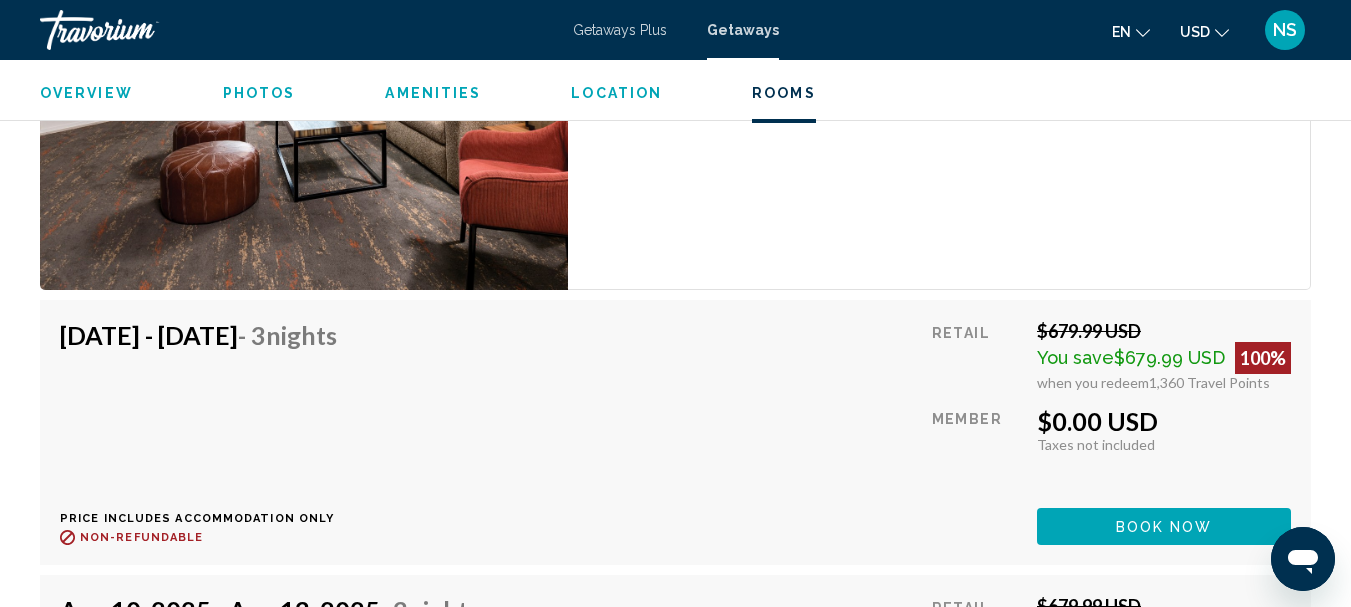 click on "NS" at bounding box center (1285, 30) 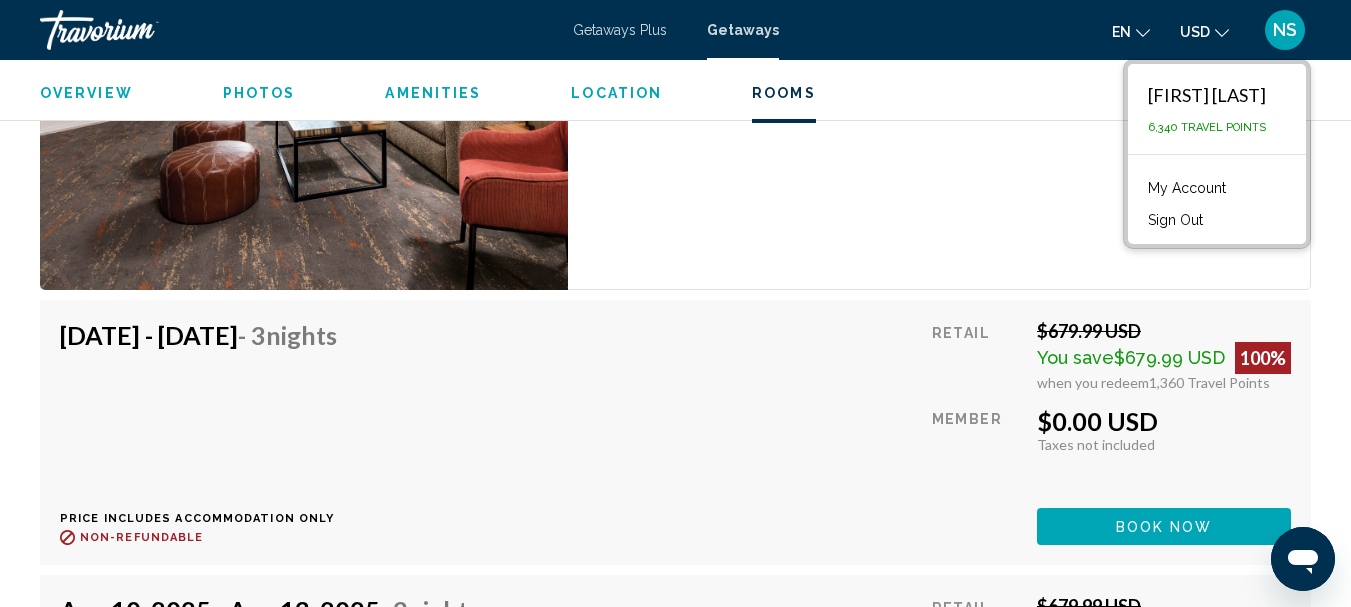 click on "1 Bedroom Unit (Full Kitchen) Bedrooms 1 Max Occupancy 4 Kitchen
Full Kitchen" at bounding box center (939, 89) 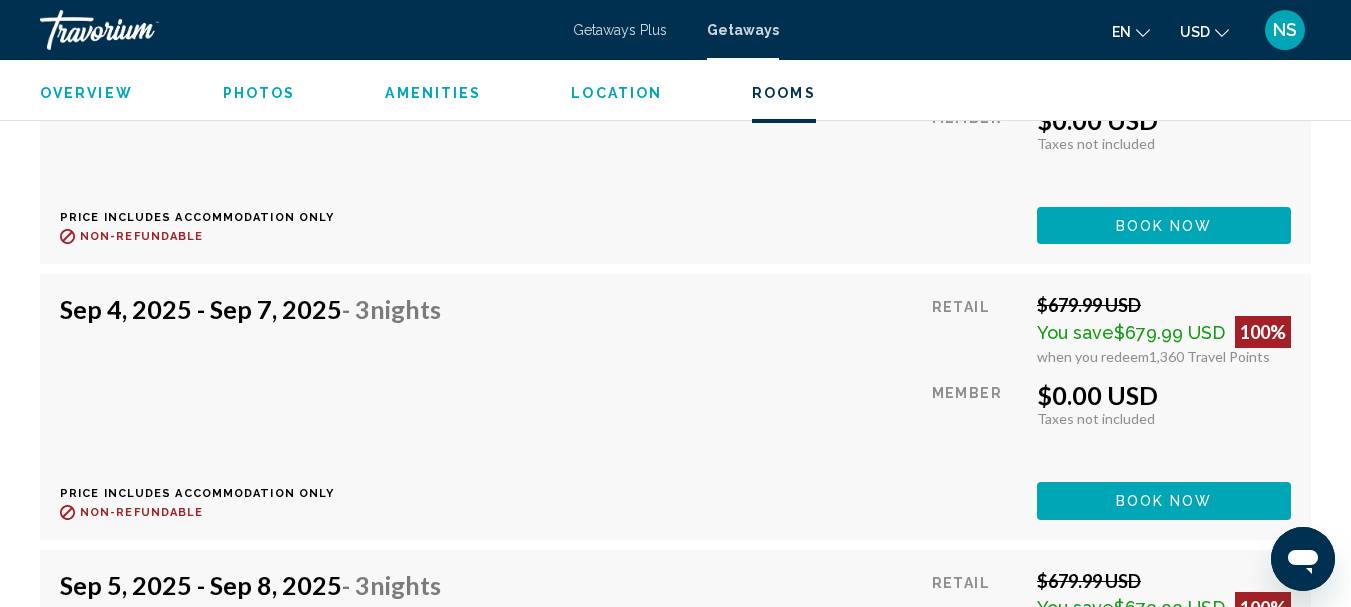 scroll, scrollTop: 9632, scrollLeft: 0, axis: vertical 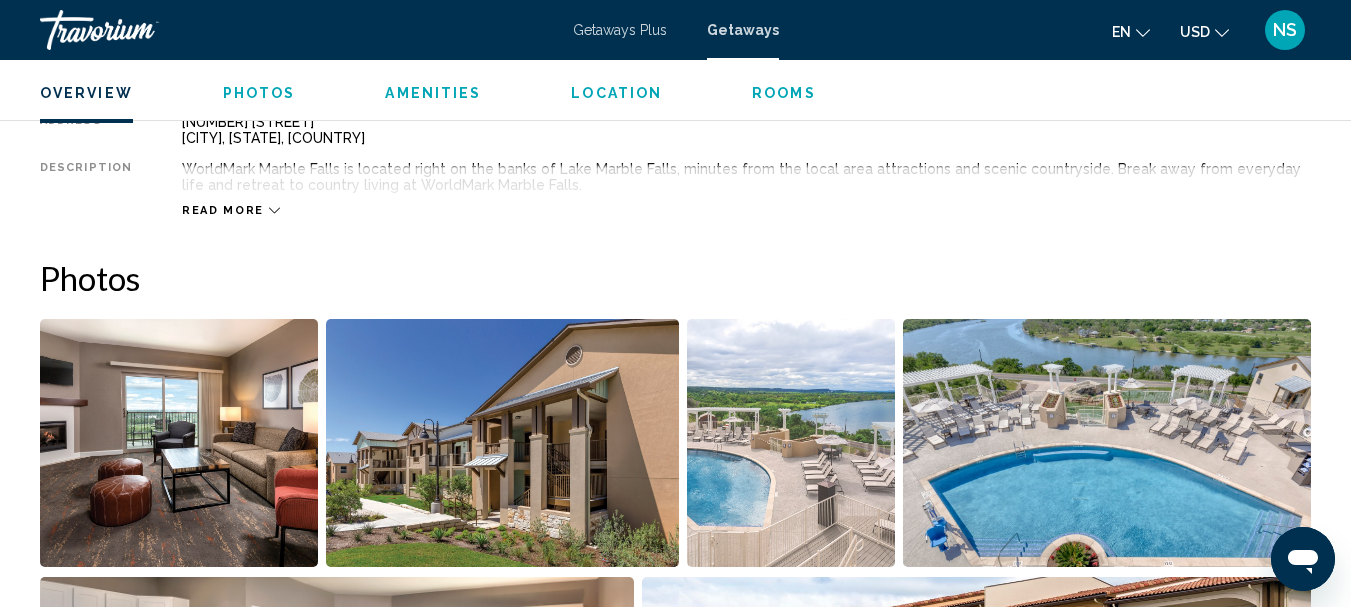 click at bounding box center [791, 443] 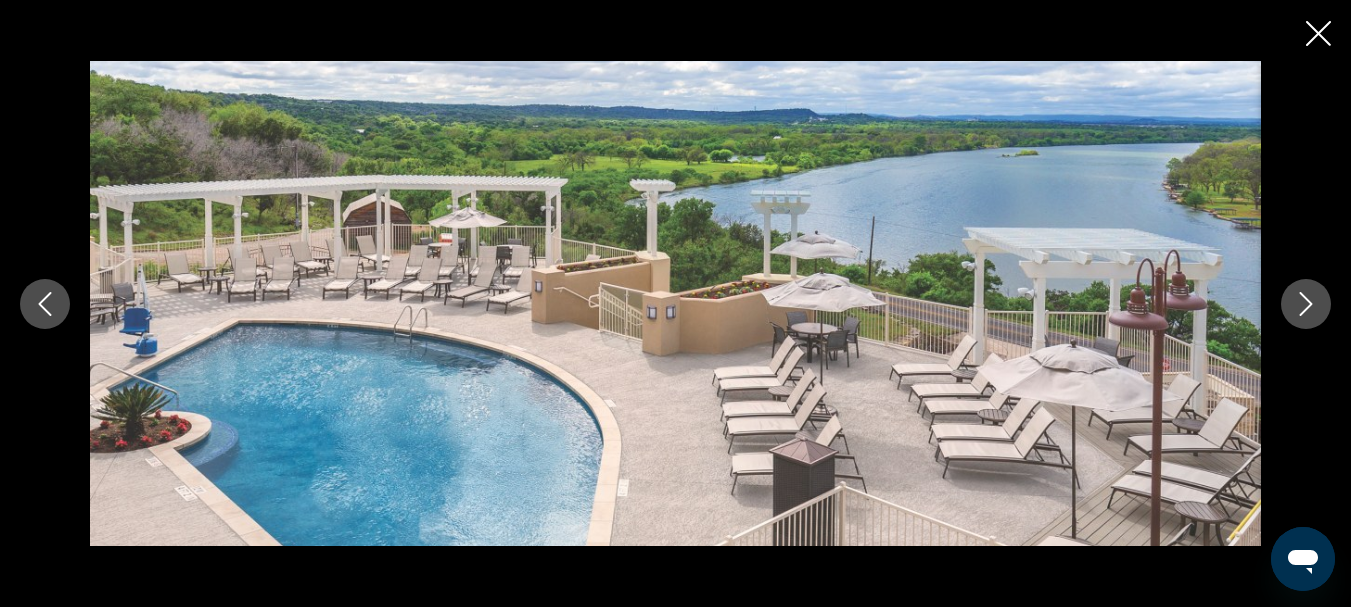click 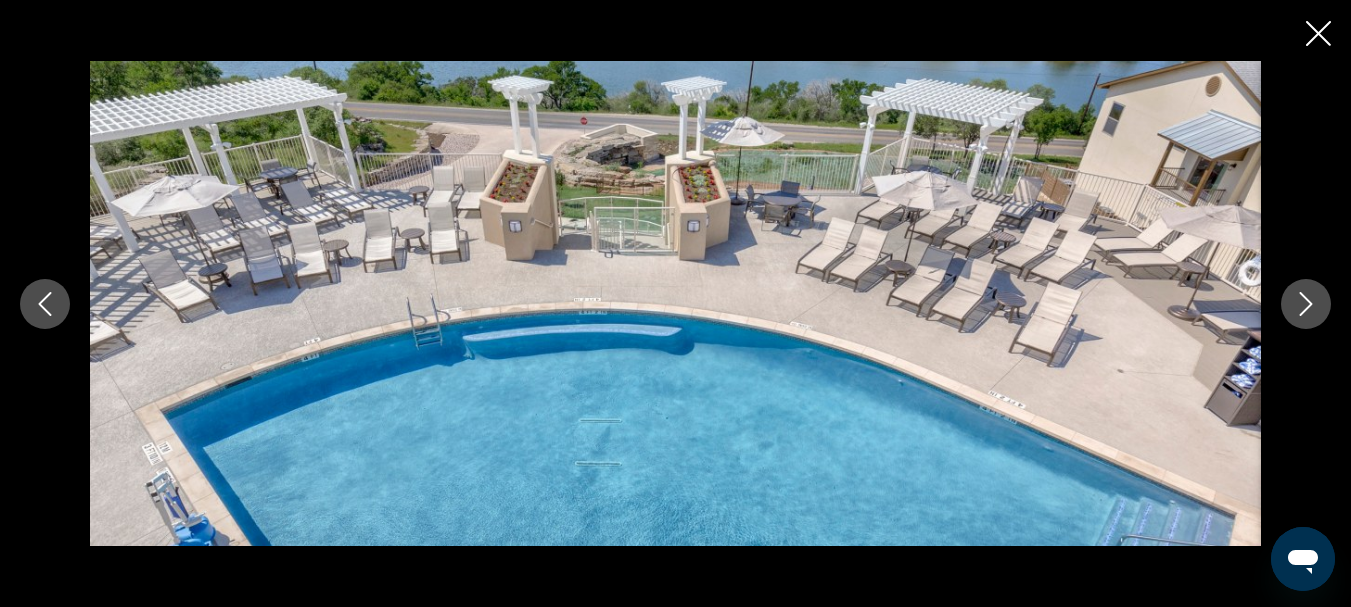 click 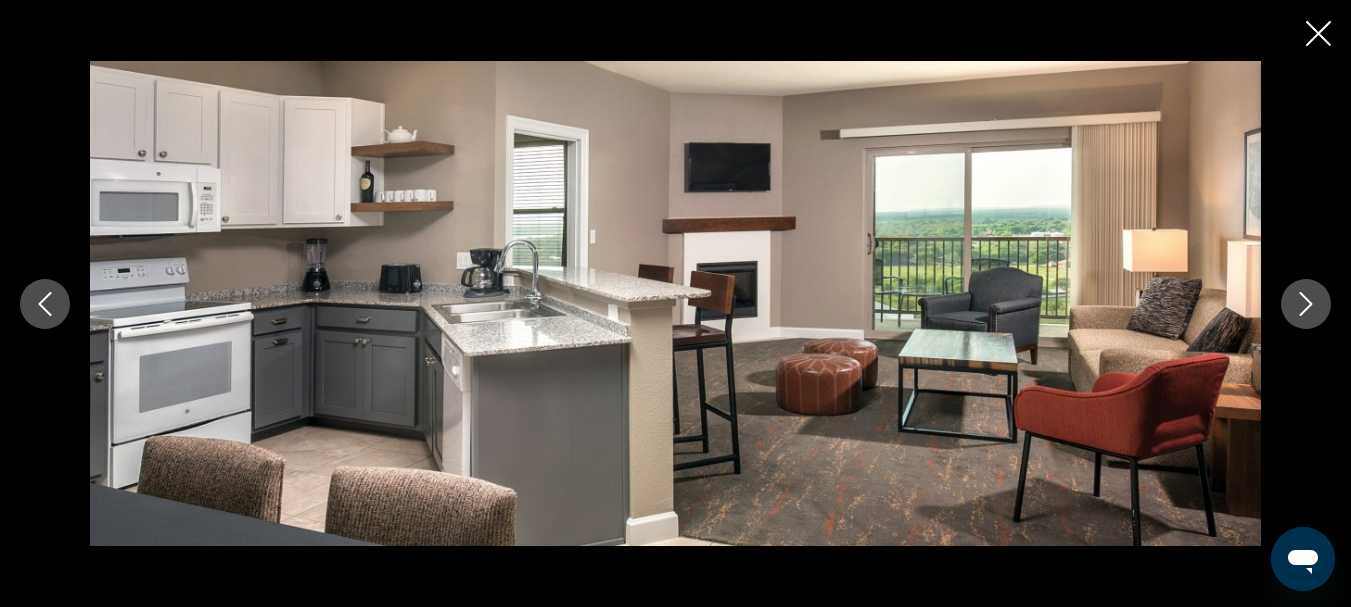 click 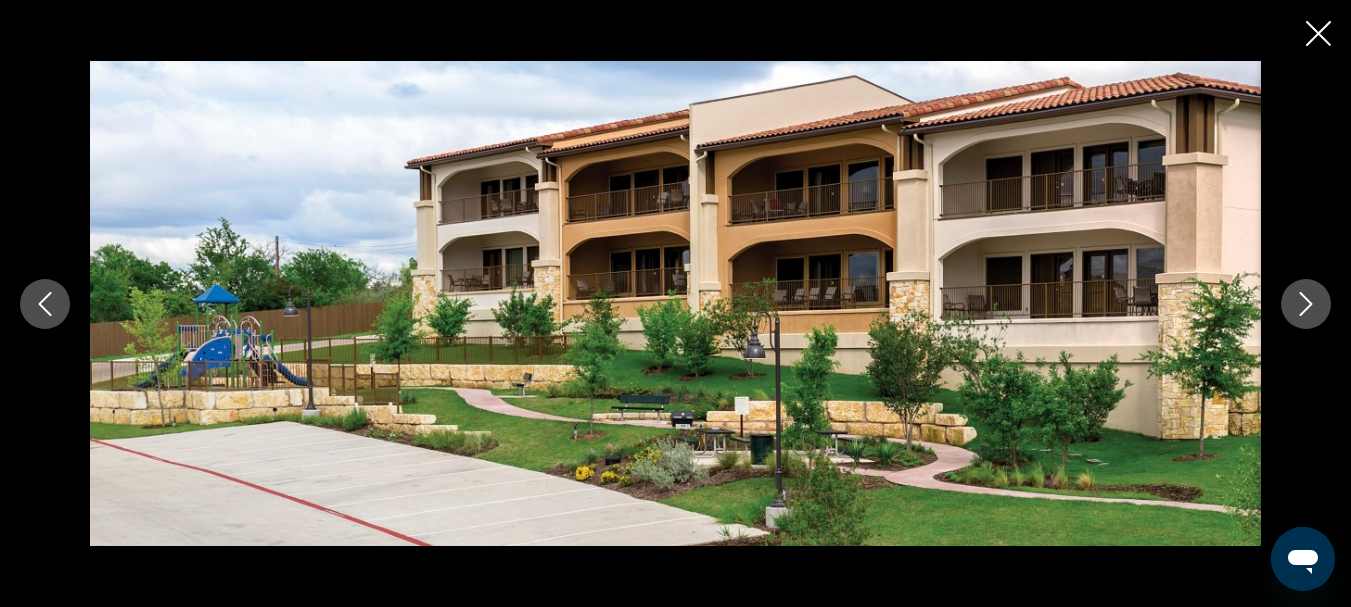 click 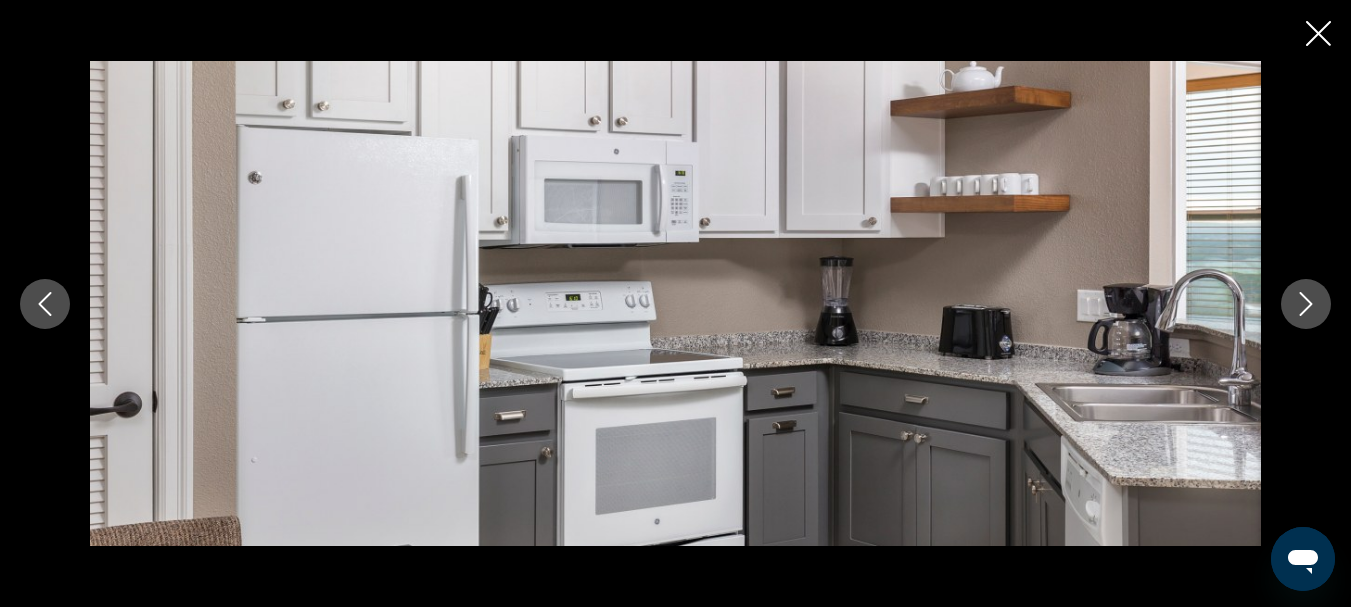 click 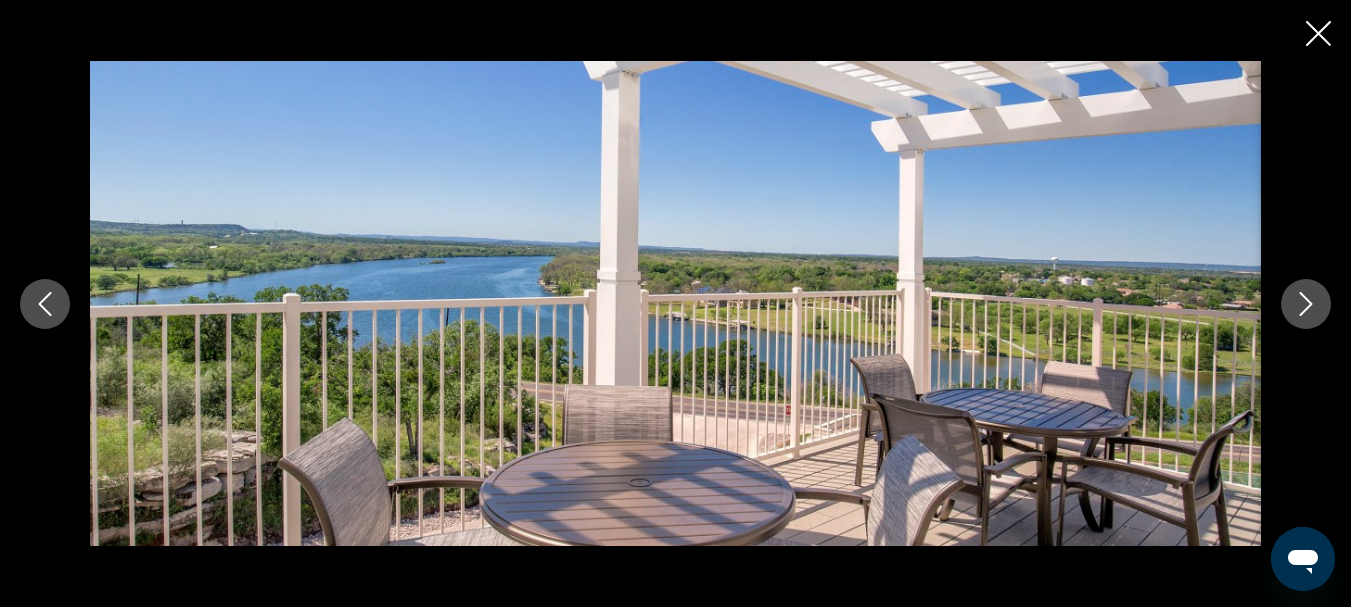 click 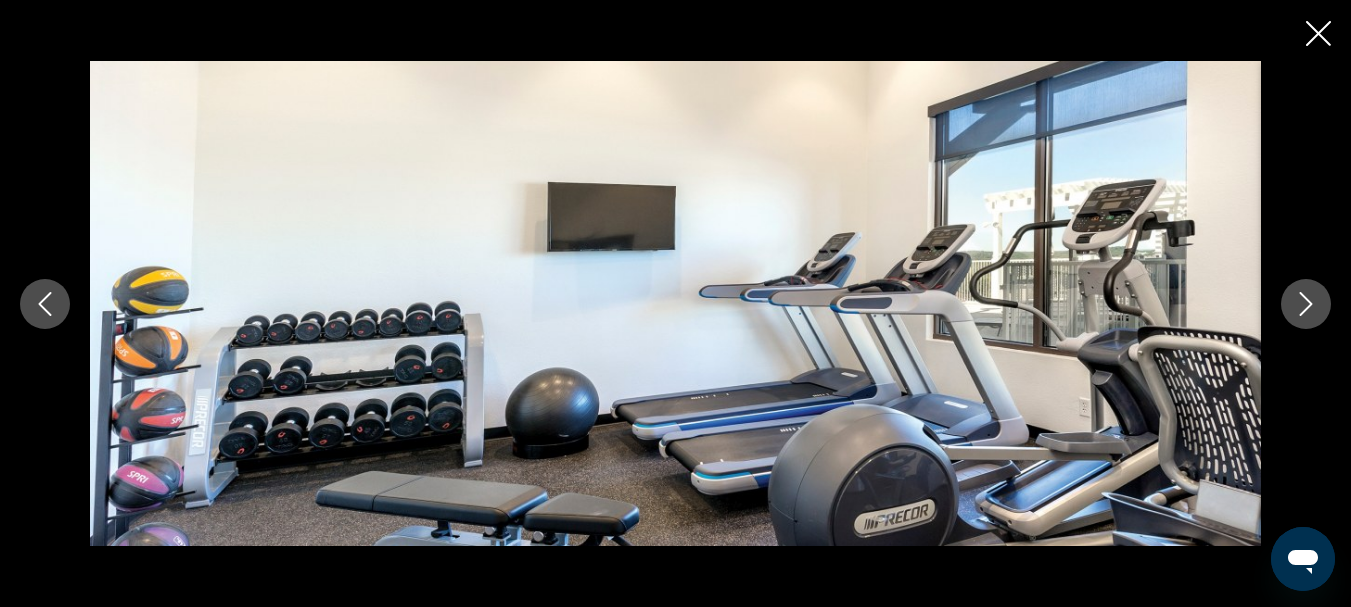 click 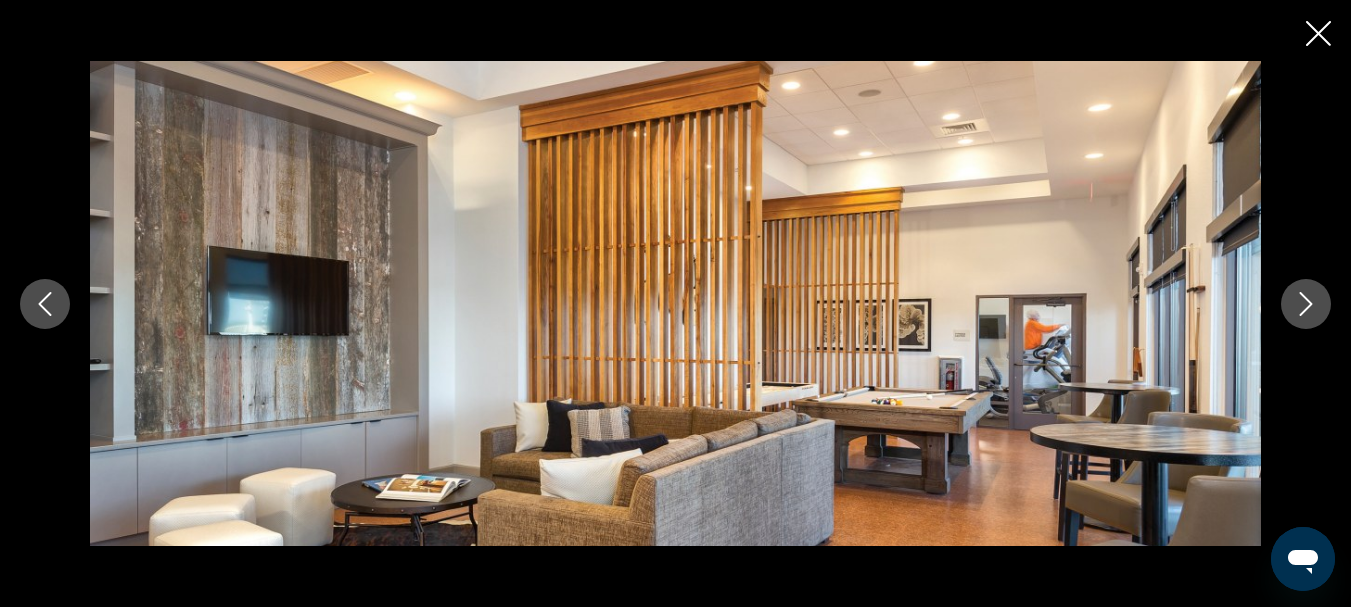 click 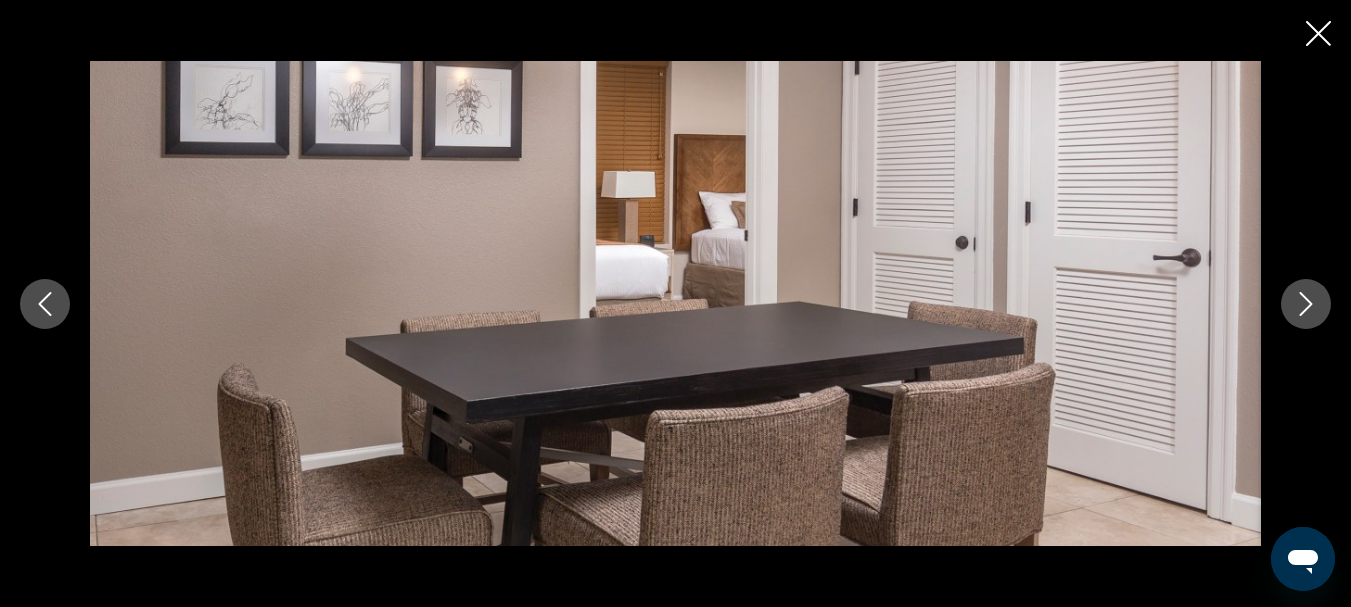 click 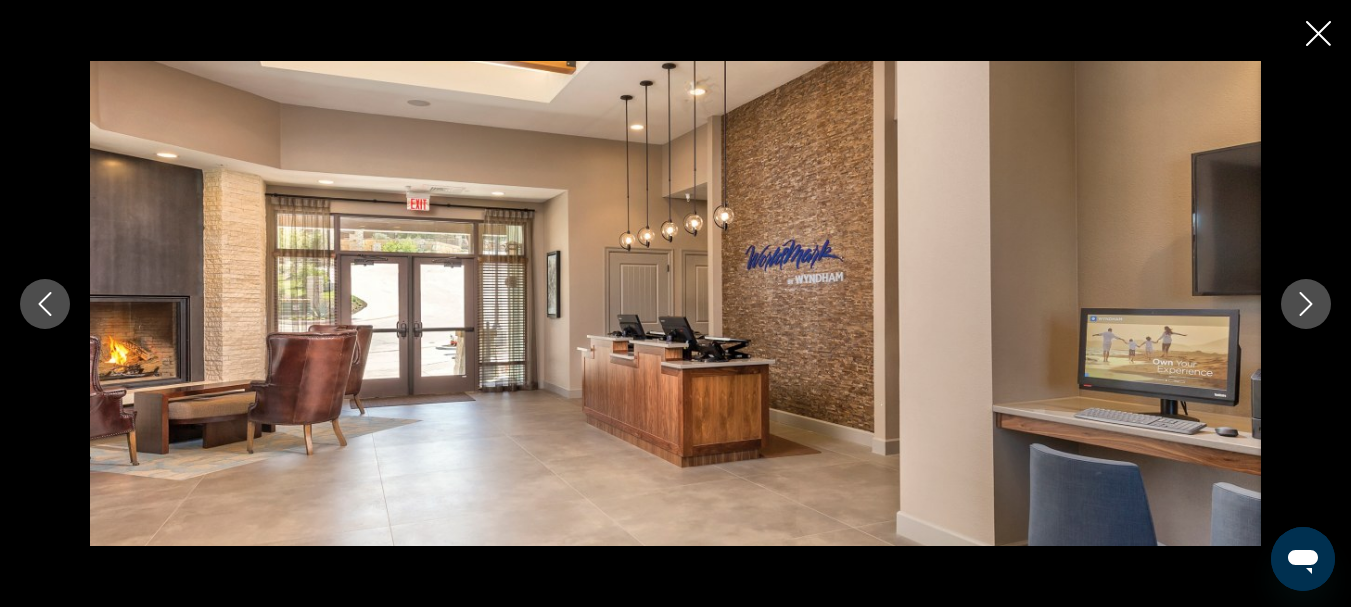 click 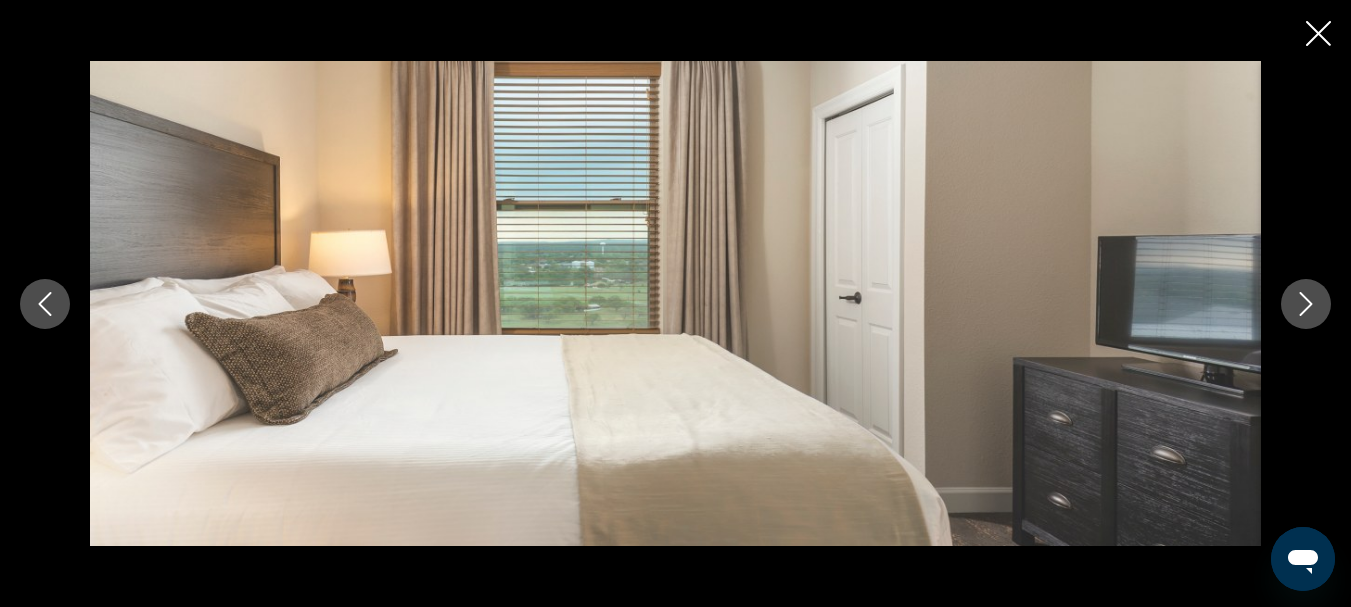 click 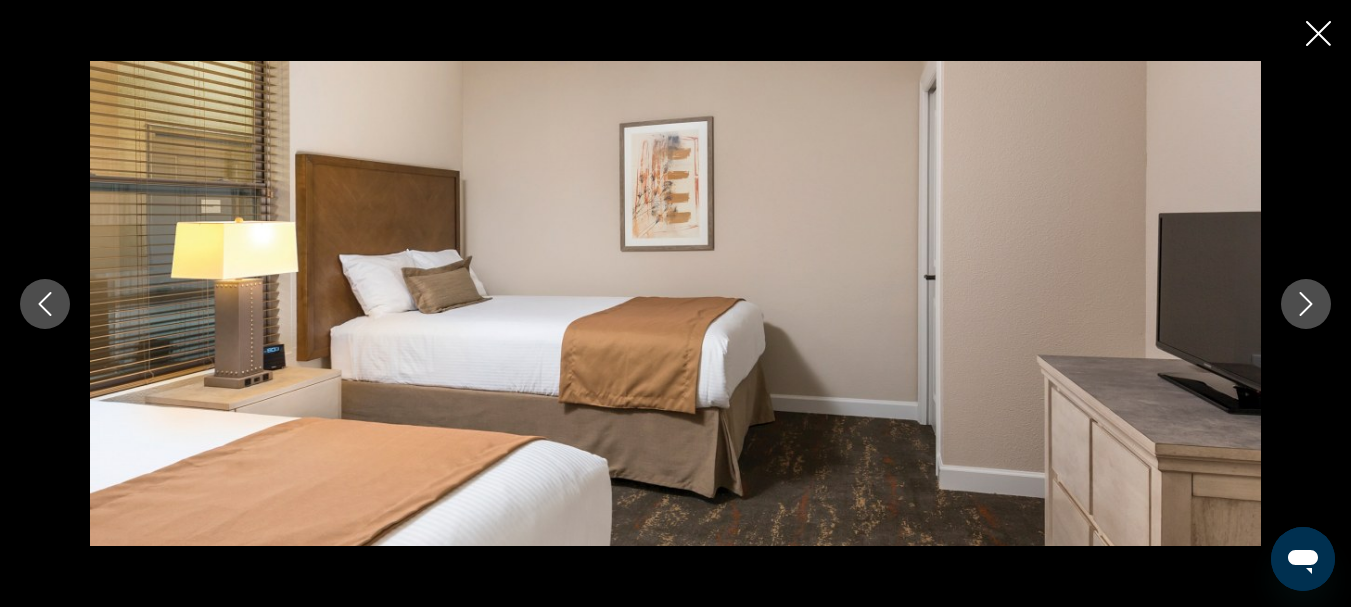 click 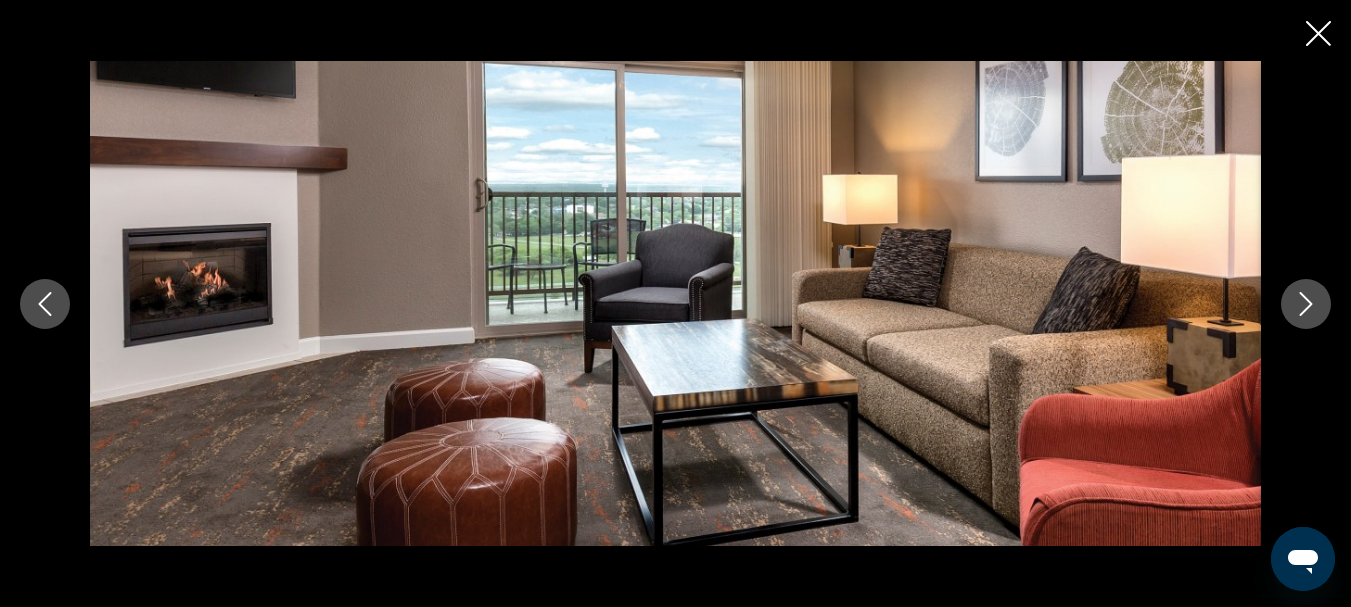 click 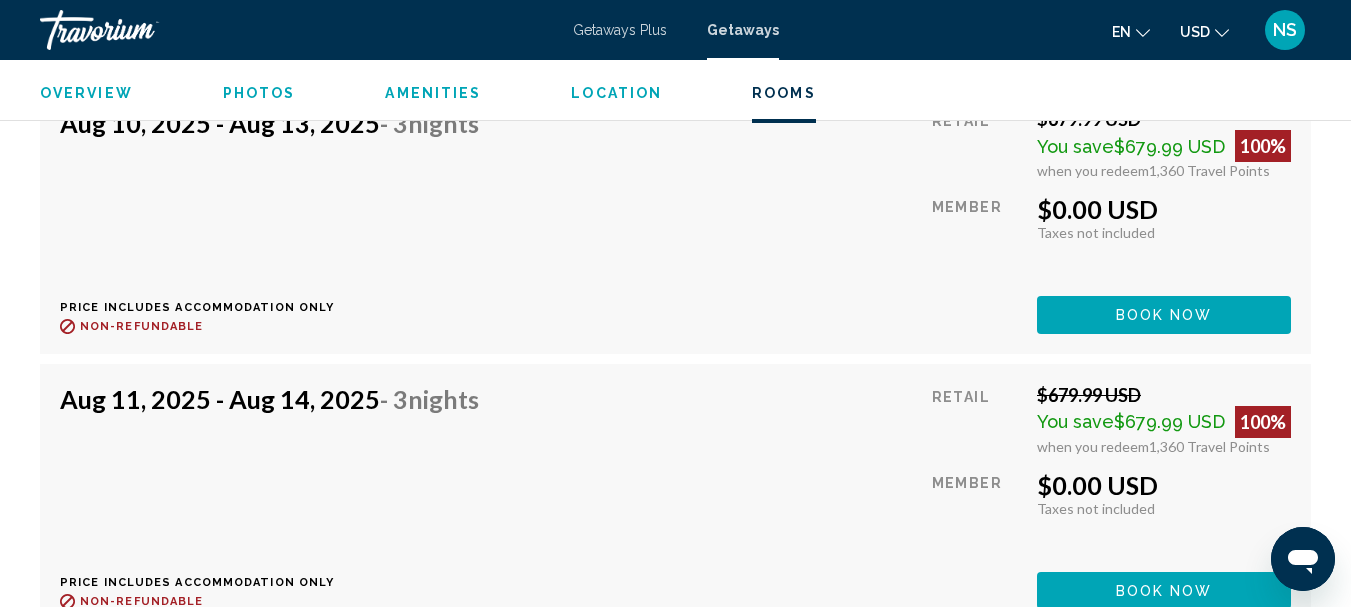 scroll, scrollTop: 4288, scrollLeft: 0, axis: vertical 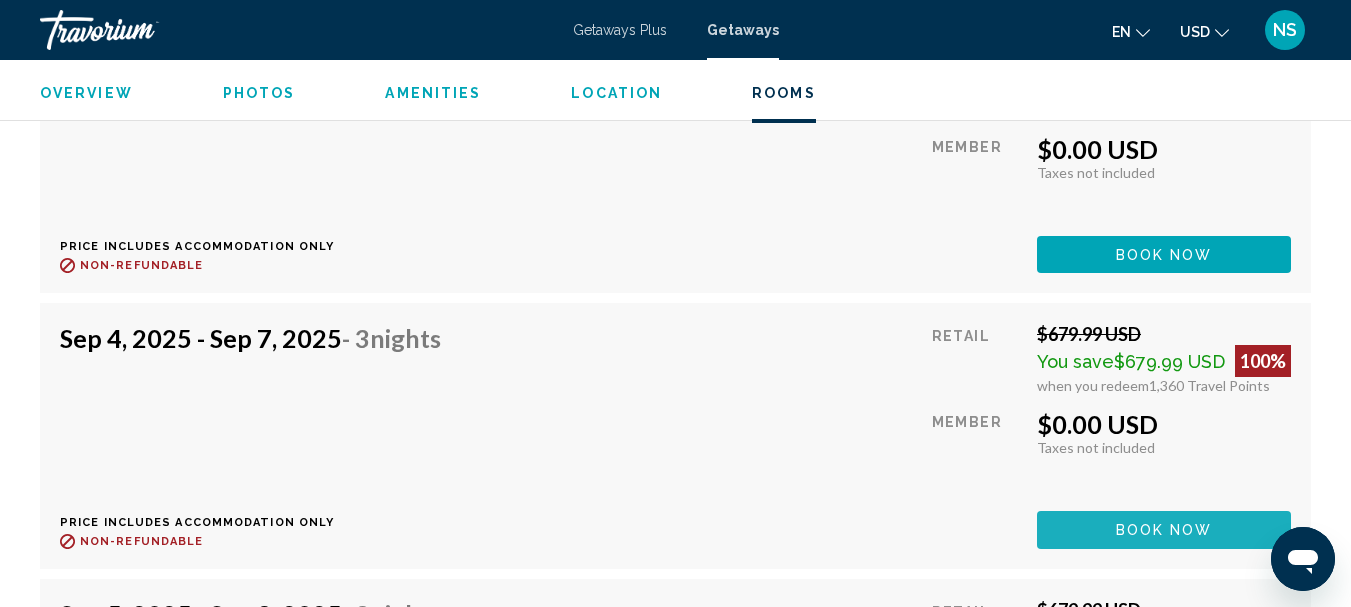 click on "Book now" at bounding box center (1164, 531) 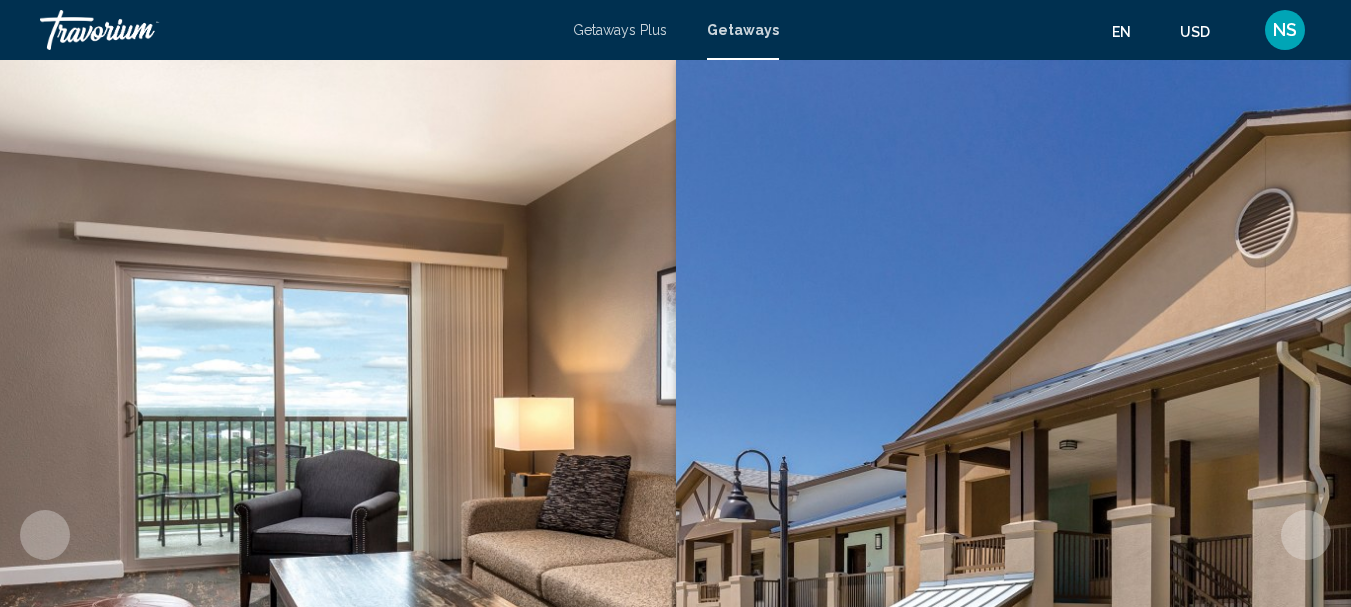 scroll, scrollTop: 0, scrollLeft: 0, axis: both 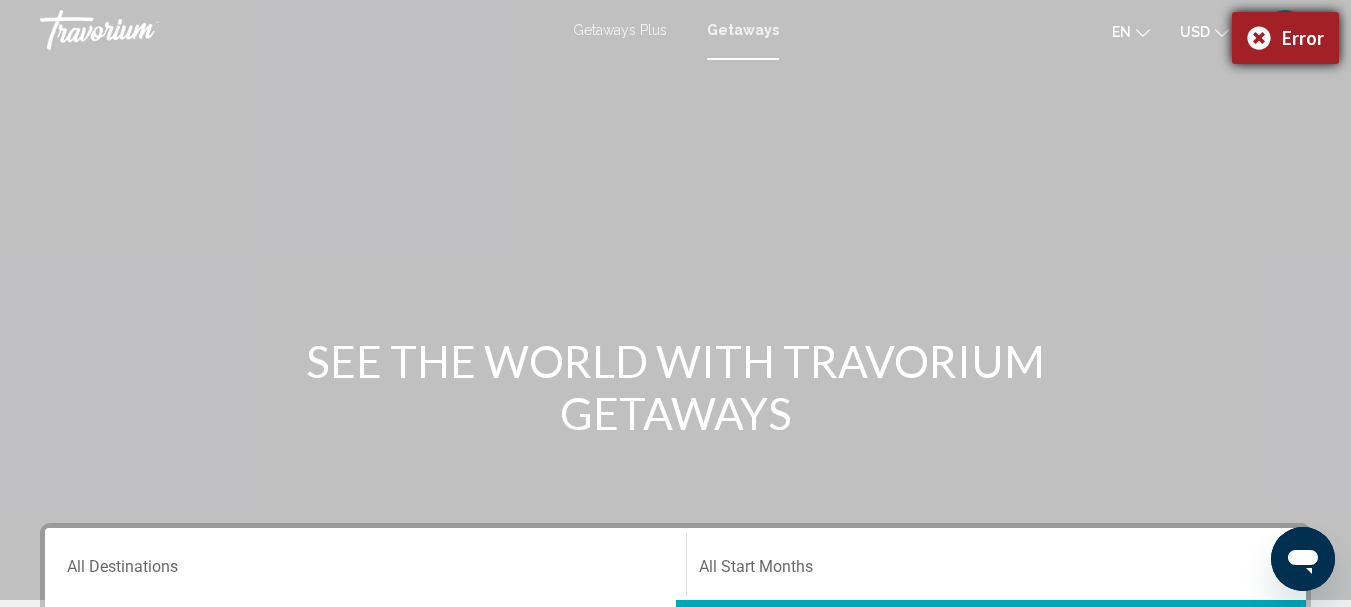 click on "Error" at bounding box center (1285, 38) 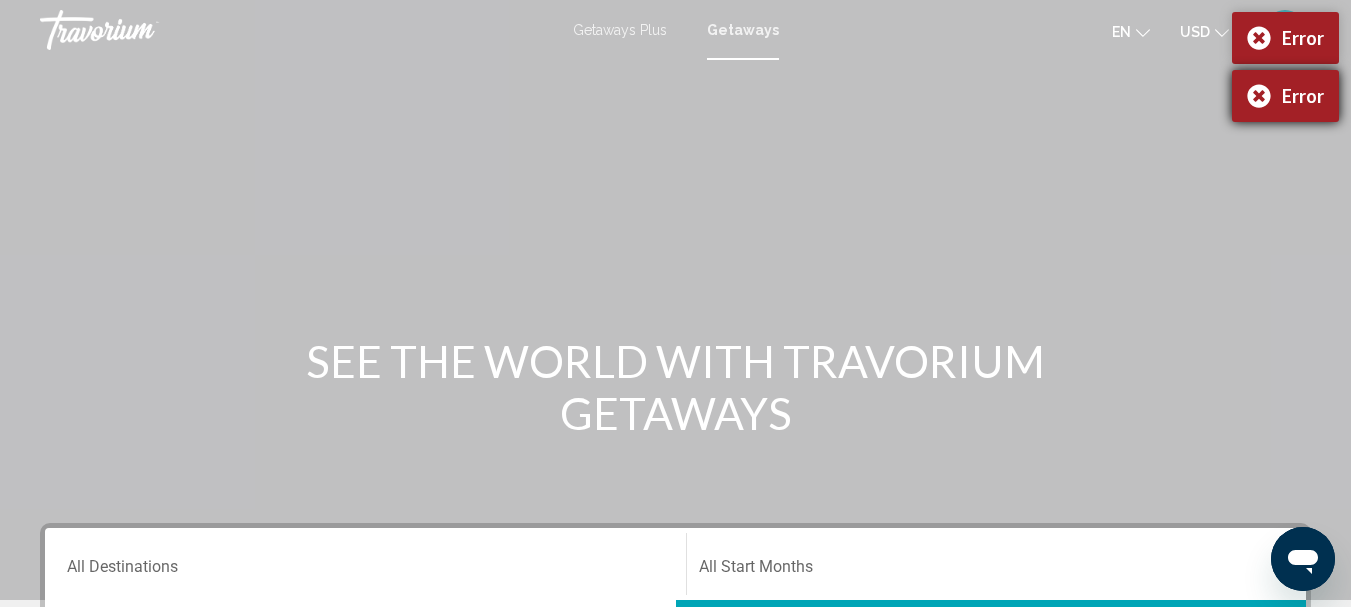 click on "Error" at bounding box center (1285, 96) 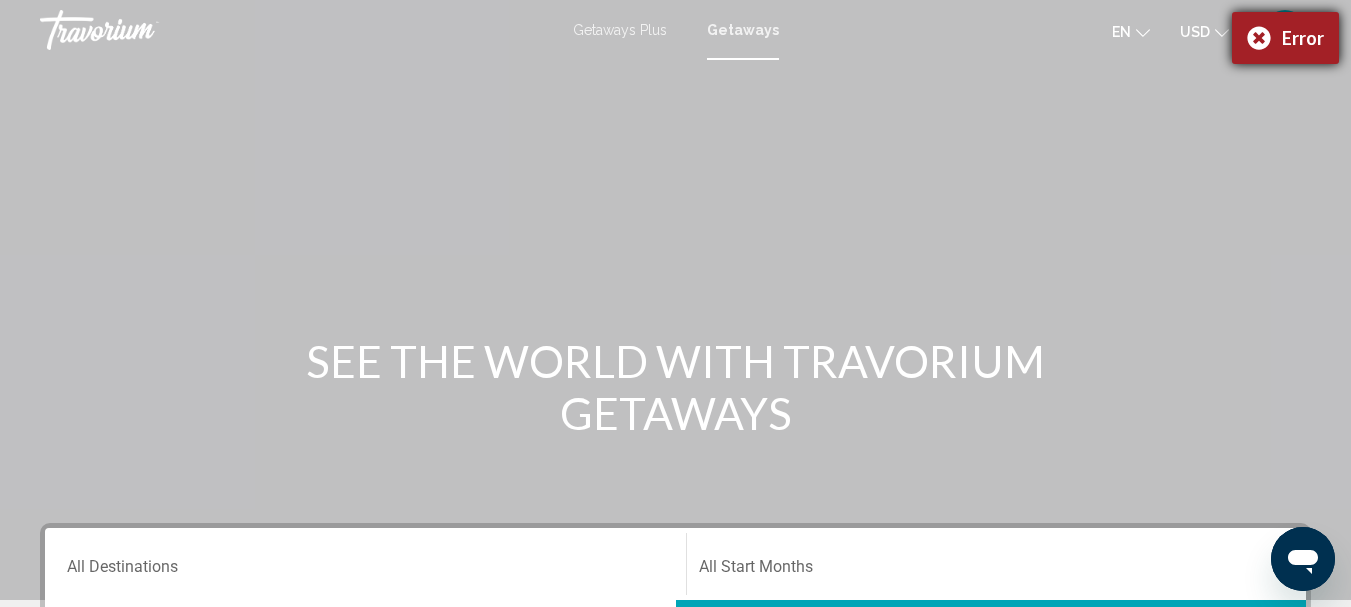 click on "Error" at bounding box center (1285, 38) 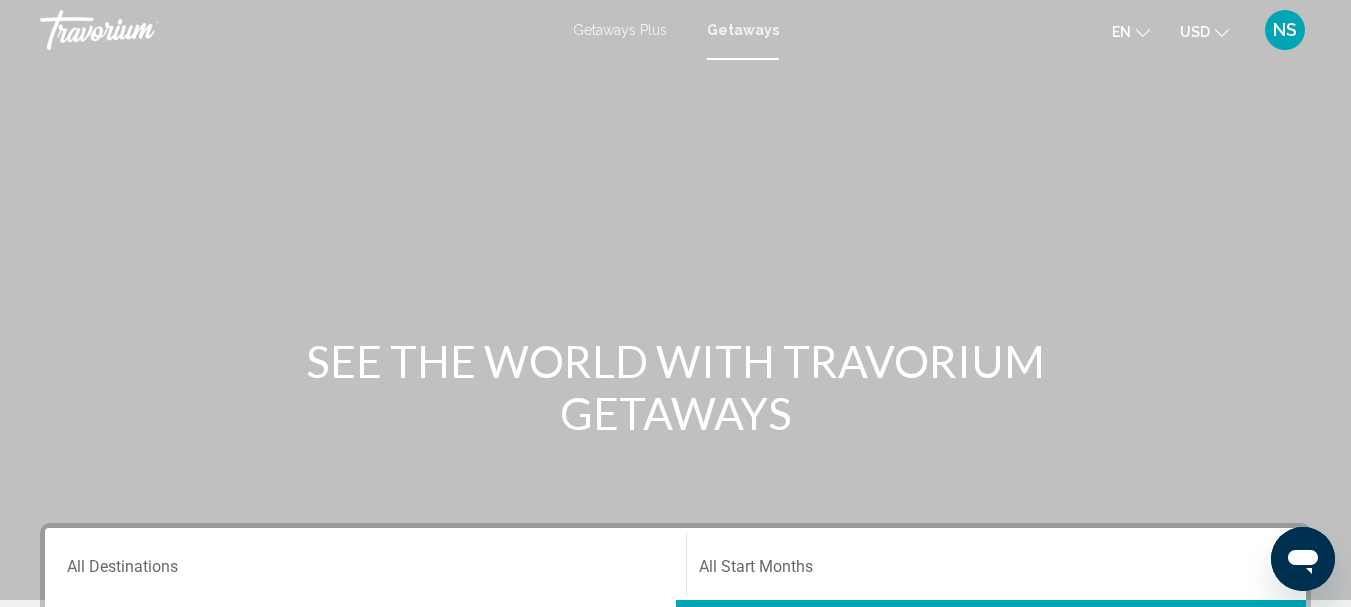 click on "NS" at bounding box center [1285, 30] 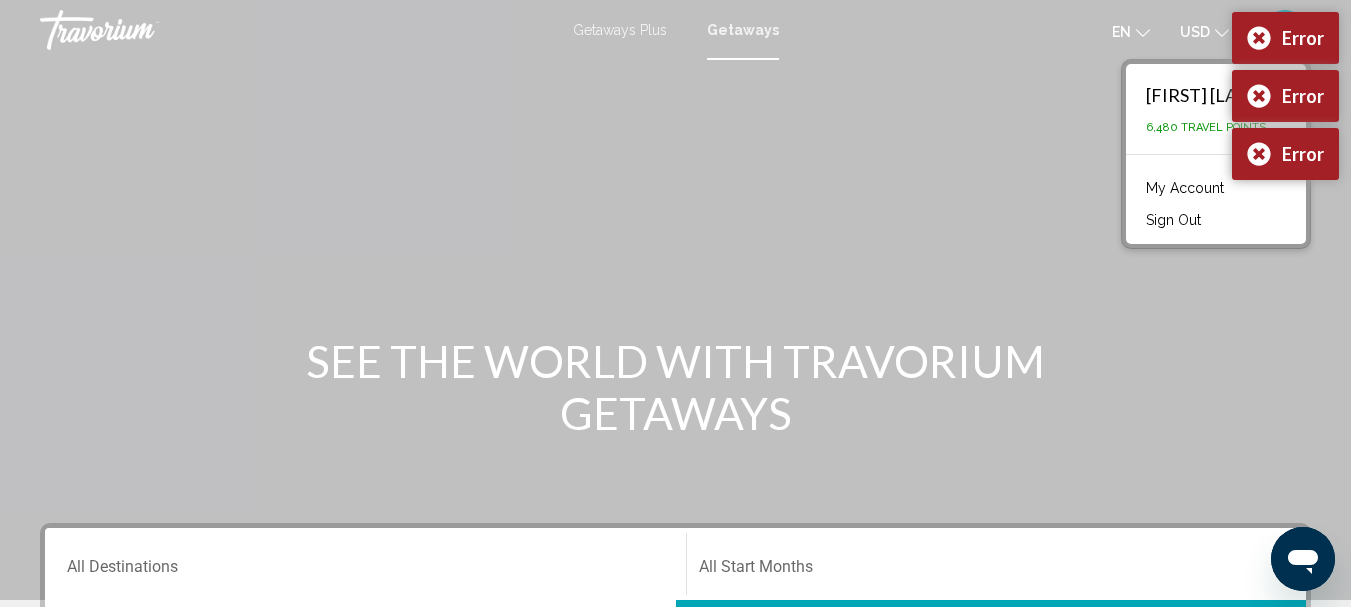 click on "My Account" at bounding box center (1185, 188) 